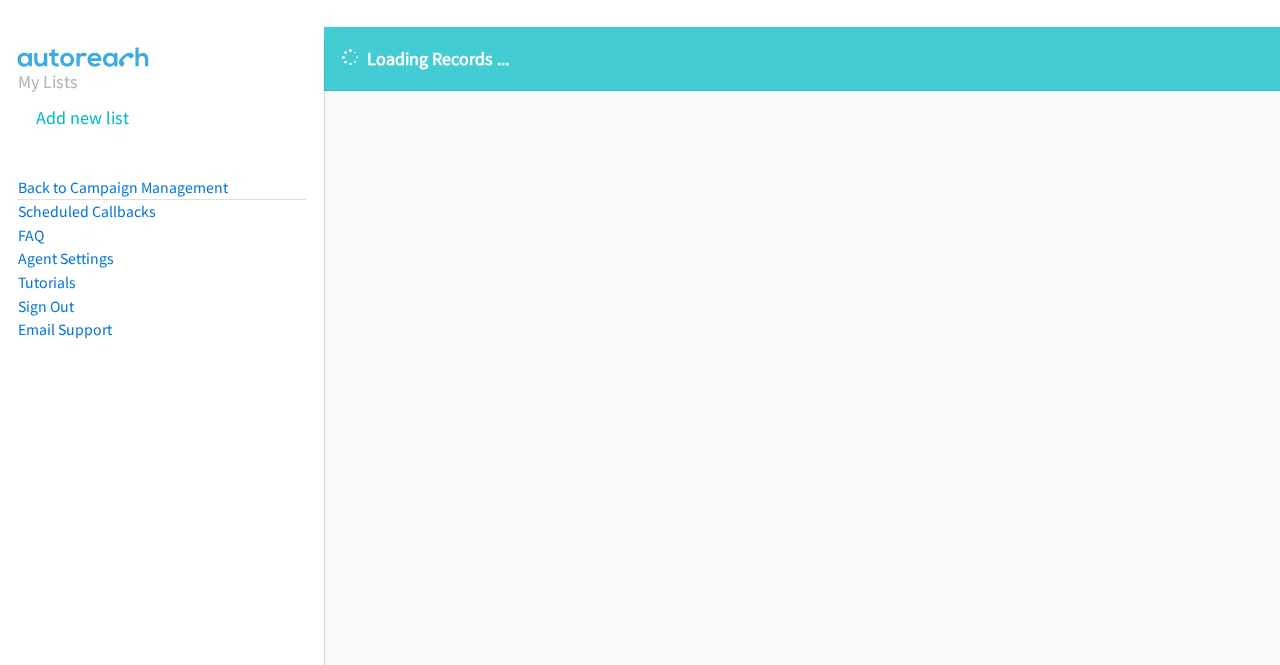 scroll, scrollTop: 0, scrollLeft: 0, axis: both 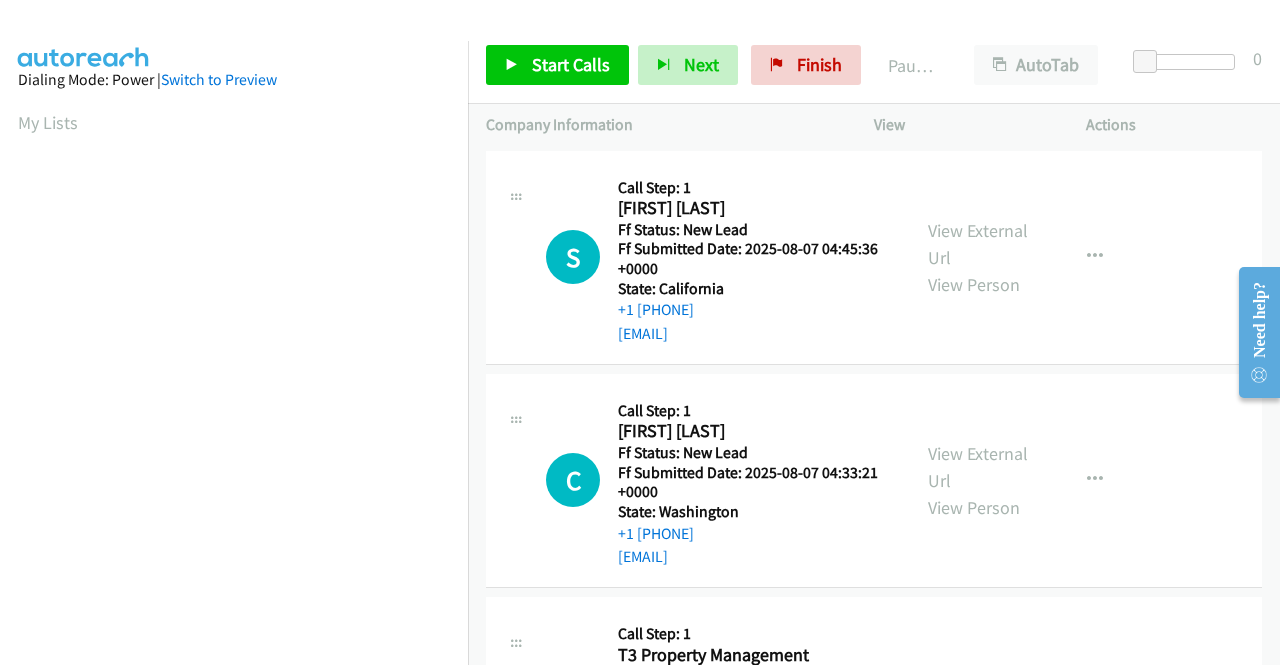 click on "C
Callback Scheduled
Call Step: 1
Christa Birkland
America/Los_Angeles
Ff Status: New Lead
Ff Submitted Date: 2025-08-07 04:33:21 +0000
State: Washington
+1 253-230-3997
pattisons8@msn.com
Call was successful?
View External Url
View Person
View External Url
Email
Schedule/Manage Callback
Skip Call
Add to do not call list" at bounding box center (874, 480) 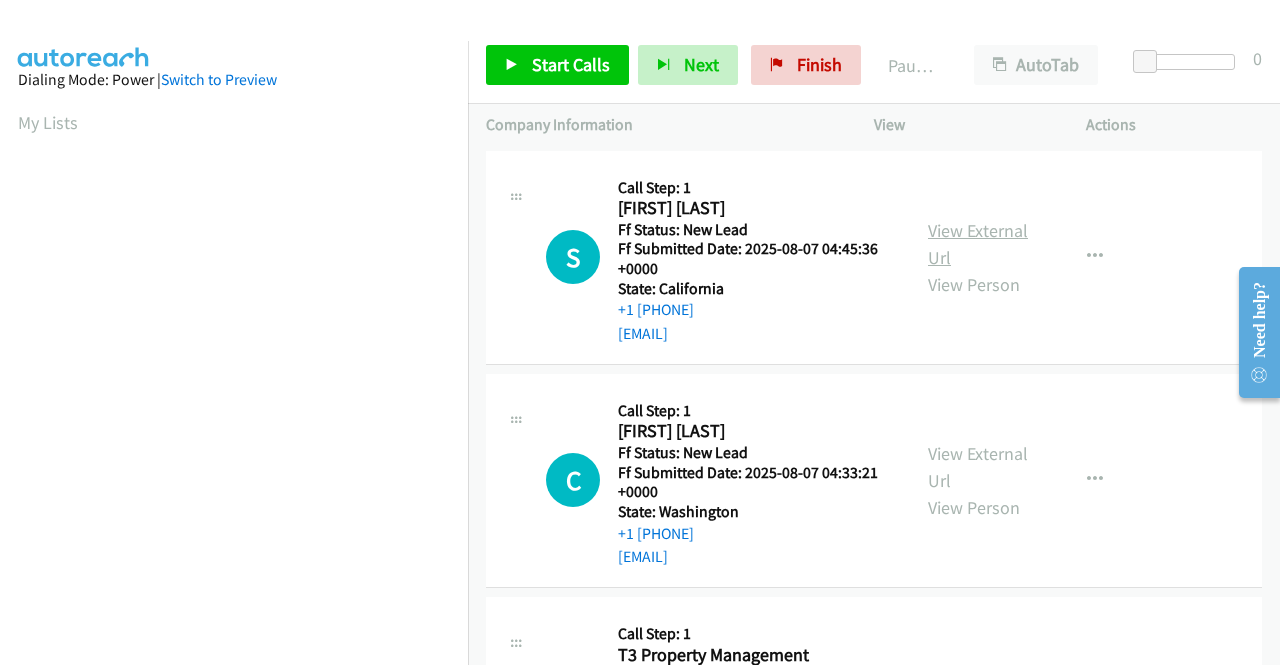 click on "View External Url" at bounding box center [978, 244] 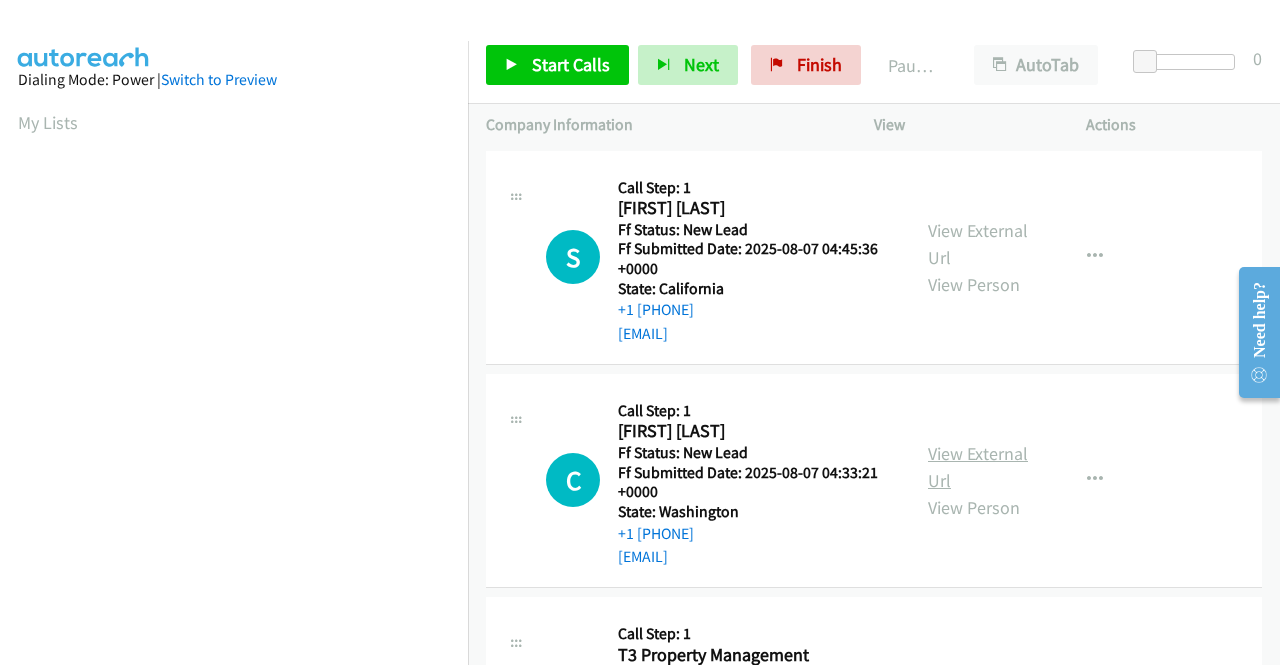 click on "View External Url" at bounding box center [978, 467] 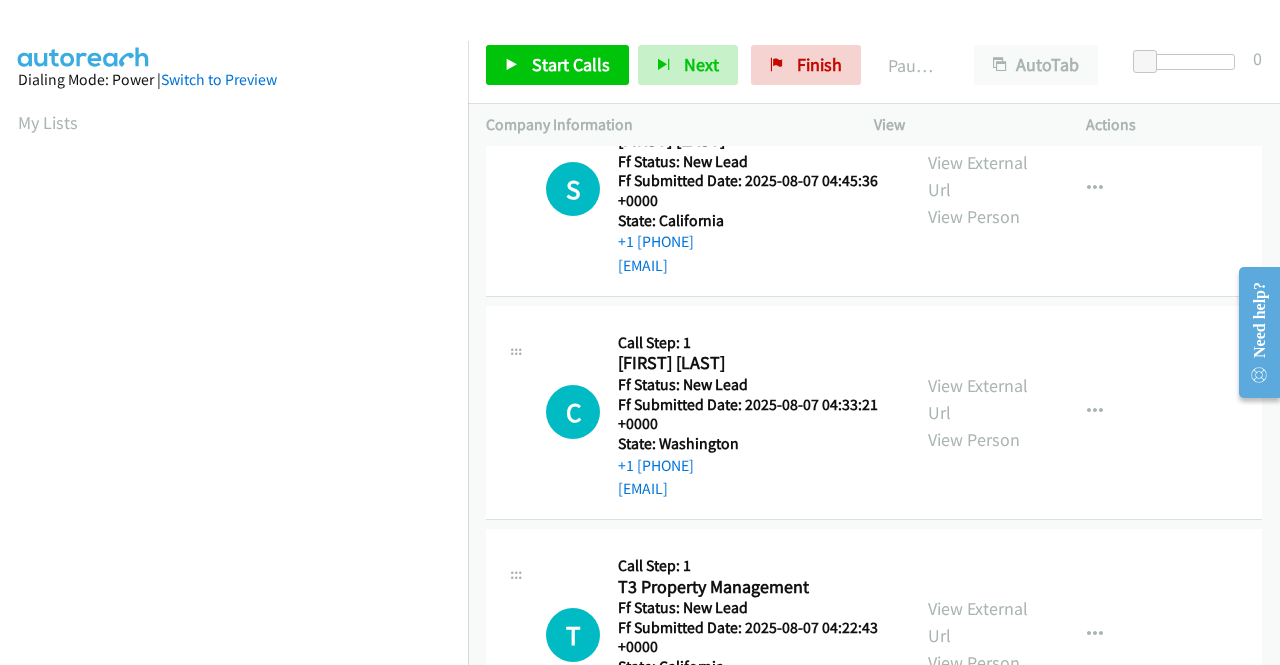 scroll, scrollTop: 100, scrollLeft: 0, axis: vertical 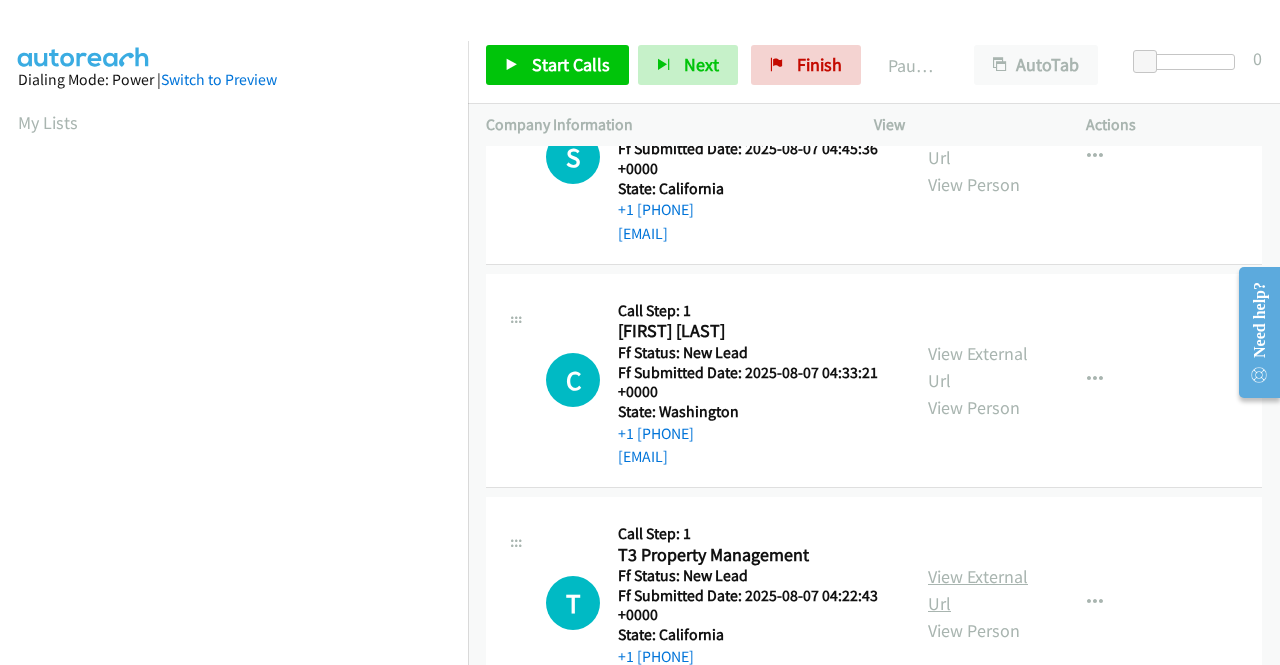 click on "View External Url" at bounding box center [978, 590] 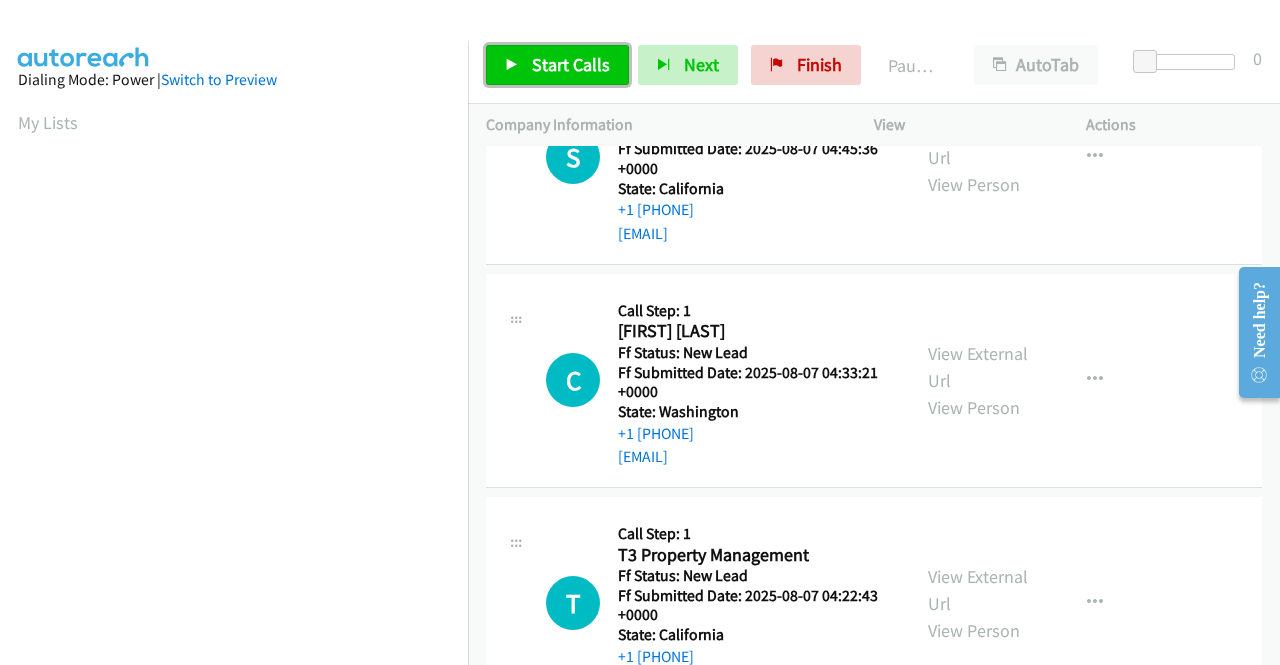 click on "Start Calls" at bounding box center (571, 64) 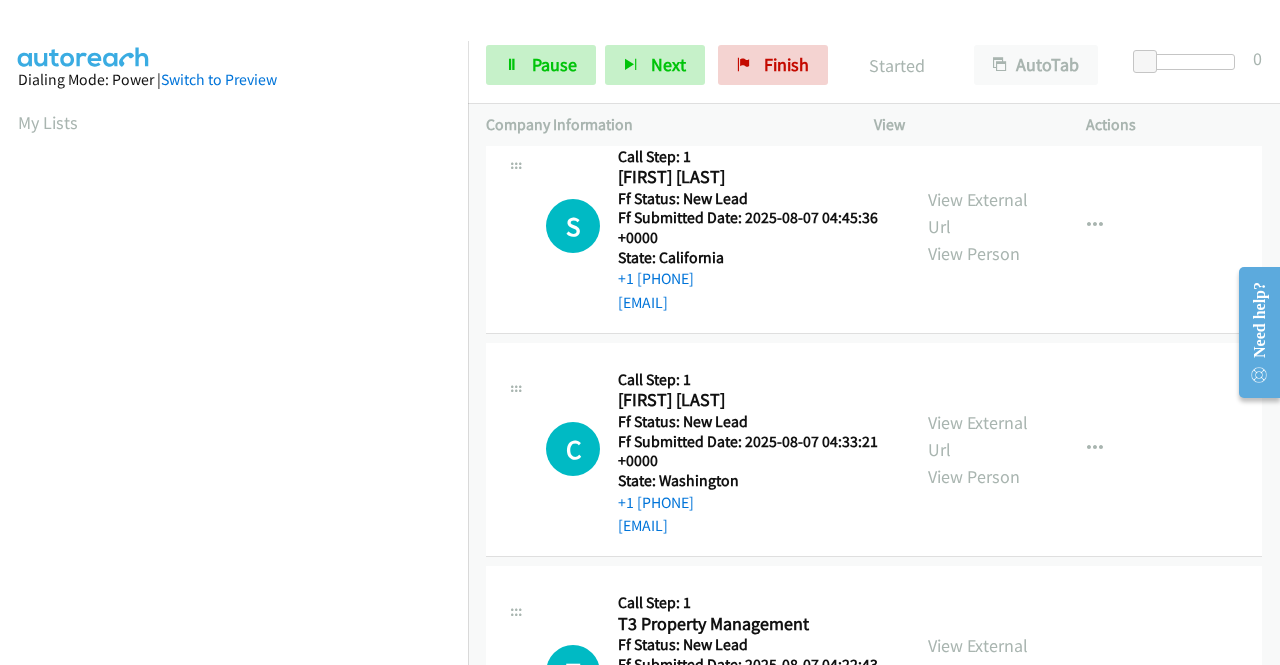 scroll, scrollTop: 0, scrollLeft: 0, axis: both 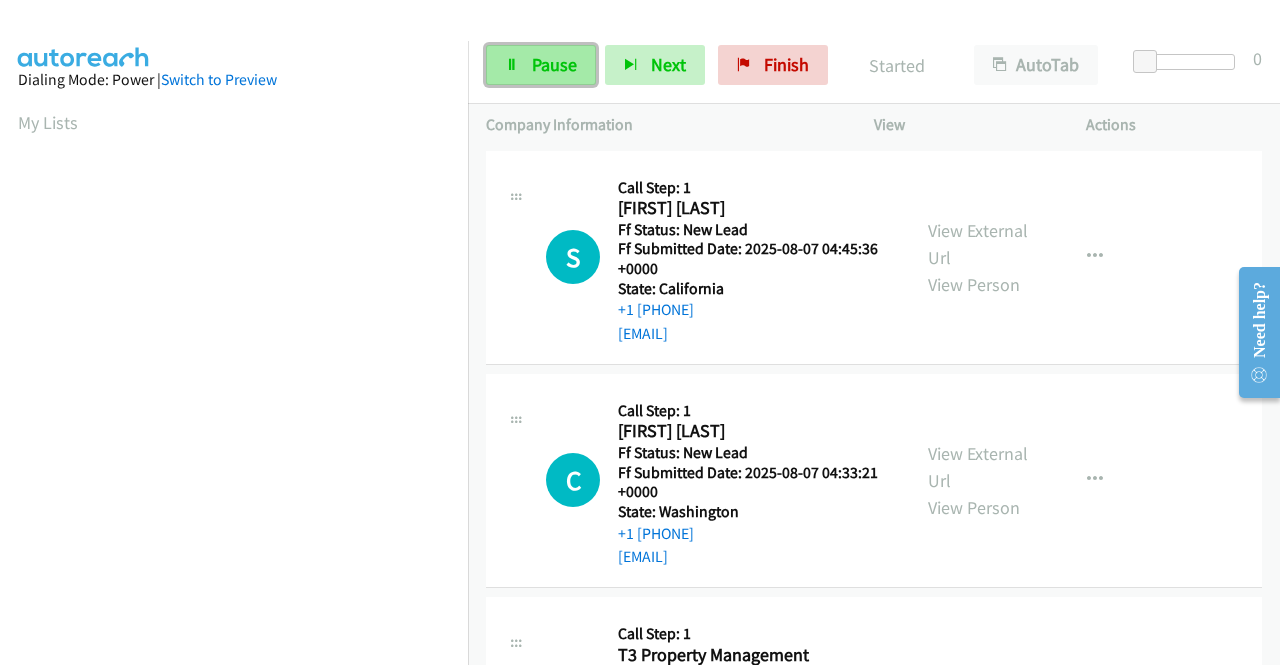 click on "Pause" at bounding box center [554, 64] 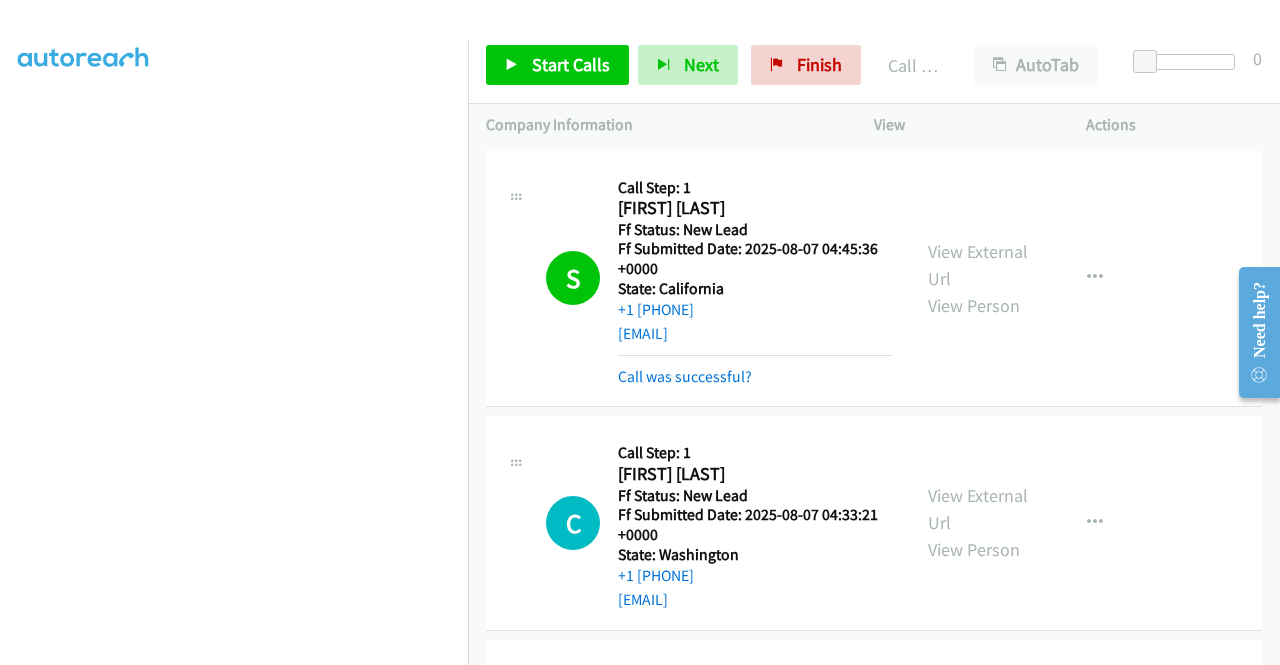 scroll, scrollTop: 413, scrollLeft: 0, axis: vertical 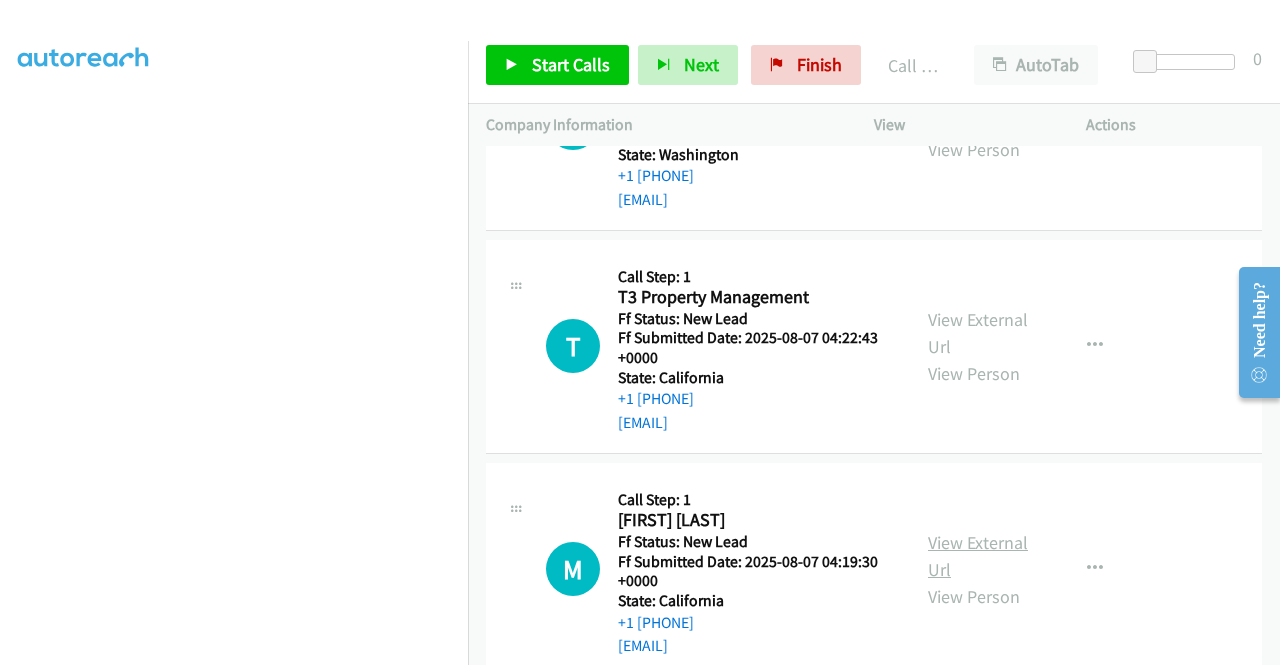 click on "View External Url" at bounding box center (978, 556) 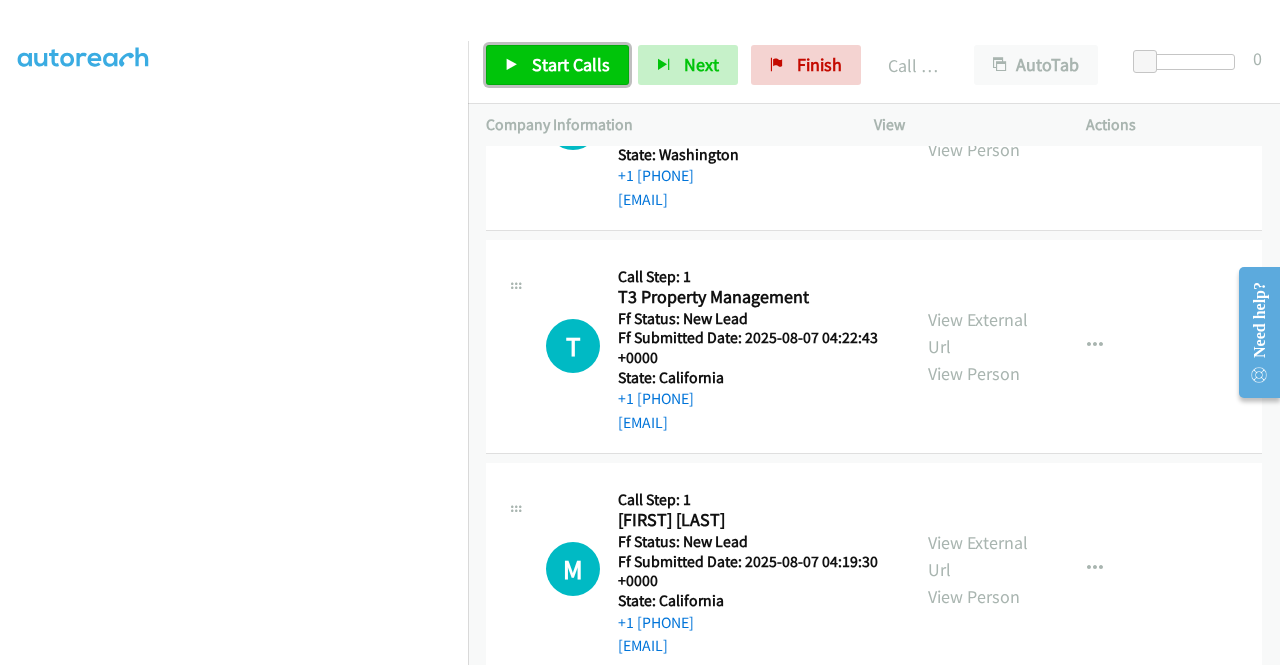 click on "Start Calls" at bounding box center (557, 65) 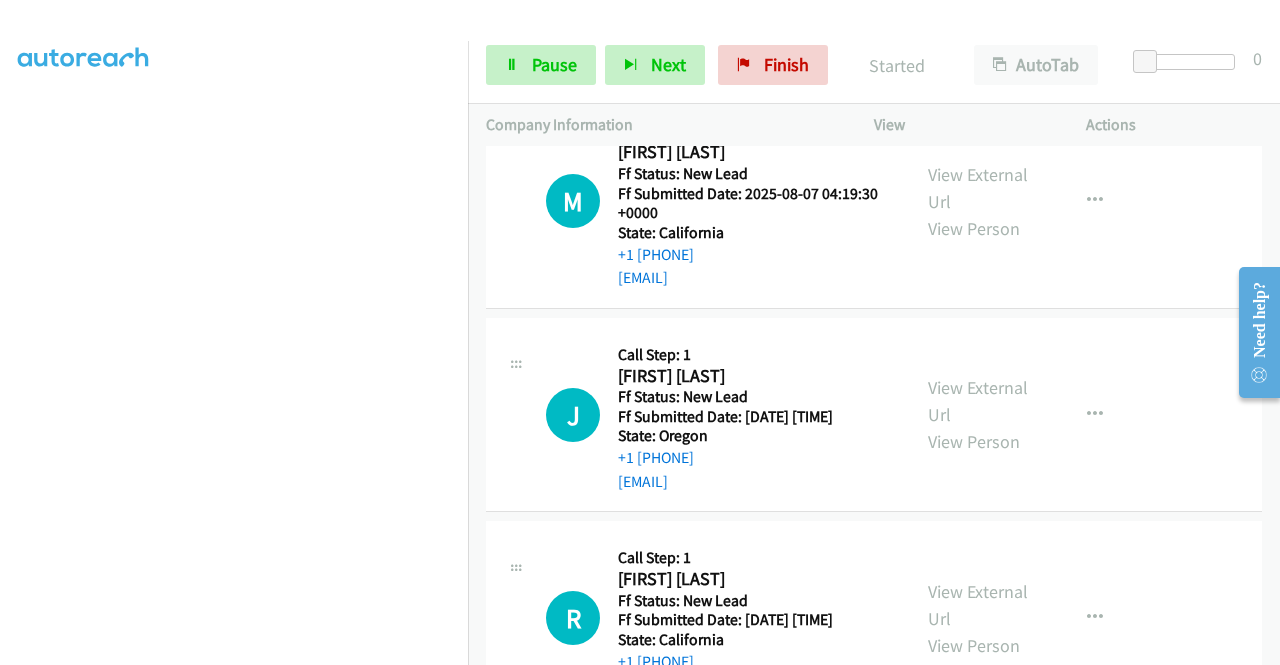 scroll, scrollTop: 800, scrollLeft: 0, axis: vertical 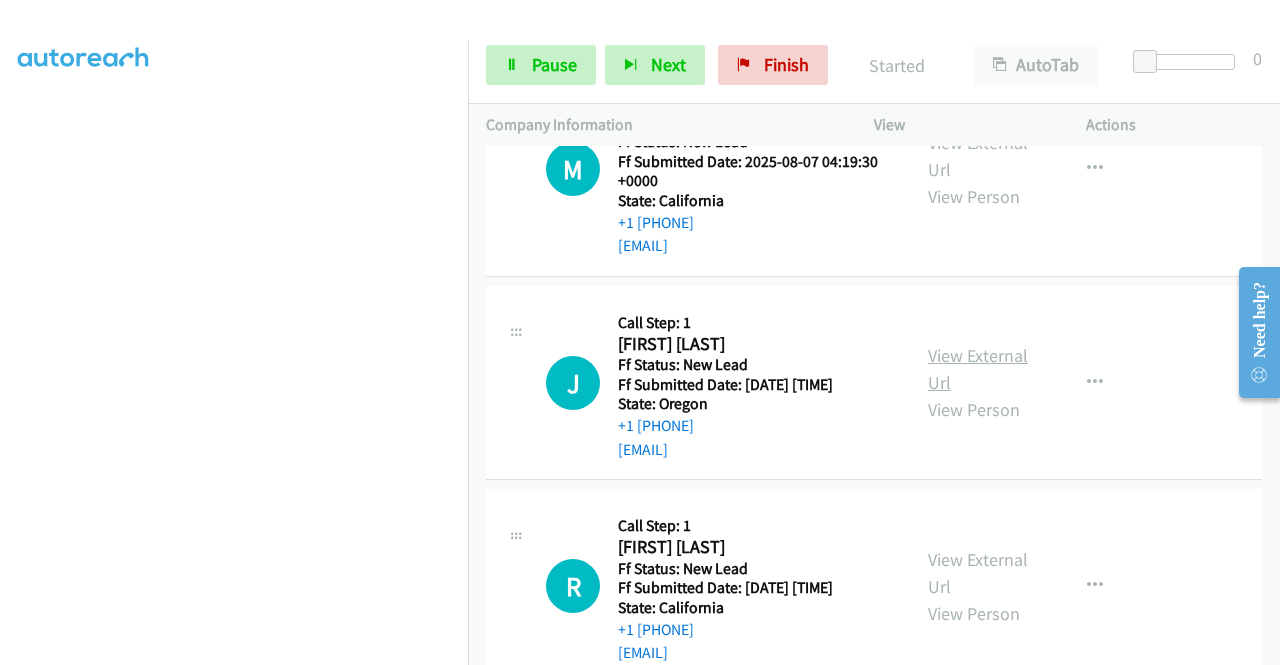 click on "View External Url" at bounding box center (978, 369) 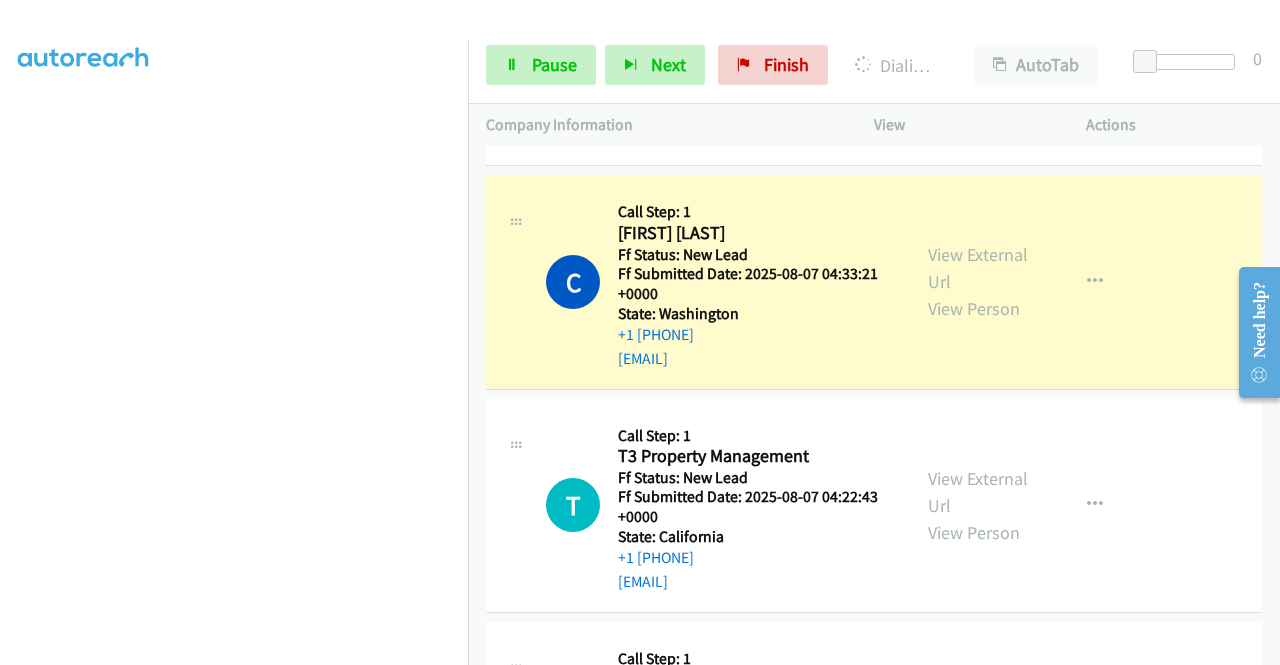 scroll, scrollTop: 300, scrollLeft: 0, axis: vertical 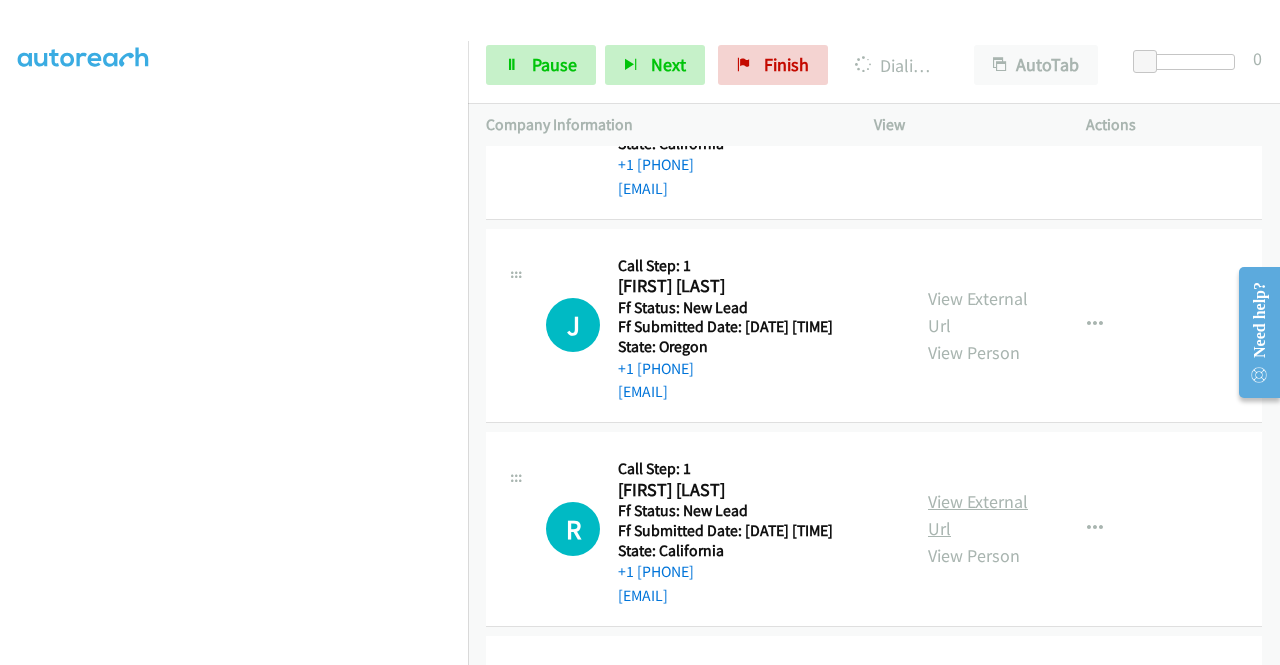 click on "View External Url" at bounding box center [978, 515] 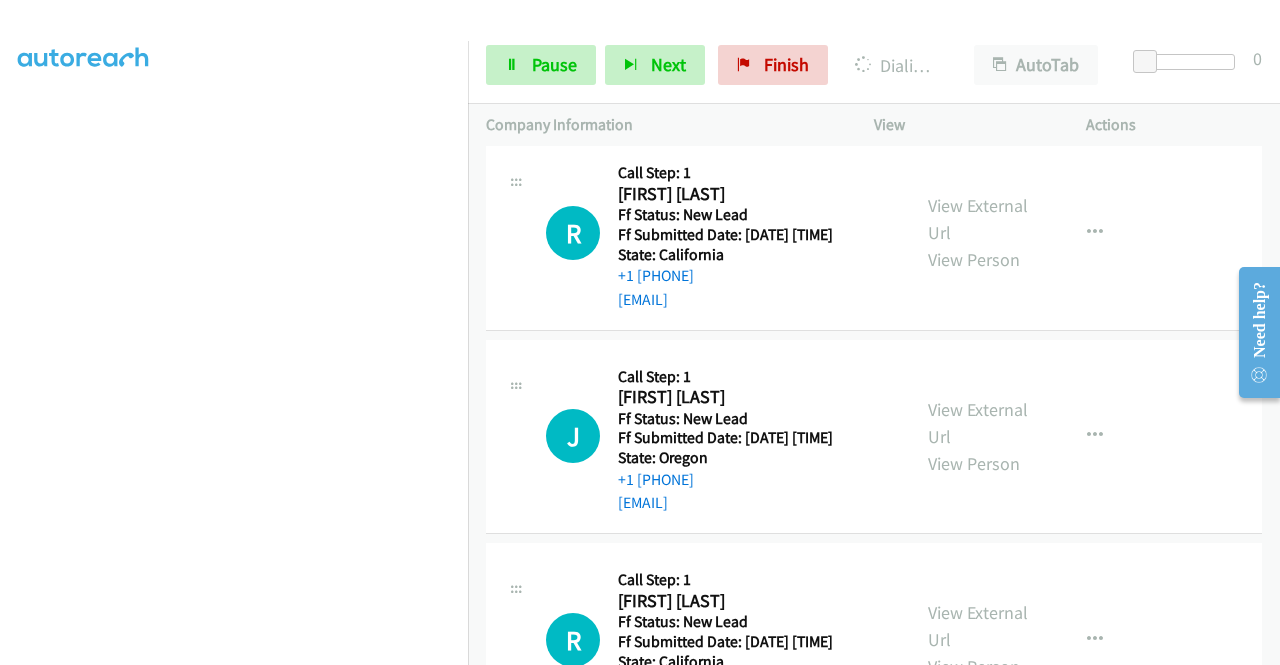 scroll, scrollTop: 1200, scrollLeft: 0, axis: vertical 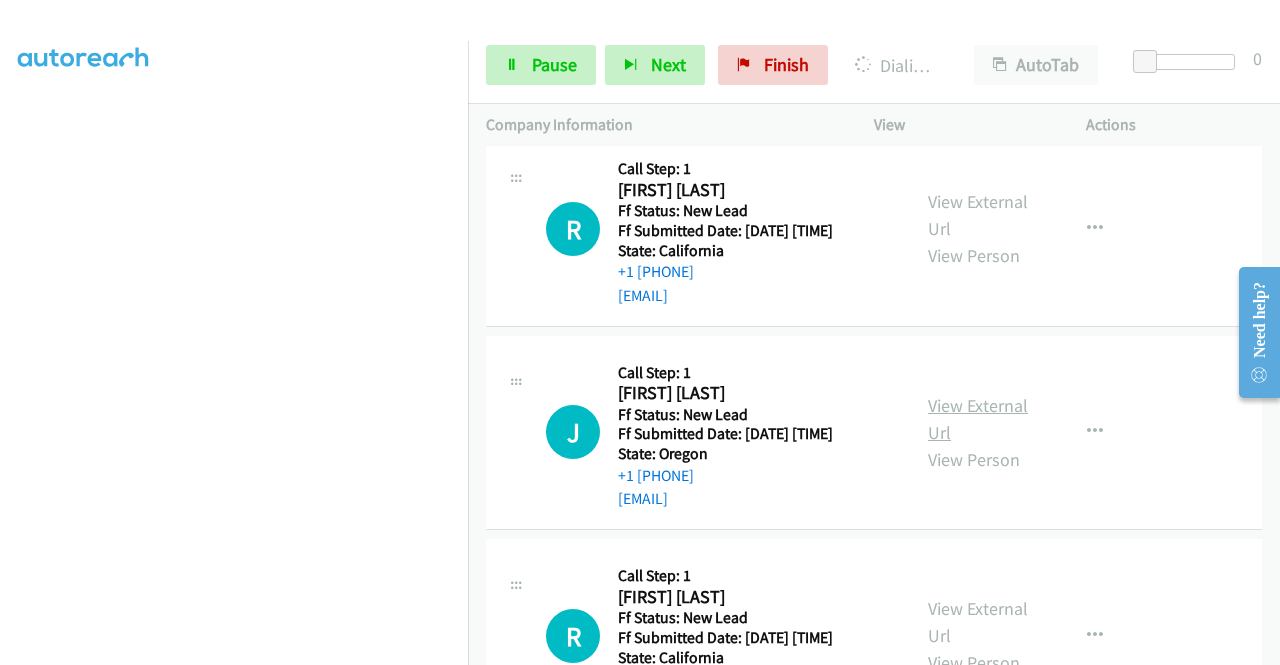 click on "View External Url" at bounding box center (978, 419) 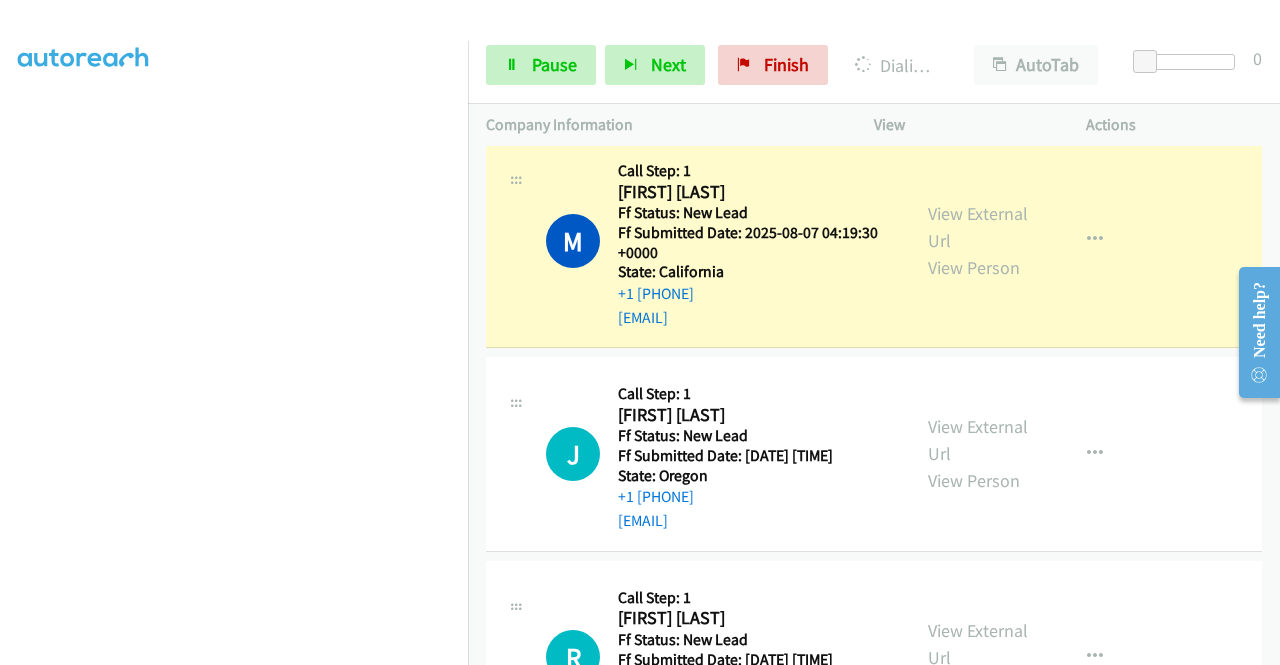 scroll, scrollTop: 742, scrollLeft: 0, axis: vertical 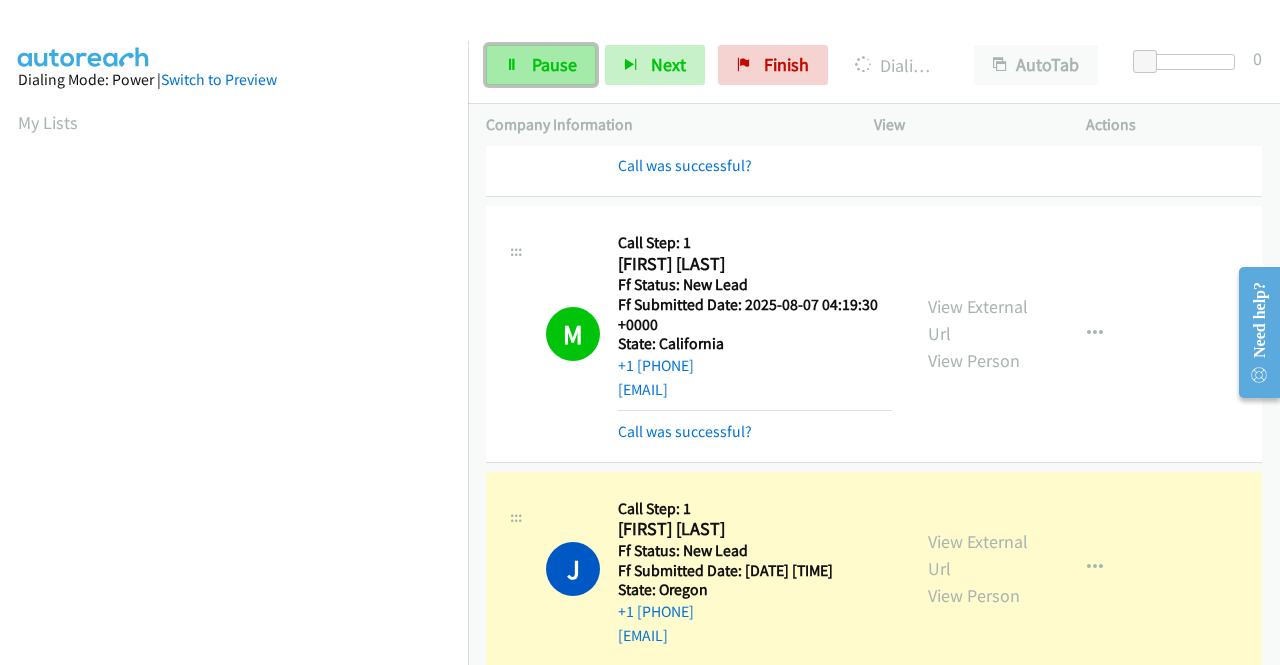 click on "Pause" at bounding box center (541, 65) 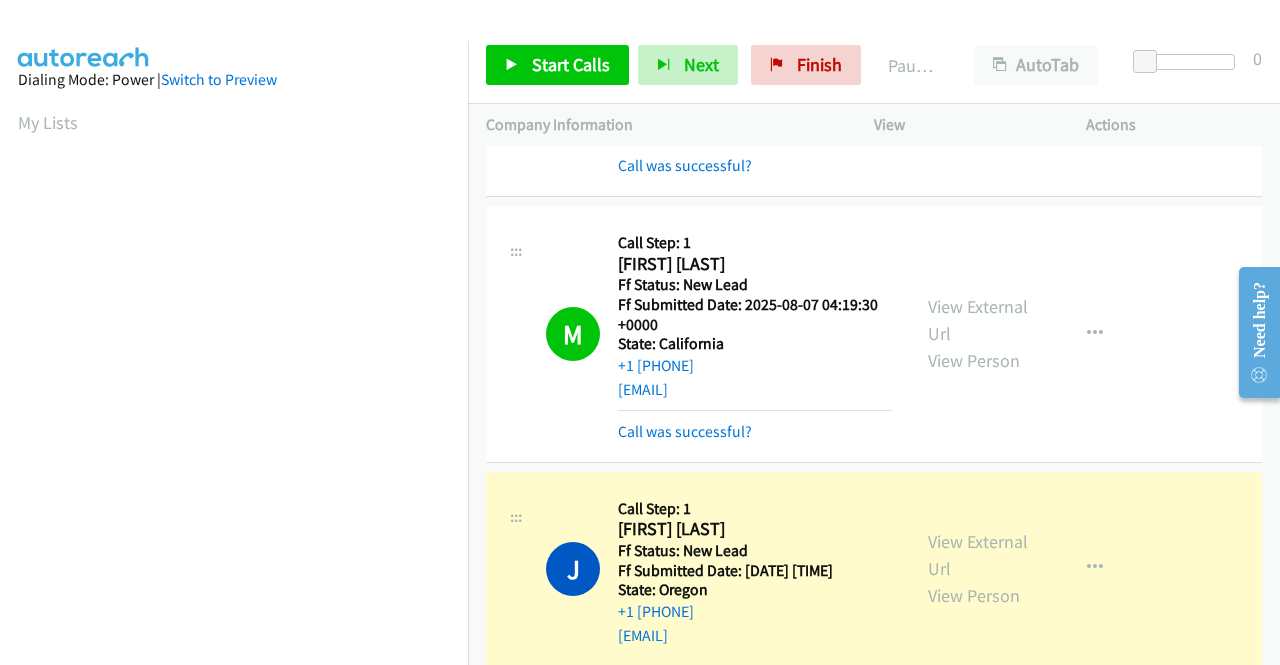 scroll, scrollTop: 456, scrollLeft: 0, axis: vertical 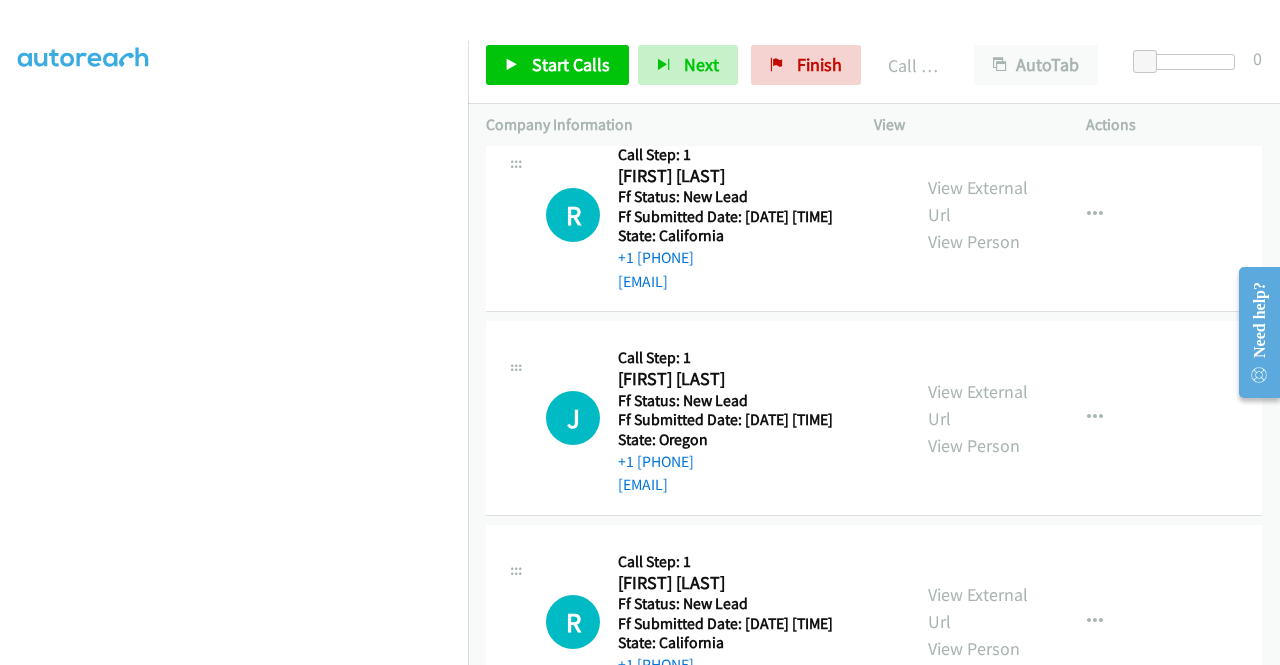 click on "R
Callback Scheduled
Call Step: 1
Robert Ables
America/Los_Angeles
Ff Status: New Lead
Ff Submitted Date: 2025-08-07 04:07:41 +0000
State: California
+1 916-601-7880
morethanable@comcast.net
Call was successful?
View External Url
View Person
View External Url
Email
Schedule/Manage Callback
Skip Call
Add to do not call list" at bounding box center (874, 215) 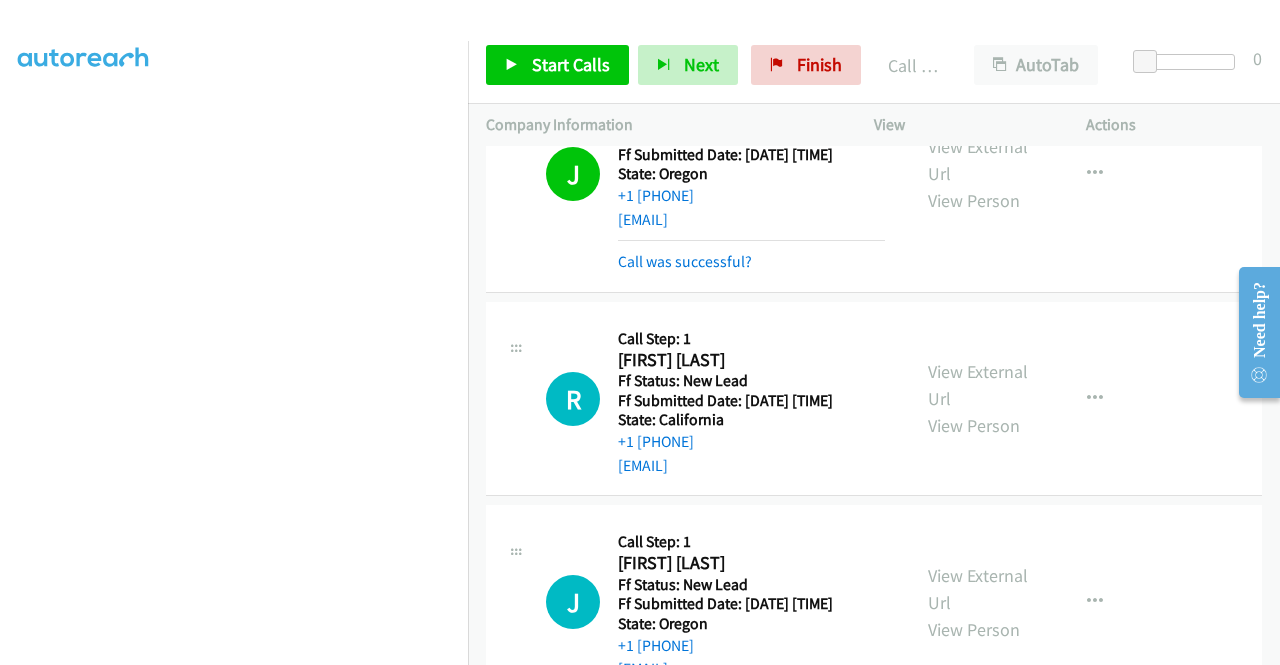 scroll, scrollTop: 1142, scrollLeft: 0, axis: vertical 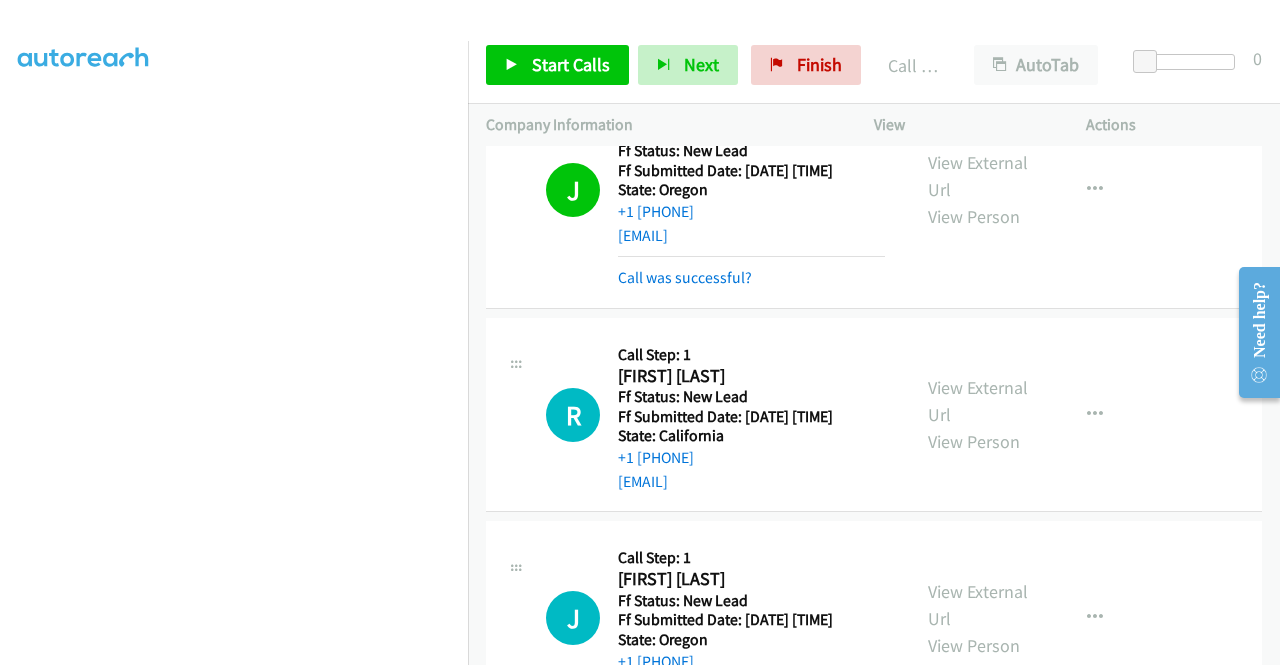 click on "R
Callback Scheduled
Call Step: 1
Robert Ables
America/Los_Angeles
Ff Status: New Lead
Ff Submitted Date: 2025-08-07 04:07:41 +0000
State: California
+1 916-601-7880
morethanable@comcast.net
Call was successful?
View External Url
View Person
View External Url
Email
Schedule/Manage Callback
Skip Call
Add to do not call list" at bounding box center [874, 415] 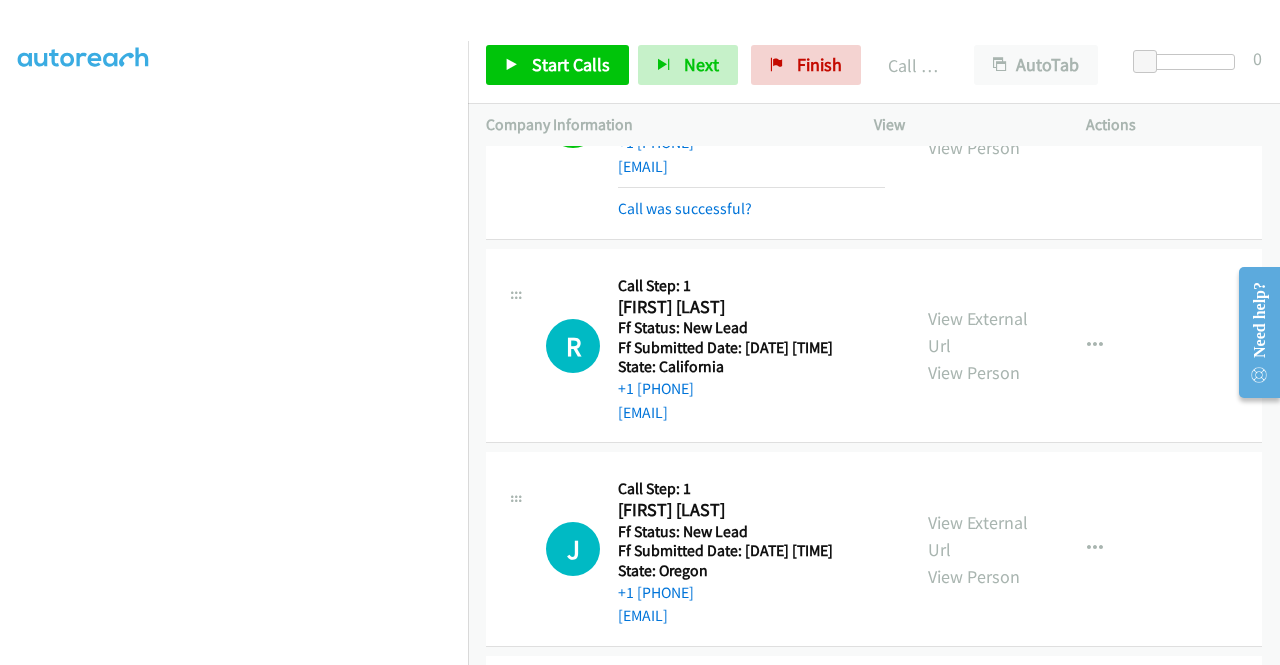 scroll, scrollTop: 1242, scrollLeft: 0, axis: vertical 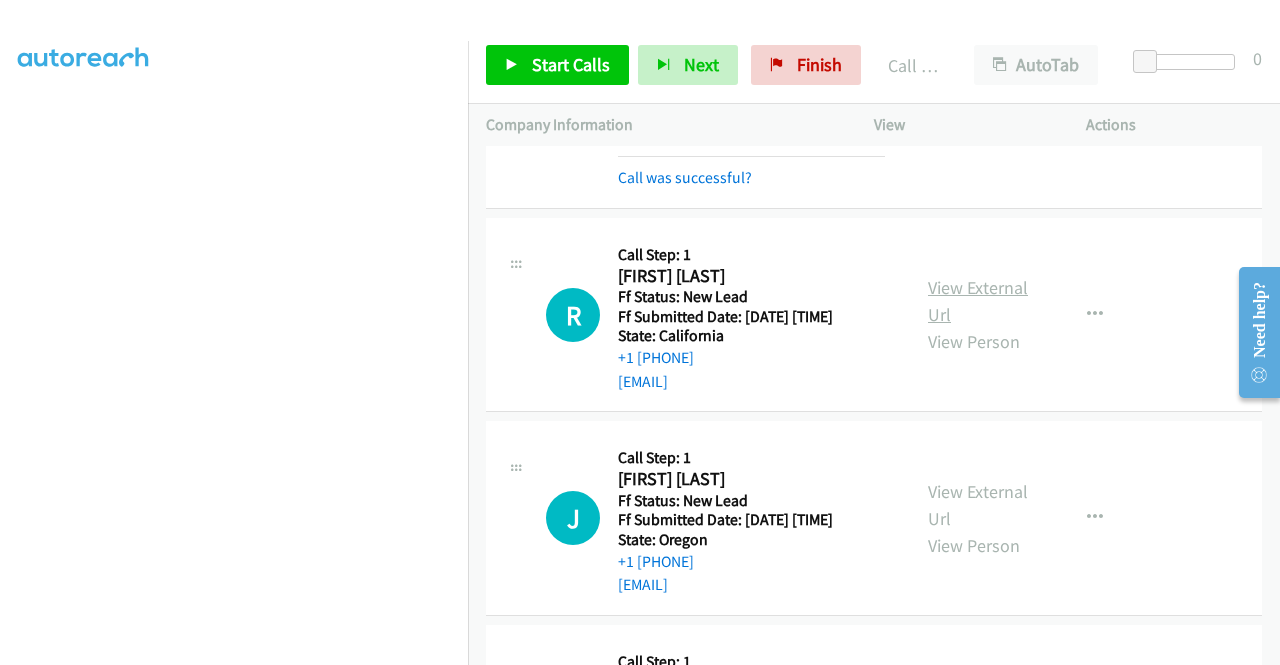 click on "View External Url" at bounding box center (978, 301) 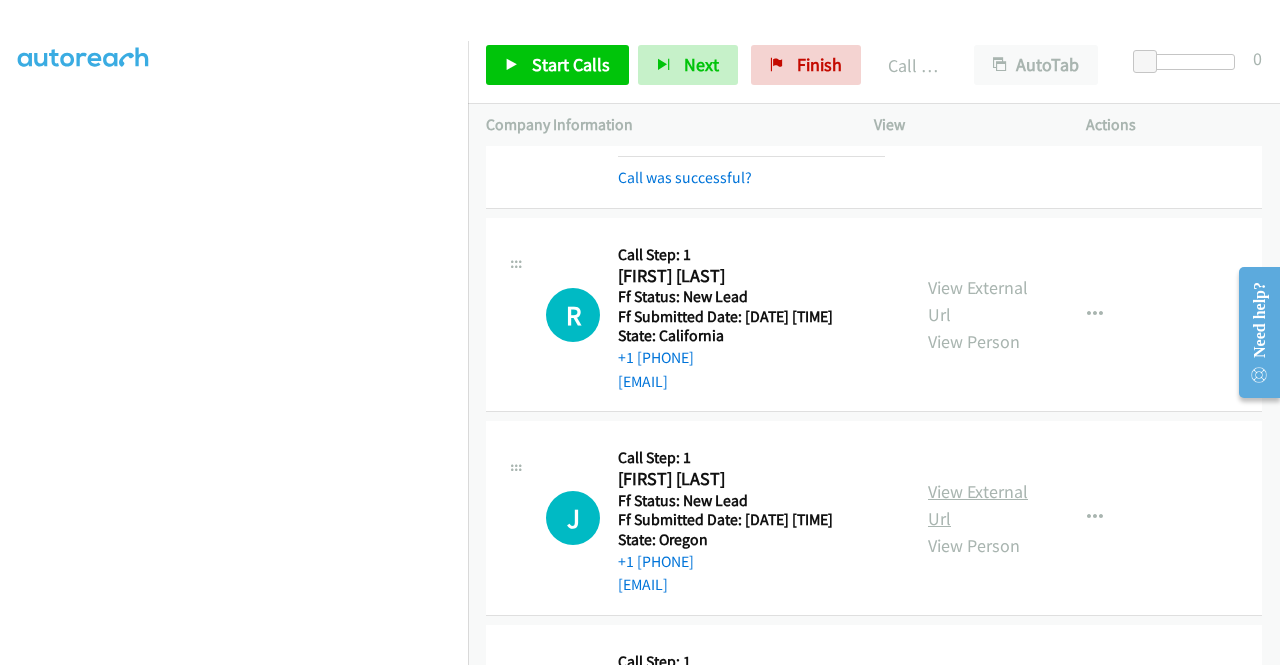 click on "View External Url" at bounding box center (978, 505) 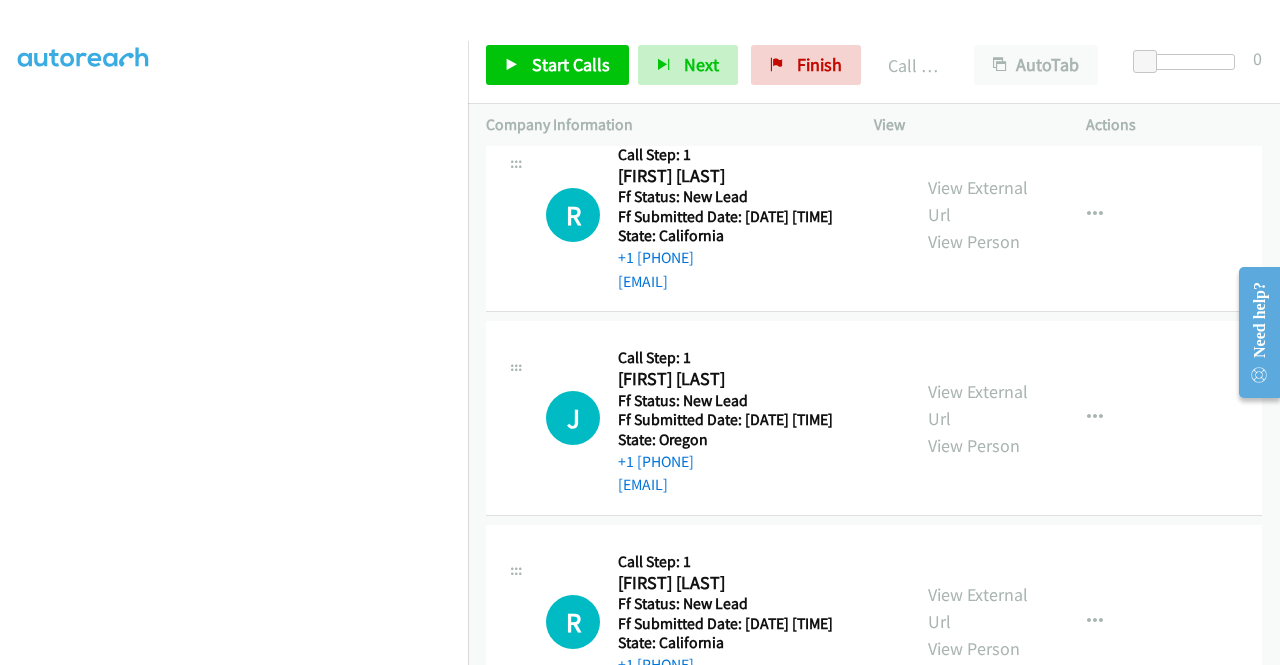 scroll, scrollTop: 1442, scrollLeft: 0, axis: vertical 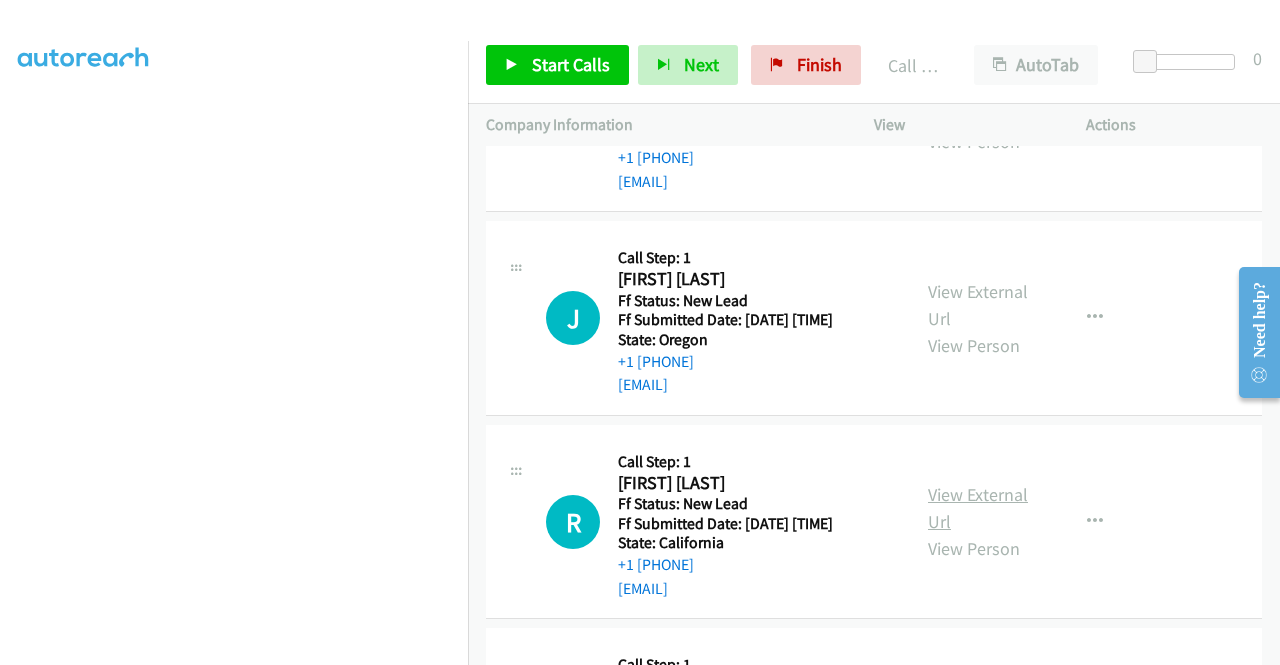 click on "View External Url" at bounding box center (978, 508) 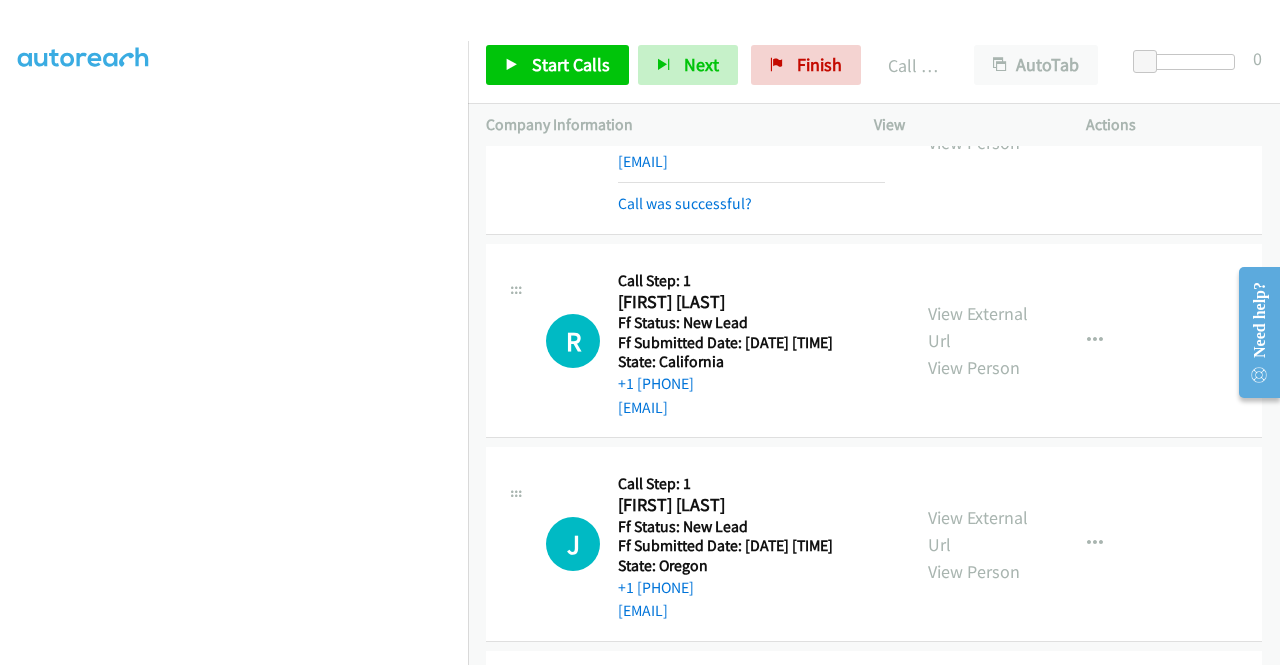 scroll, scrollTop: 1242, scrollLeft: 0, axis: vertical 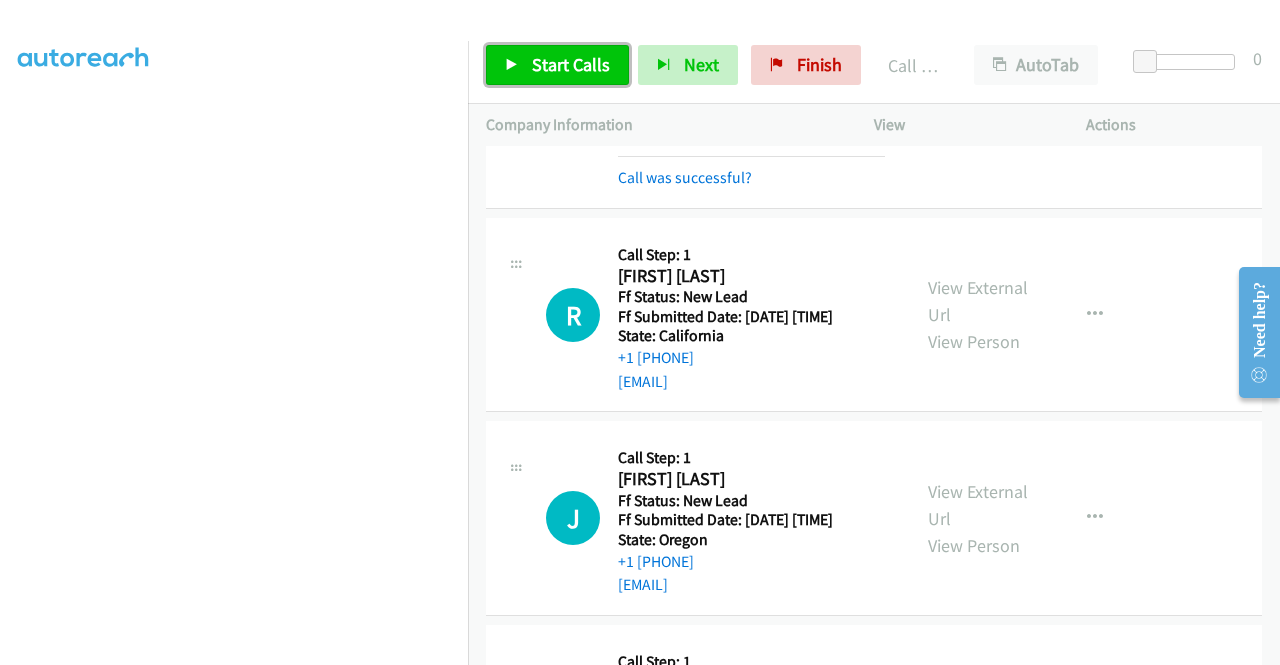 click on "Start Calls" at bounding box center (557, 65) 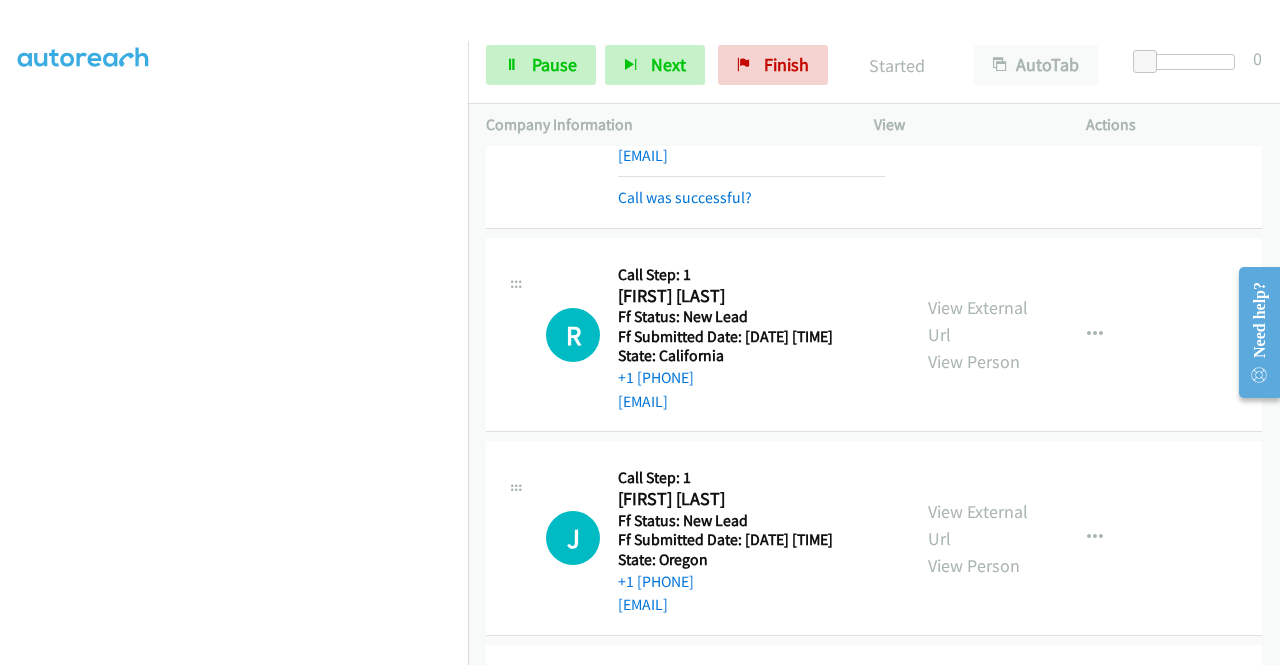 scroll, scrollTop: 1242, scrollLeft: 0, axis: vertical 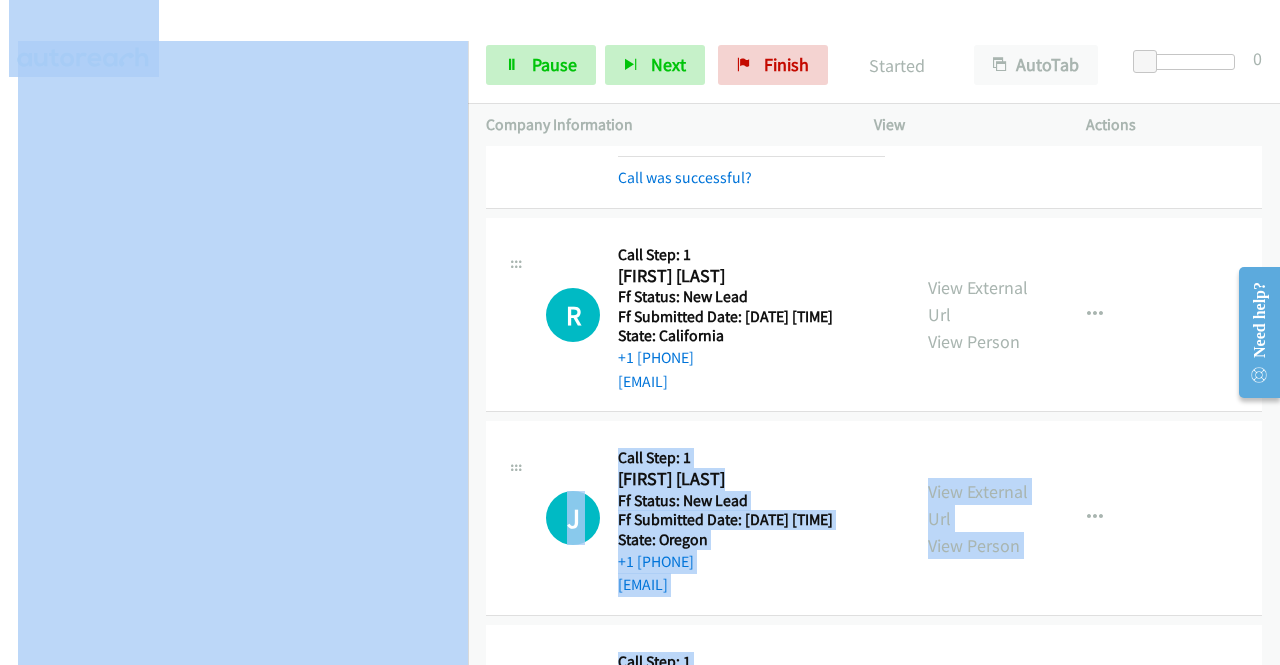click on "Start Calls
Pause
Next
Finish
Started
AutoTab
AutoTab
0
Company Information
Info
Status
View
Actions
+1 415-964-1034
Call failed - Please reload the list and try again
The Callbar Failed to Load Please Open it and Reload the Page
Hmm something isn't quite right.. Please refresh the page
Hmm something isn't quite right.. Please refresh the page
No records are currently dialable. We'll auto-refresh when new records are added or you can switch to another list or campaign.
Loading New Records ...
S
Callback Scheduled
Call Step: 1
Sandy Null
America/Los_Angeles
Ff Status: New Lead
Ff Submitted Date: 2025-08-07 04:45:36 +0000
State: California
+1 714-318-4590
sandrameraznull@gmail.com
Call was successful?
View External Url
View Person" at bounding box center (640, 47) 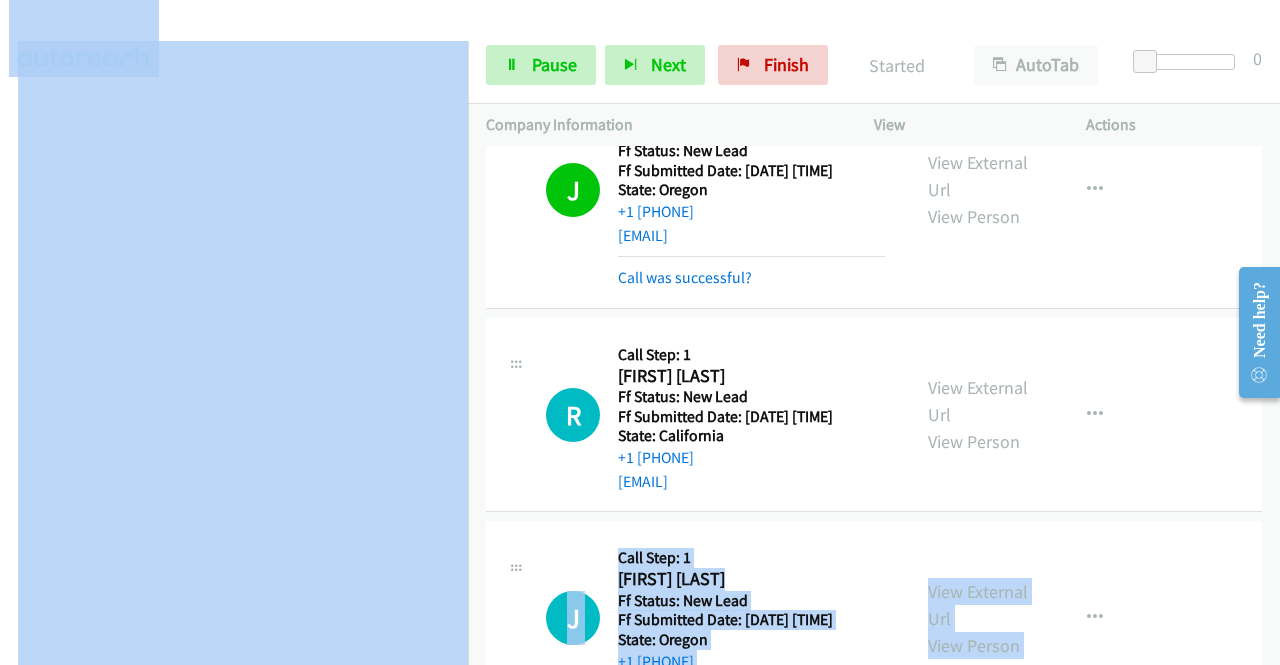 scroll, scrollTop: 1042, scrollLeft: 0, axis: vertical 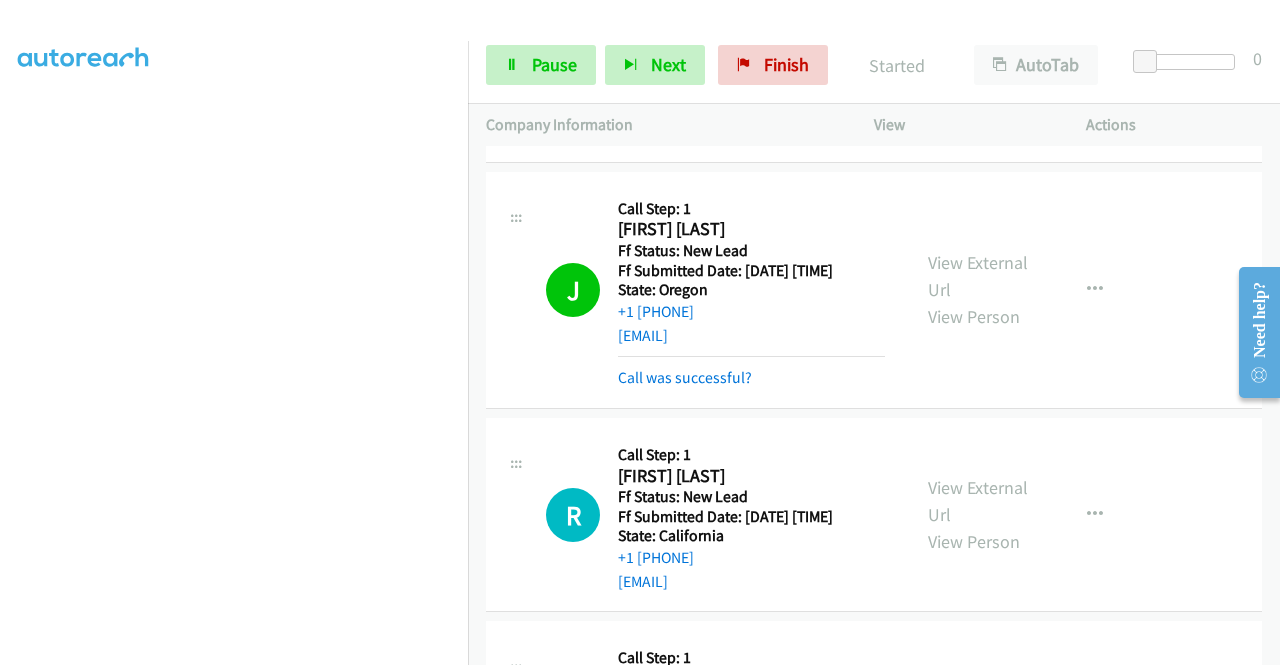 click on "J
Callback Scheduled
Call Step: 1
Jackie Shannon
America/Los_Angeles
Ff Status: New Lead
Ff Submitted Date: 2025-08-07 04:08:21 +0000
State: Oregon
+1 503-310-8745
shannoja@ohsu.edu
Call was successful?
View External Url
View Person
View External Url
Email
Schedule/Manage Callback
Skip Call
Add to do not call list" at bounding box center (874, 290) 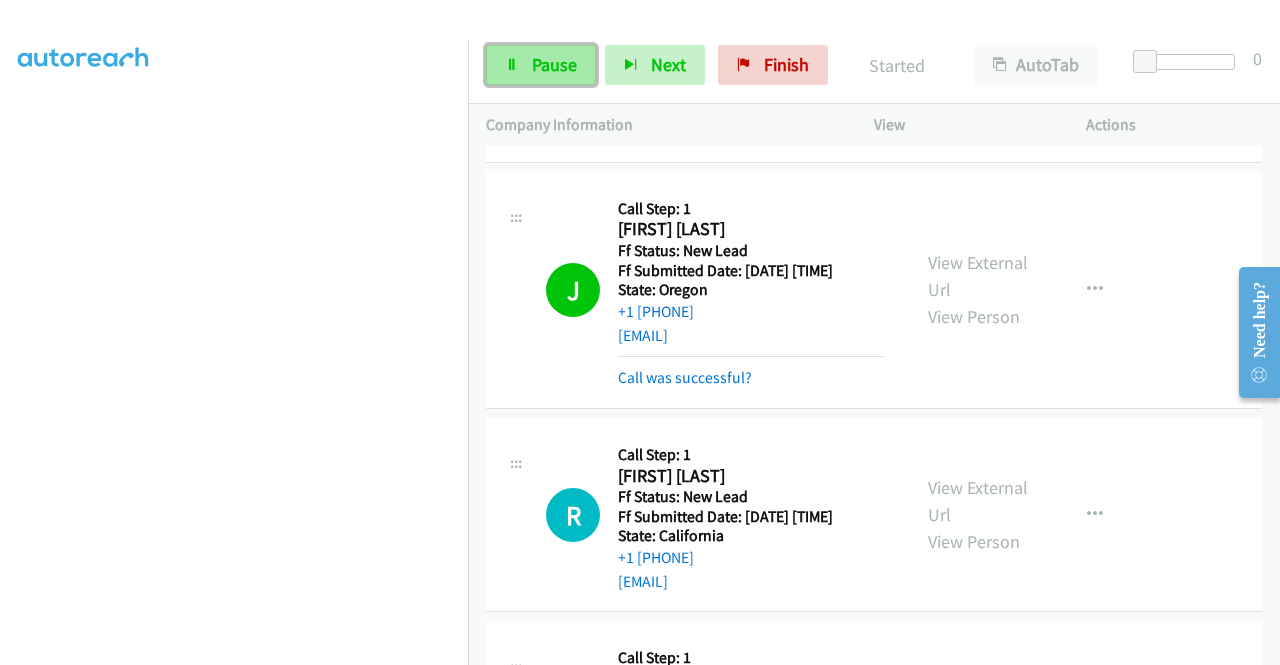 click on "Pause" at bounding box center (554, 64) 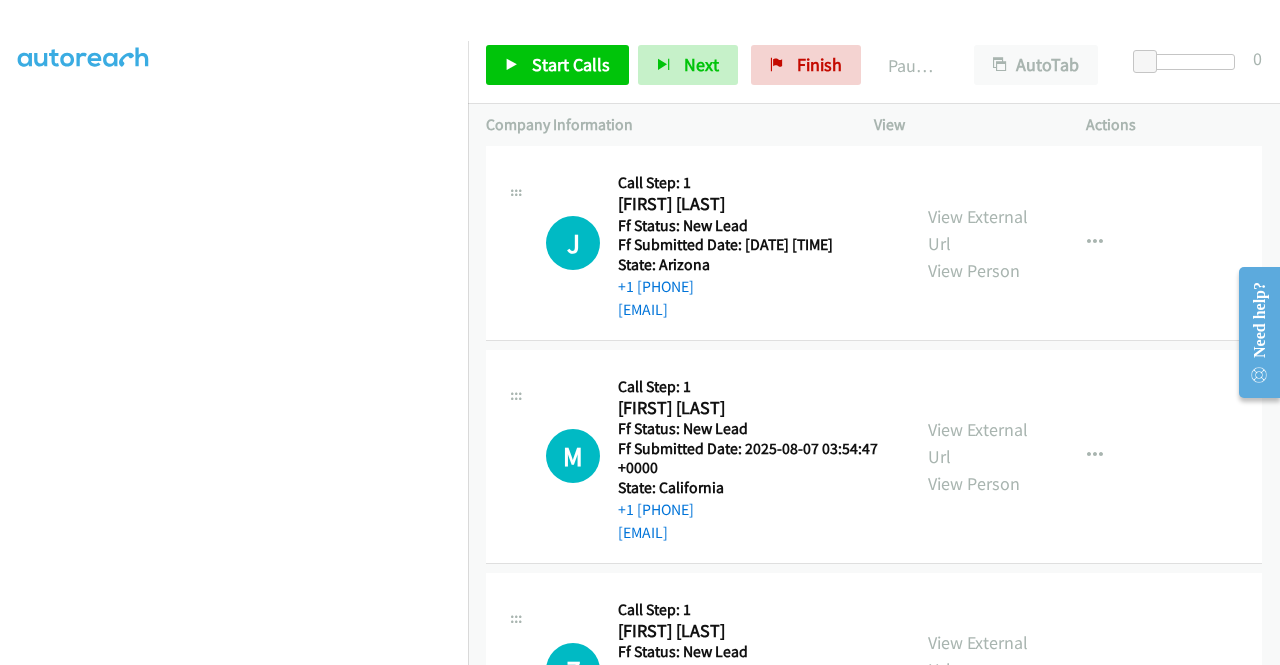 scroll, scrollTop: 1942, scrollLeft: 0, axis: vertical 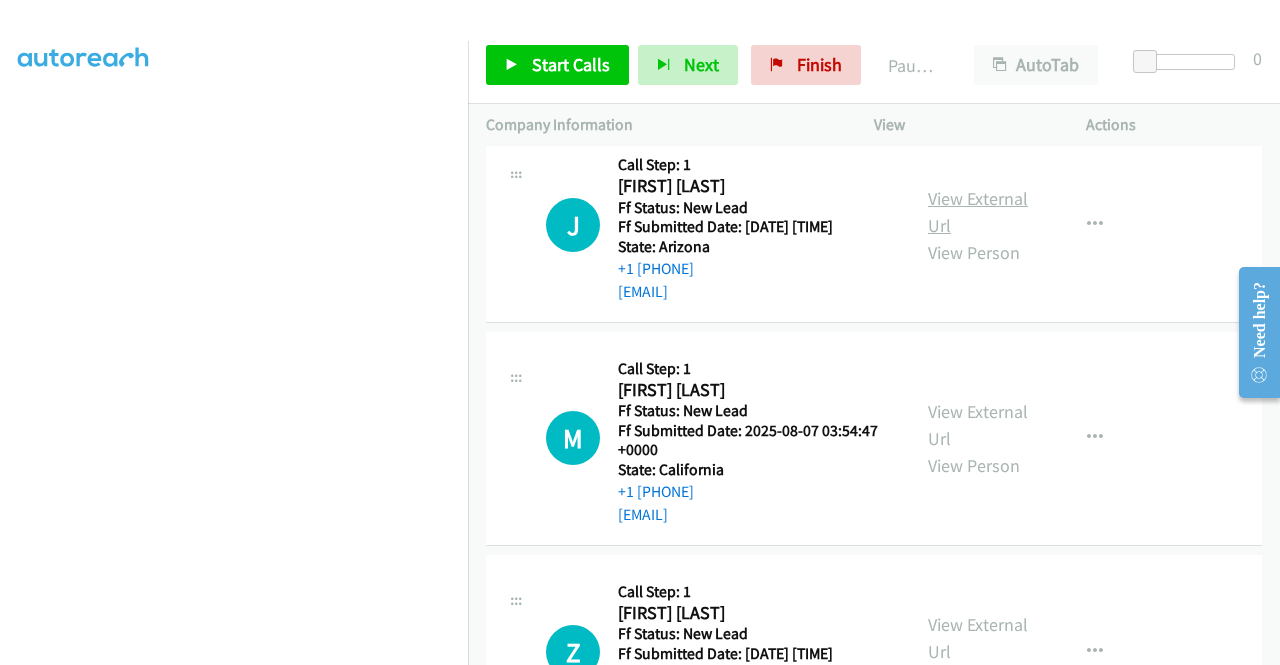 click on "View External Url" at bounding box center (978, 212) 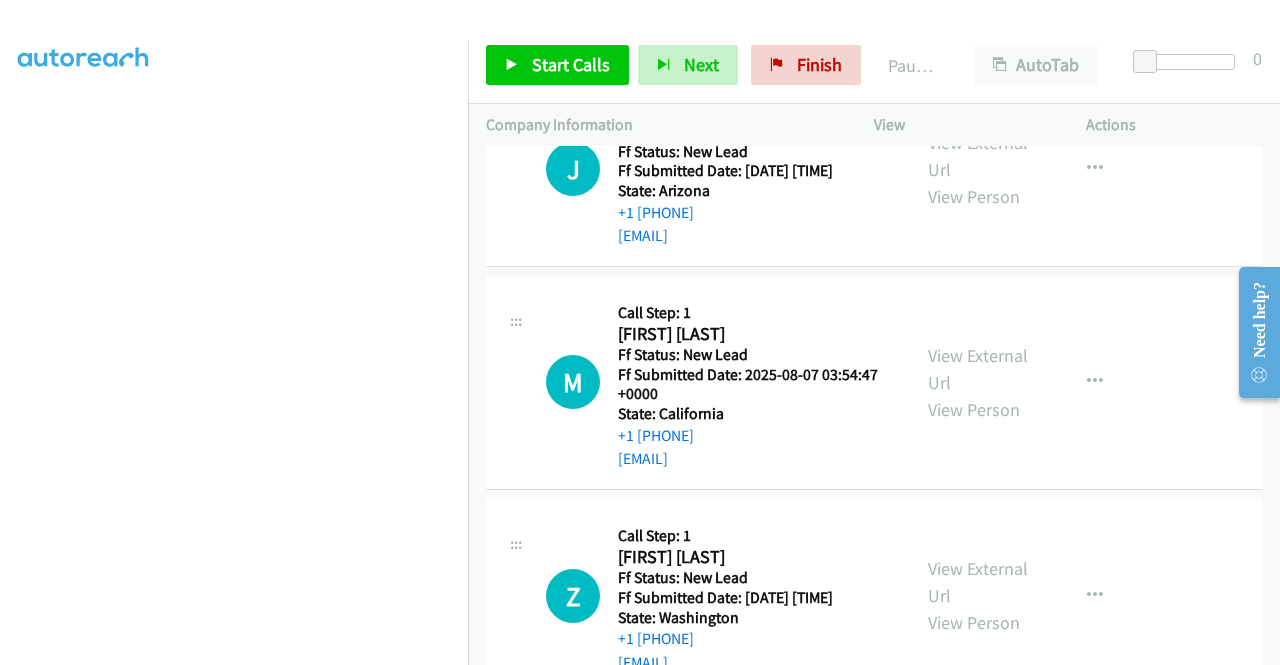 scroll, scrollTop: 2042, scrollLeft: 0, axis: vertical 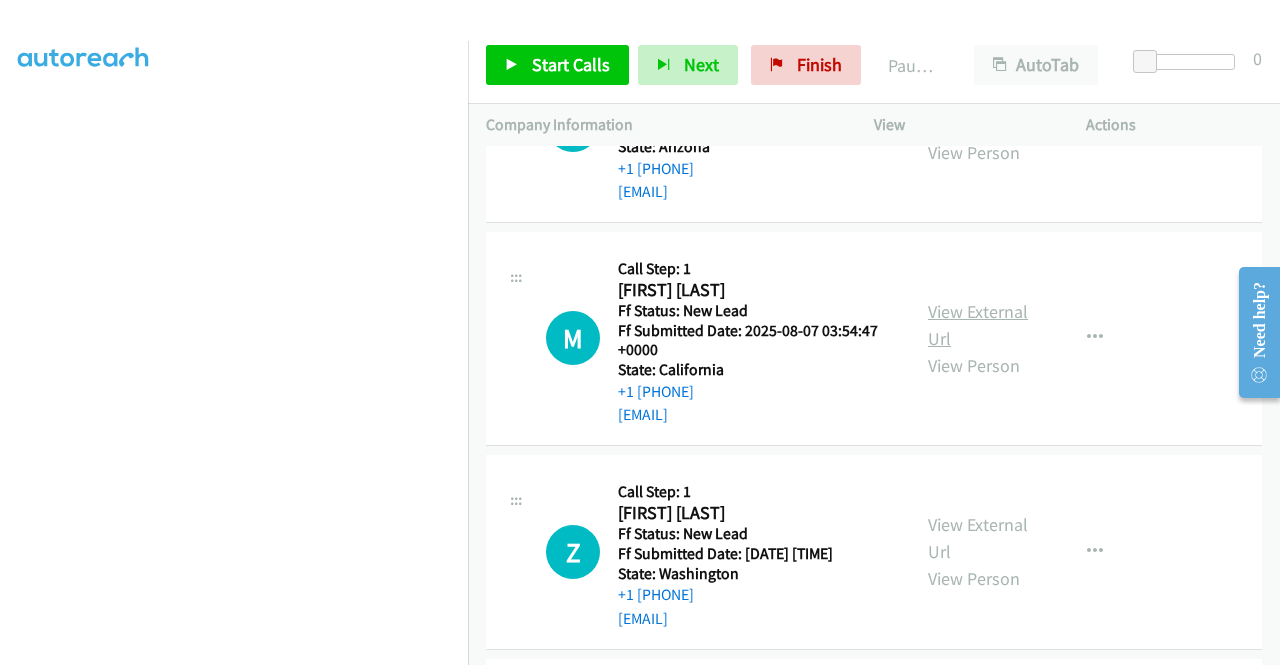 click on "View External Url" at bounding box center (978, 325) 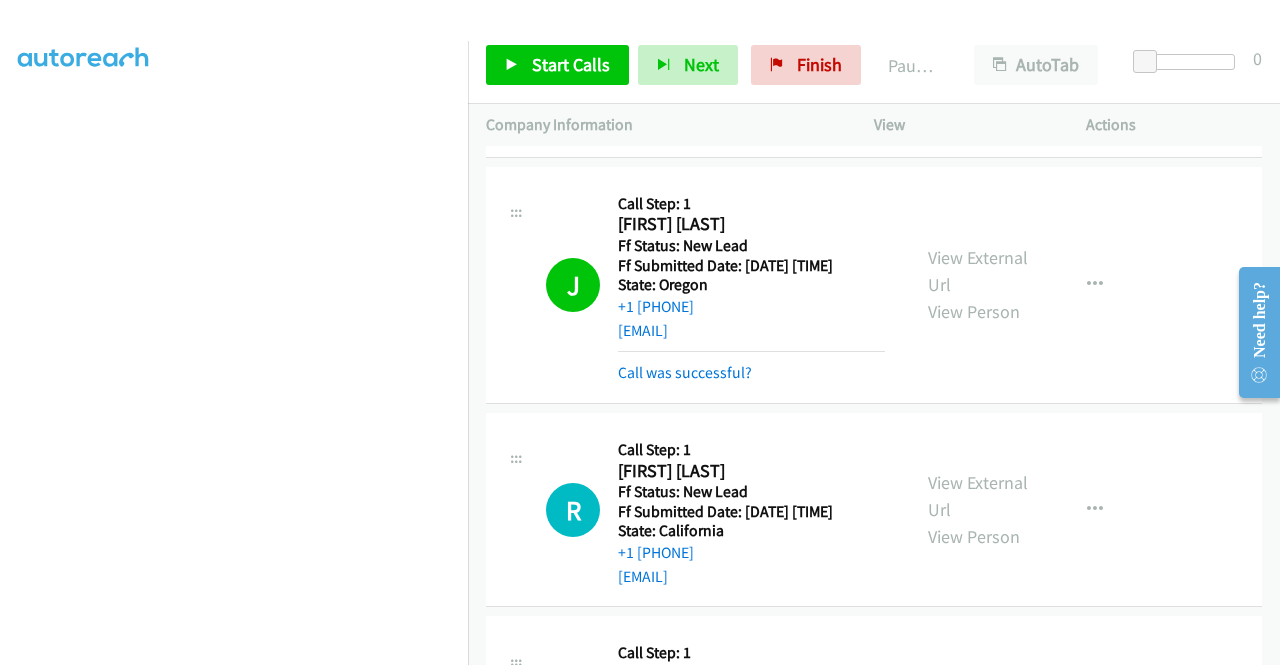 scroll, scrollTop: 1042, scrollLeft: 0, axis: vertical 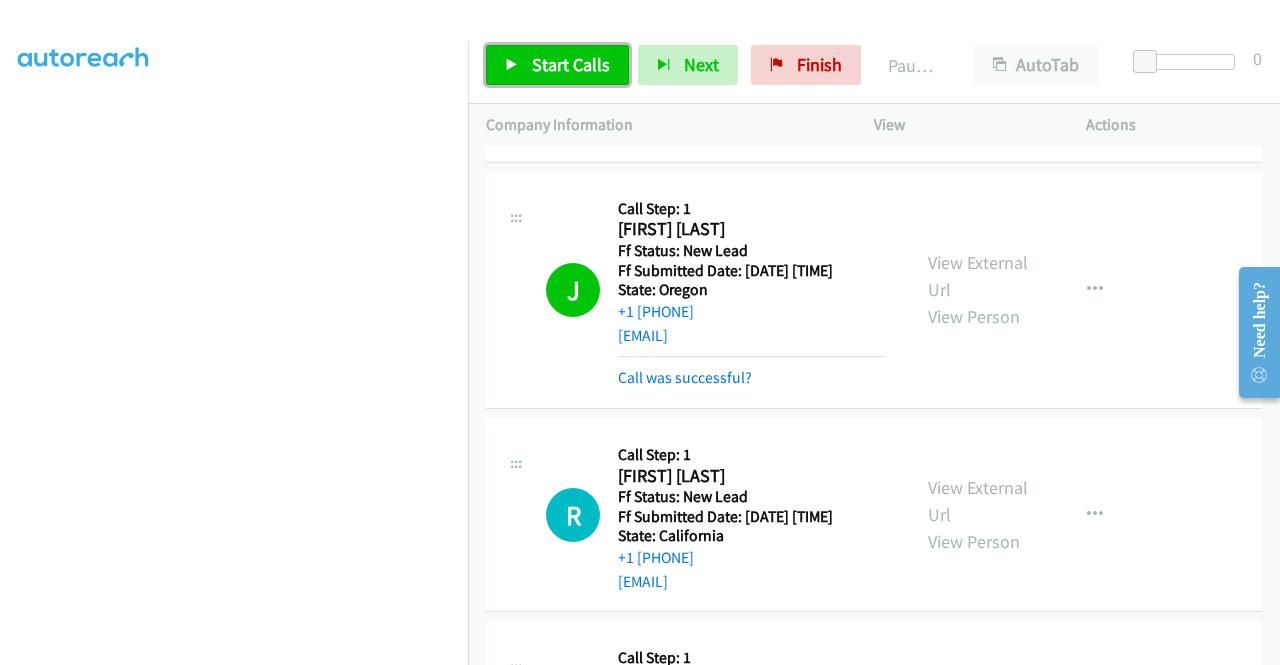 click on "Start Calls" at bounding box center [557, 65] 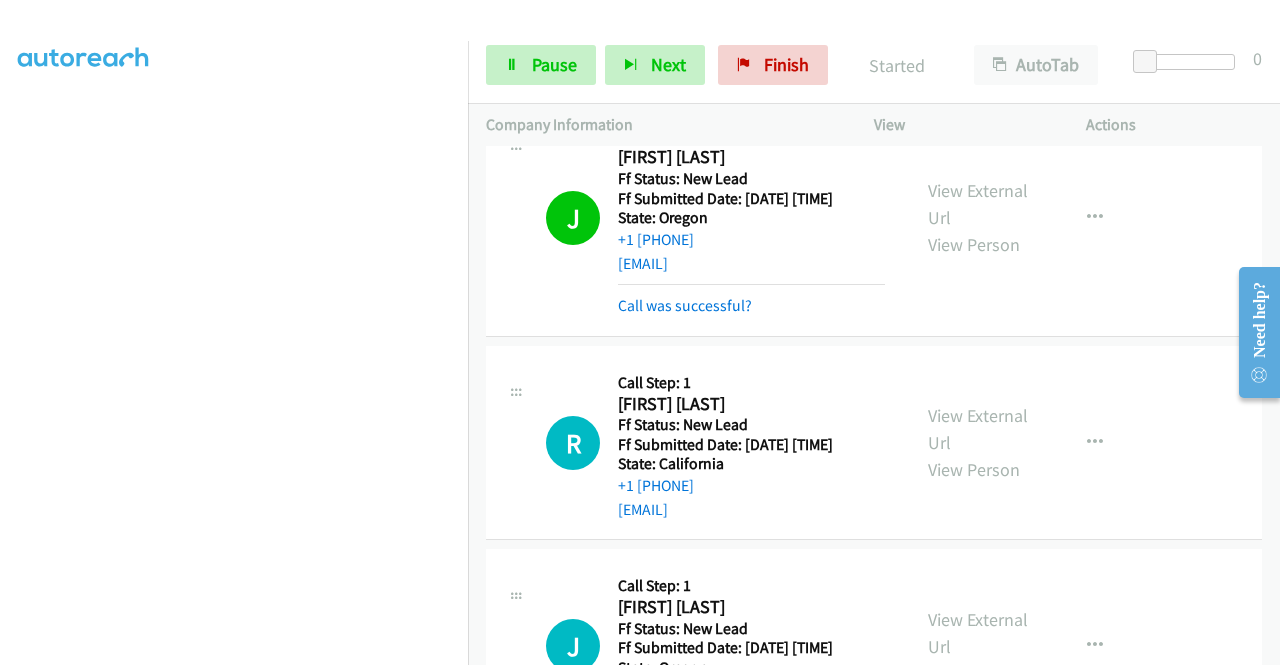 scroll, scrollTop: 1142, scrollLeft: 0, axis: vertical 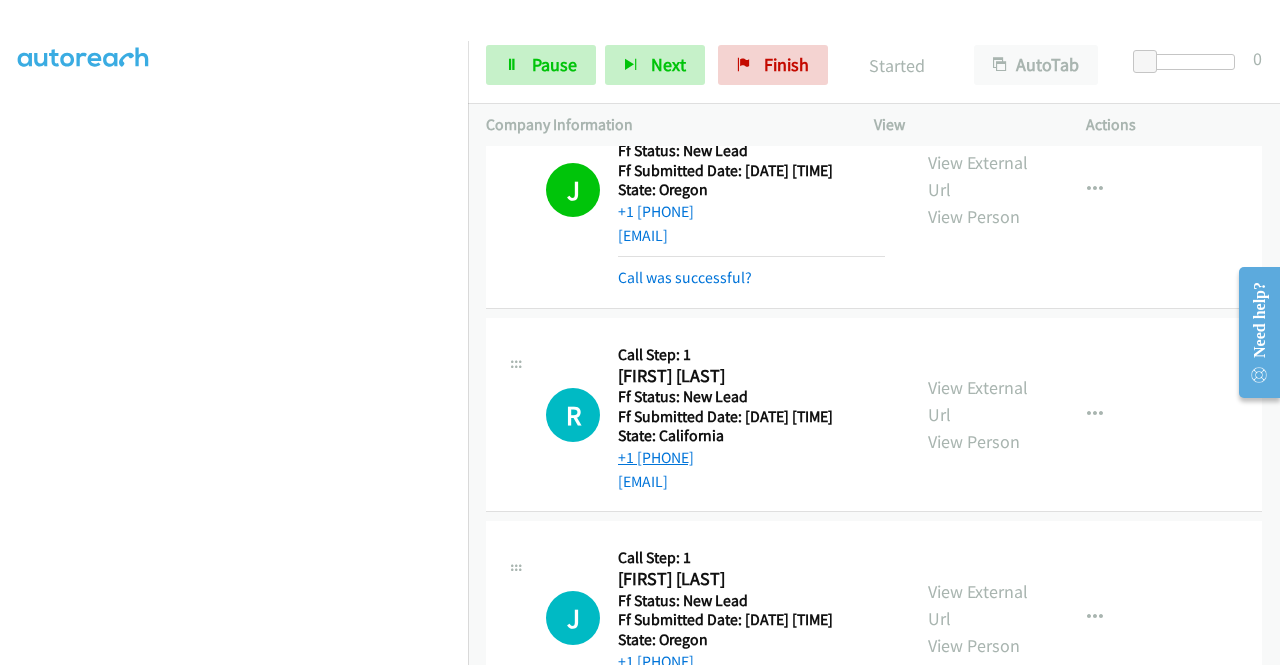 drag, startPoint x: 752, startPoint y: 490, endPoint x: 637, endPoint y: 497, distance: 115.212845 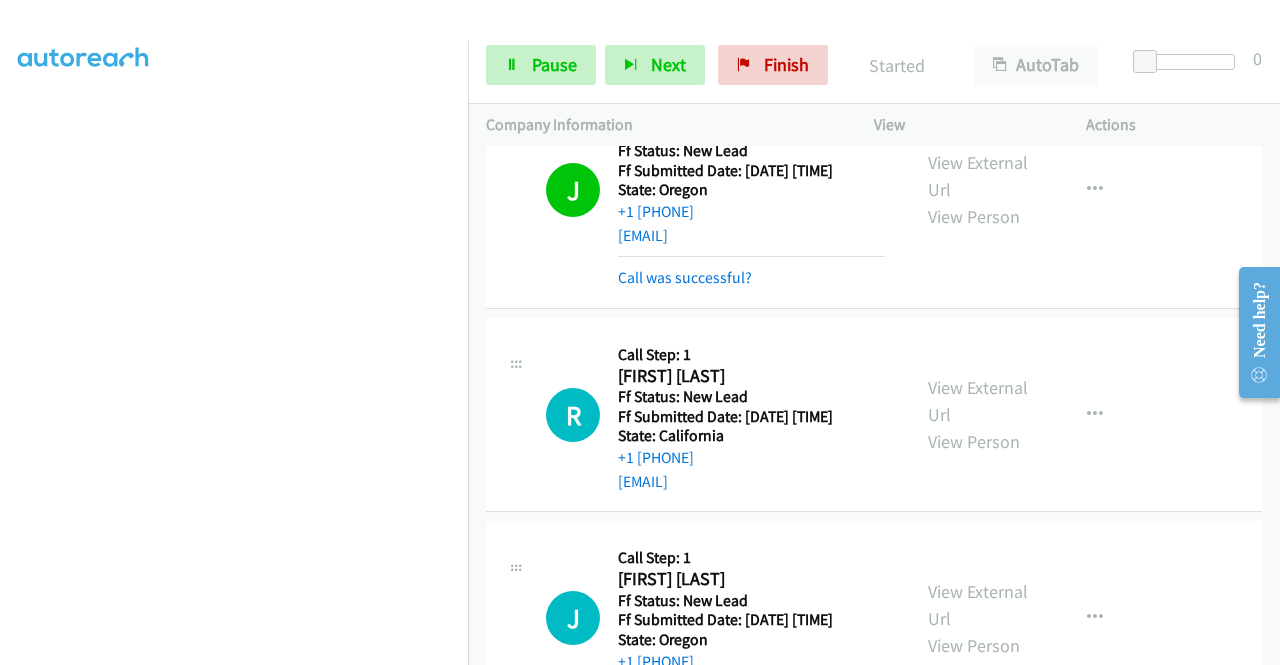 copy on "916-601-7880" 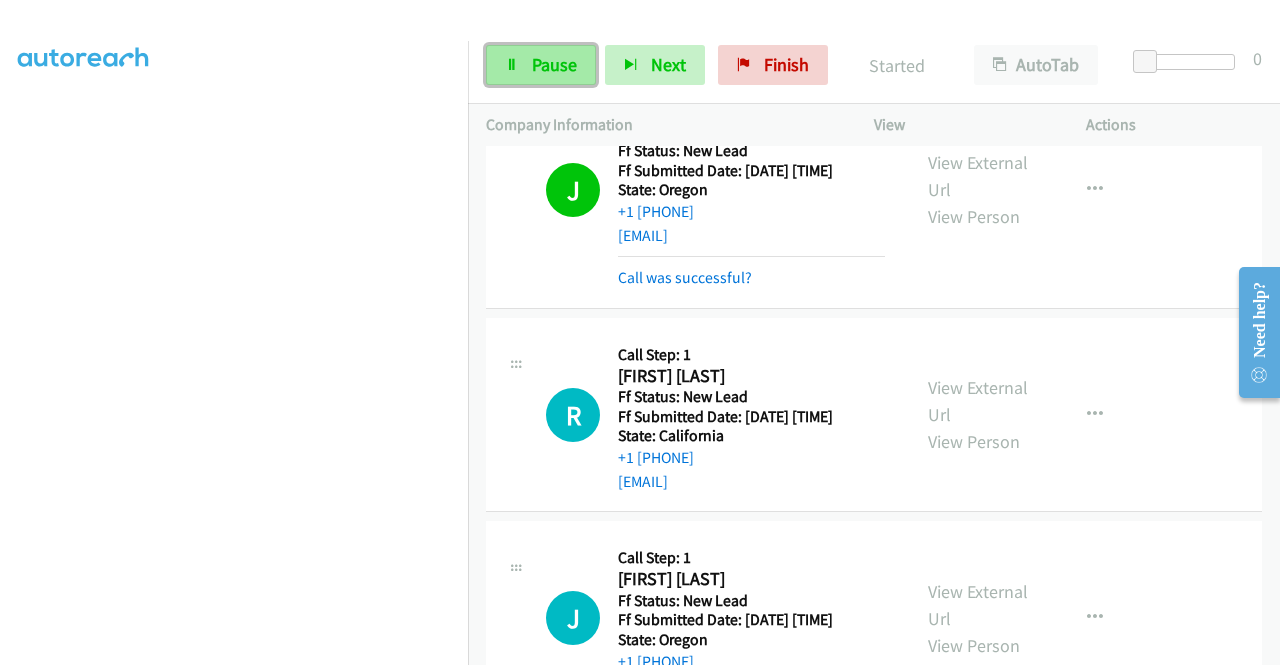 click on "Pause" at bounding box center [541, 65] 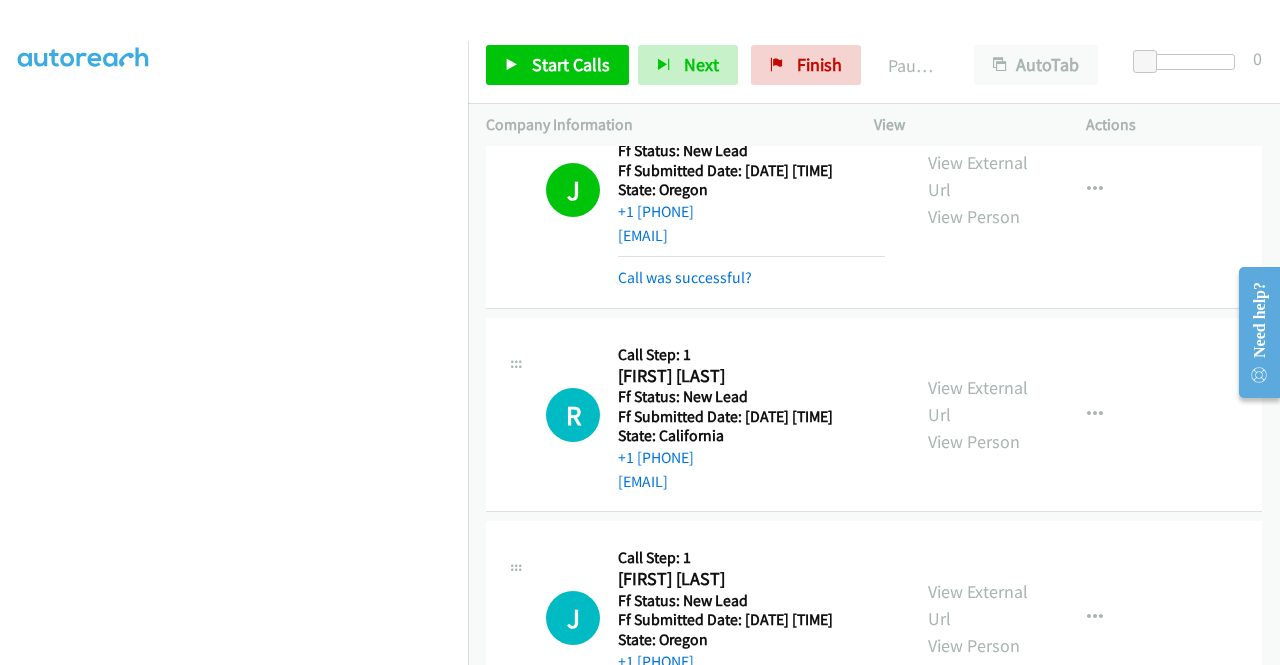 scroll, scrollTop: 413, scrollLeft: 15, axis: both 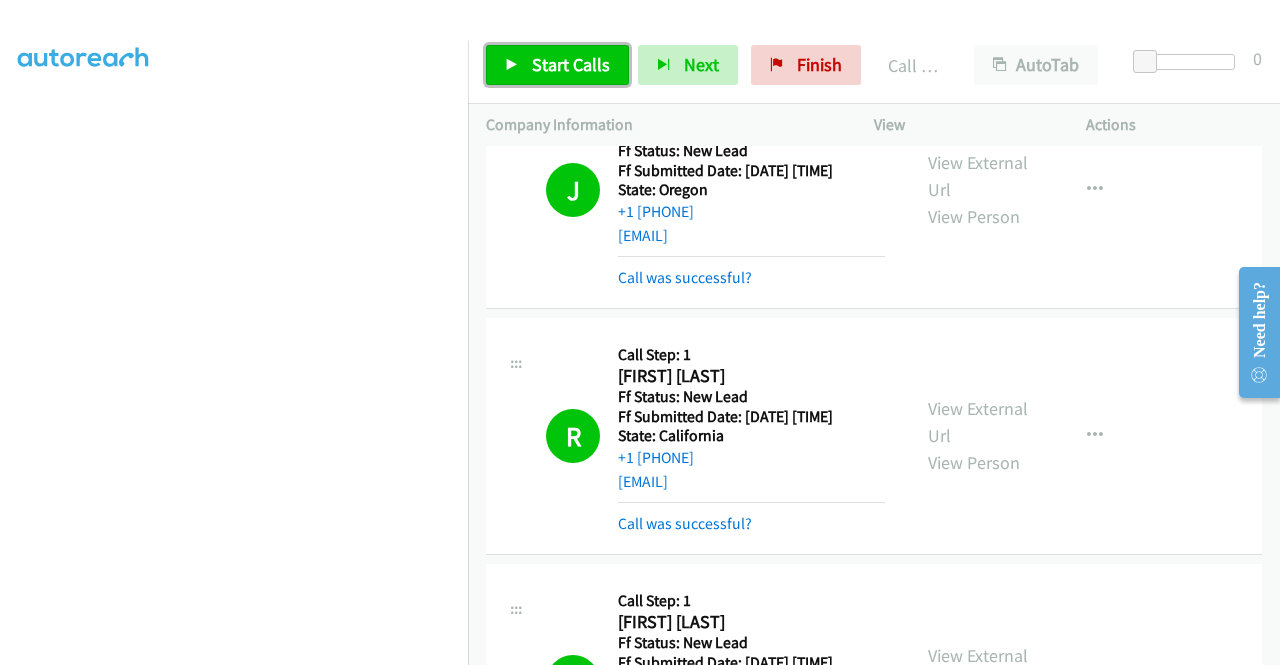 click on "Start Calls" at bounding box center [571, 64] 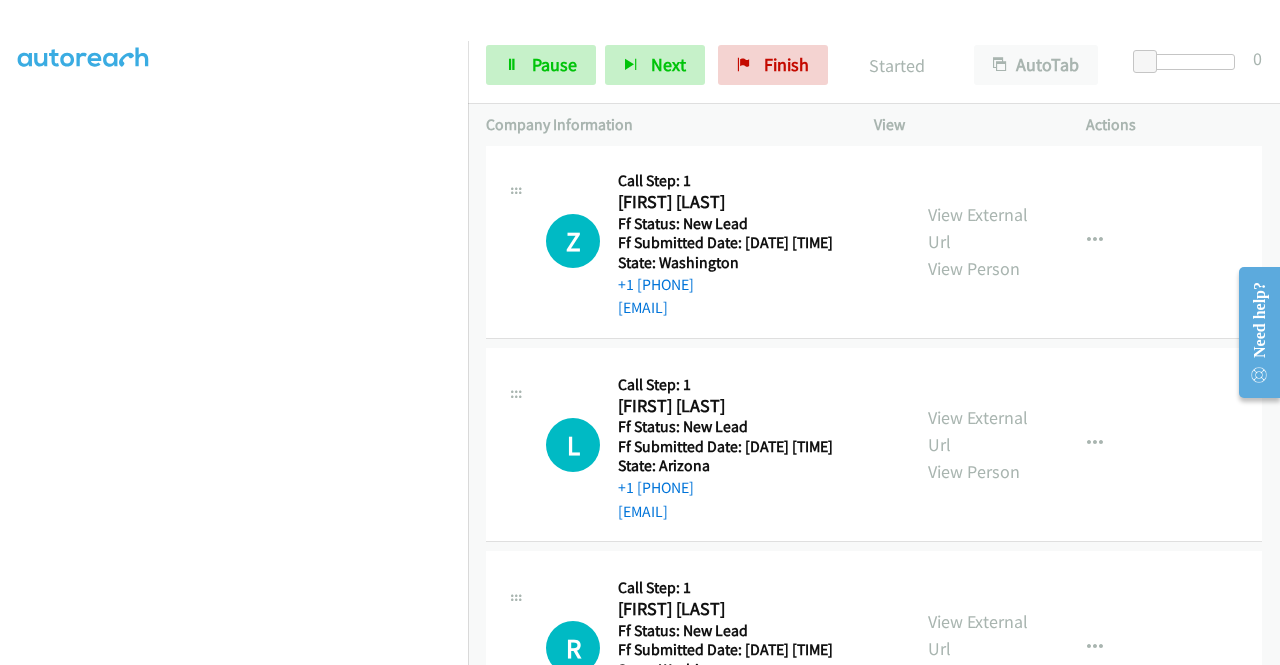 scroll, scrollTop: 2442, scrollLeft: 0, axis: vertical 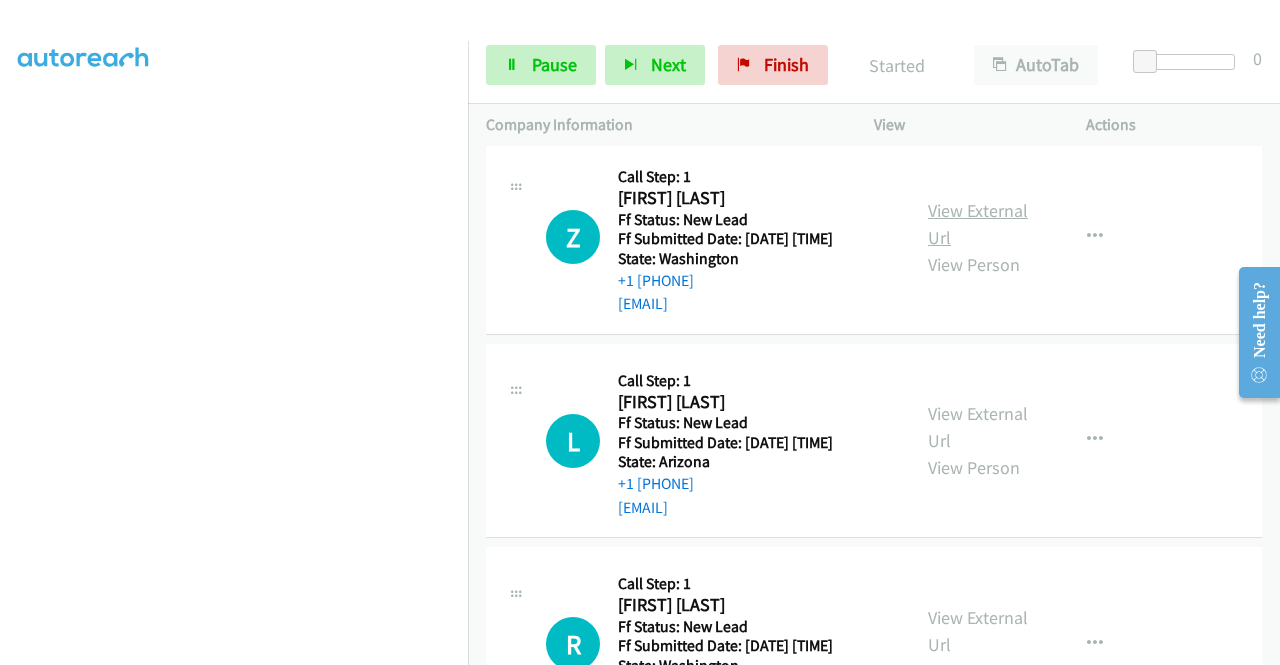 click on "View External Url" at bounding box center (978, 224) 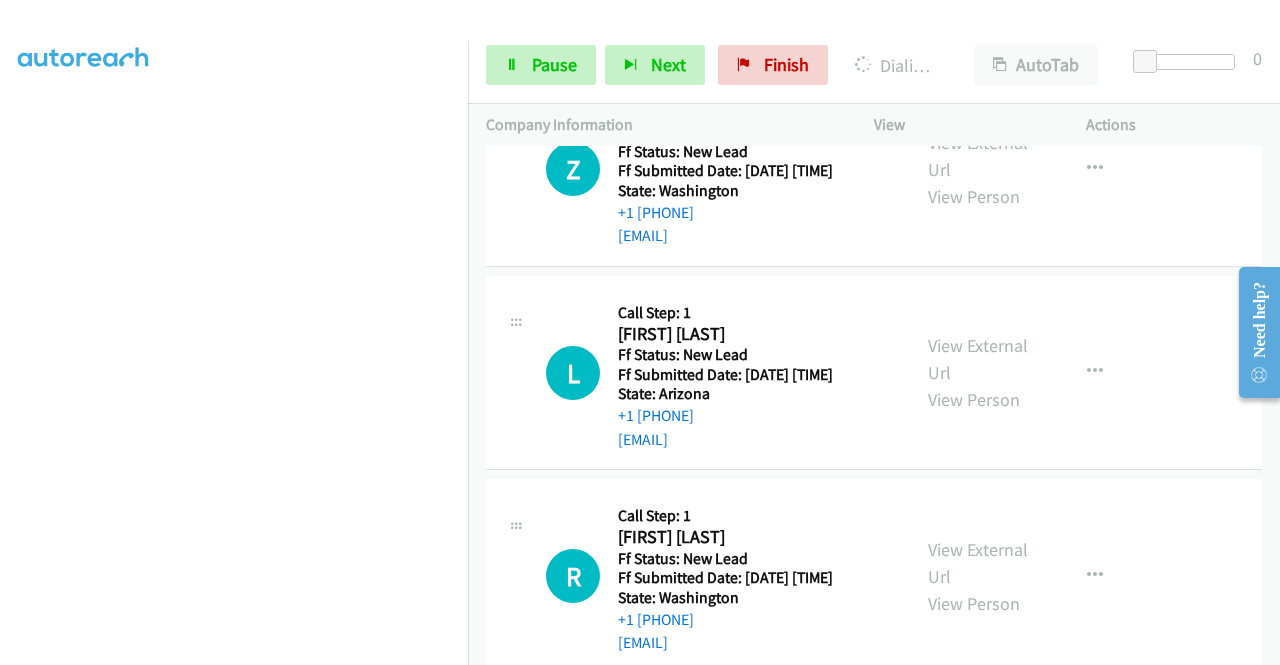 scroll, scrollTop: 2542, scrollLeft: 0, axis: vertical 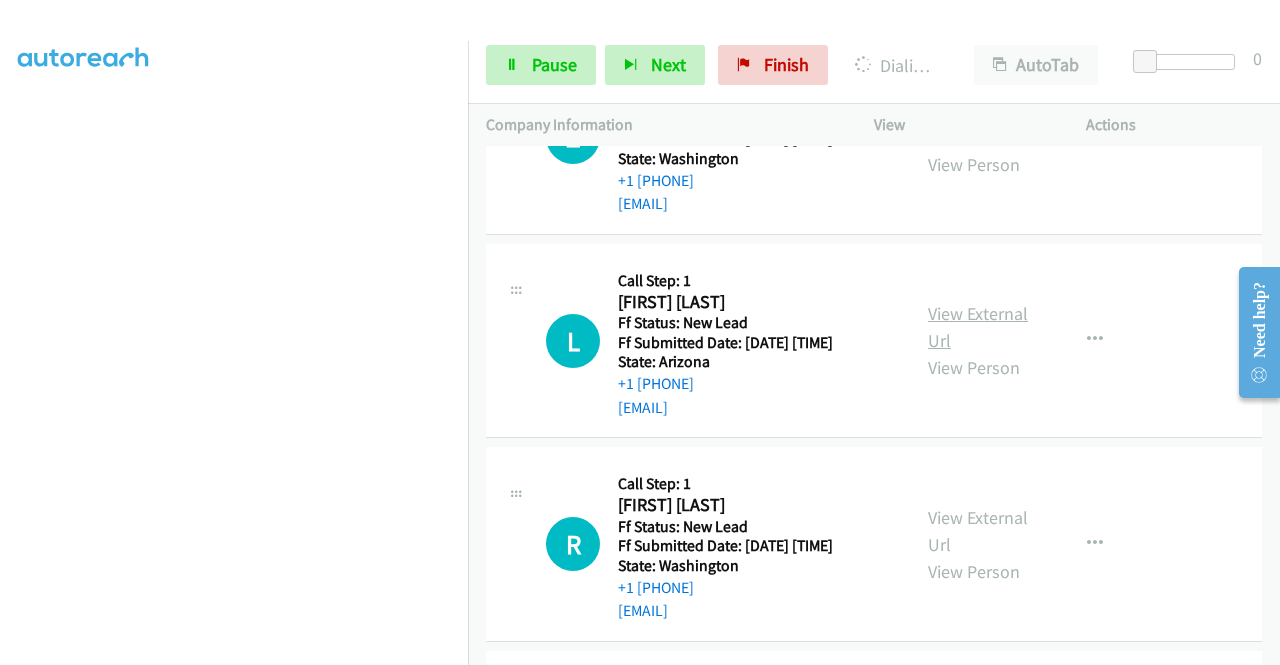 click on "View External Url" at bounding box center [978, 327] 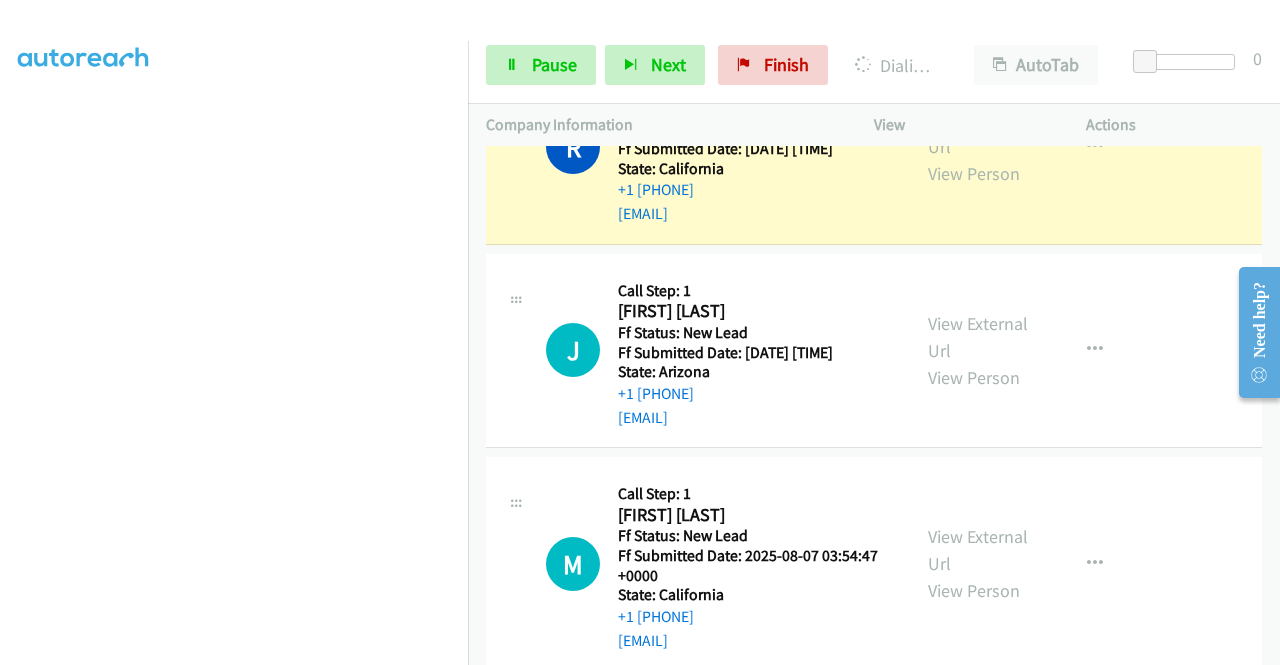 scroll, scrollTop: 1842, scrollLeft: 0, axis: vertical 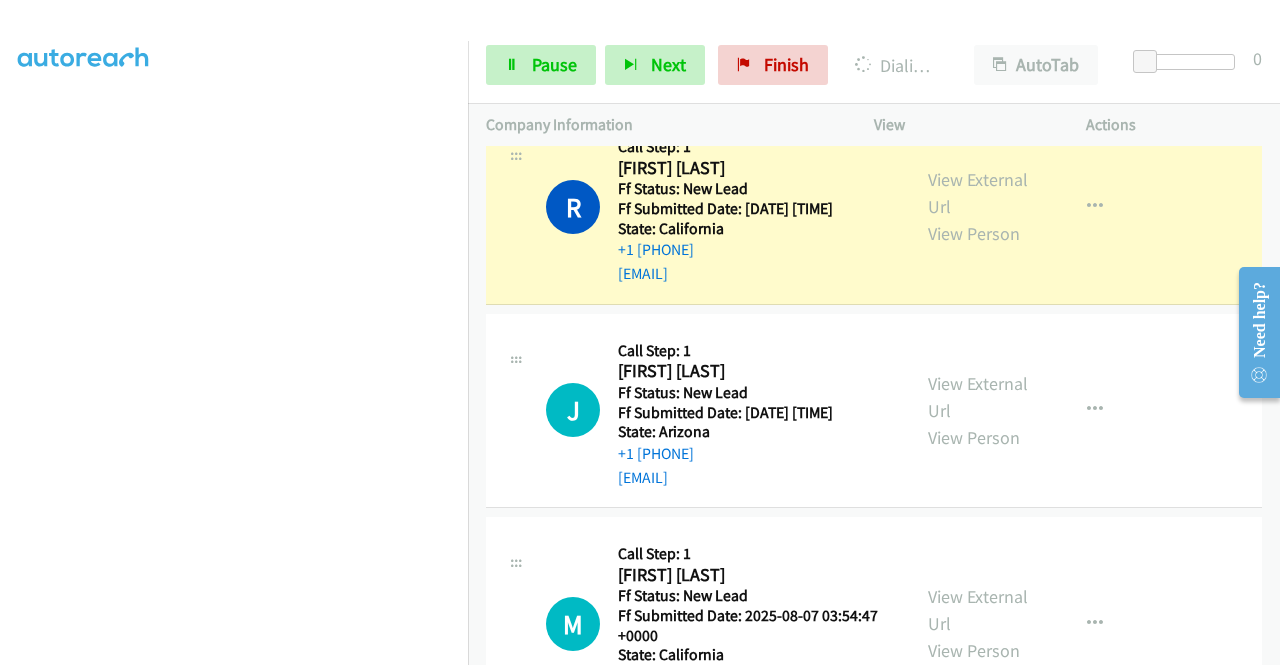 click on "J
Callback Scheduled
Call Step: 1
Joy Manthey
America/Phoenix
Ff Status: New Lead
Ff Submitted Date: 2025-08-07 03:56:48 +0000
State: Arizona
+1 480-707-1155
joy51501@yahoo.com
Call was successful?
View External Url
View Person
View External Url
Email
Schedule/Manage Callback
Skip Call
Add to do not call list" at bounding box center (874, 411) 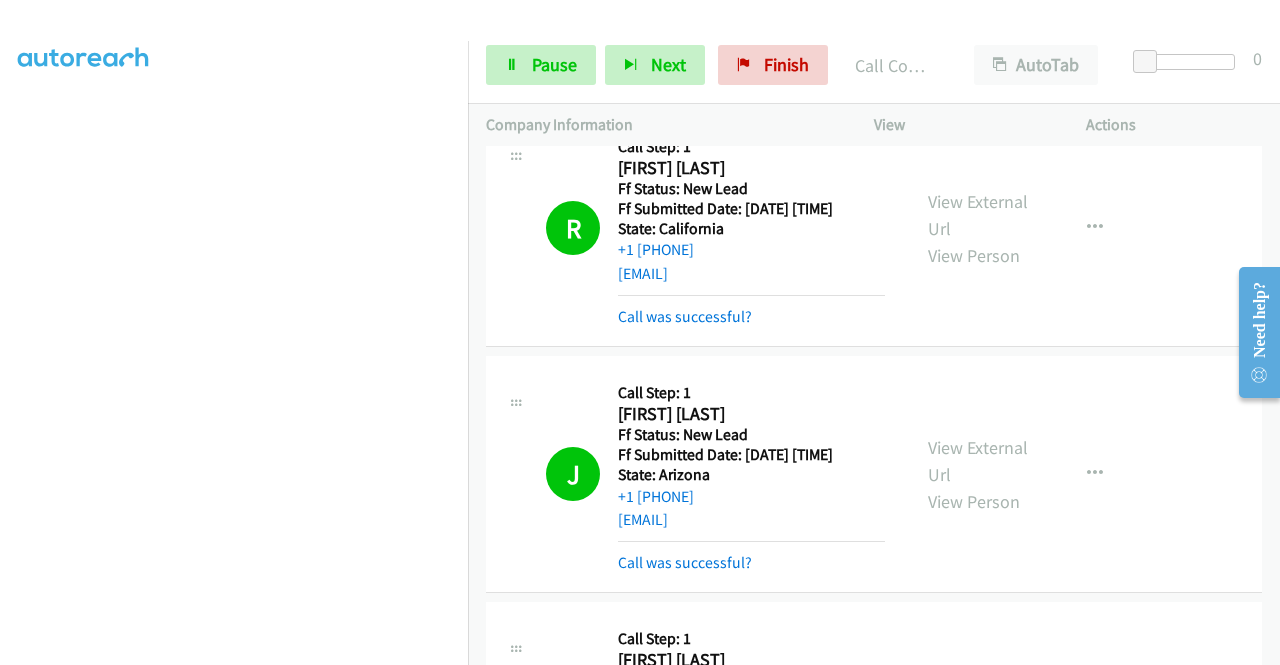 scroll, scrollTop: 456, scrollLeft: 15, axis: both 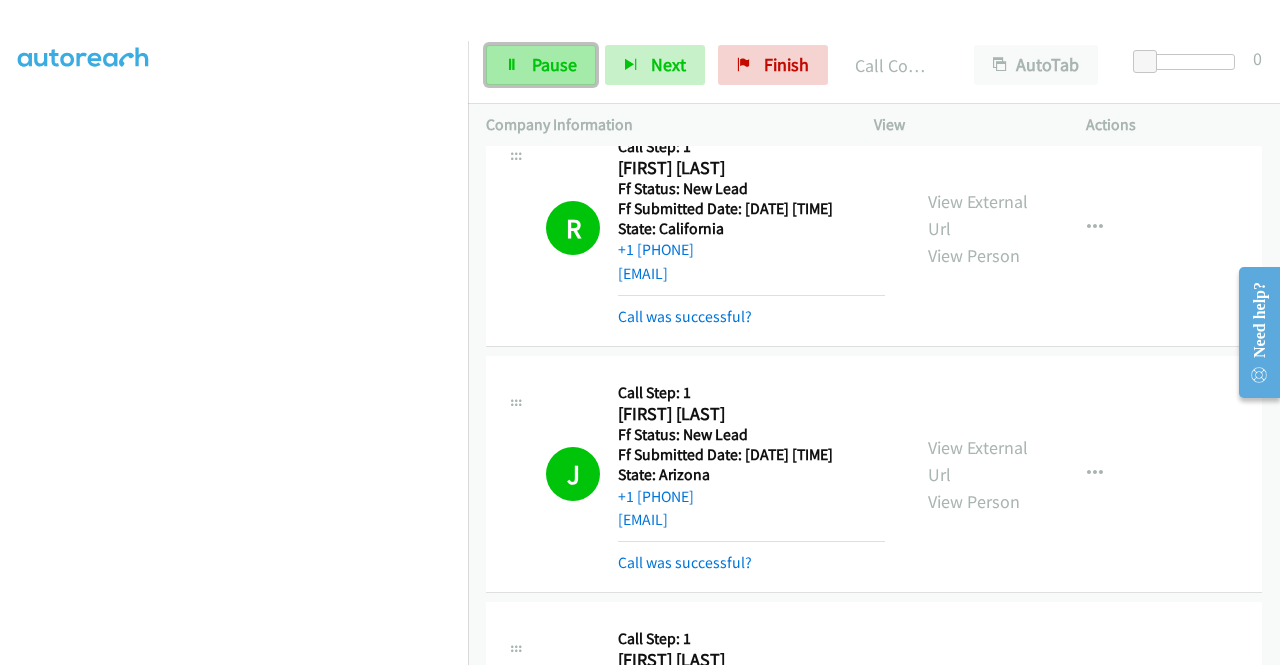 click on "Pause" at bounding box center [554, 64] 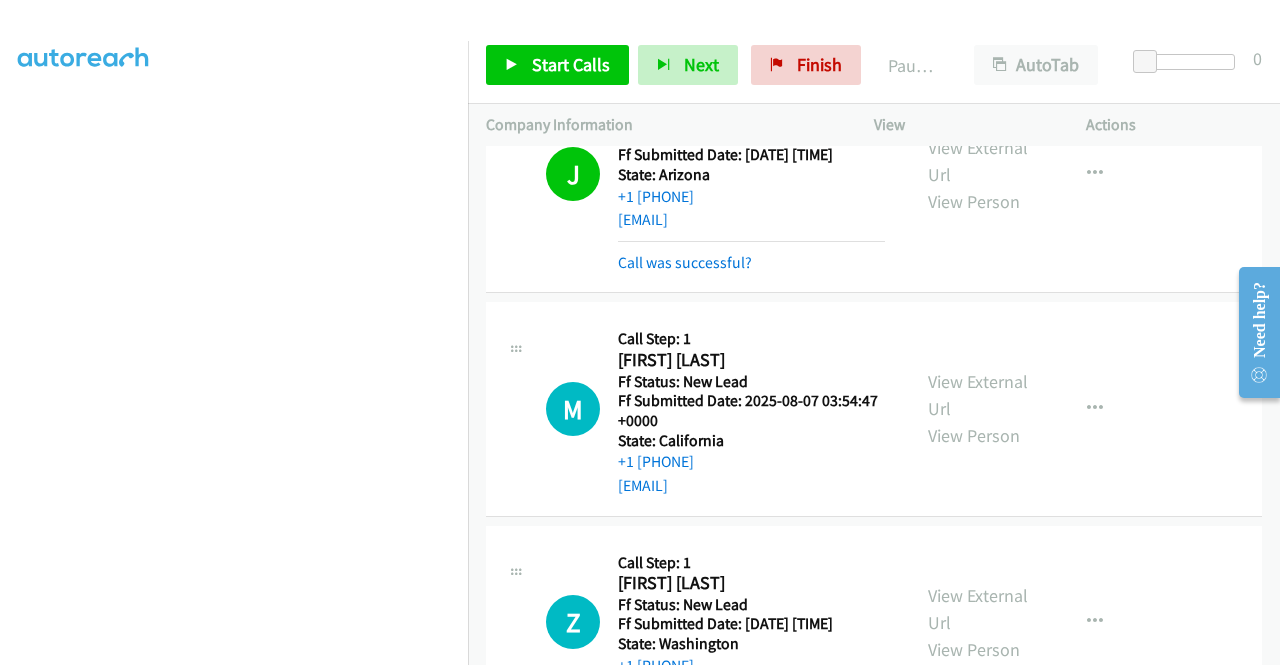 scroll, scrollTop: 2342, scrollLeft: 0, axis: vertical 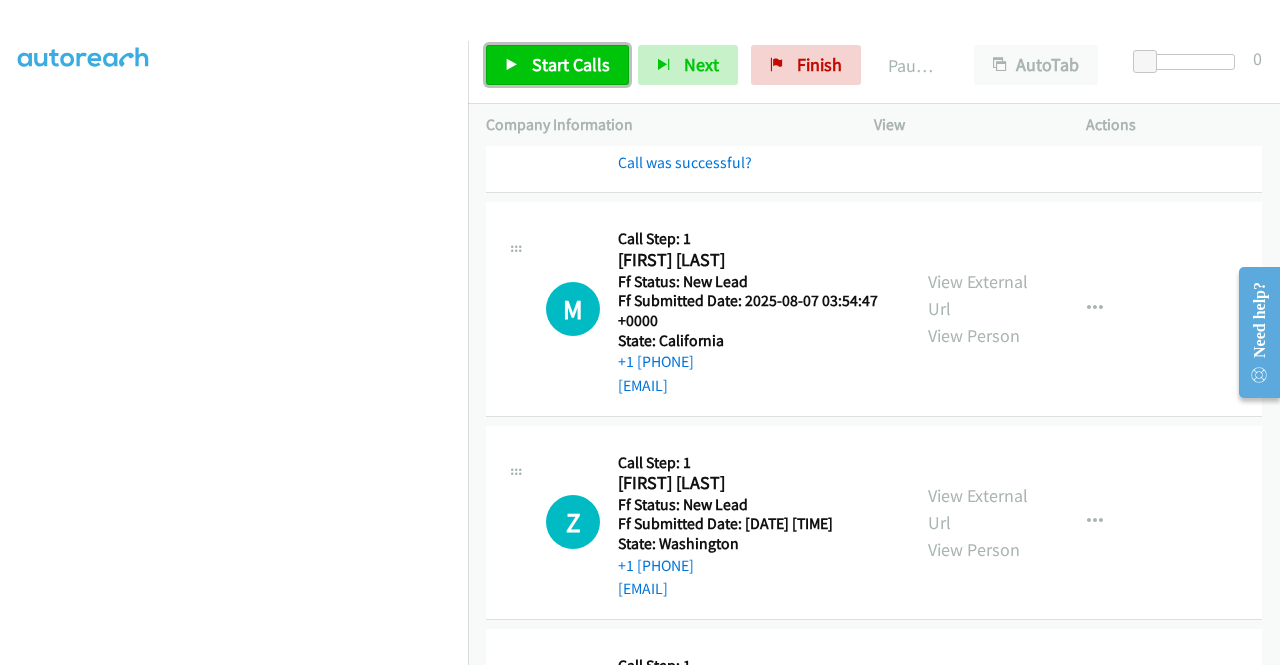 click on "Start Calls" at bounding box center (571, 64) 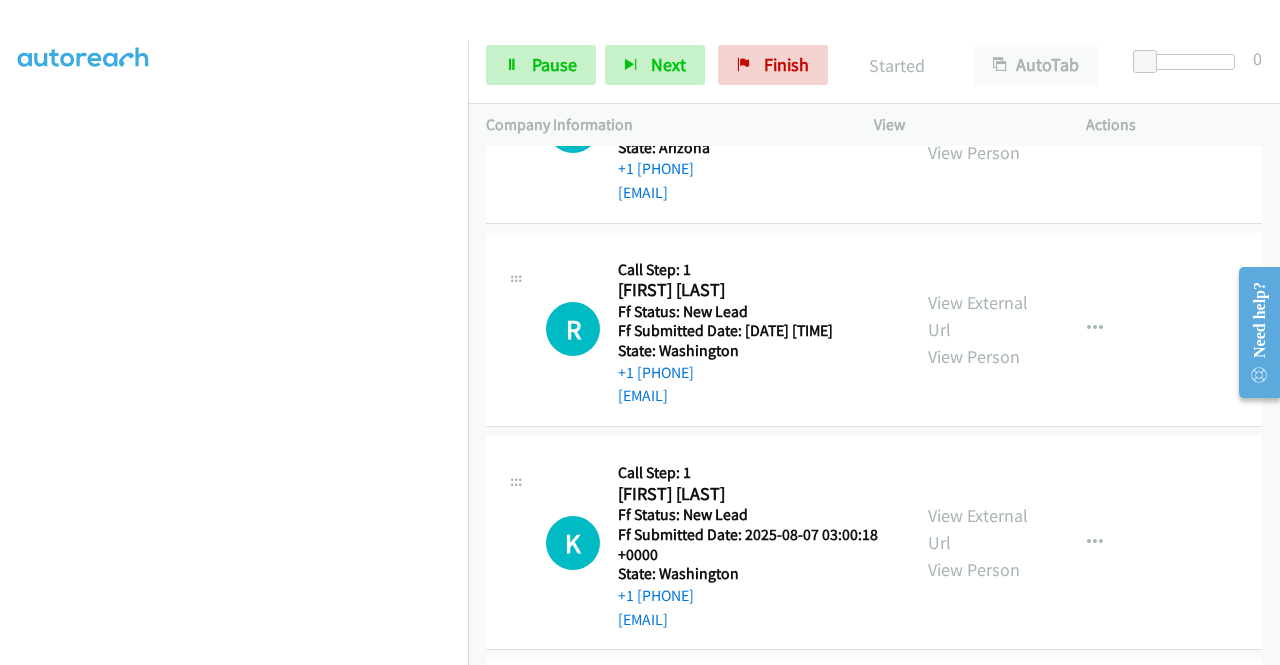 scroll, scrollTop: 2942, scrollLeft: 0, axis: vertical 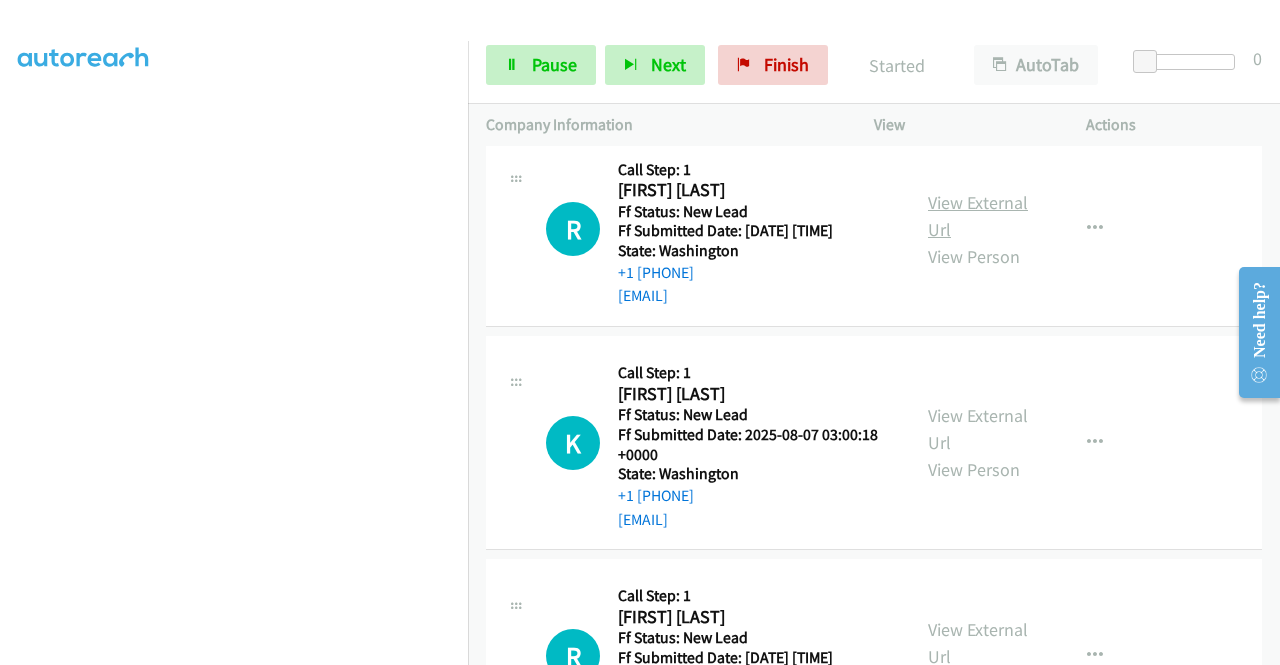 click on "View External Url" at bounding box center (978, 216) 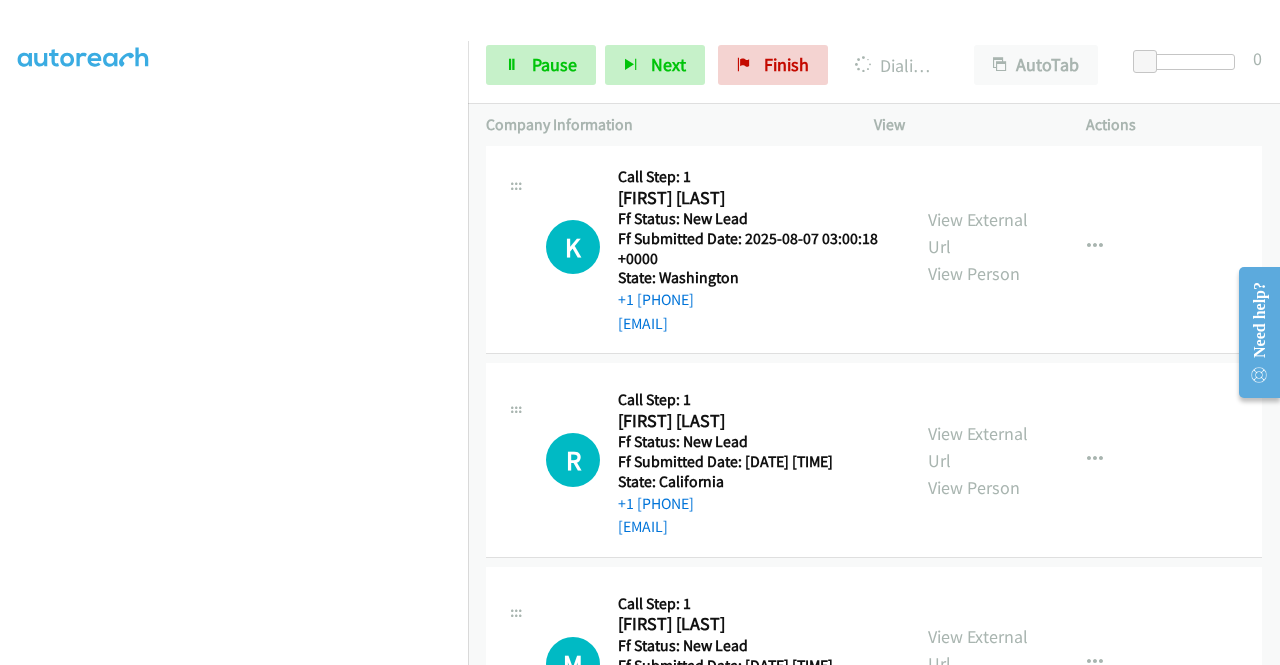scroll, scrollTop: 3142, scrollLeft: 0, axis: vertical 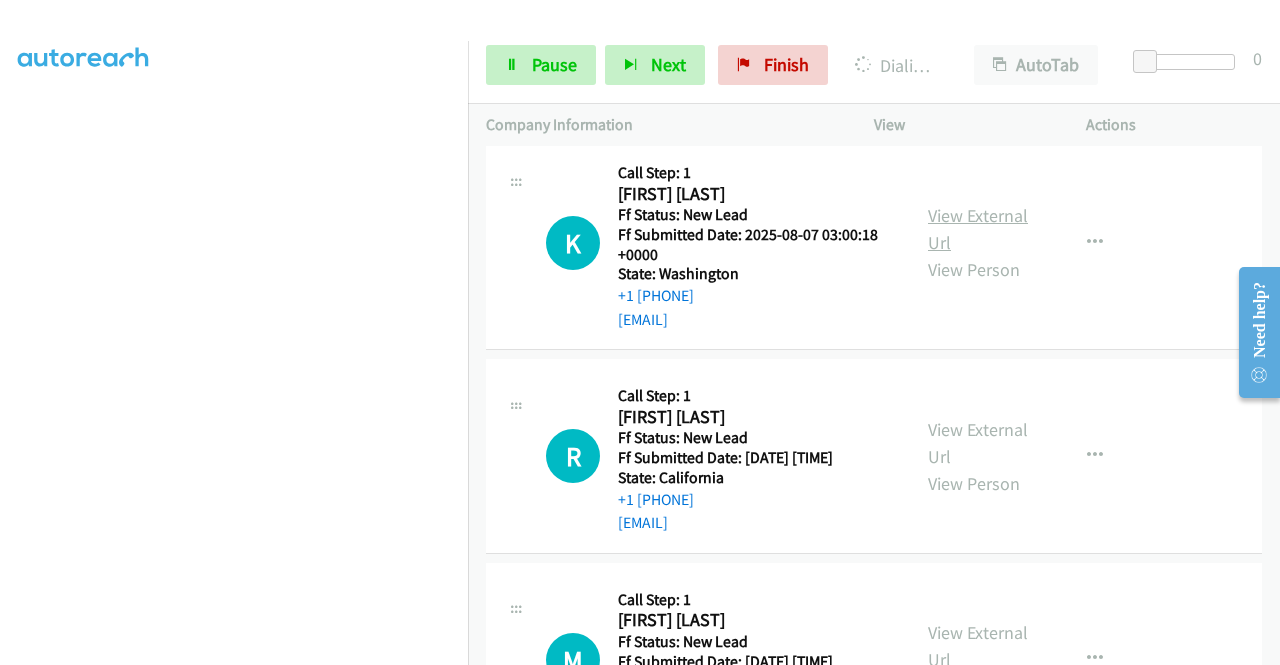 click on "View External Url" at bounding box center [978, 229] 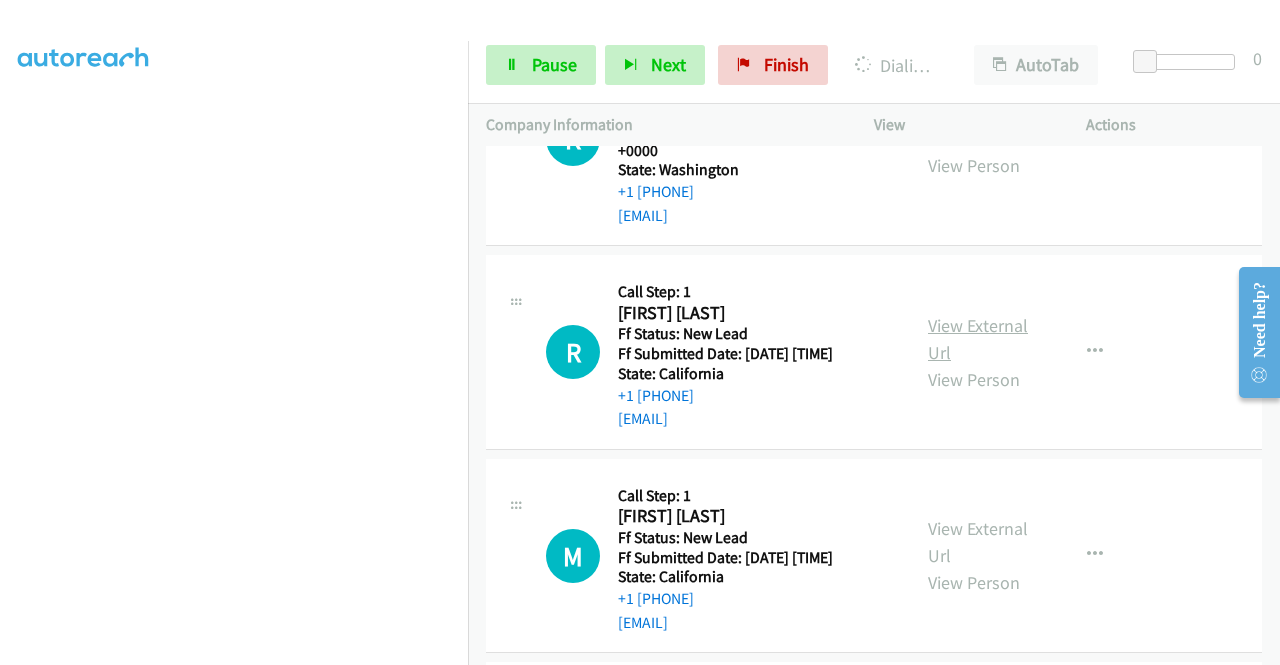 scroll, scrollTop: 3442, scrollLeft: 0, axis: vertical 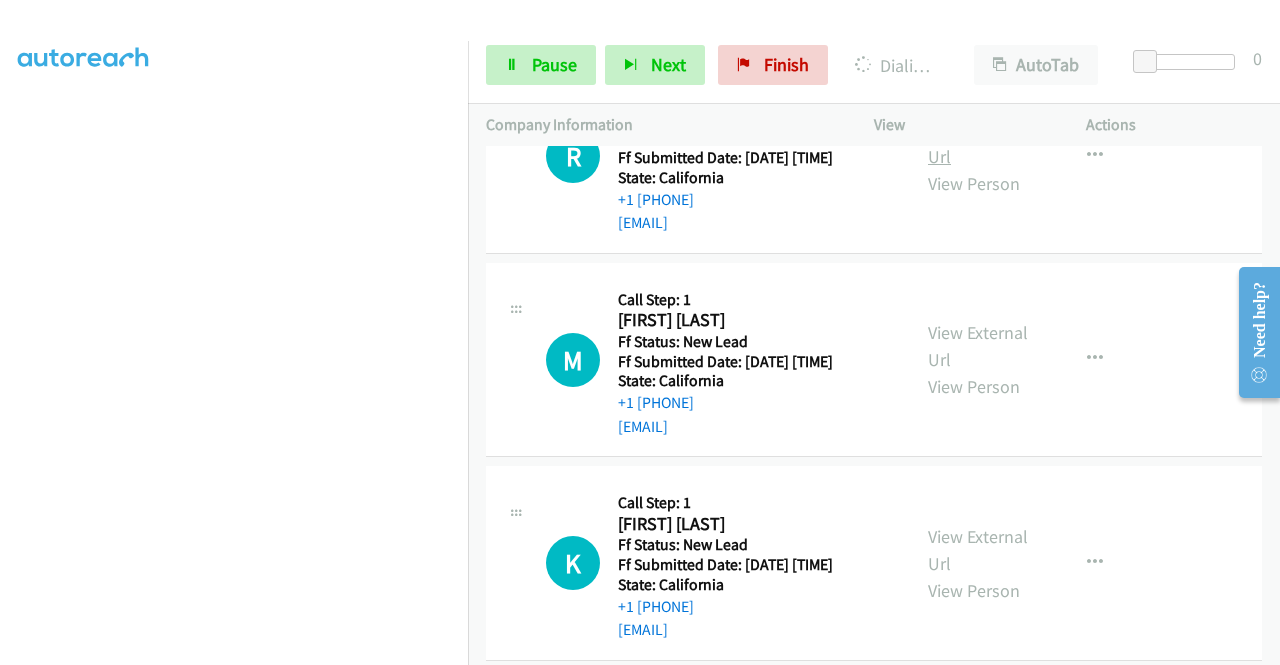 click on "View External Url" at bounding box center (978, 143) 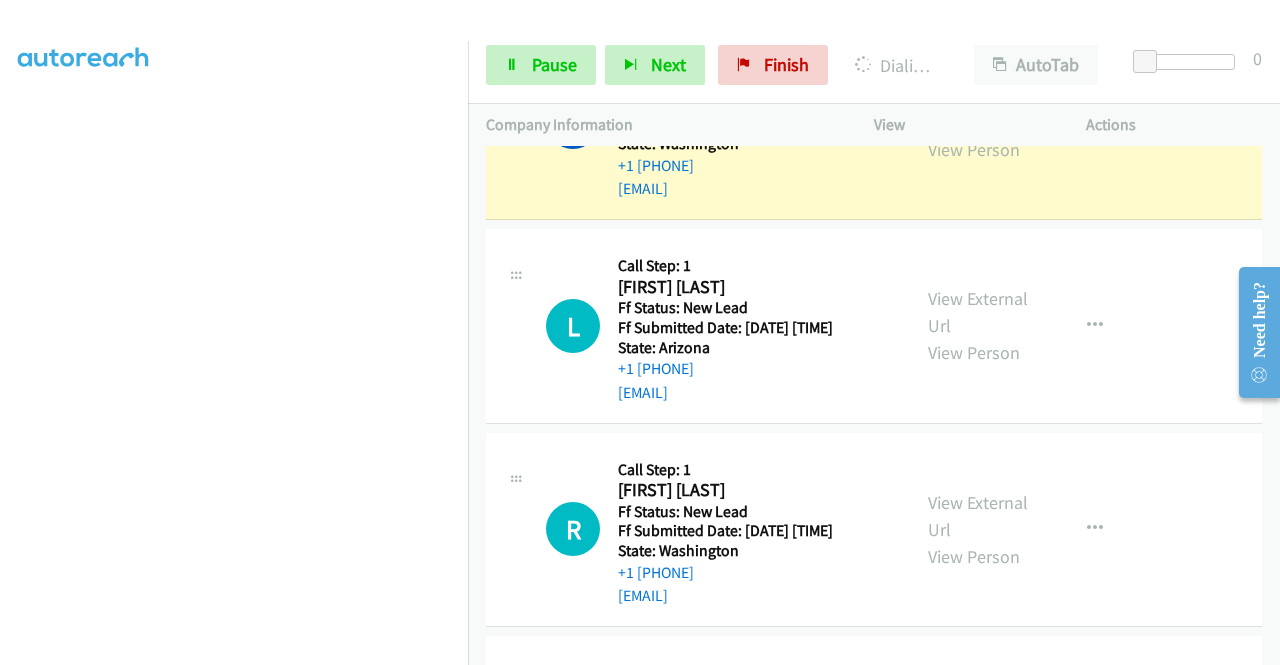 scroll, scrollTop: 2642, scrollLeft: 0, axis: vertical 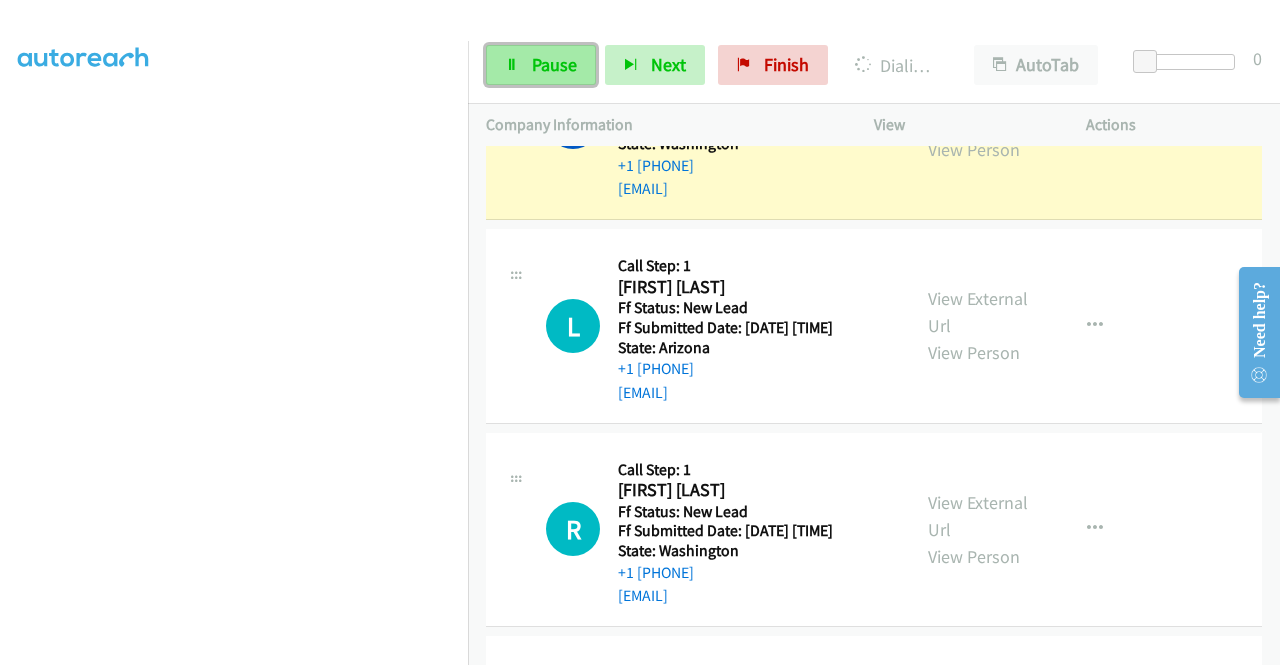 click on "Pause" at bounding box center [554, 64] 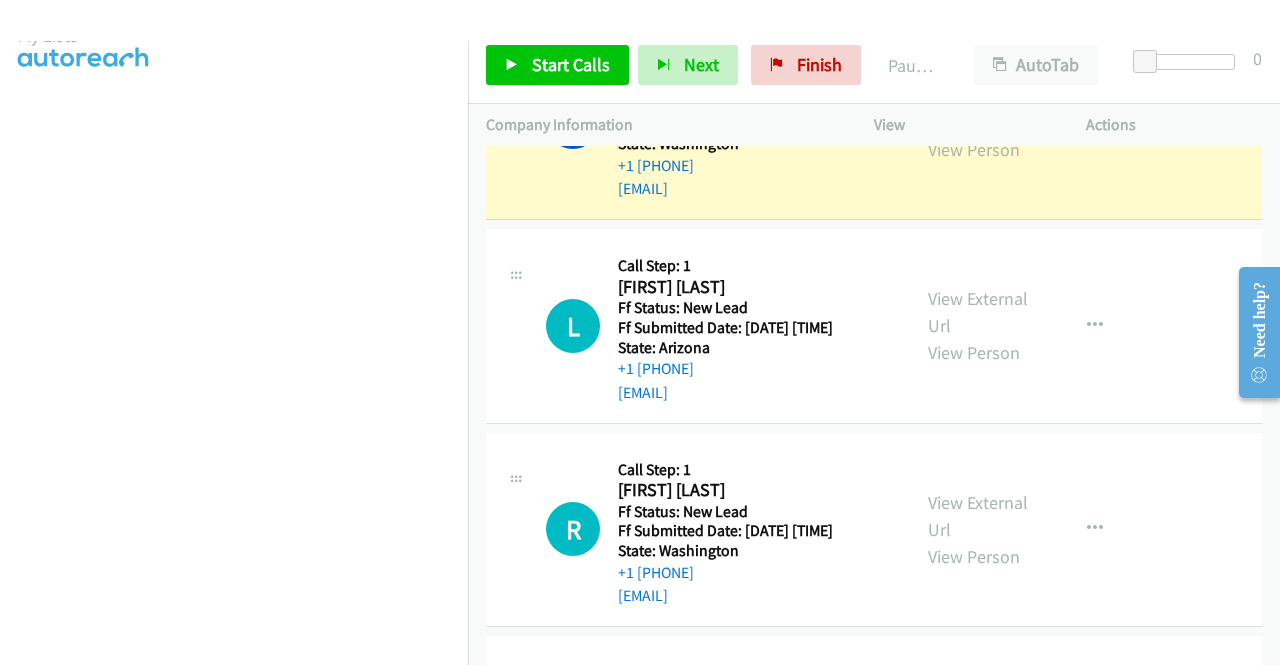 scroll, scrollTop: 56, scrollLeft: 15, axis: both 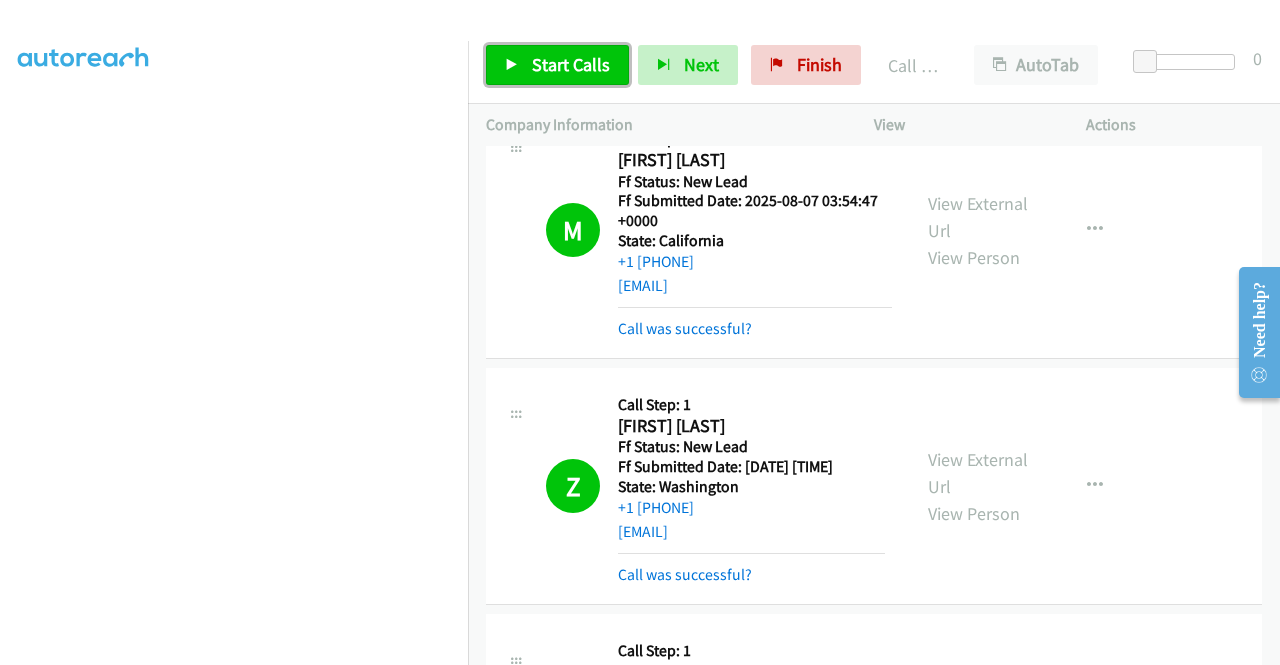 click on "Start Calls" at bounding box center (557, 65) 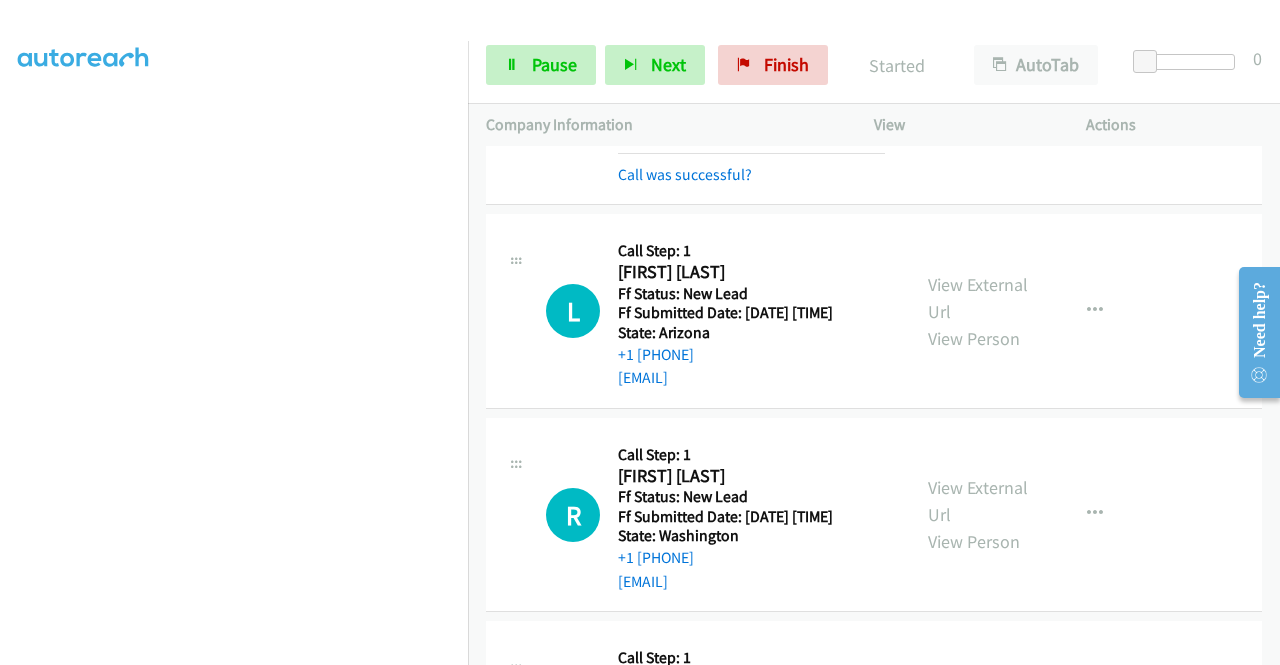 scroll, scrollTop: 2842, scrollLeft: 0, axis: vertical 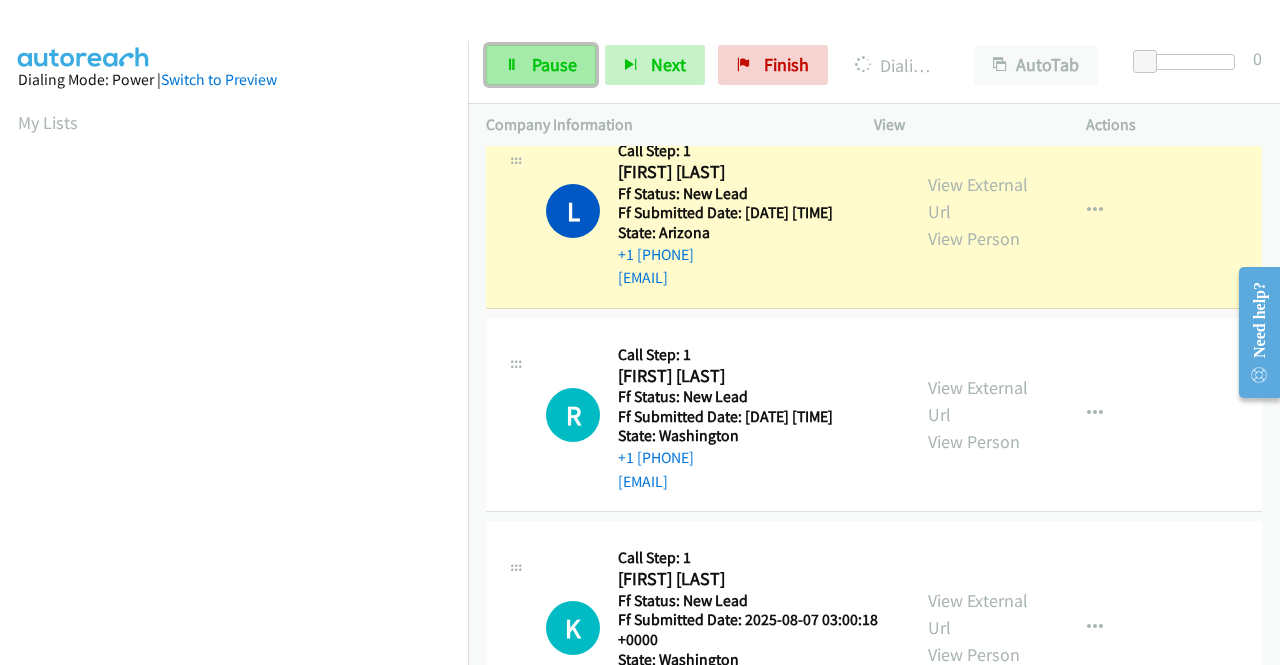 click on "Pause" at bounding box center [554, 64] 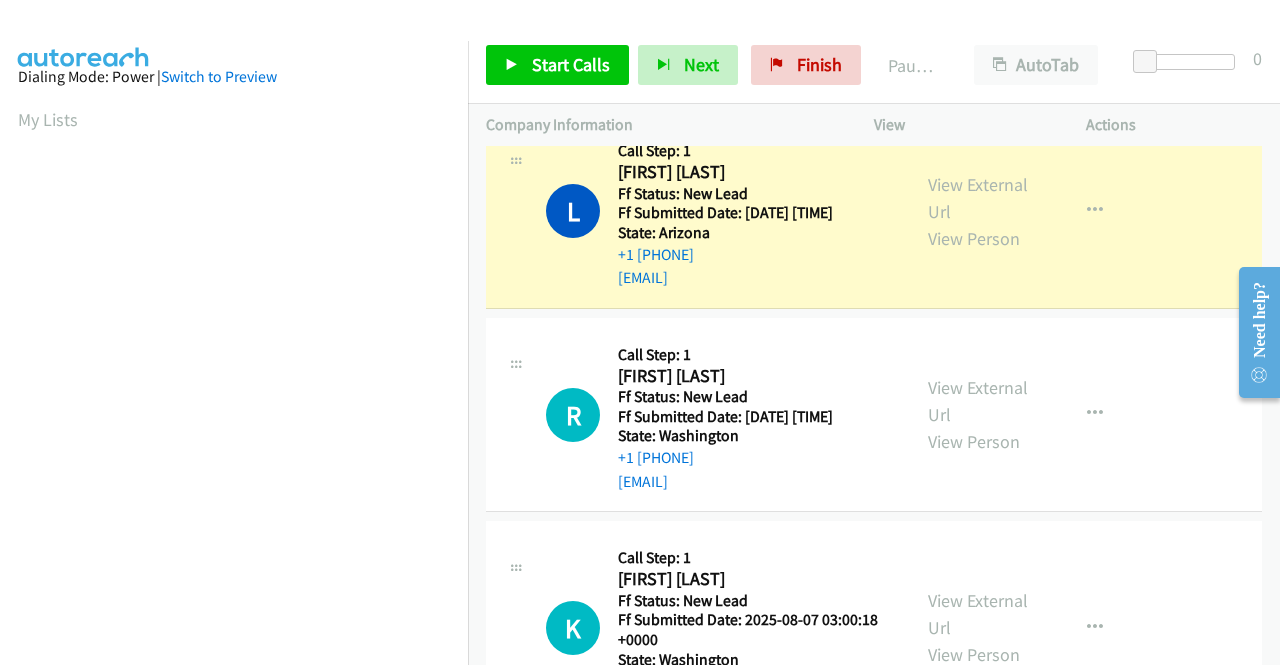scroll, scrollTop: 0, scrollLeft: 15, axis: horizontal 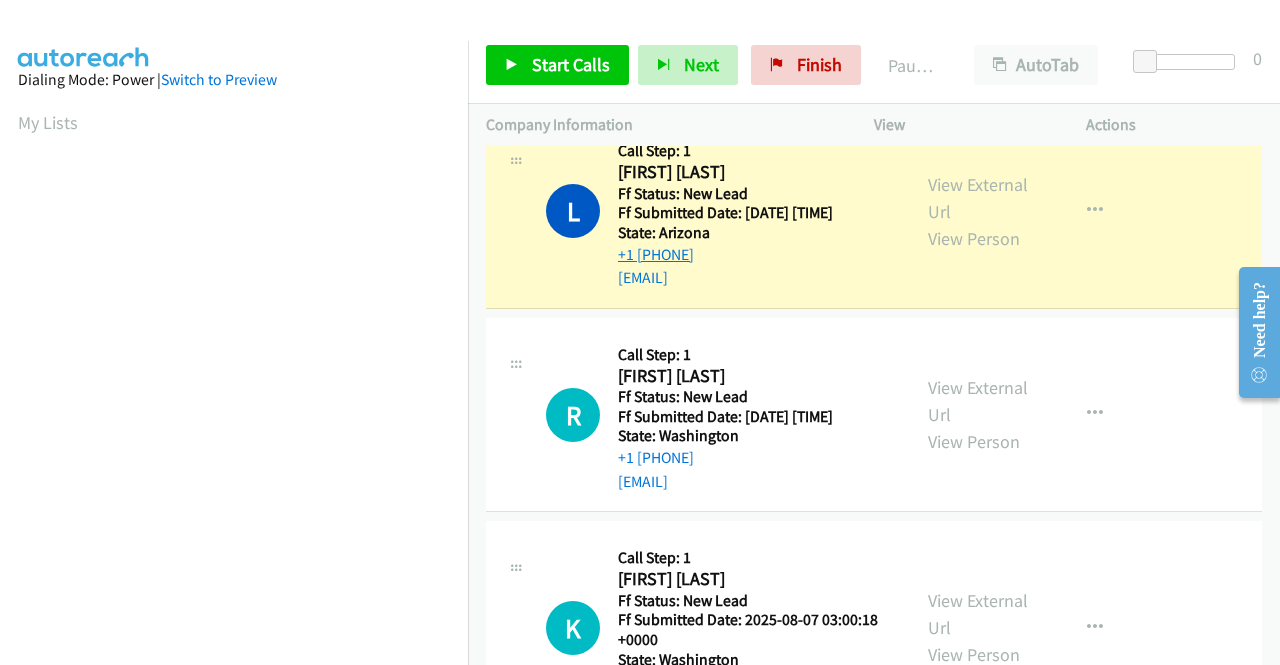 click on "+1 480-550-0367" at bounding box center [656, 254] 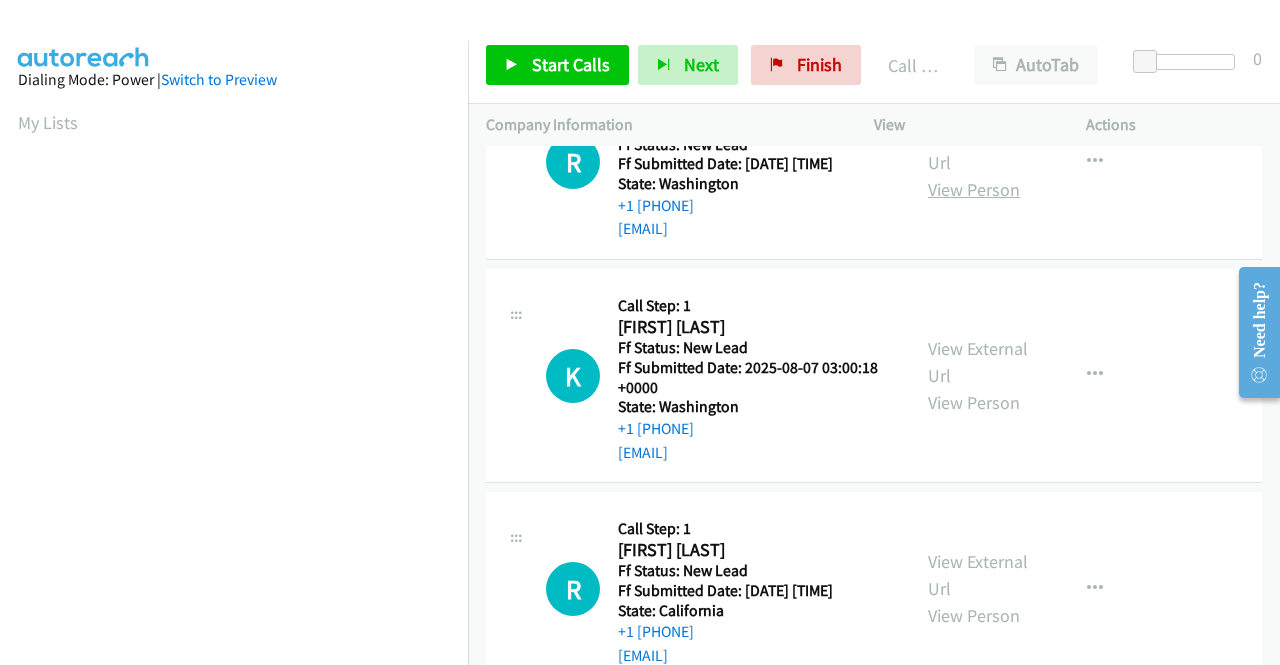 scroll, scrollTop: 3142, scrollLeft: 0, axis: vertical 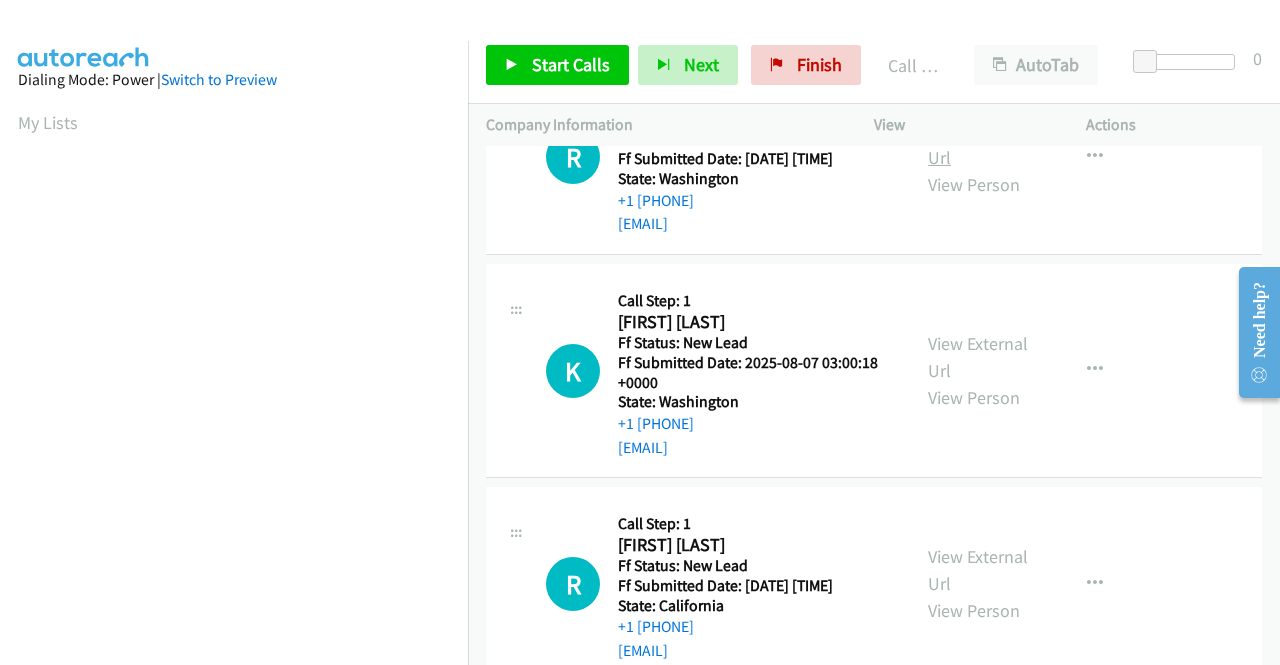 click on "View External Url" at bounding box center (978, 144) 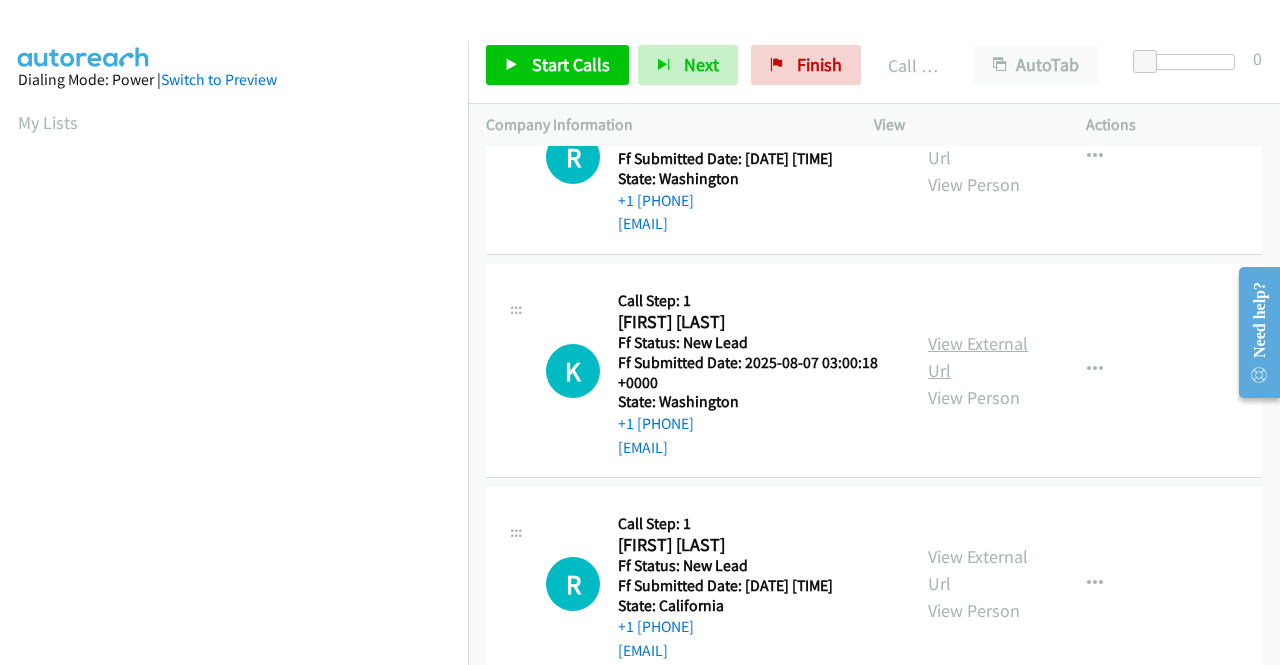 click on "View External Url" at bounding box center (978, 357) 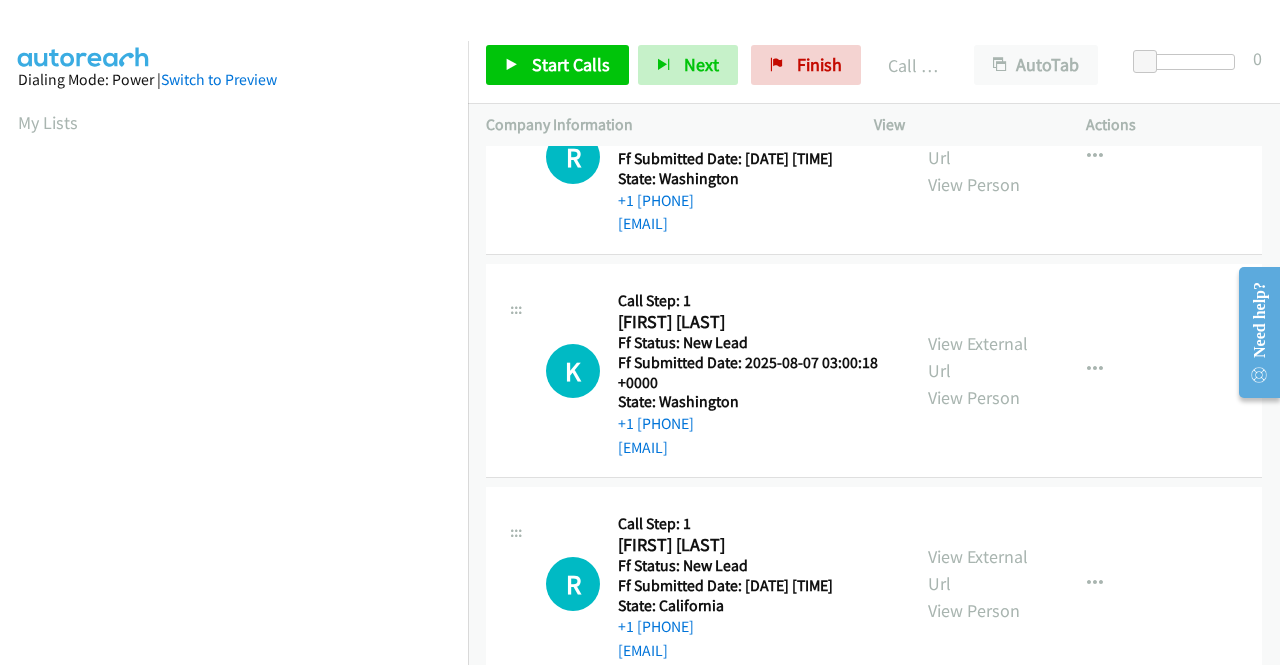 scroll, scrollTop: 3242, scrollLeft: 0, axis: vertical 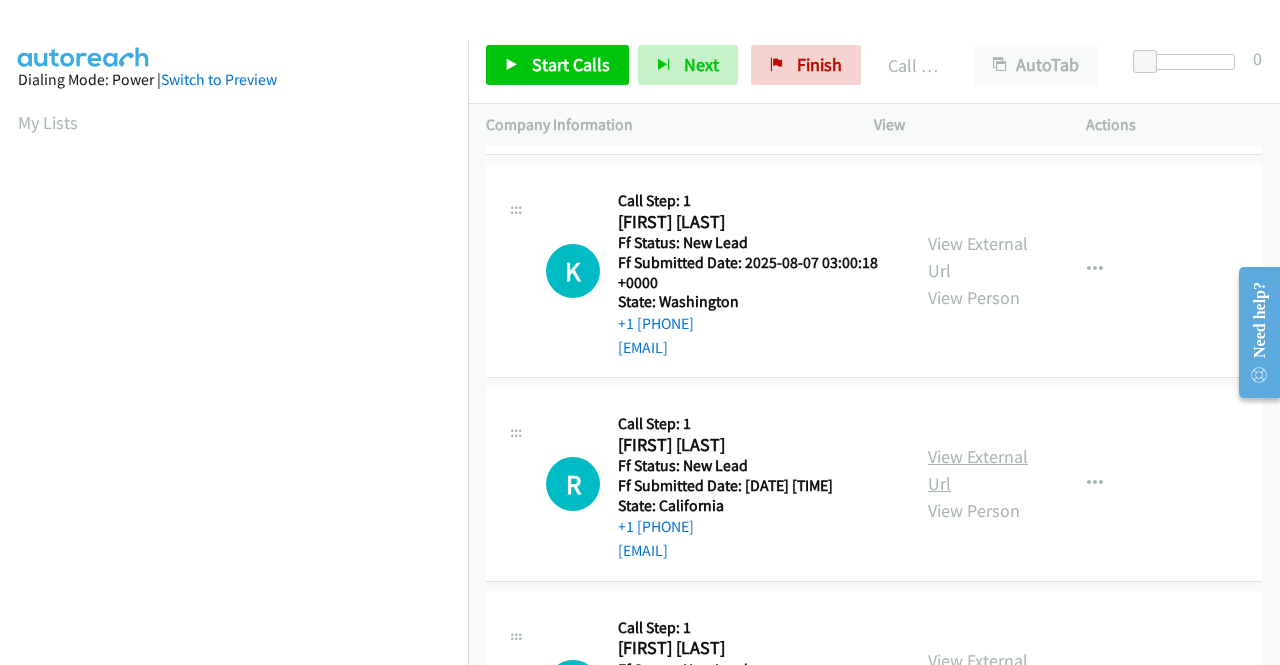 click on "View External Url" at bounding box center (978, 470) 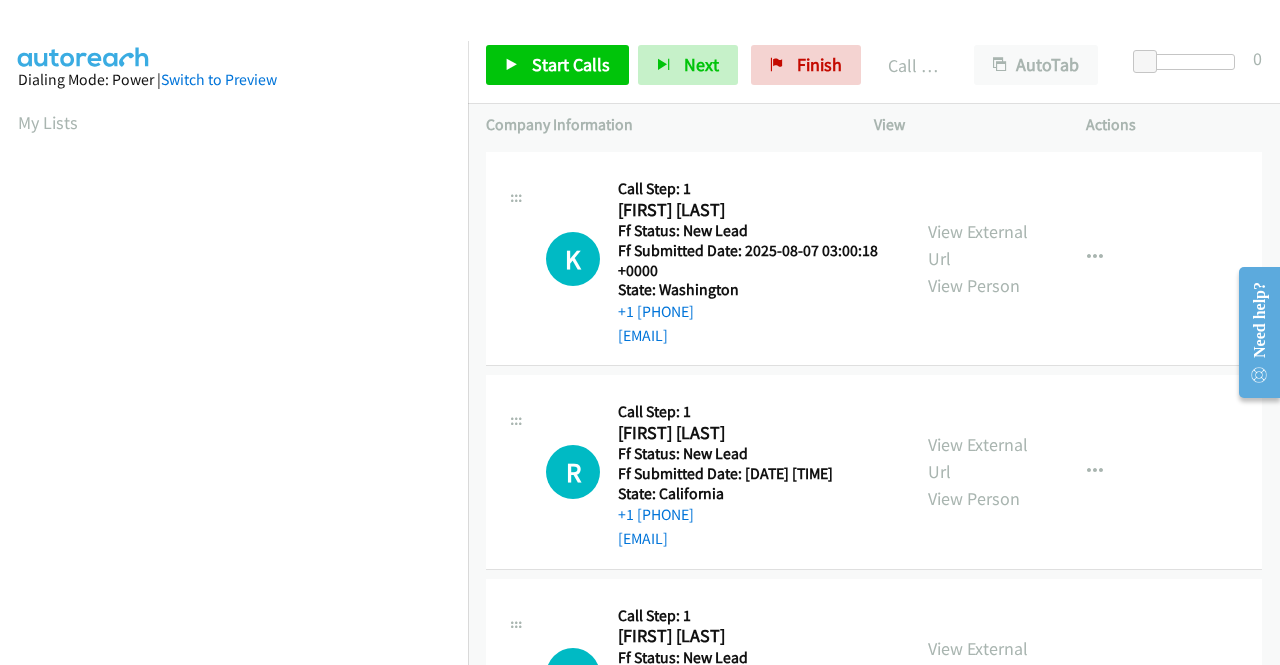scroll, scrollTop: 3342, scrollLeft: 0, axis: vertical 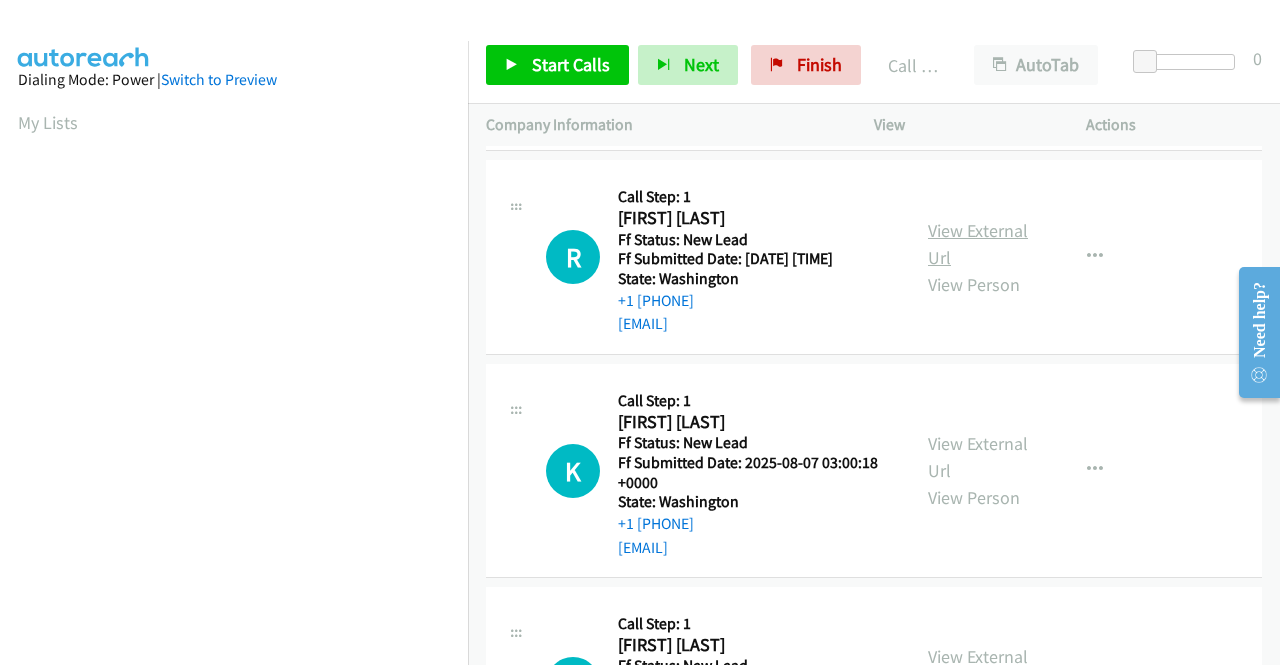 click on "View External Url" at bounding box center [978, 244] 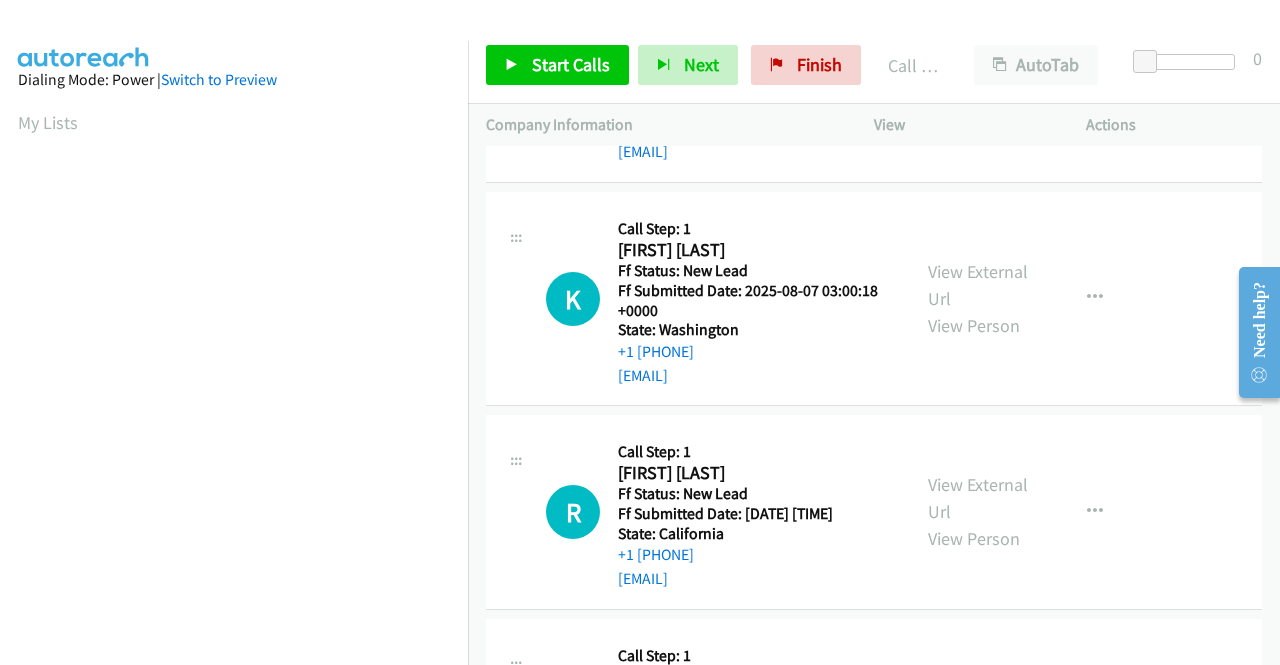 scroll, scrollTop: 3242, scrollLeft: 0, axis: vertical 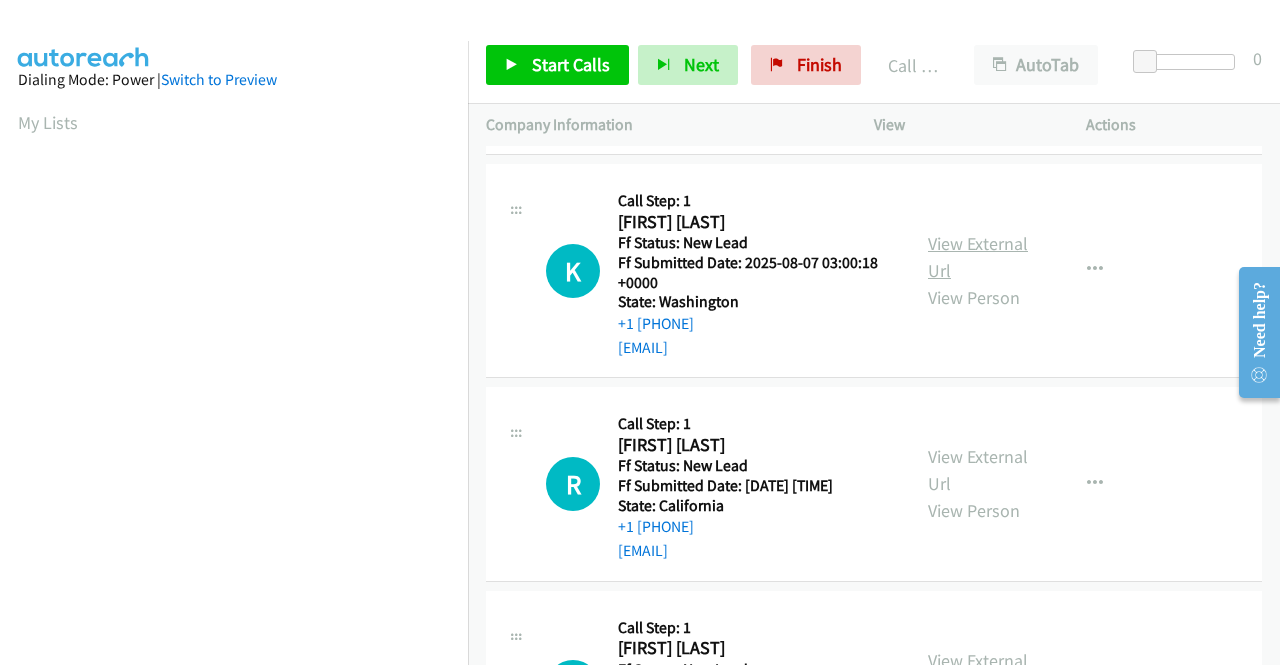 click on "View External Url" at bounding box center [978, 257] 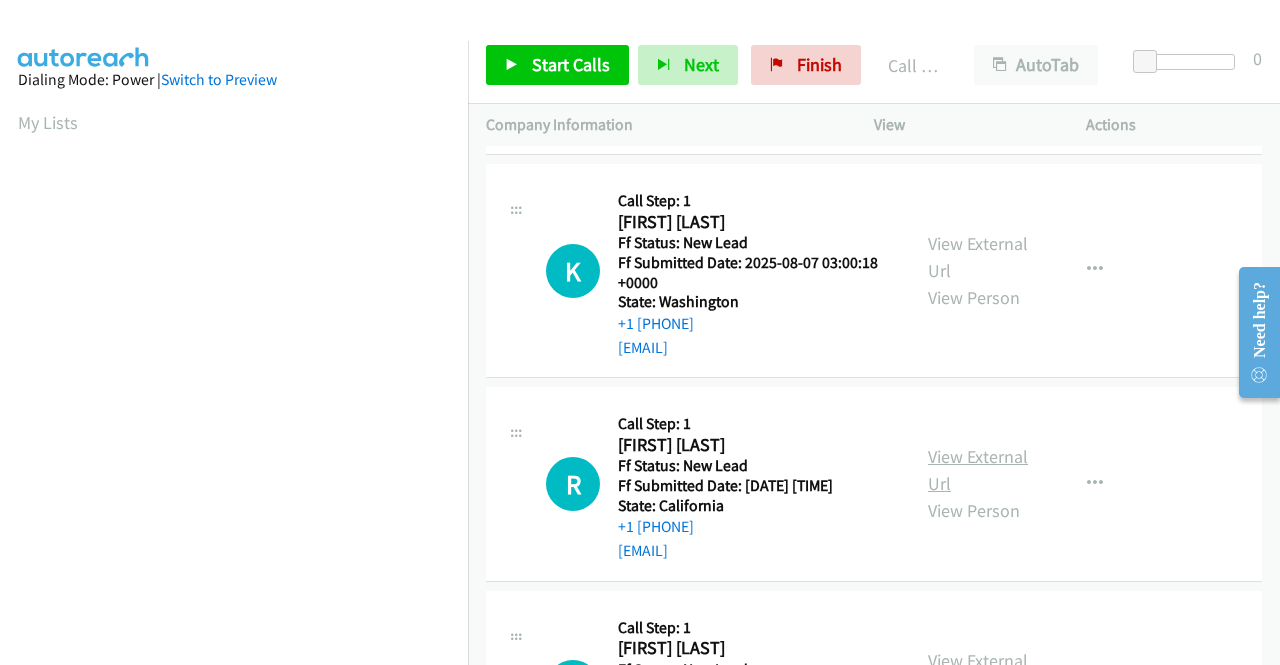 click on "View External Url" at bounding box center [978, 470] 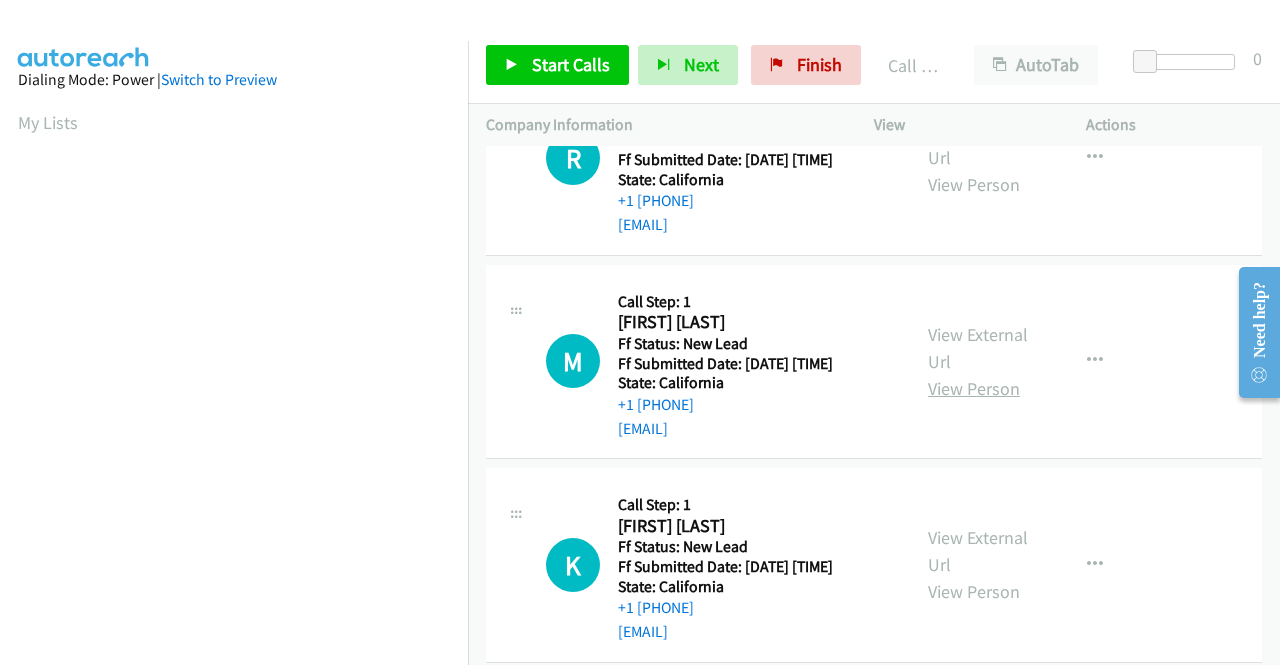 scroll, scrollTop: 3642, scrollLeft: 0, axis: vertical 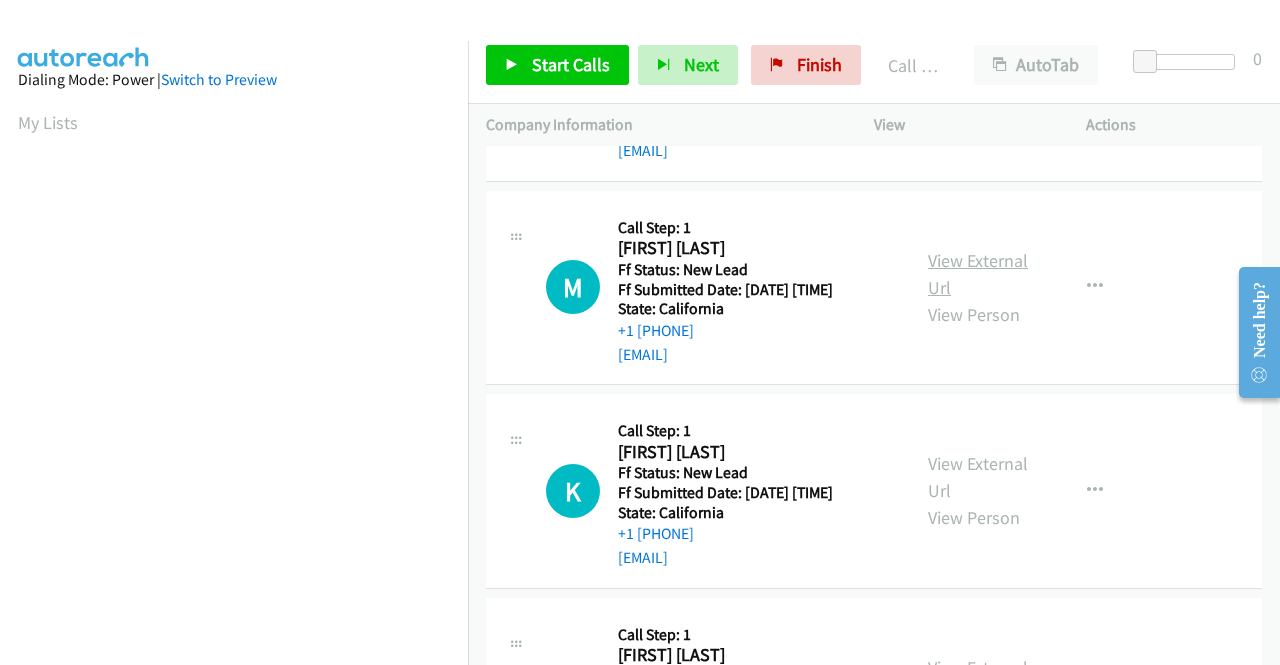 click on "View External Url" at bounding box center [978, 274] 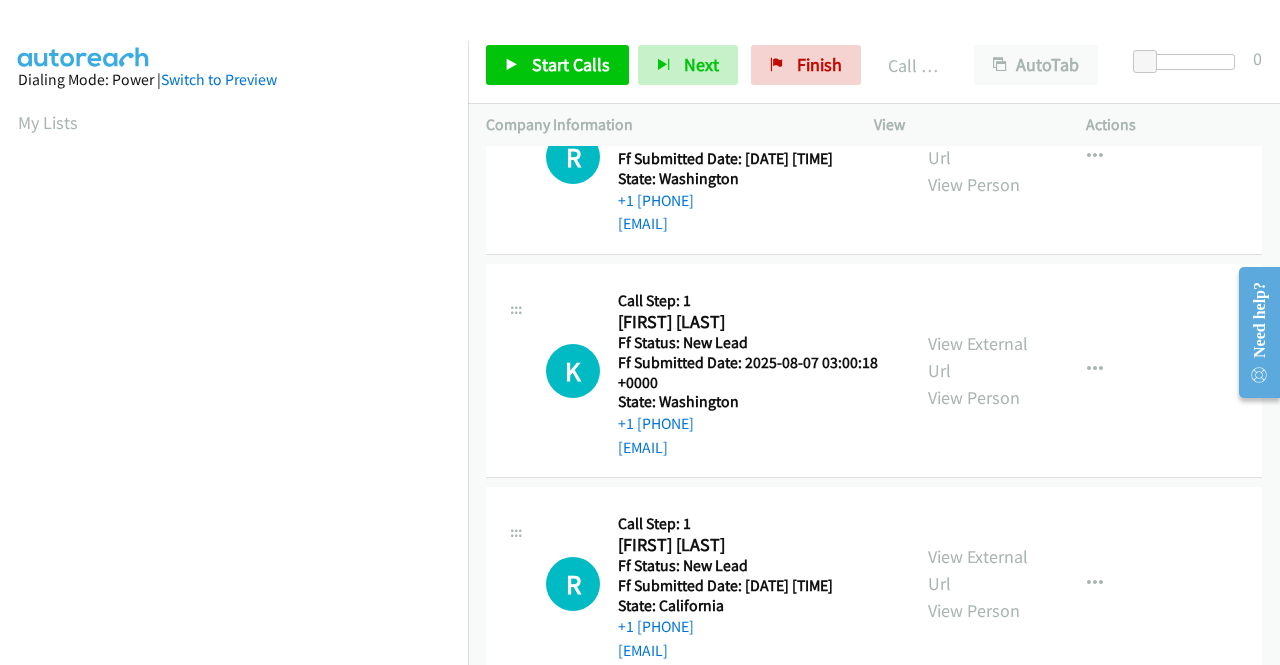 scroll, scrollTop: 3042, scrollLeft: 0, axis: vertical 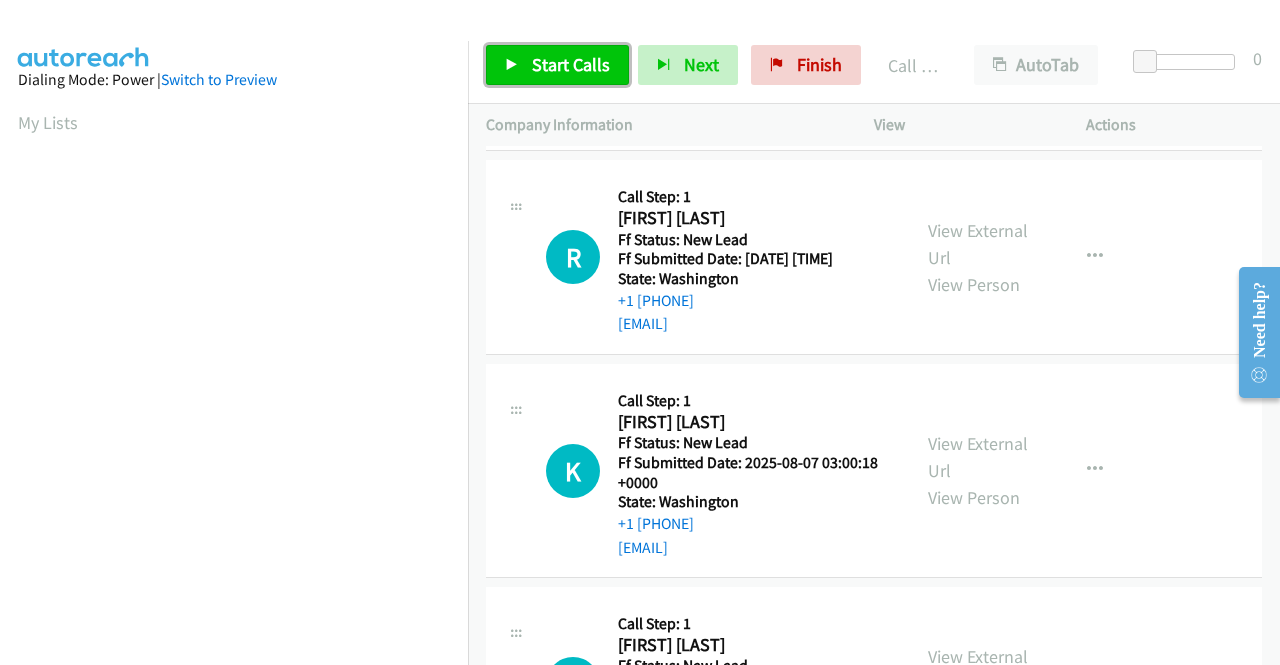 click on "Start Calls" at bounding box center (571, 64) 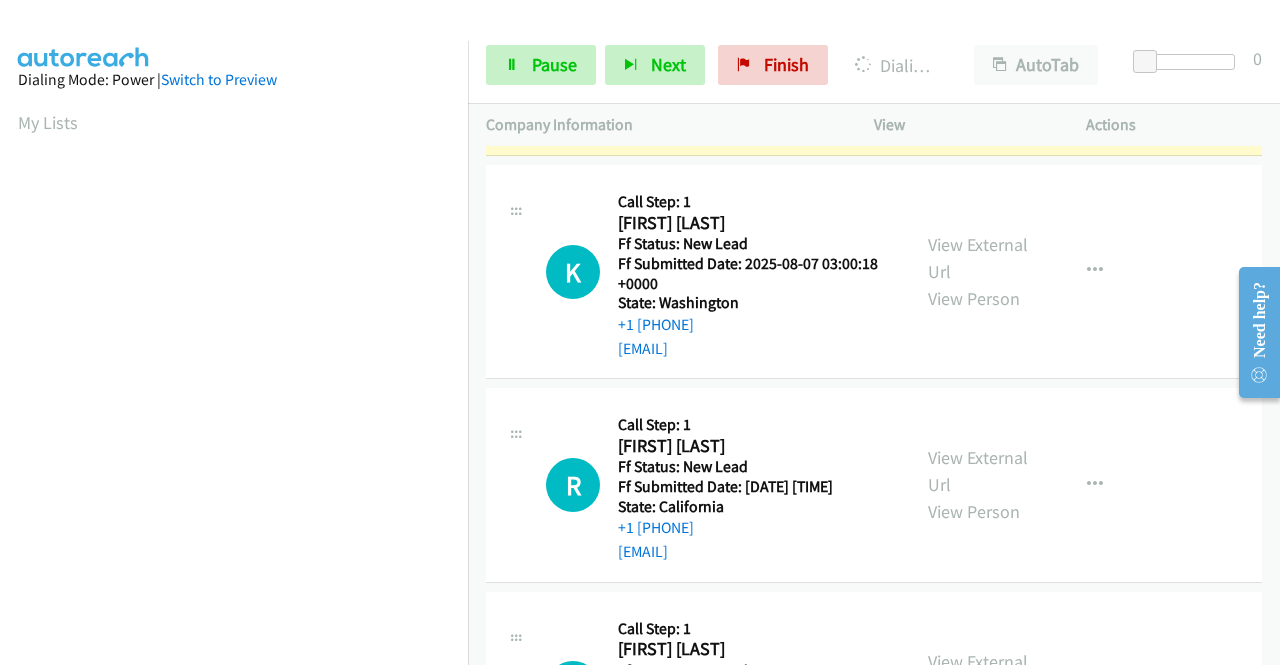 scroll, scrollTop: 3242, scrollLeft: 0, axis: vertical 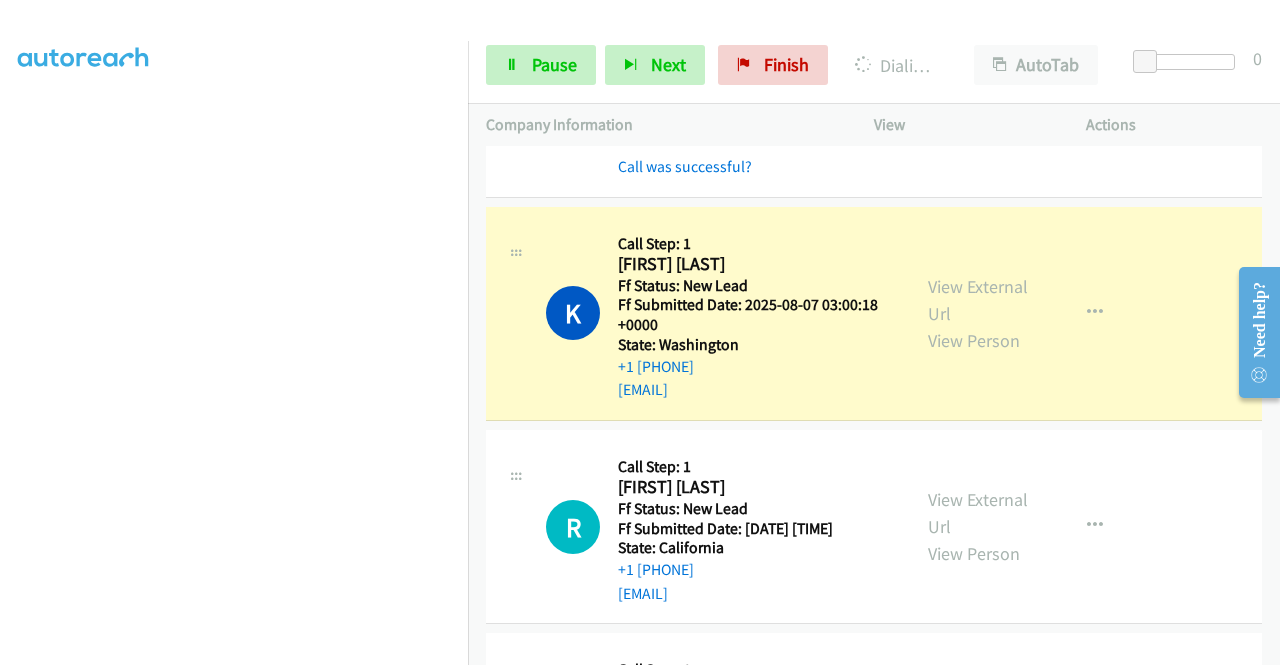 click at bounding box center [234, 190] 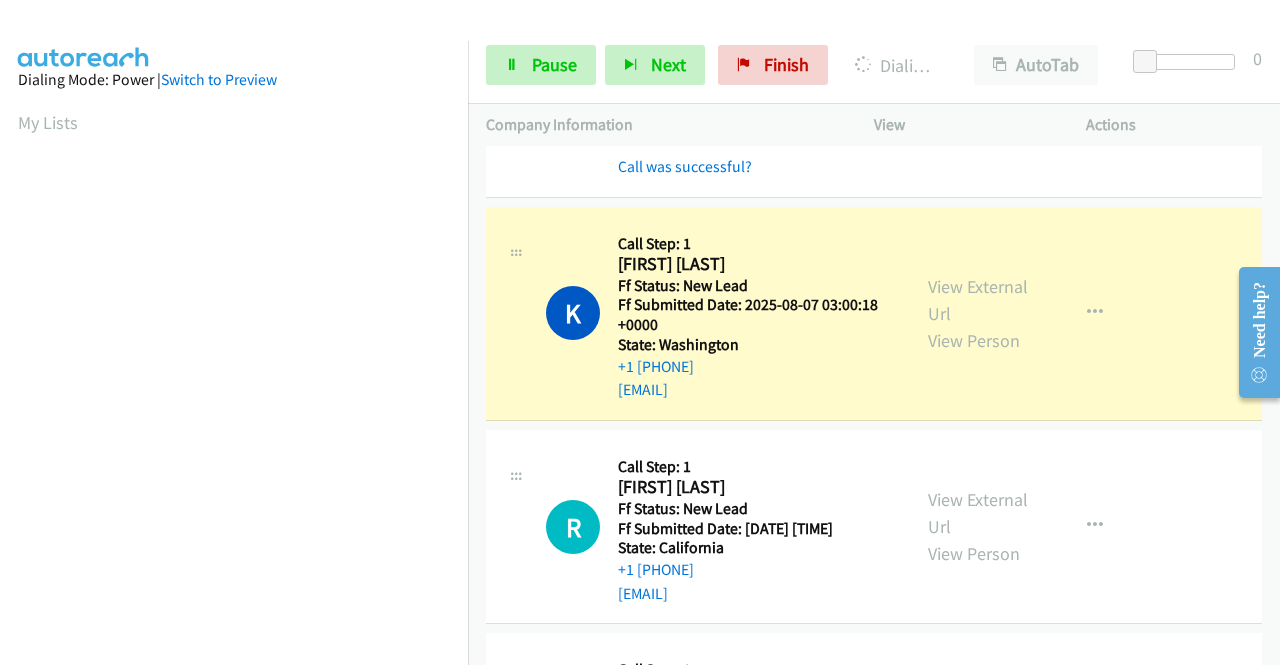 scroll, scrollTop: 456, scrollLeft: 15, axis: both 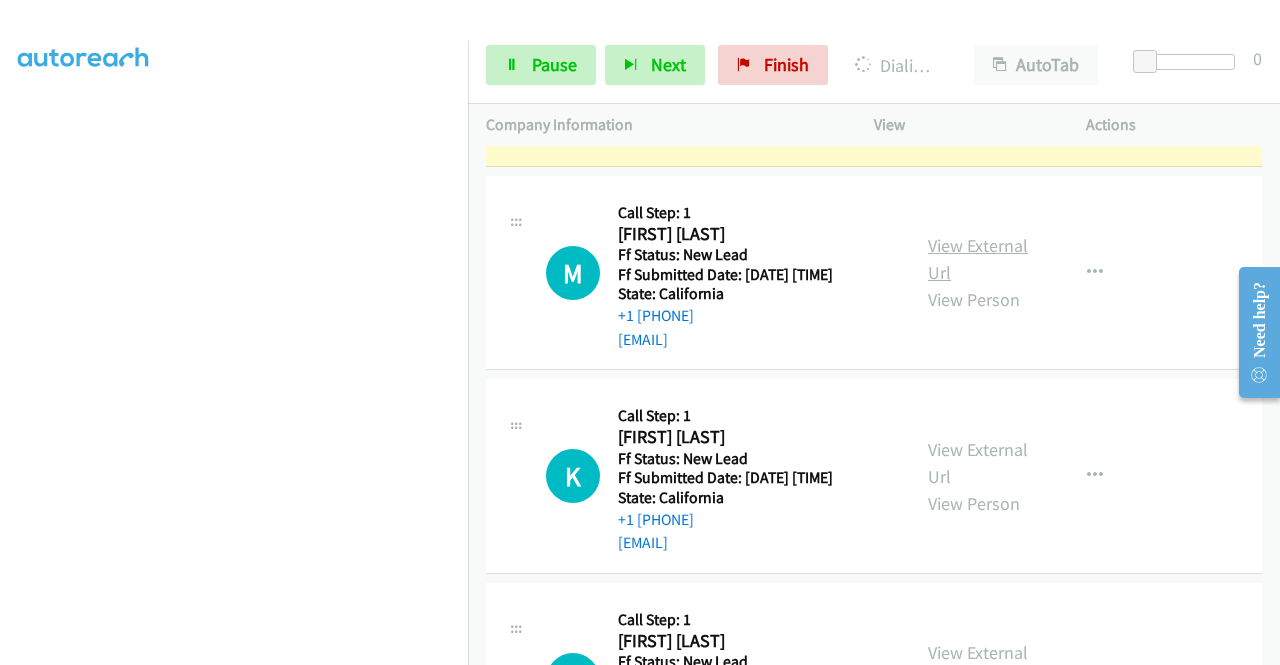 click on "View External Url" at bounding box center (978, 259) 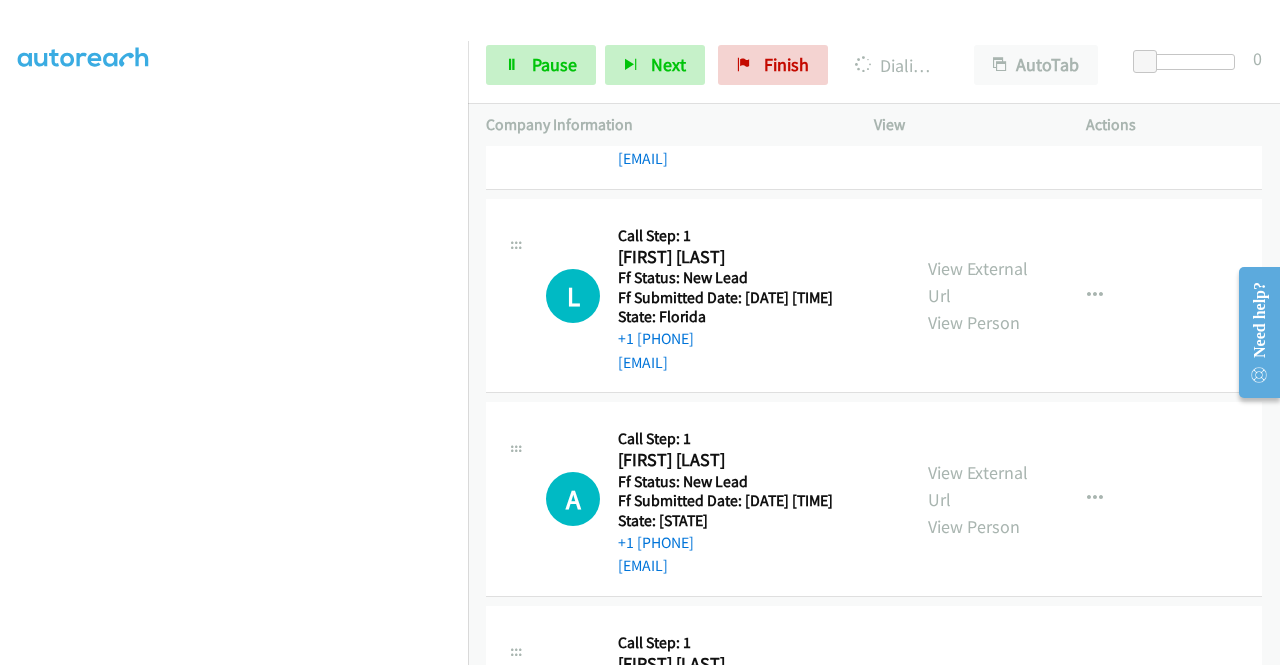 scroll, scrollTop: 4142, scrollLeft: 0, axis: vertical 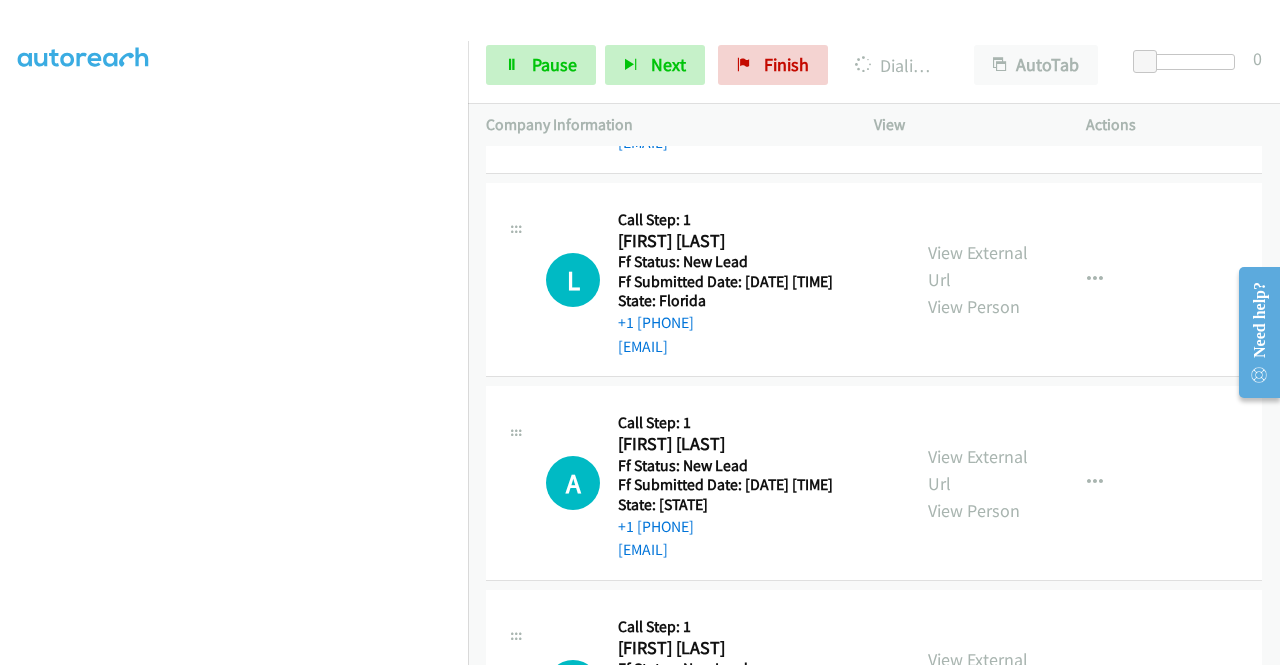 click on "View External Url" at bounding box center [978, 63] 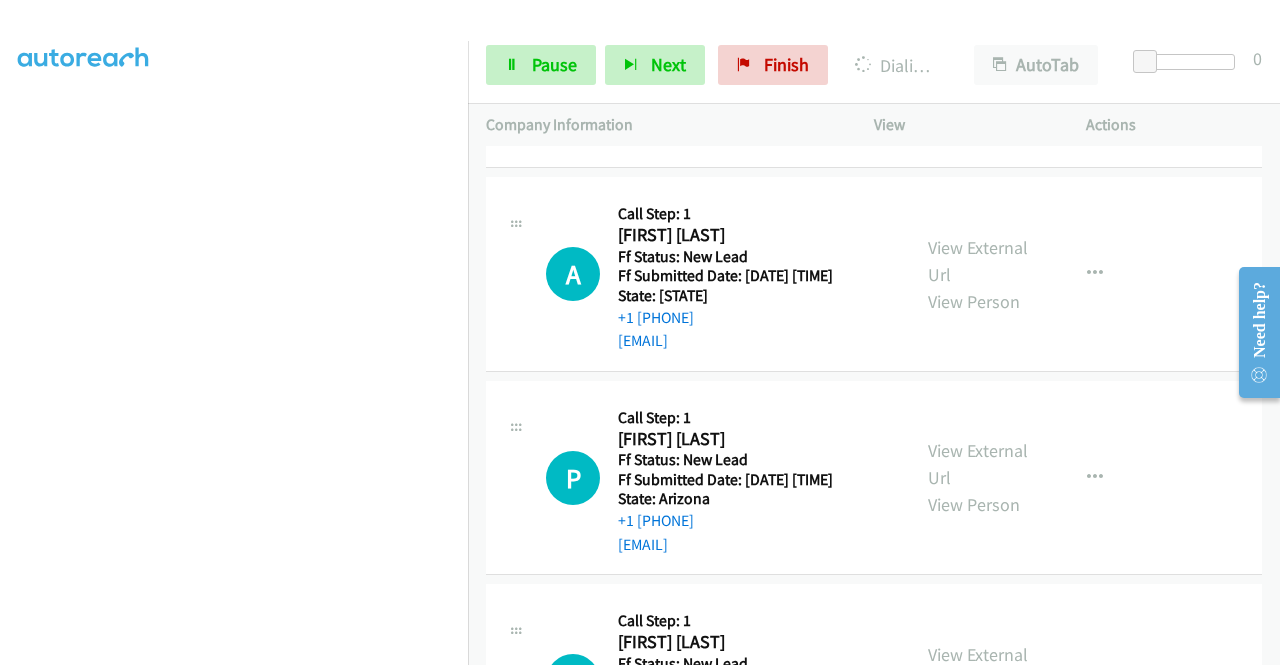 scroll, scrollTop: 4442, scrollLeft: 0, axis: vertical 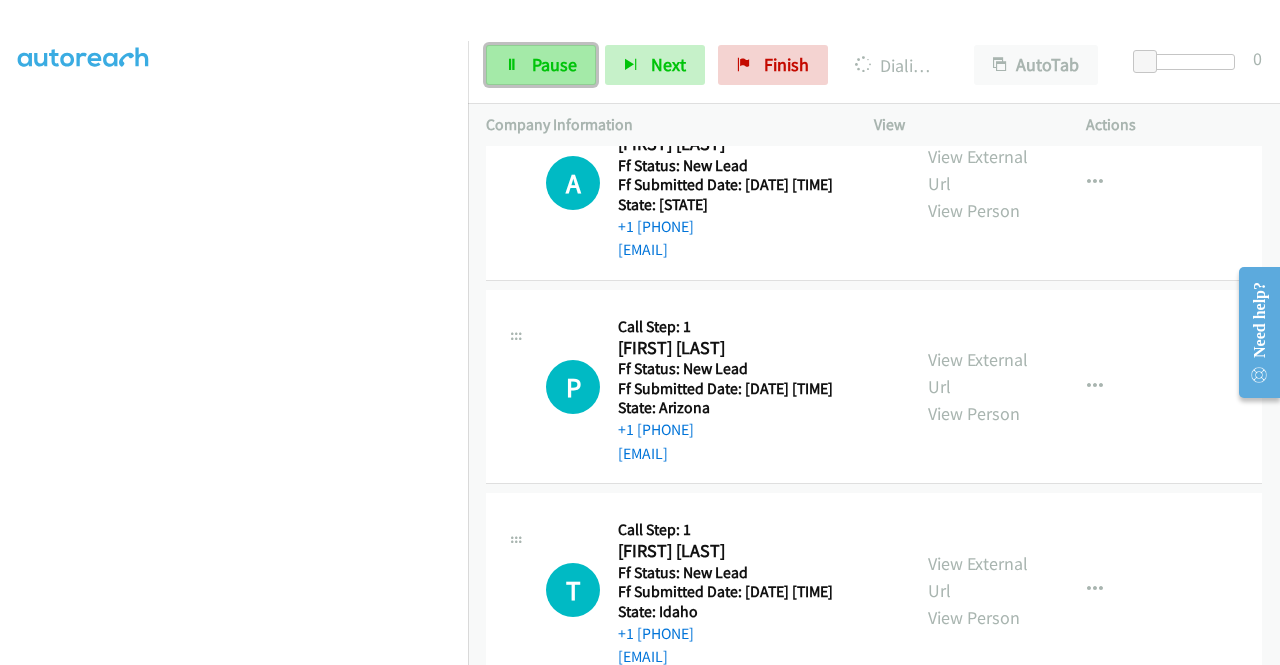 click on "Pause" at bounding box center [554, 64] 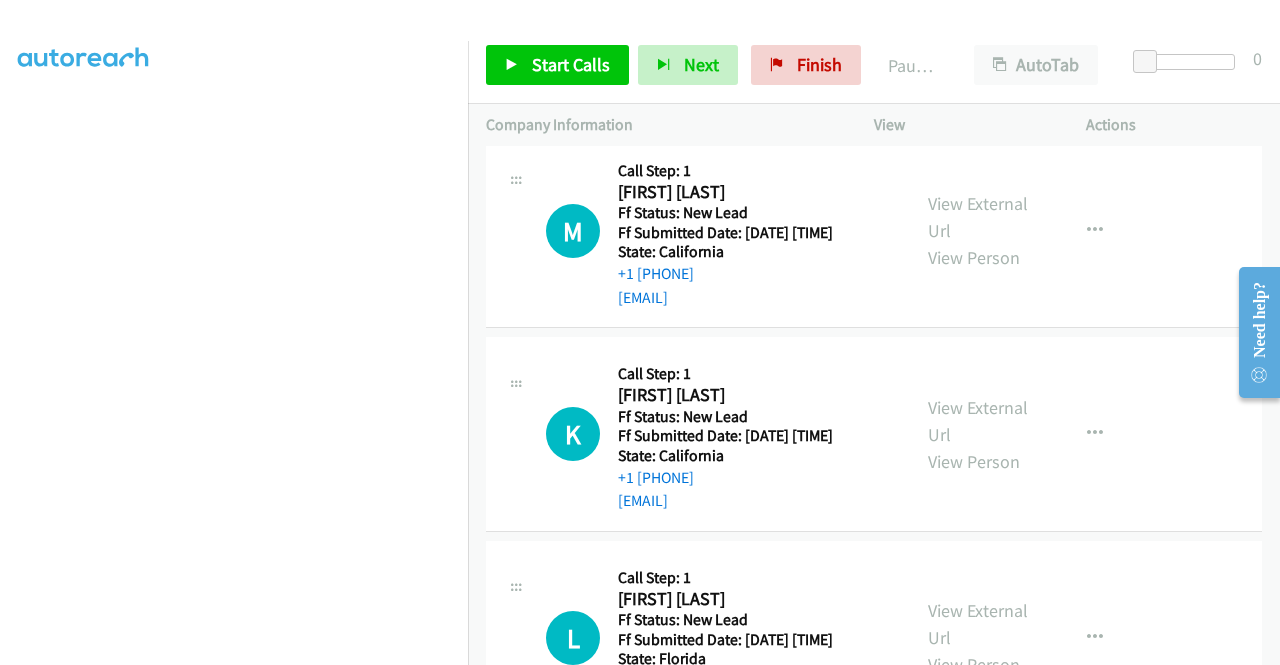 scroll, scrollTop: 3742, scrollLeft: 0, axis: vertical 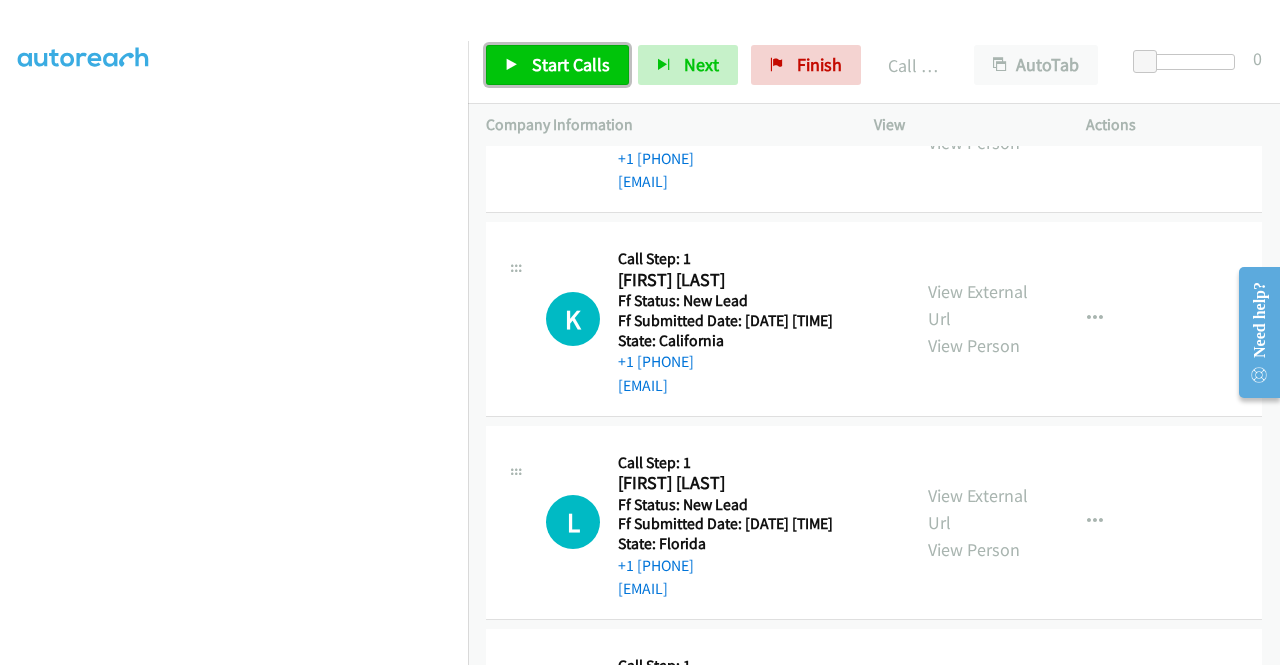 click on "Start Calls" at bounding box center (571, 64) 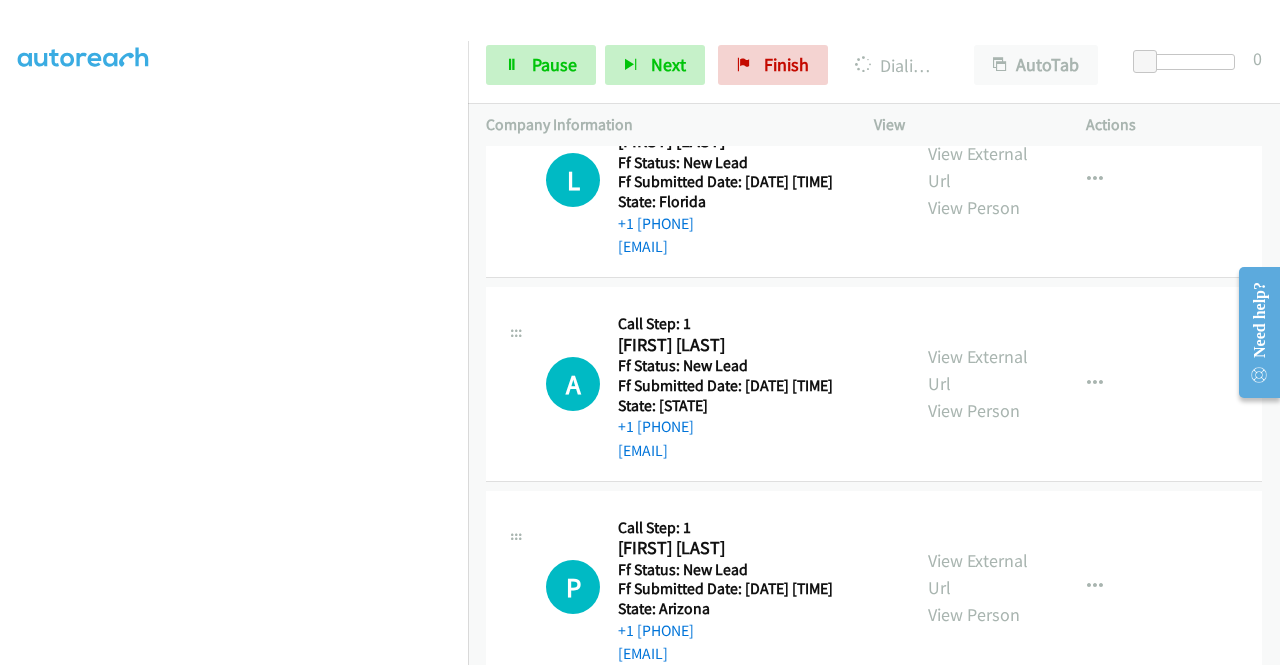 scroll, scrollTop: 4342, scrollLeft: 0, axis: vertical 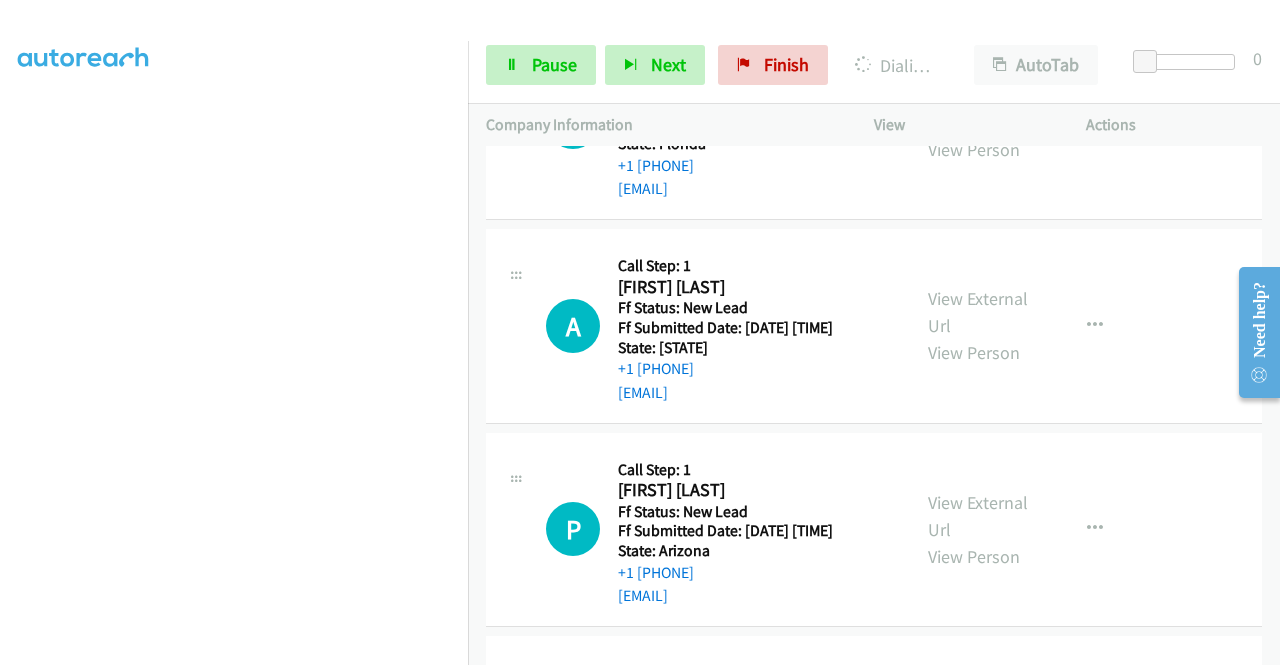 click on "View External Url" at bounding box center [978, 109] 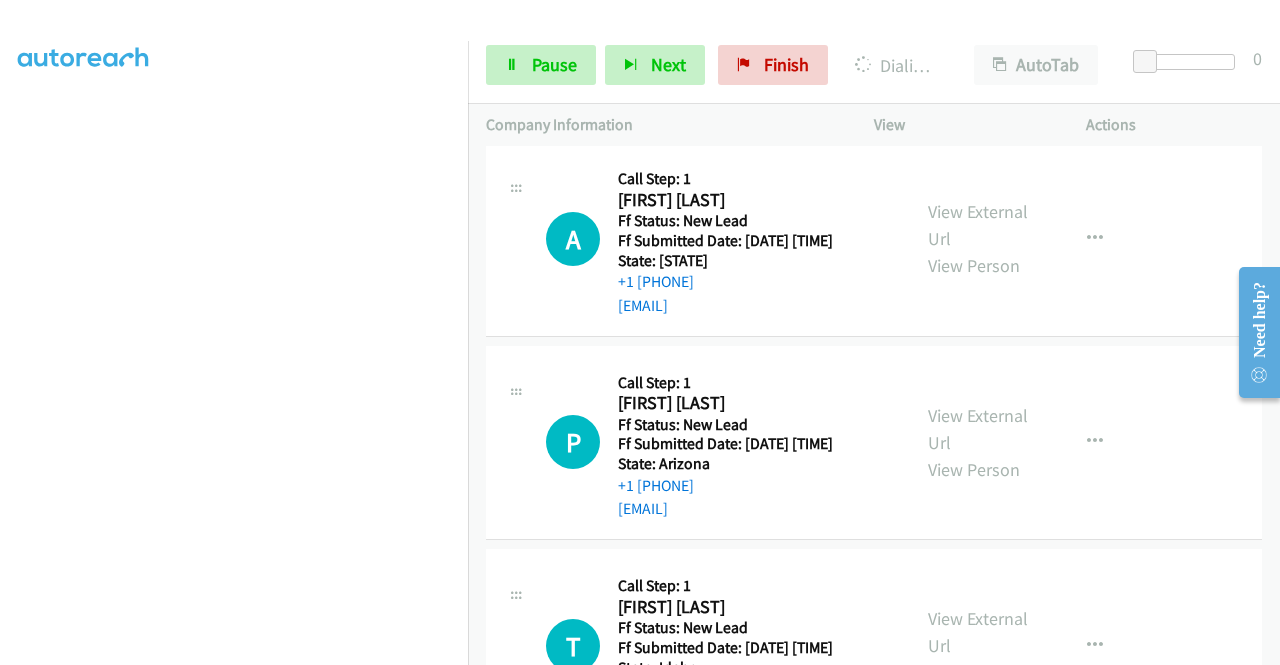 scroll, scrollTop: 4542, scrollLeft: 0, axis: vertical 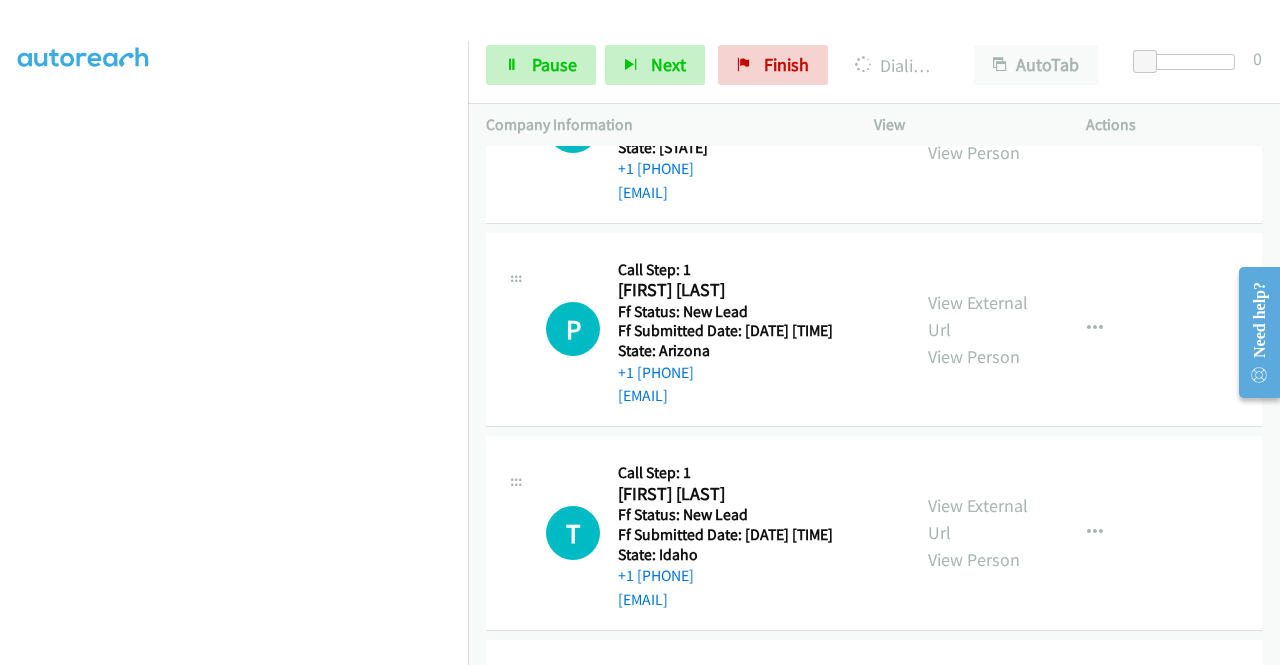 click on "View External Url
View Person" at bounding box center (980, 125) 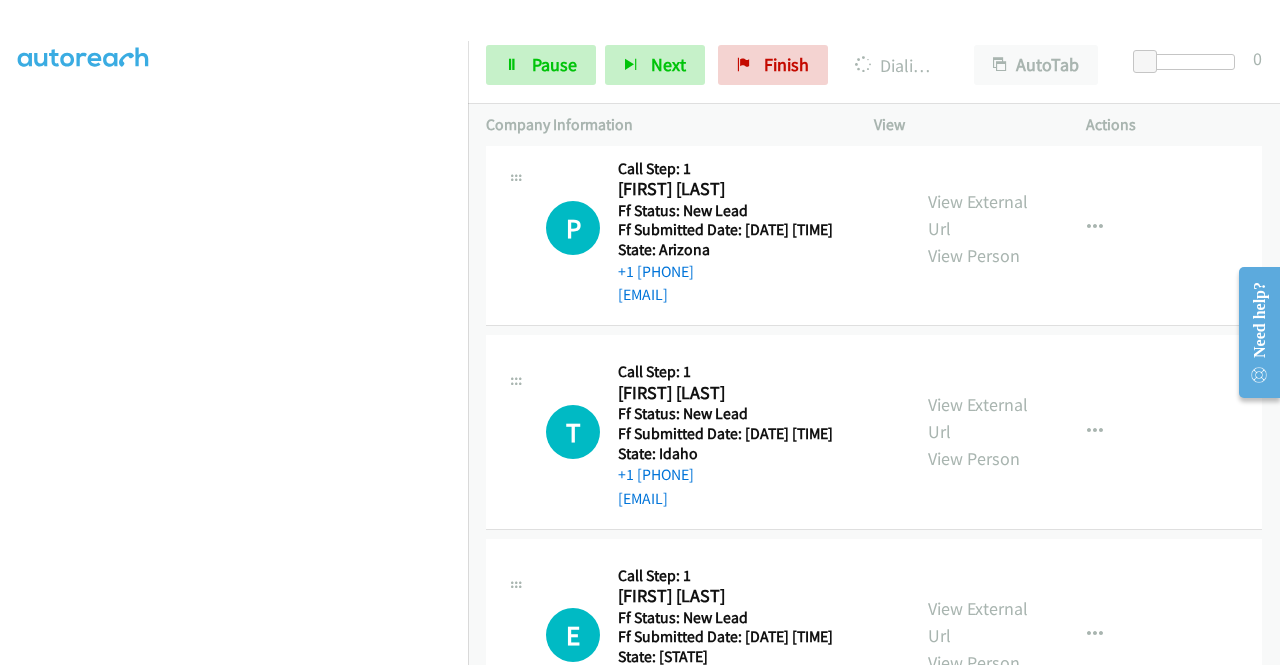 scroll, scrollTop: 4742, scrollLeft: 0, axis: vertical 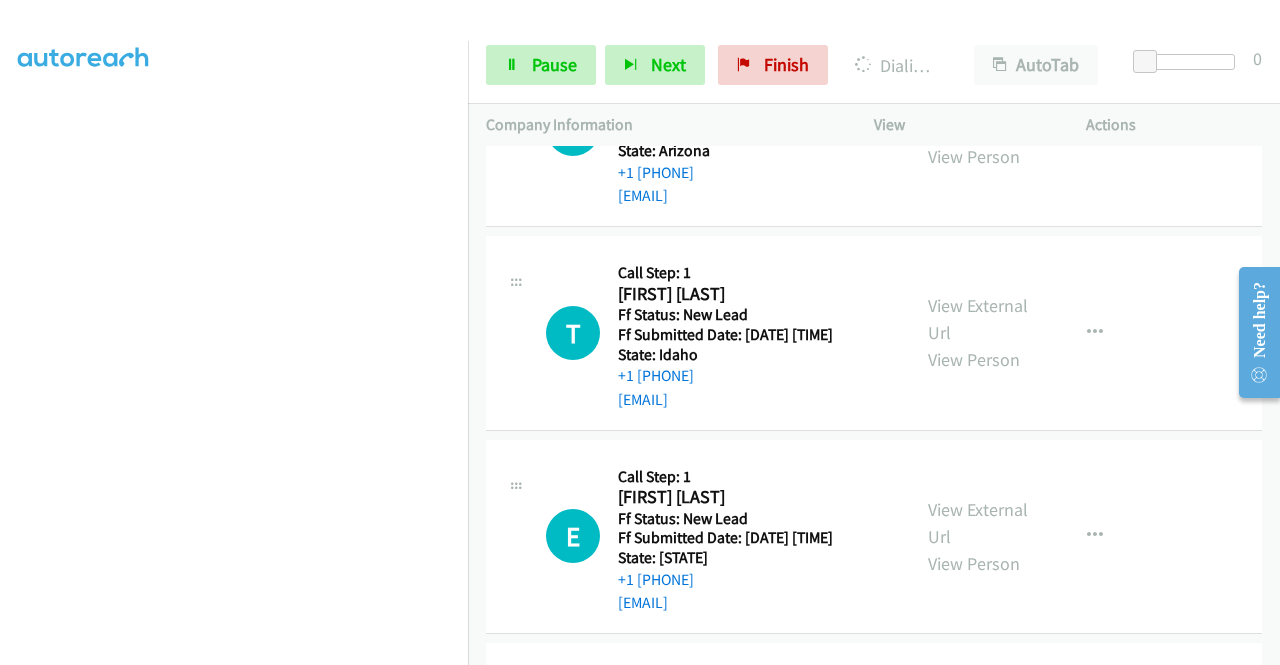 click on "View External Url" at bounding box center [978, 116] 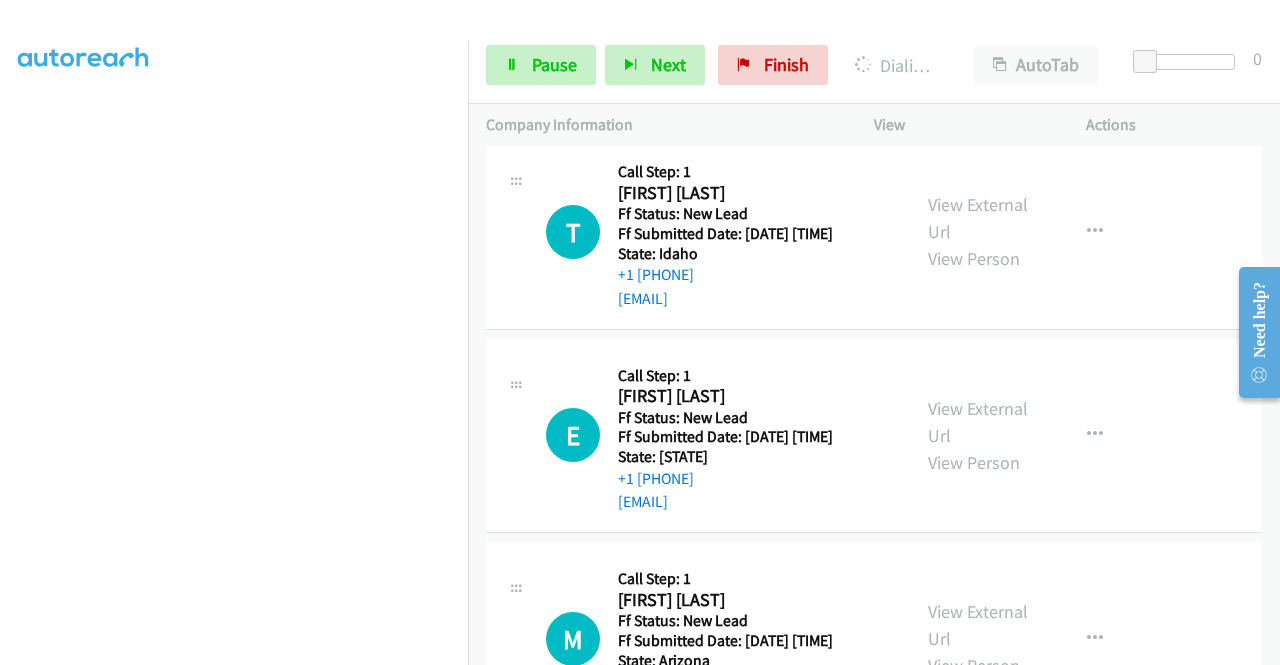 scroll, scrollTop: 4942, scrollLeft: 0, axis: vertical 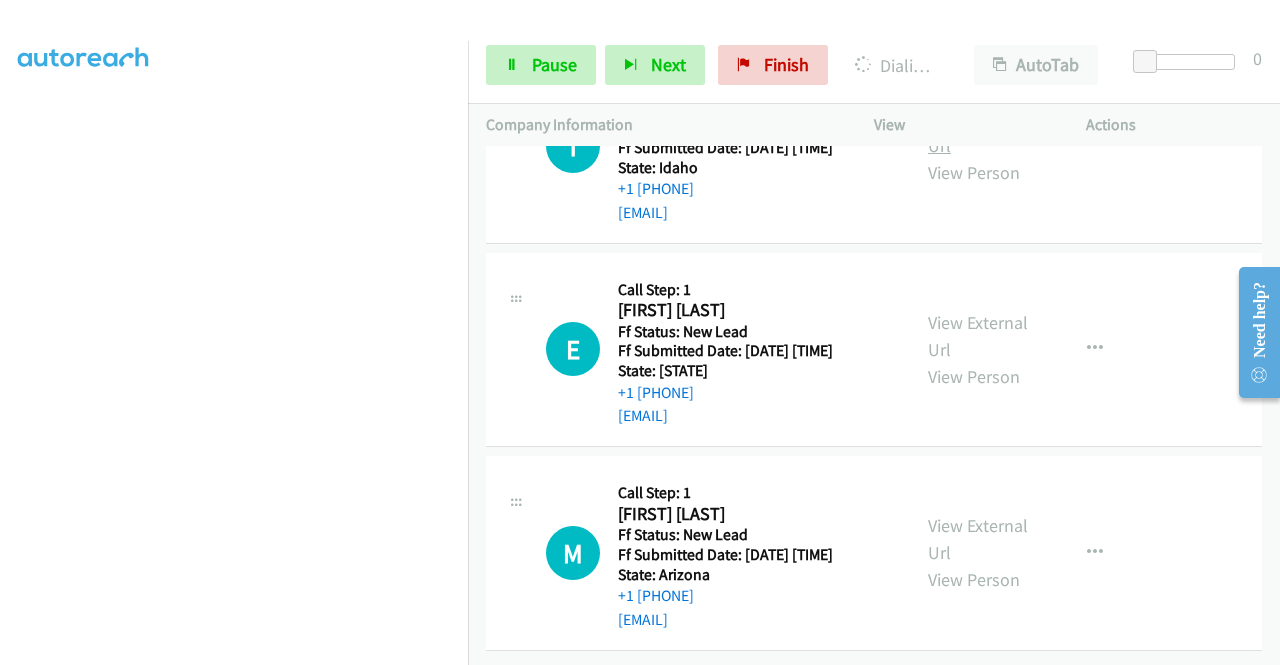 click on "View External Url" at bounding box center [978, 132] 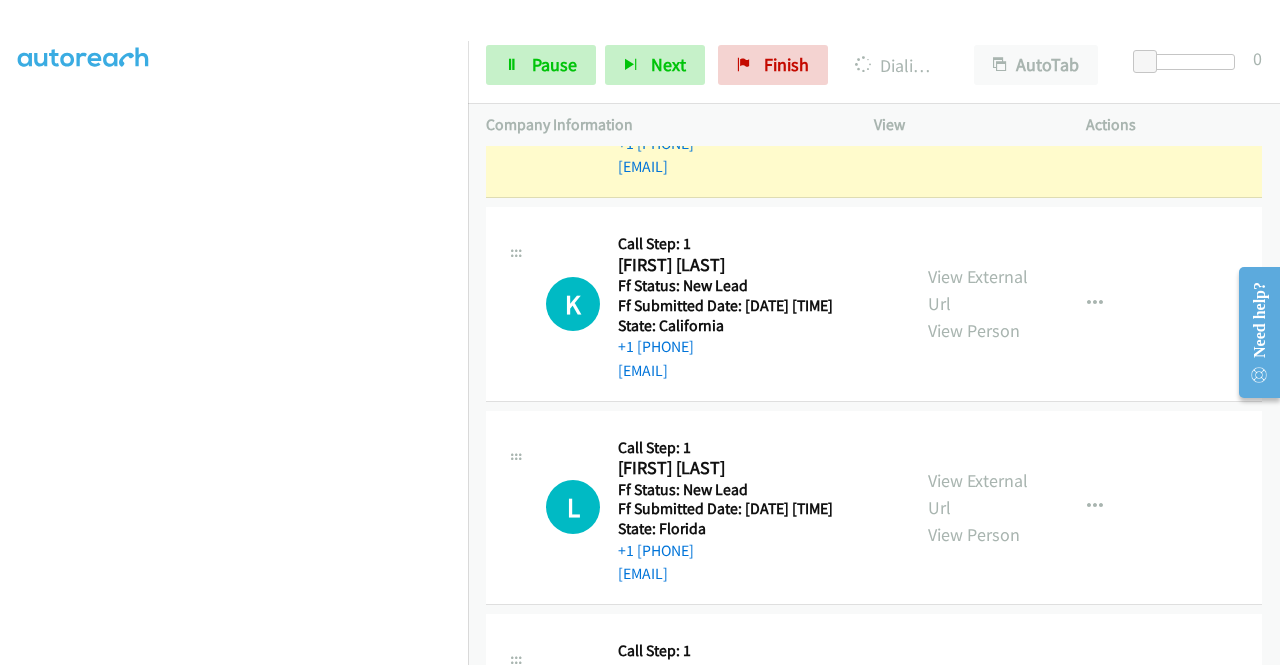scroll, scrollTop: 3942, scrollLeft: 0, axis: vertical 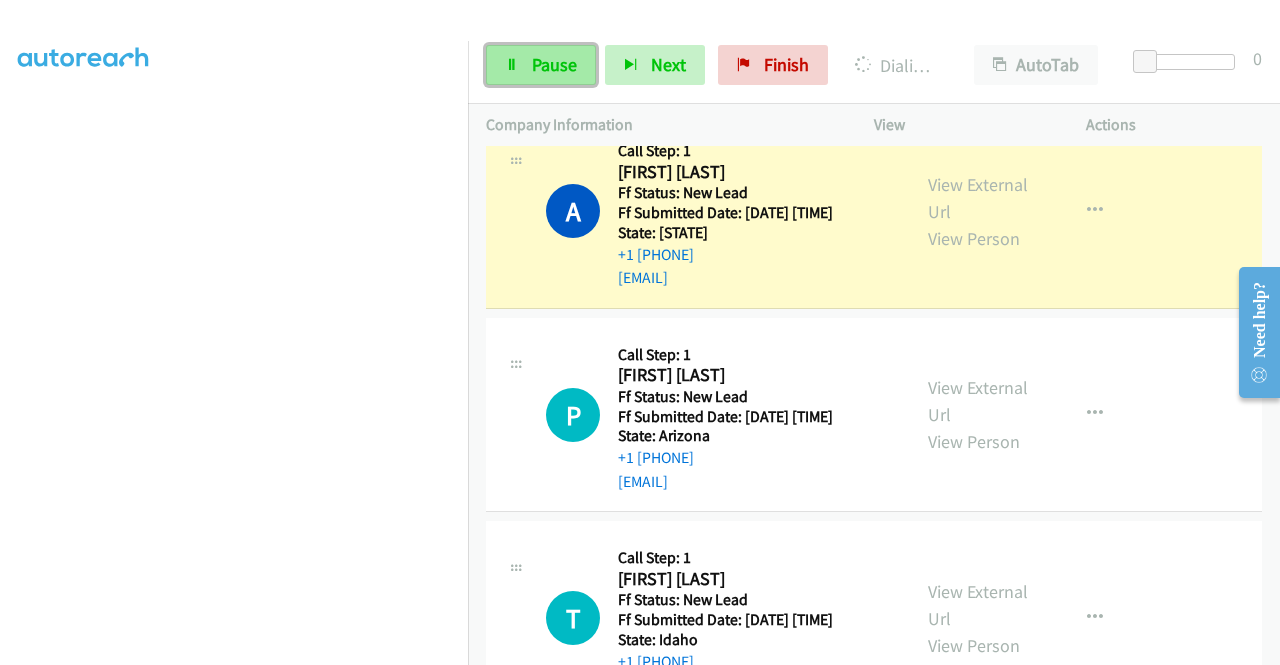 click on "Pause" at bounding box center [554, 64] 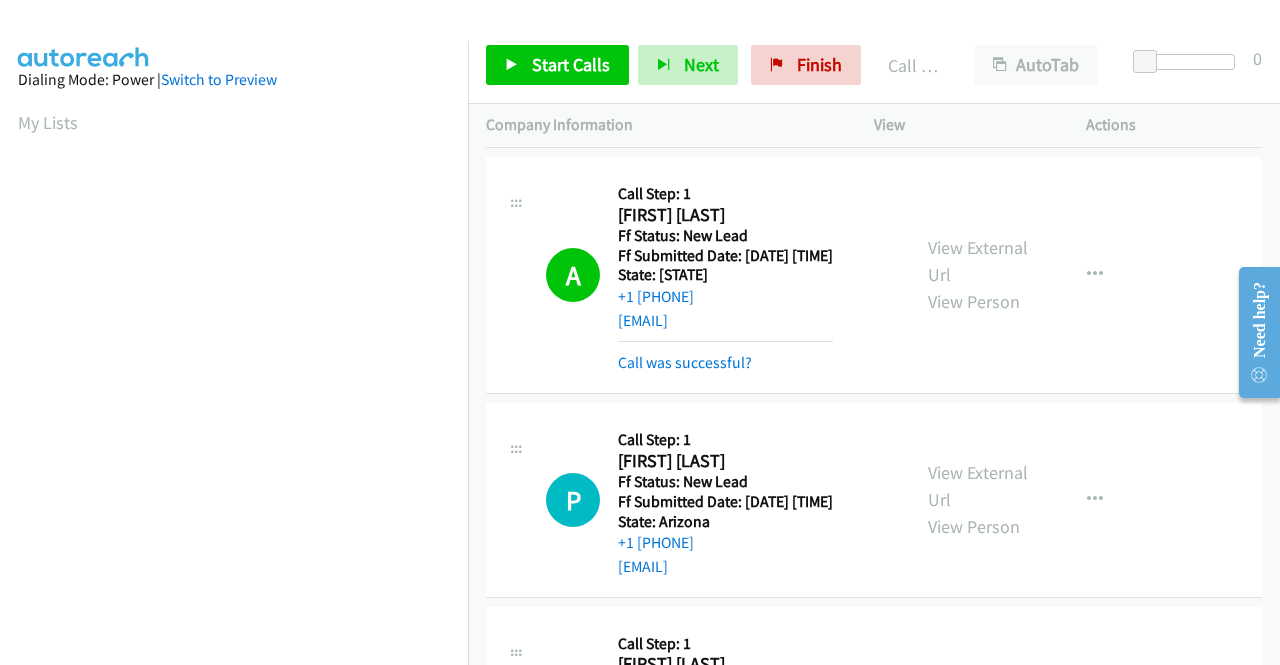 scroll, scrollTop: 113, scrollLeft: 15, axis: both 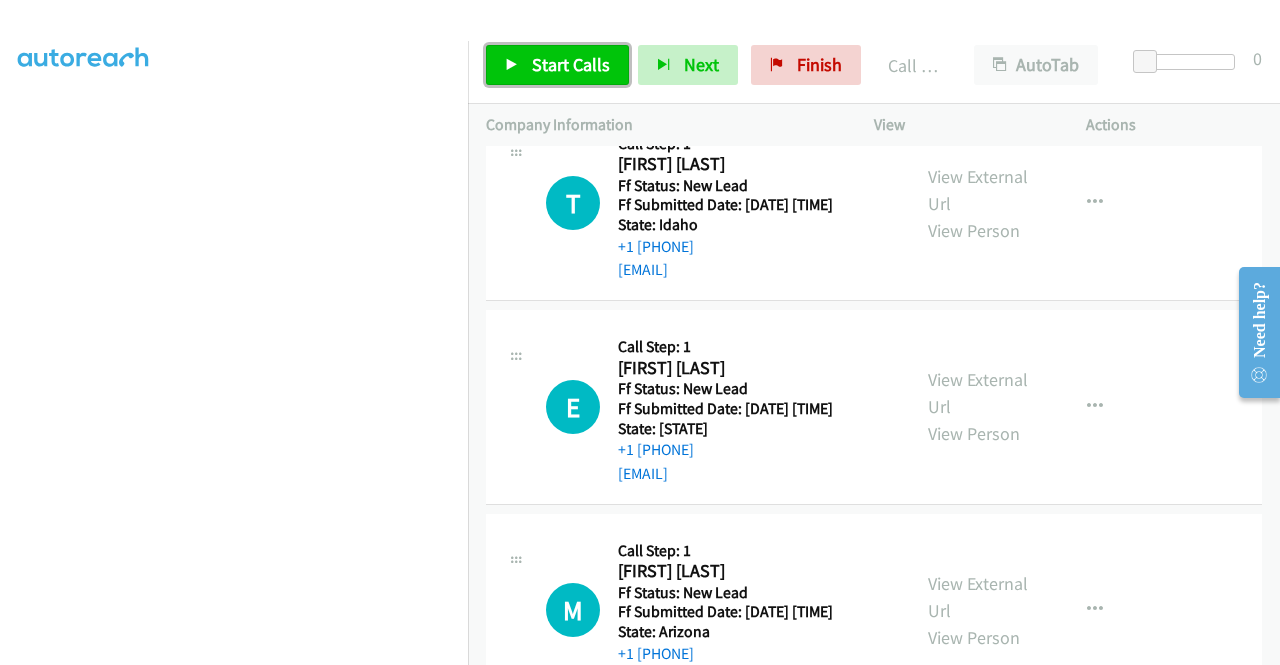 click on "Start Calls" at bounding box center (571, 64) 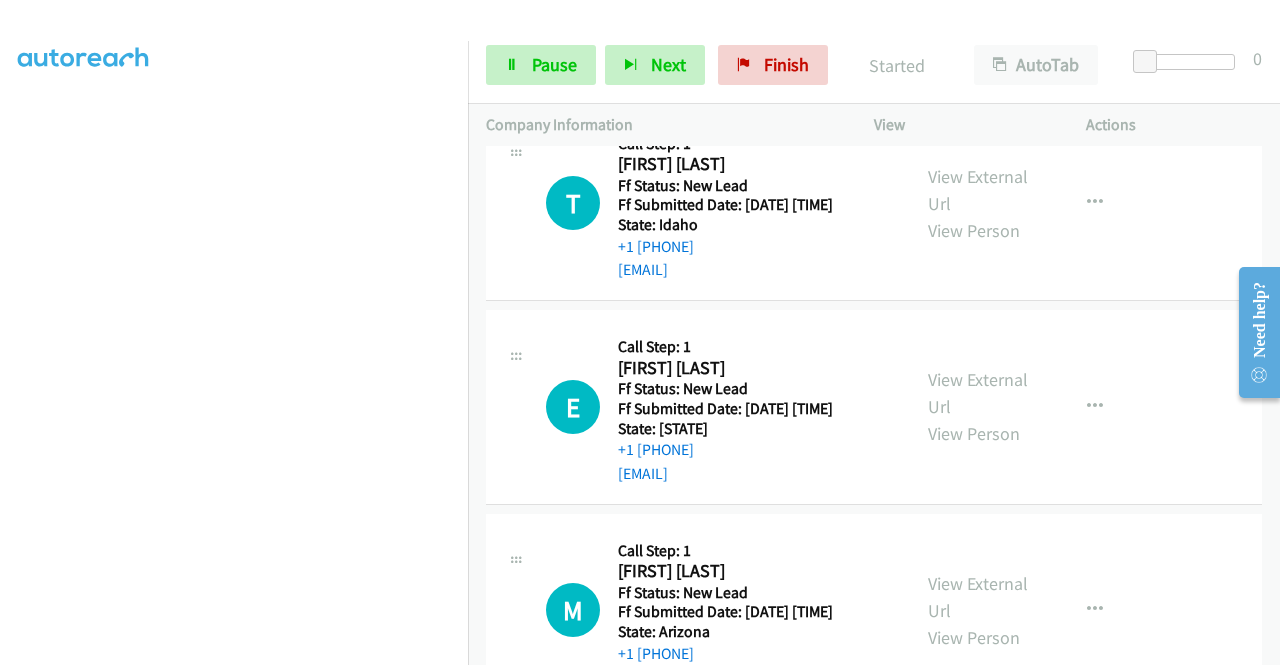 scroll, scrollTop: 456, scrollLeft: 15, axis: both 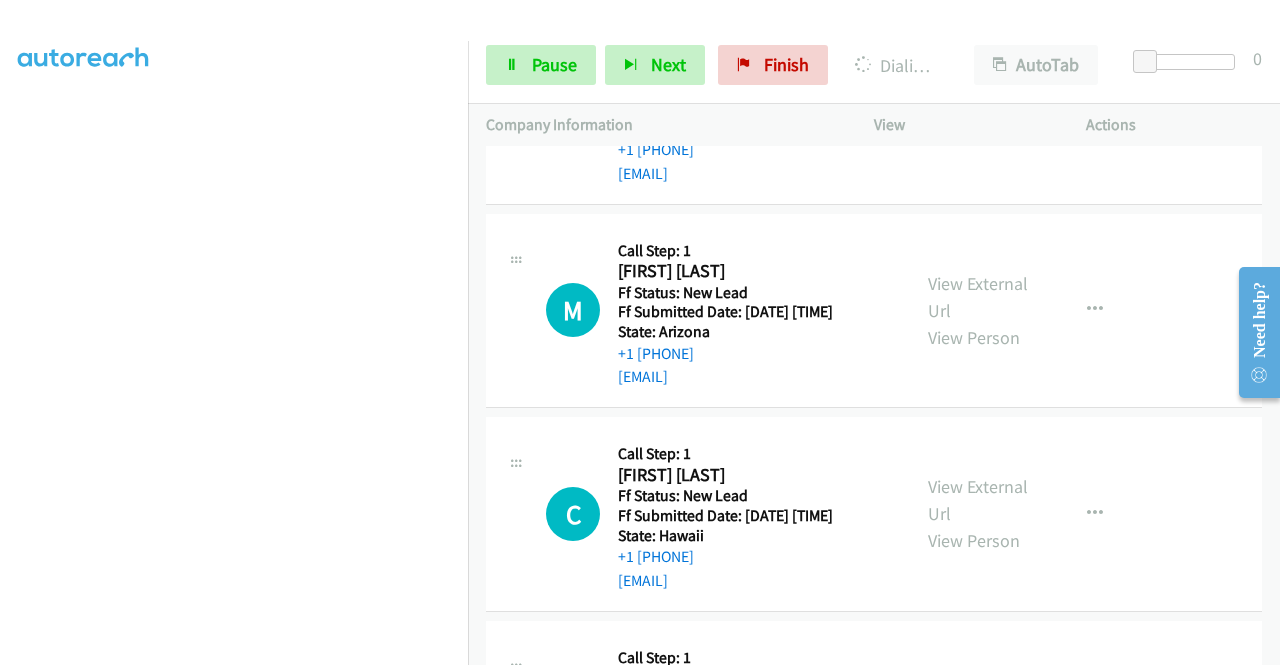 click on "View External Url" at bounding box center (978, 93) 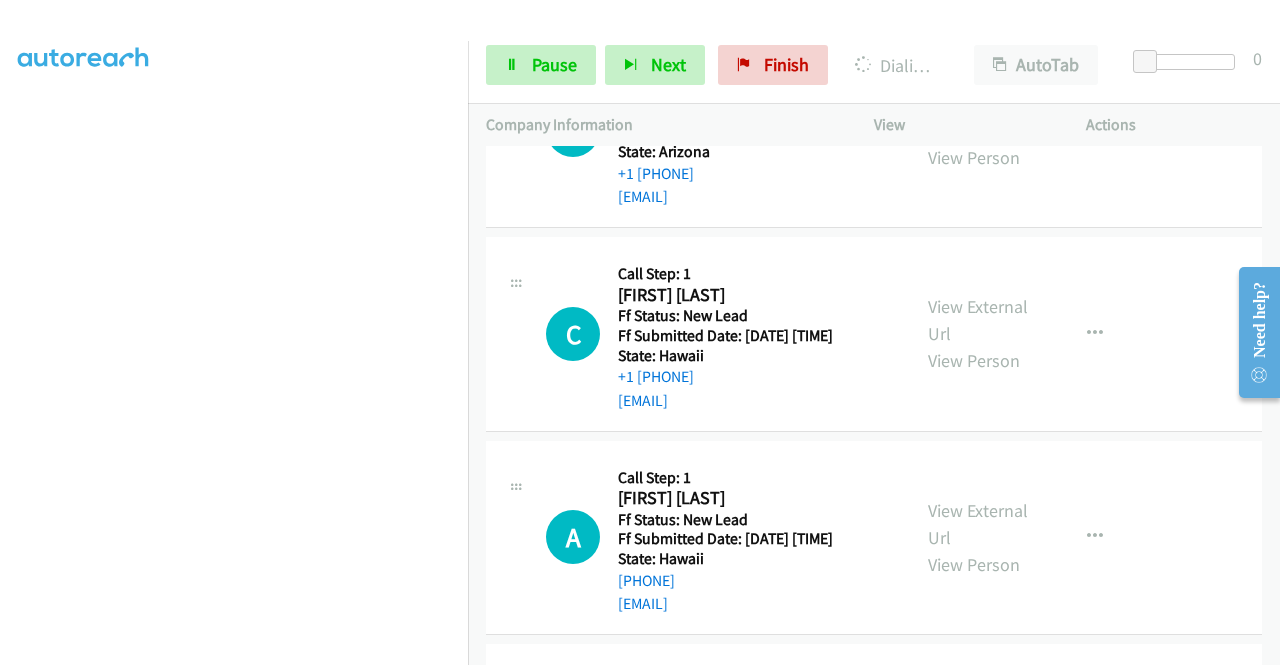 scroll, scrollTop: 5542, scrollLeft: 0, axis: vertical 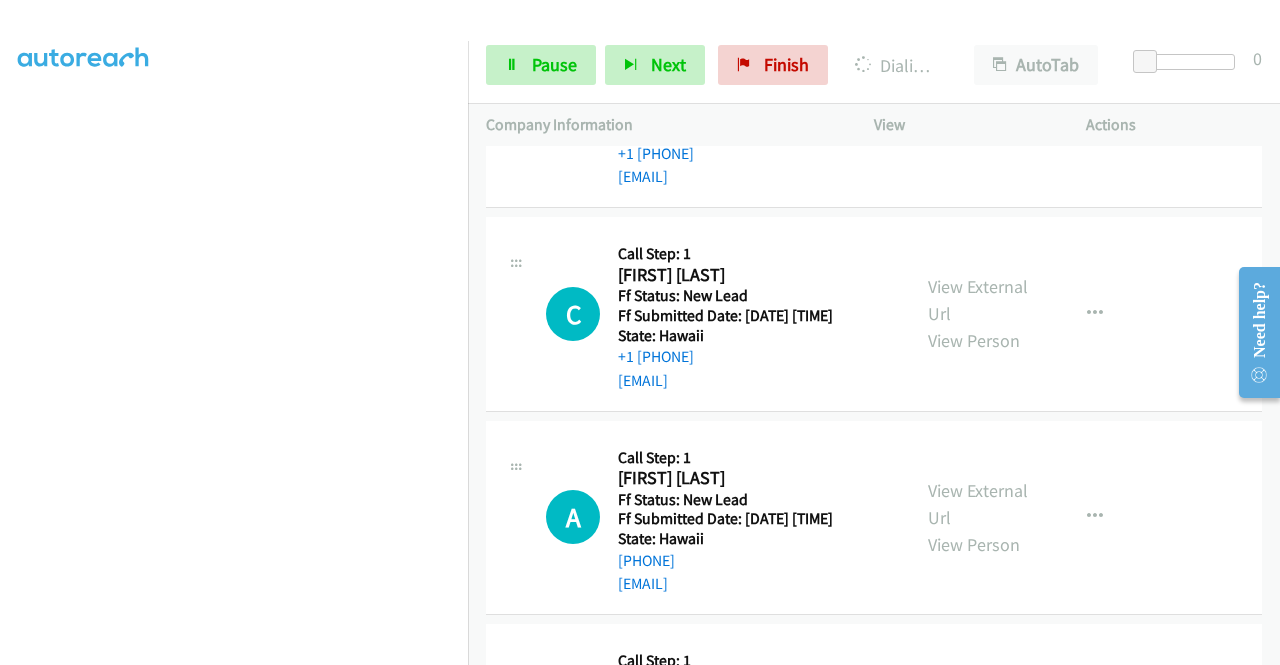 click on "View External Url" at bounding box center [978, 97] 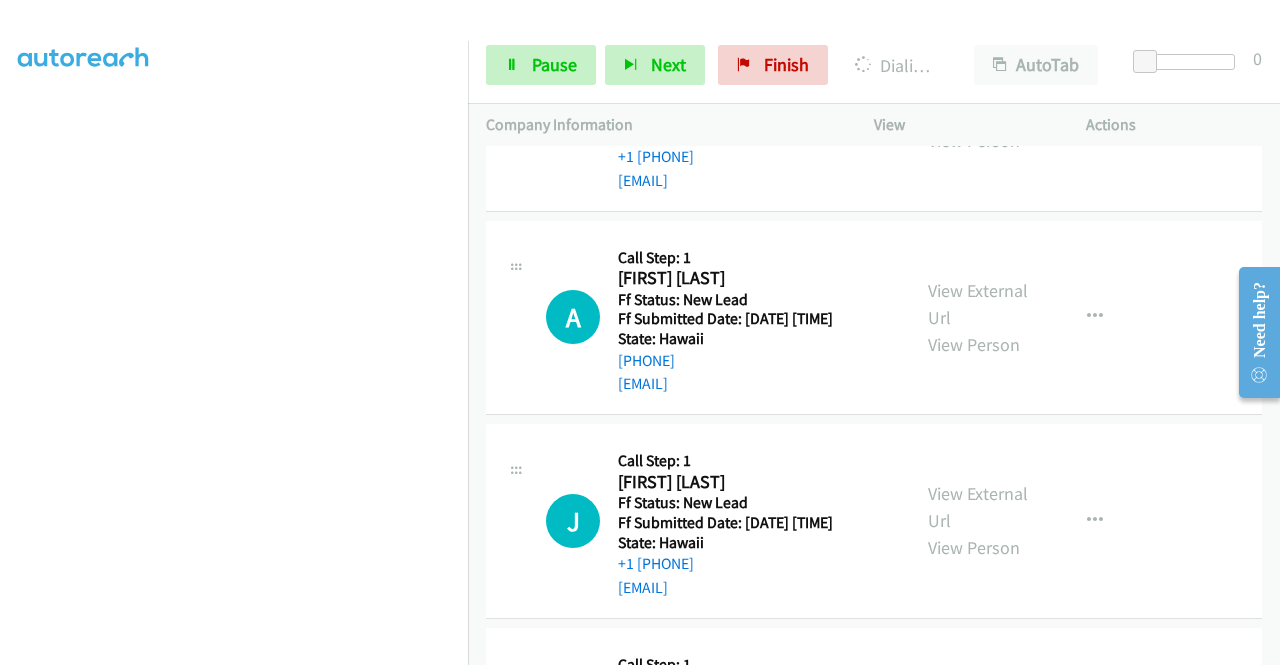 click on "View External Url" at bounding box center (978, 100) 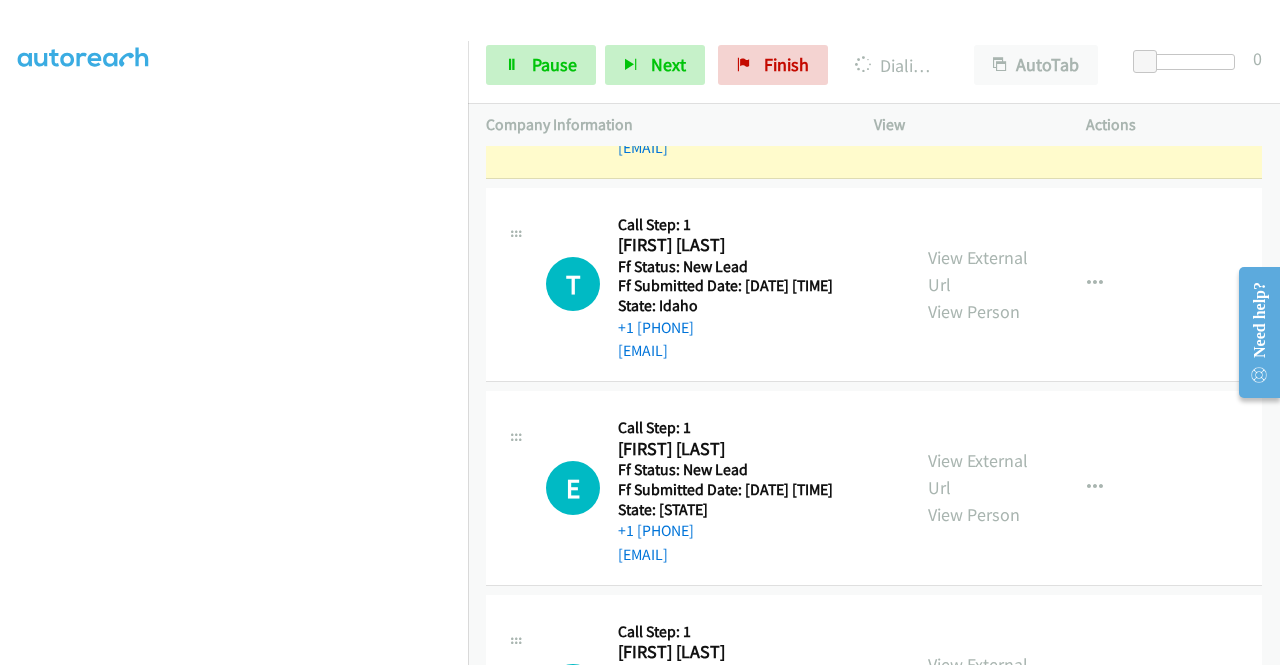 scroll, scrollTop: 4942, scrollLeft: 0, axis: vertical 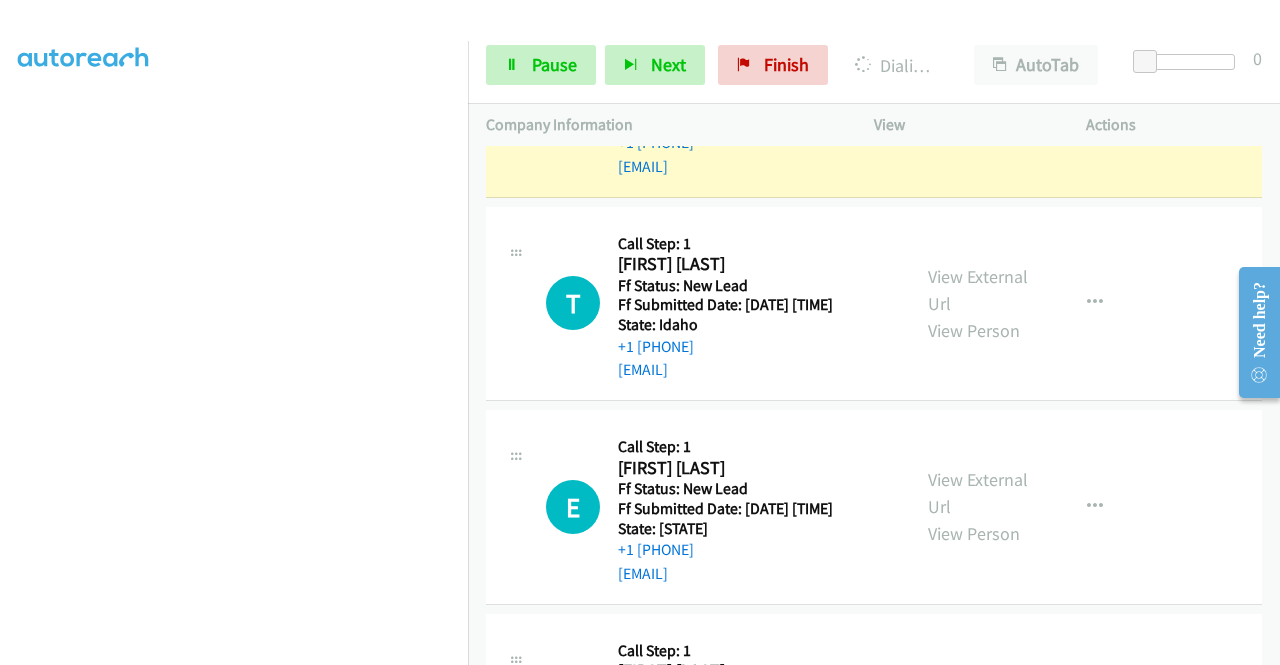 click on "View External Url" at bounding box center (978, 86) 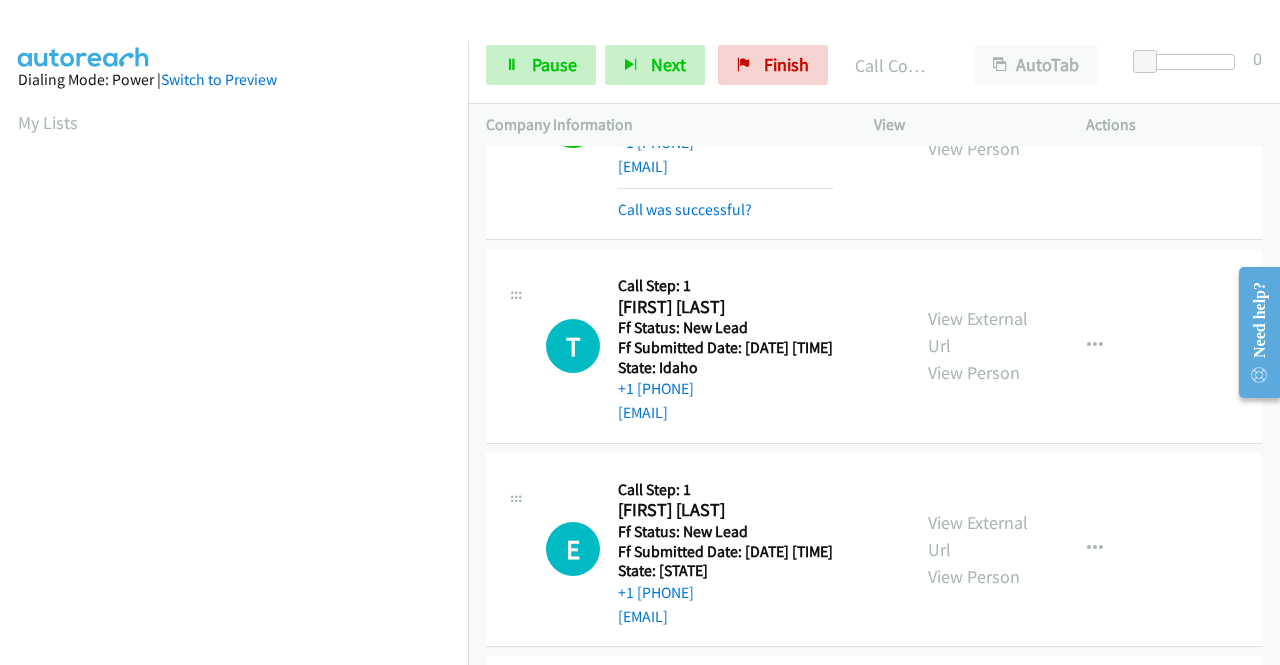 scroll, scrollTop: 456, scrollLeft: 15, axis: both 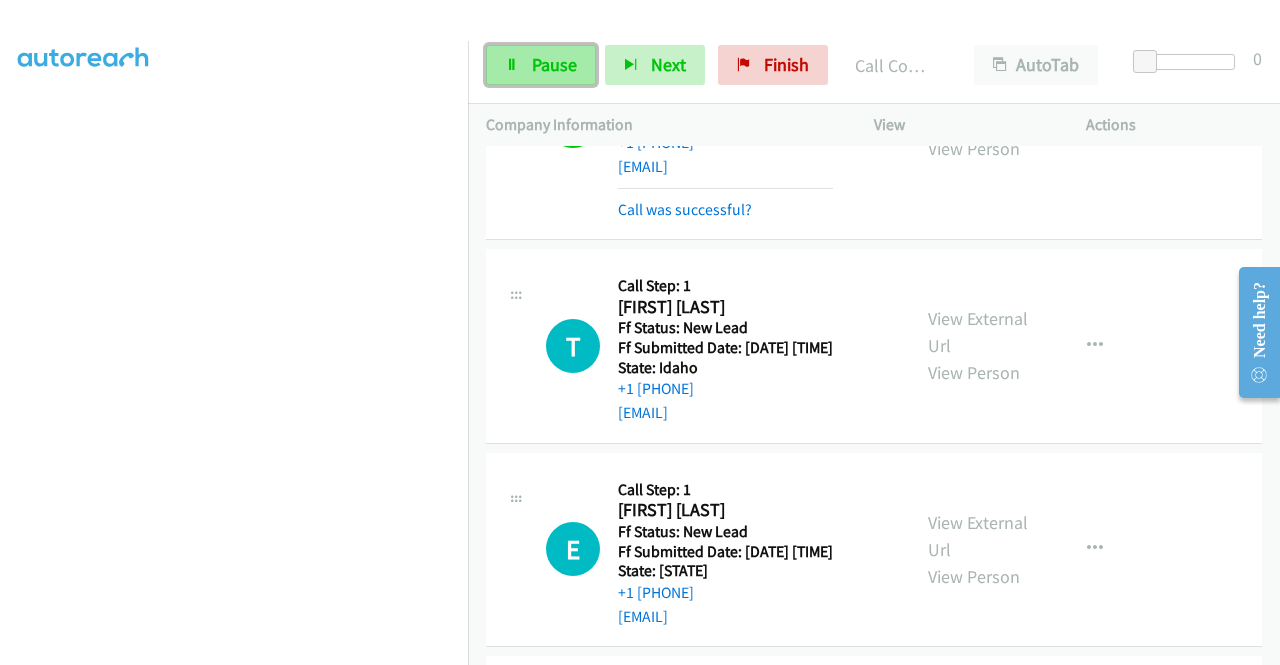 click on "Pause" at bounding box center [554, 64] 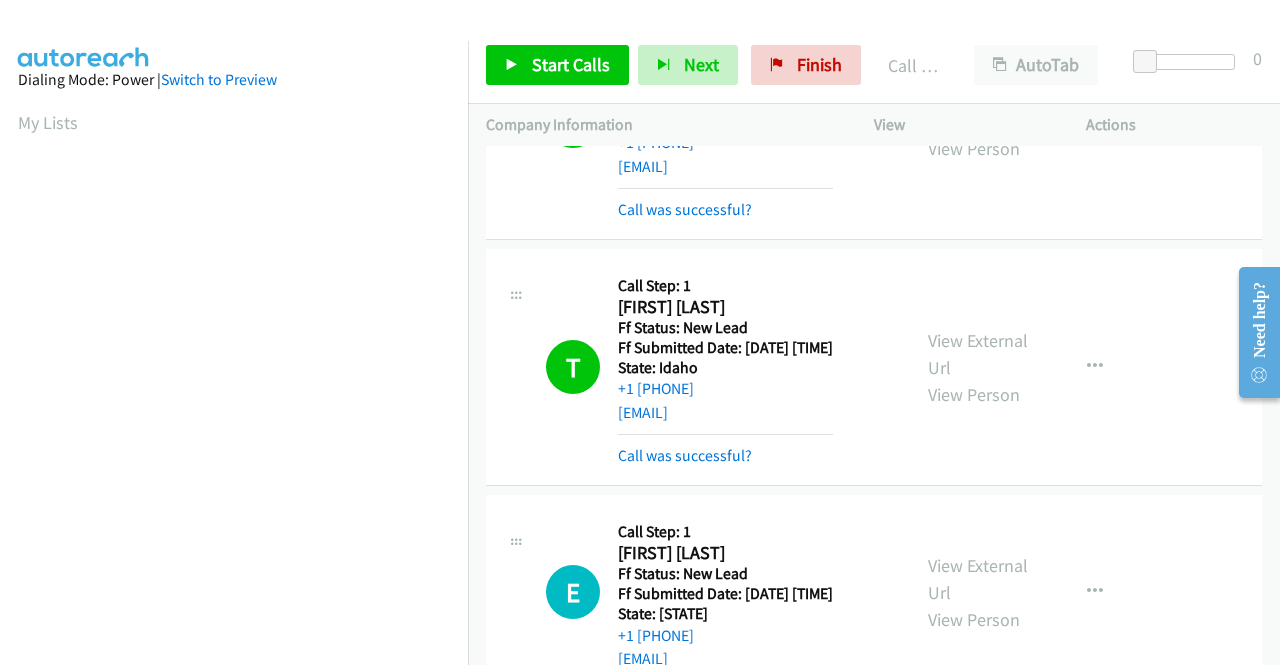 scroll, scrollTop: 113, scrollLeft: 15, axis: both 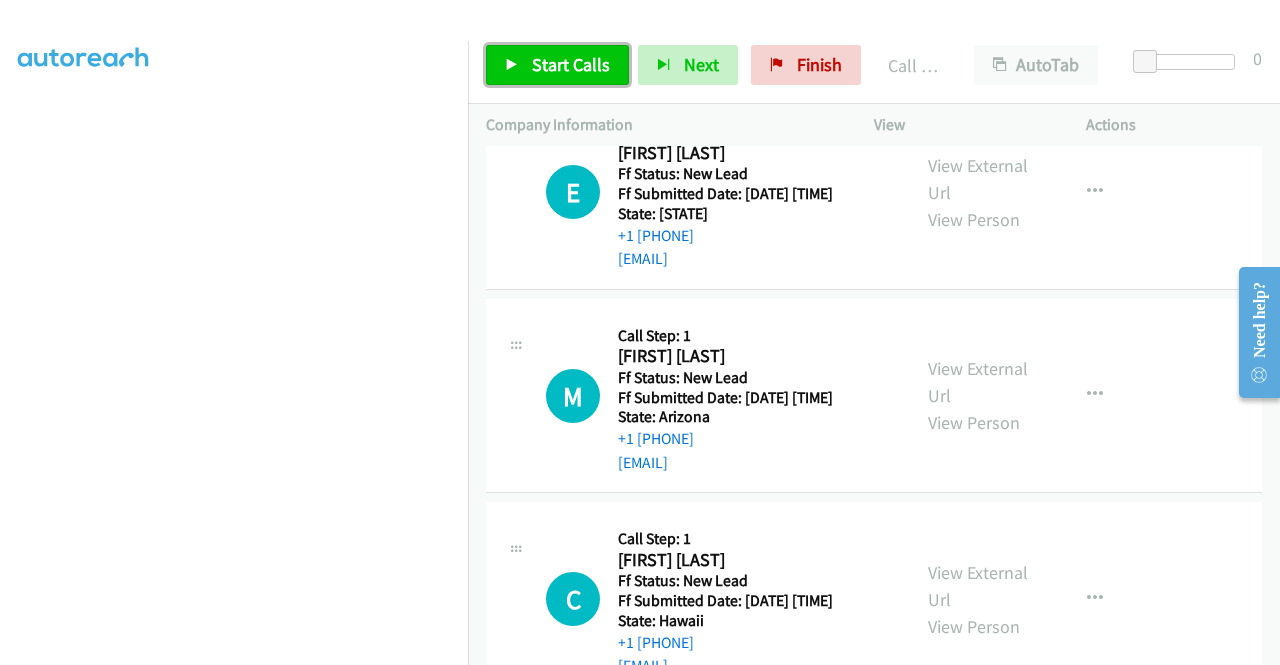 click on "Start Calls" at bounding box center (571, 64) 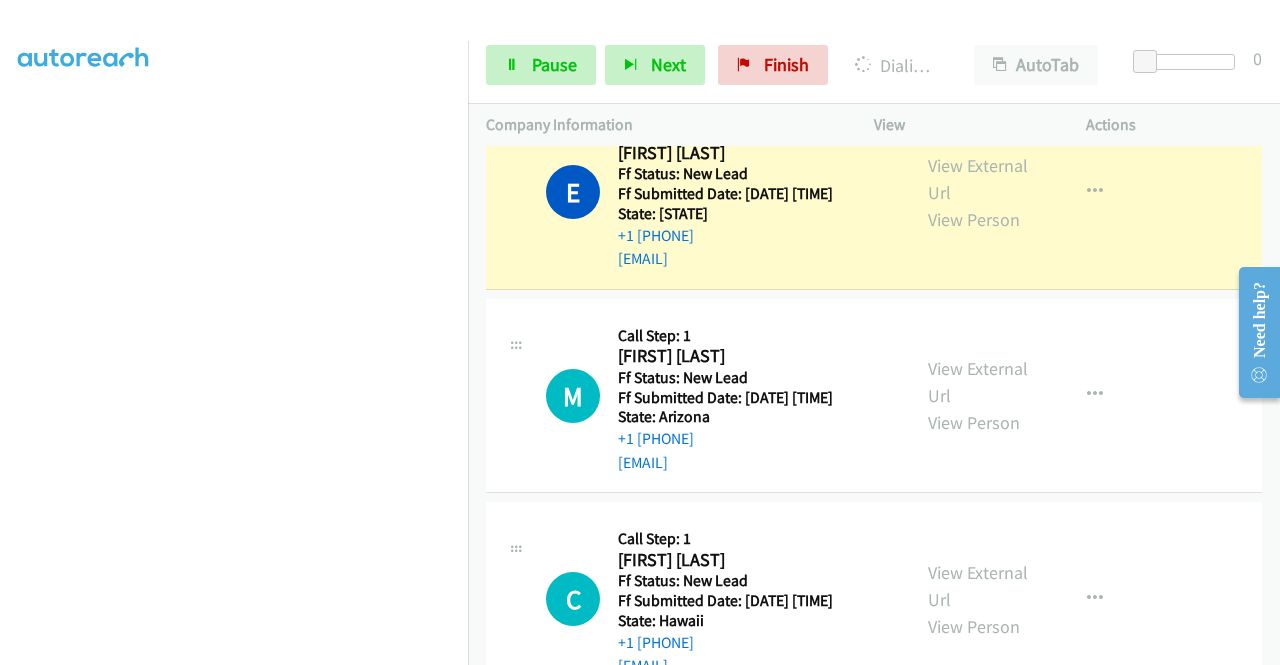 scroll, scrollTop: 456, scrollLeft: 15, axis: both 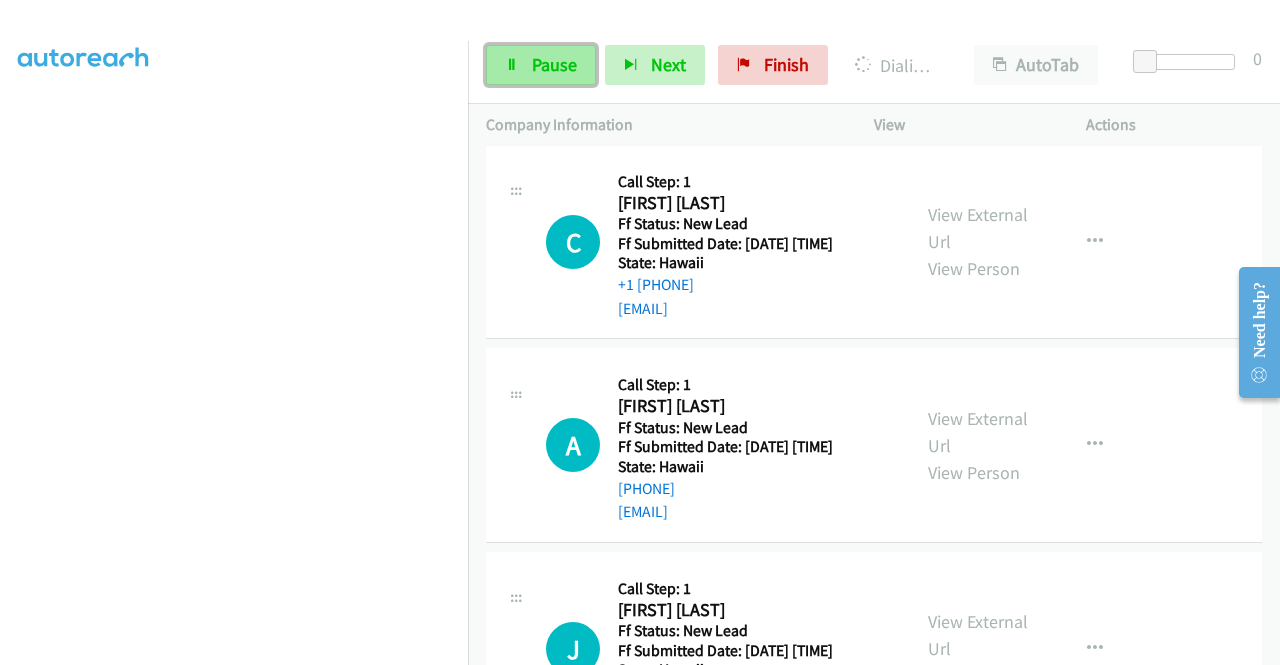 click on "Pause" at bounding box center [554, 64] 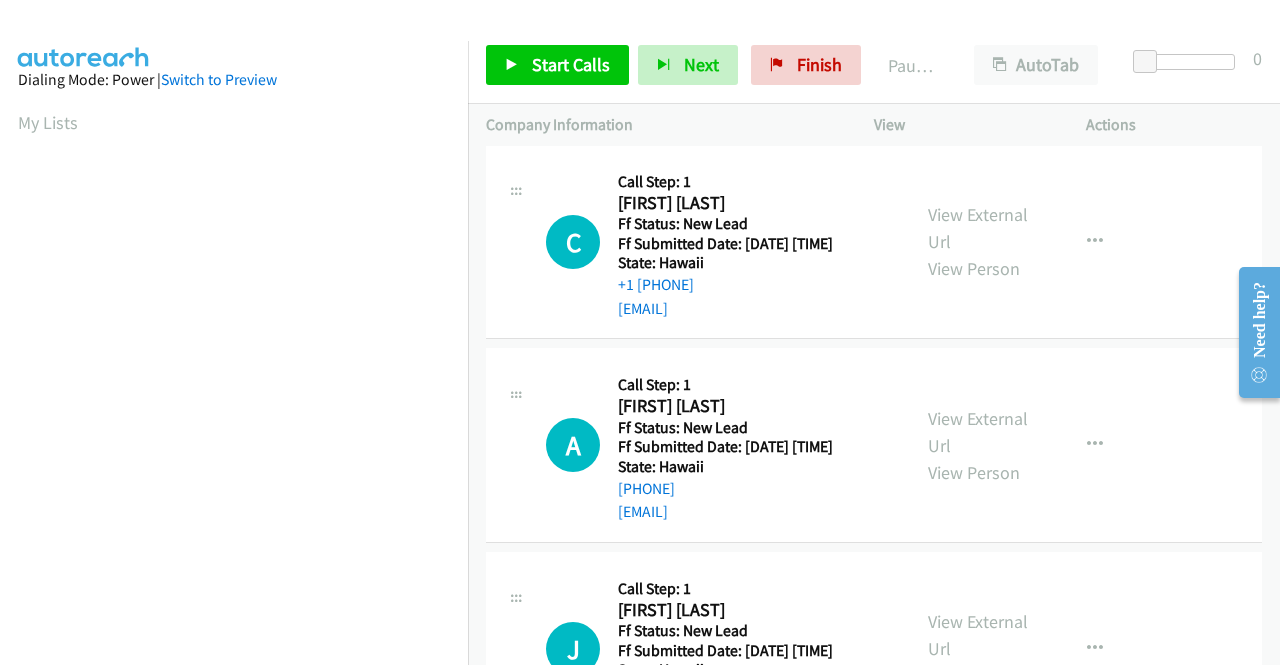 scroll, scrollTop: 456, scrollLeft: 15, axis: both 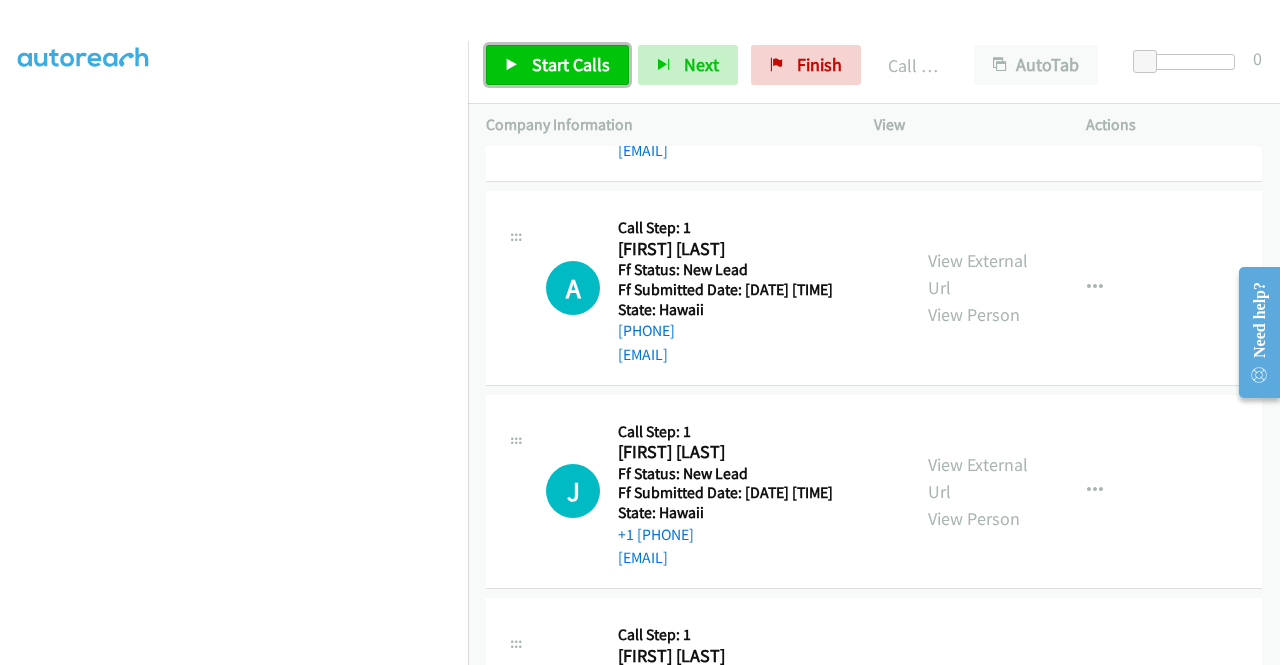 click on "Start Calls" at bounding box center (571, 64) 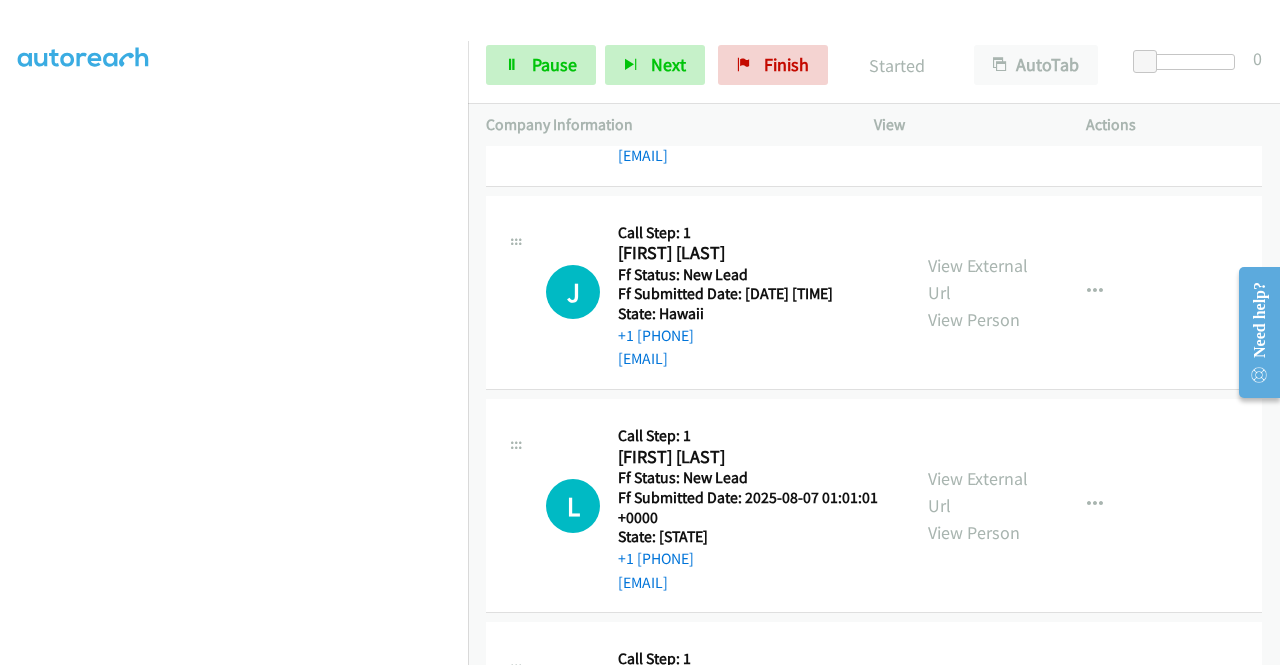scroll, scrollTop: 6142, scrollLeft: 0, axis: vertical 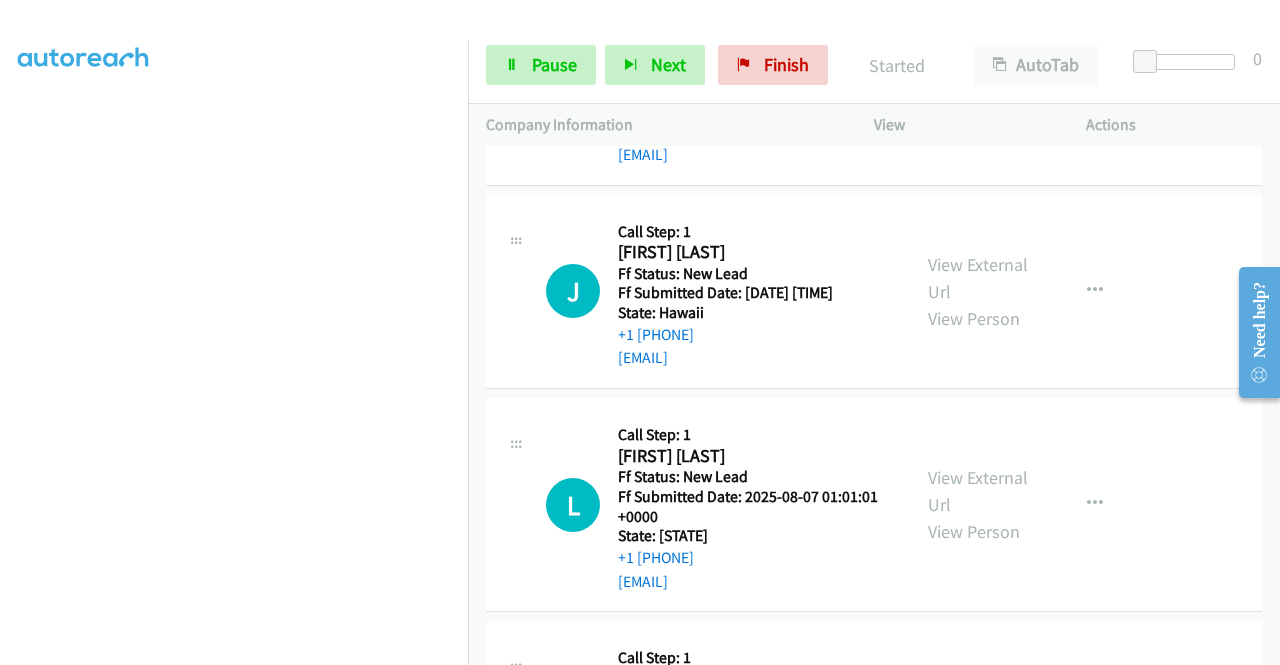 click on "View External Url" at bounding box center [978, 74] 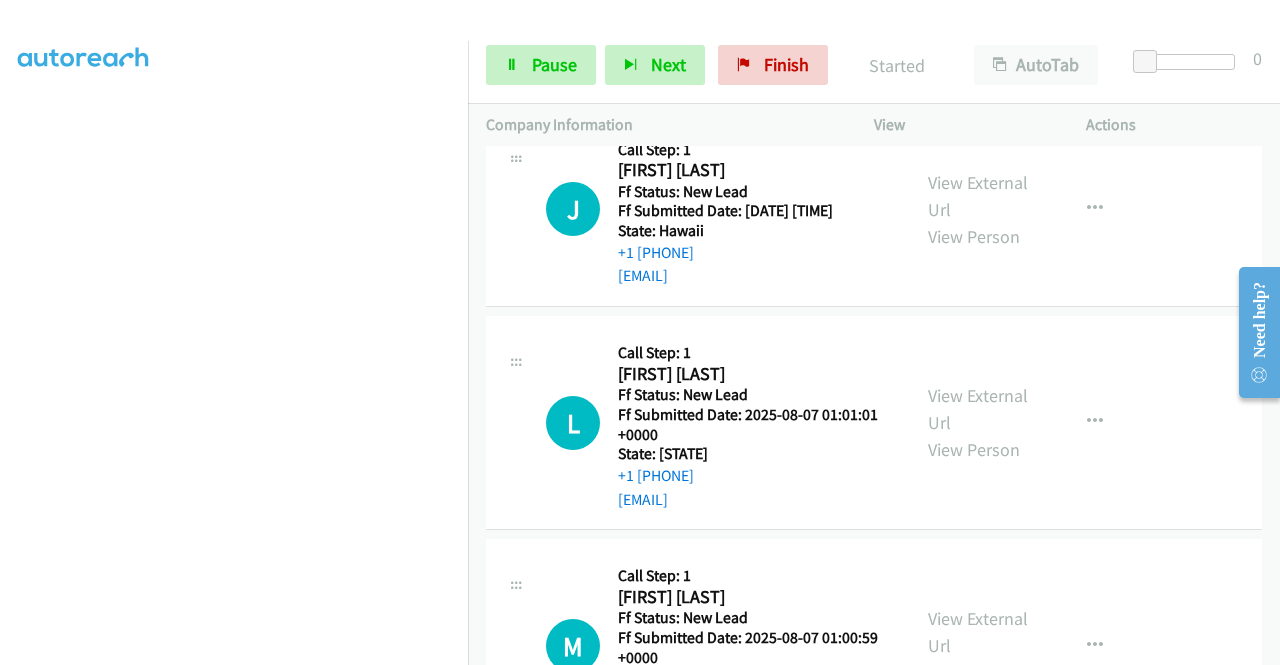 scroll, scrollTop: 6342, scrollLeft: 0, axis: vertical 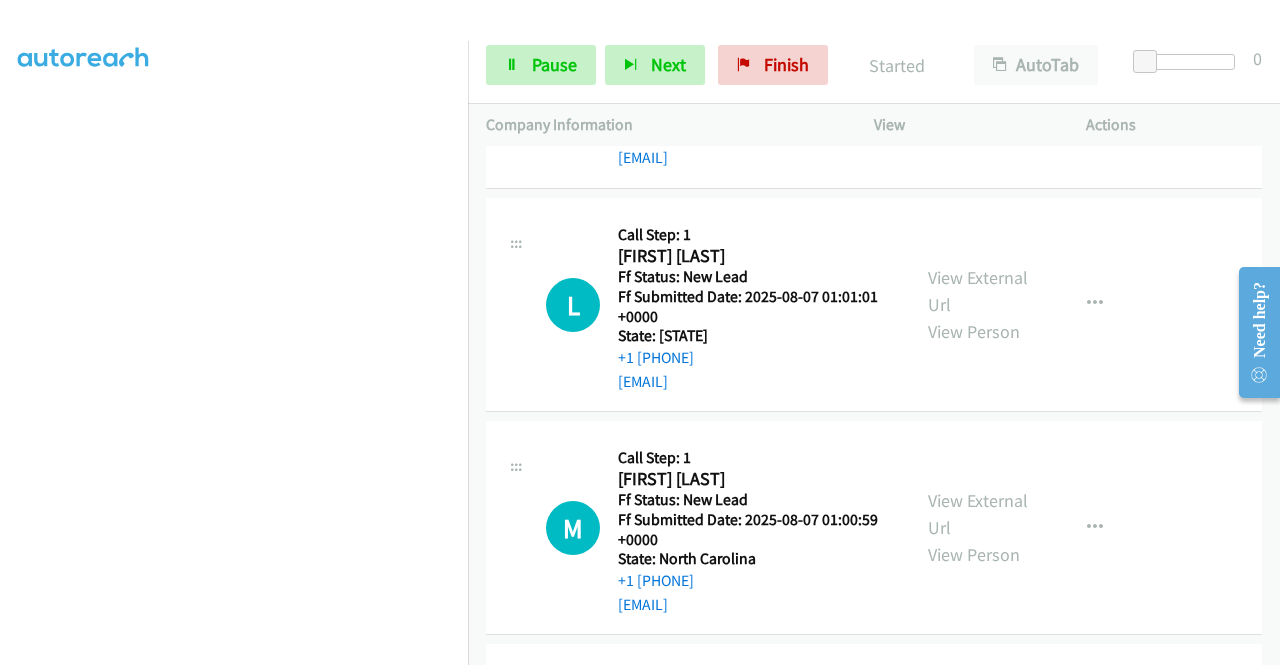 click on "View External Url" at bounding box center [978, 78] 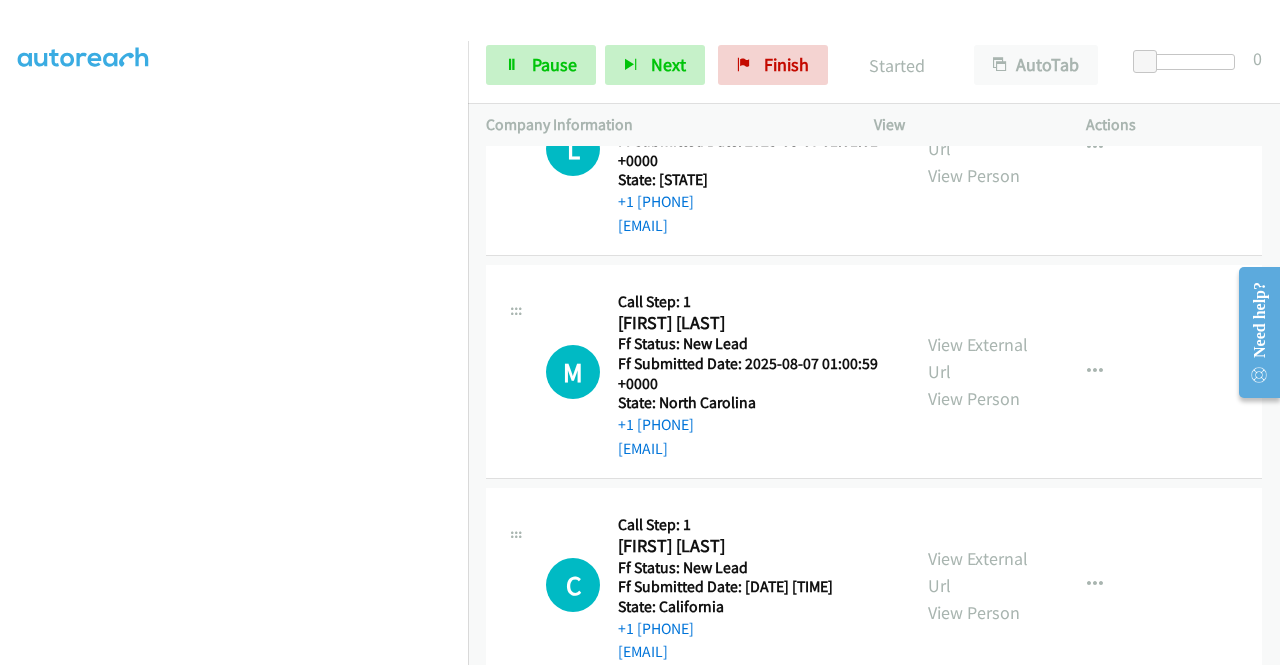 scroll, scrollTop: 6542, scrollLeft: 0, axis: vertical 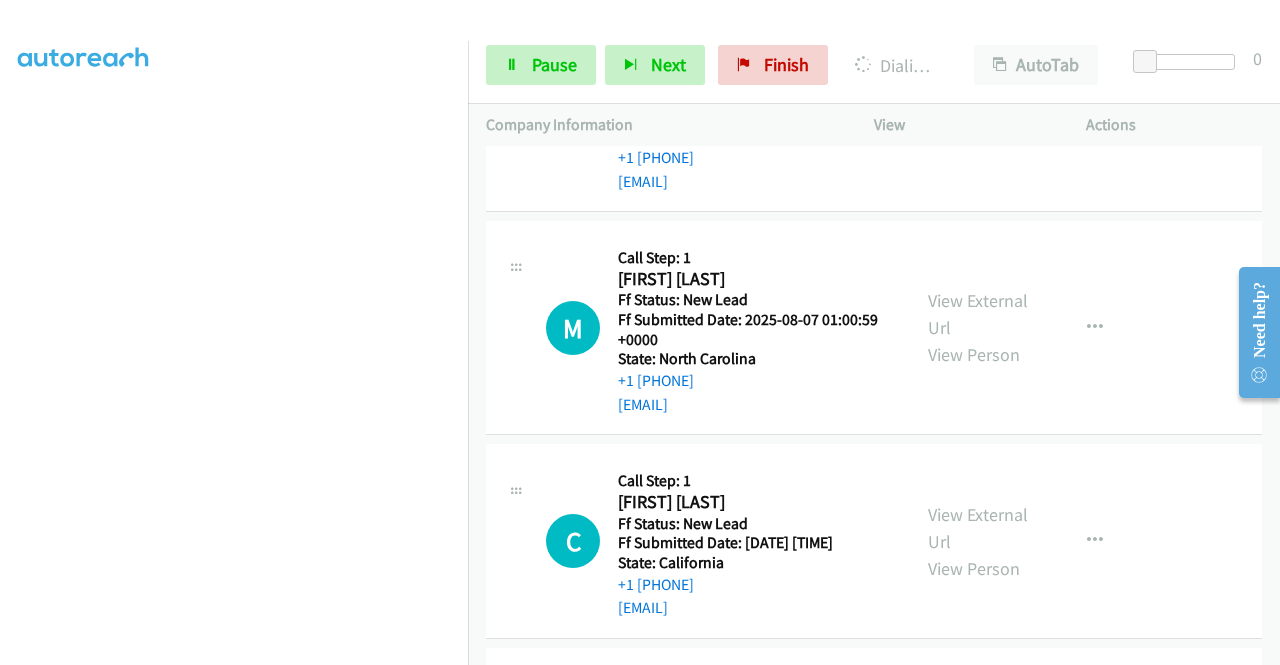 click on "View External Url" at bounding box center [978, 91] 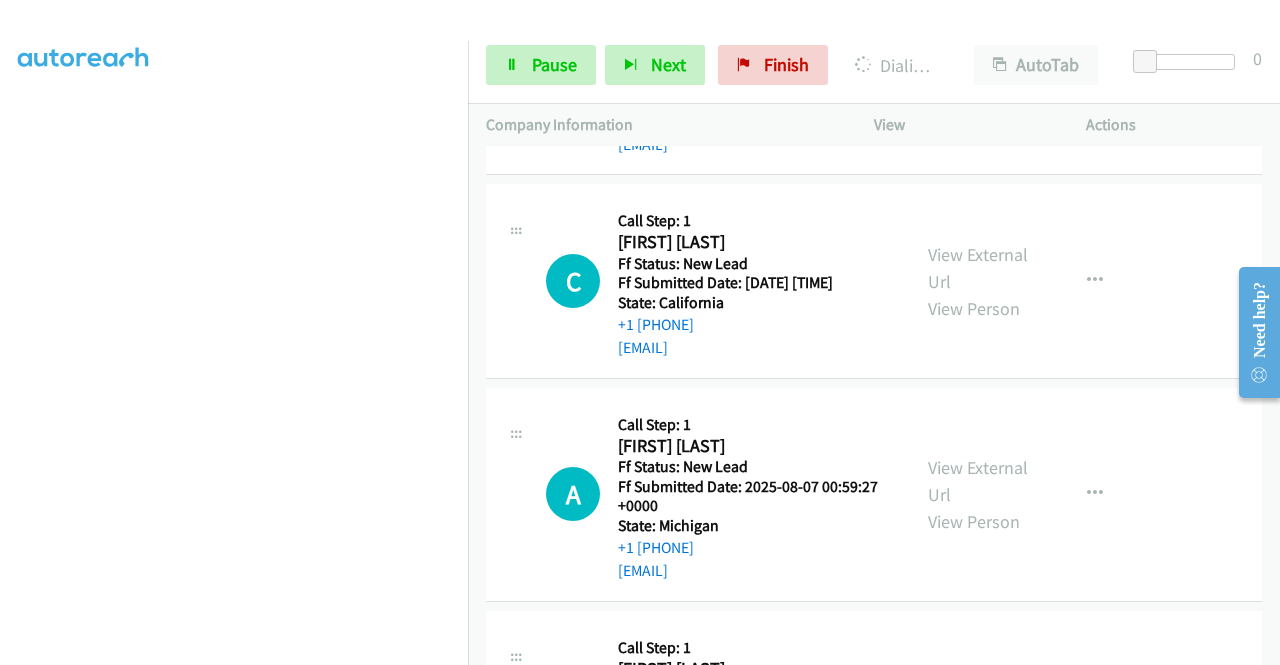 scroll, scrollTop: 6842, scrollLeft: 0, axis: vertical 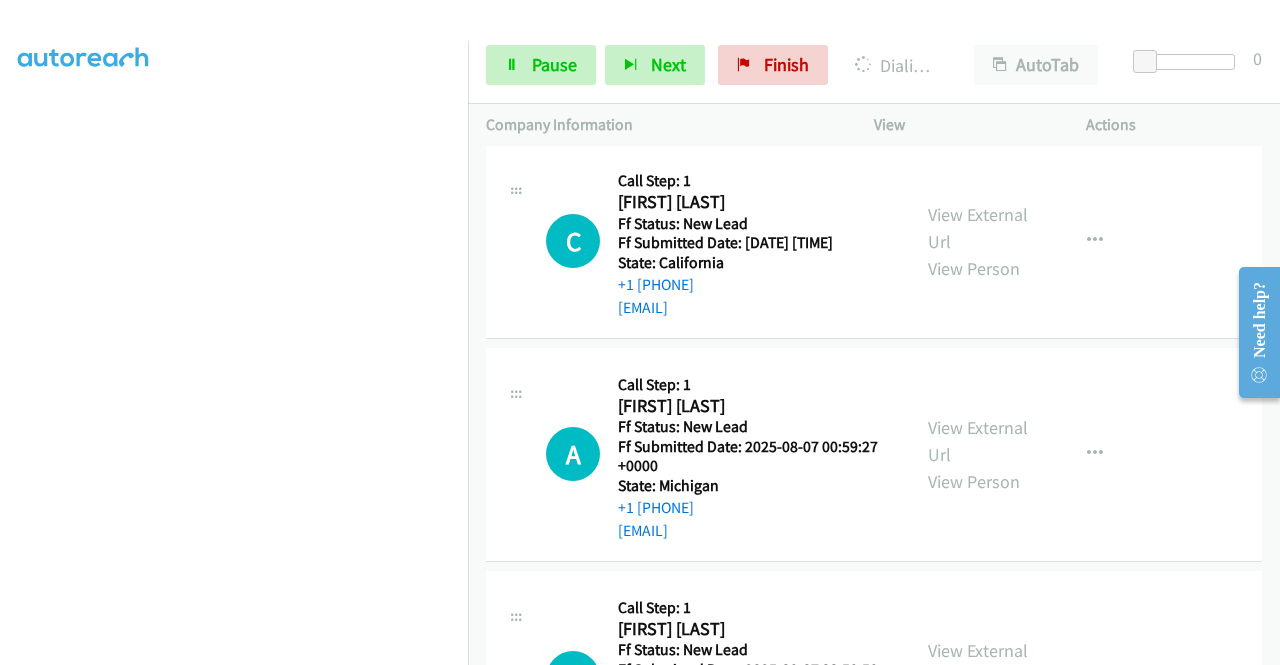 click on "View External Url" at bounding box center (978, 14) 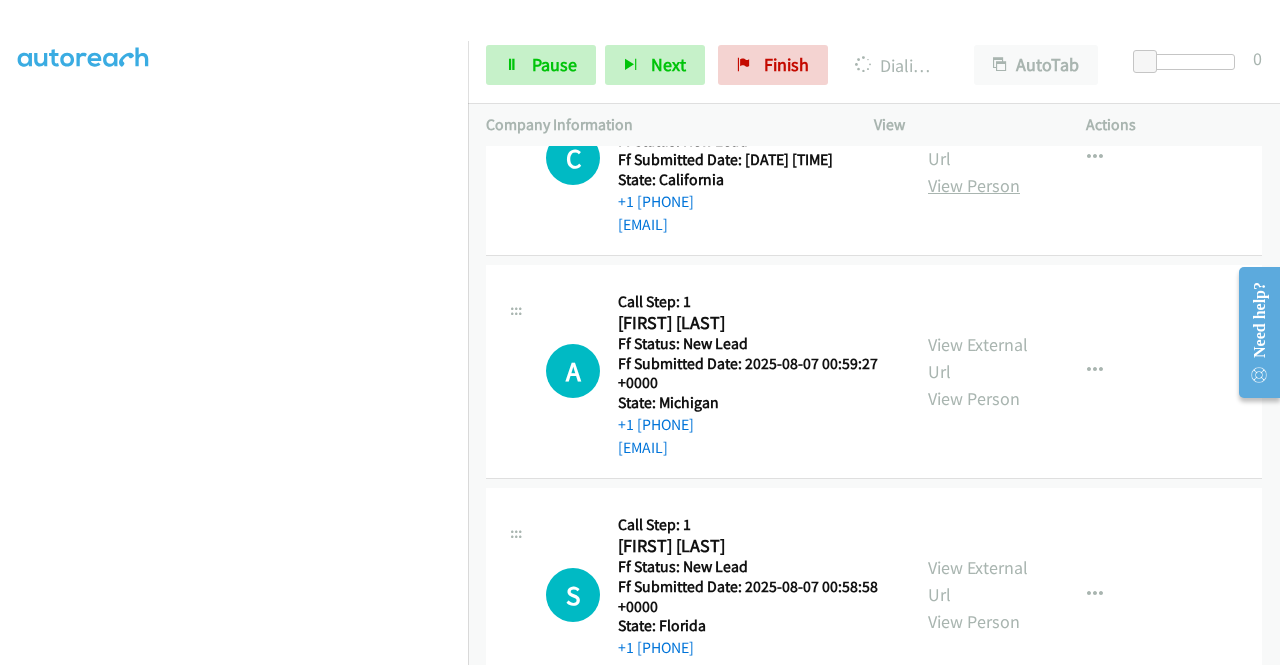 scroll, scrollTop: 7042, scrollLeft: 0, axis: vertical 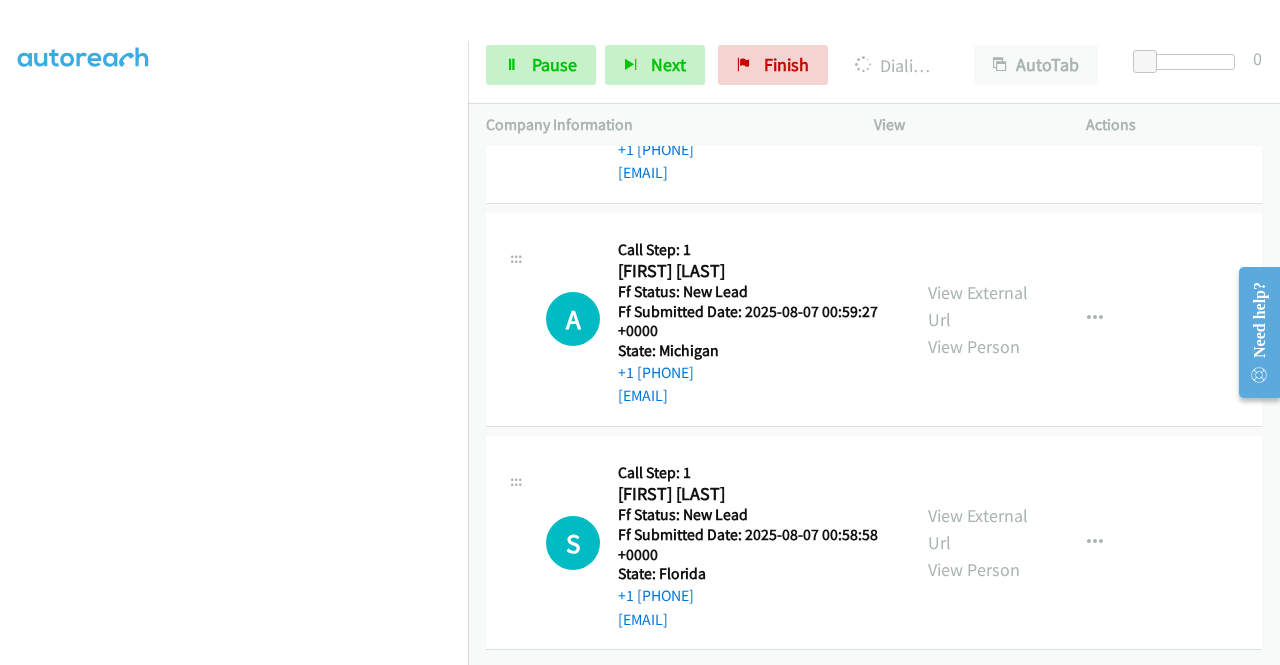 click on "View External Url" at bounding box center (978, 93) 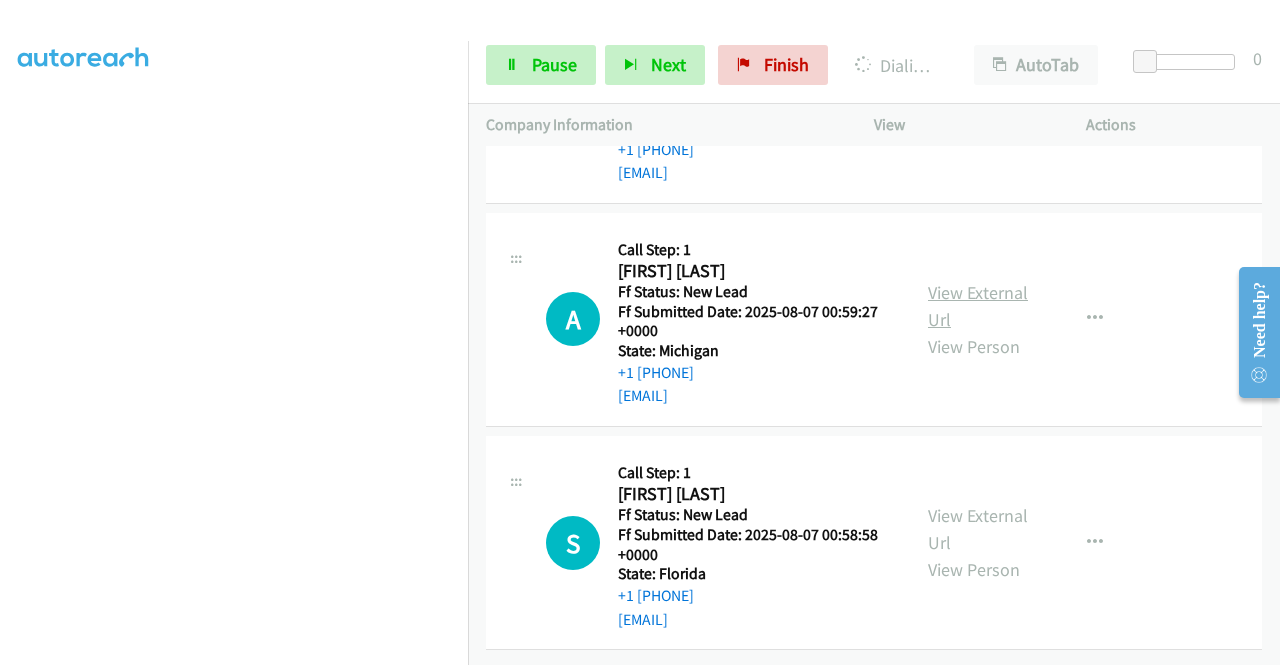 click on "View External Url" at bounding box center [978, 306] 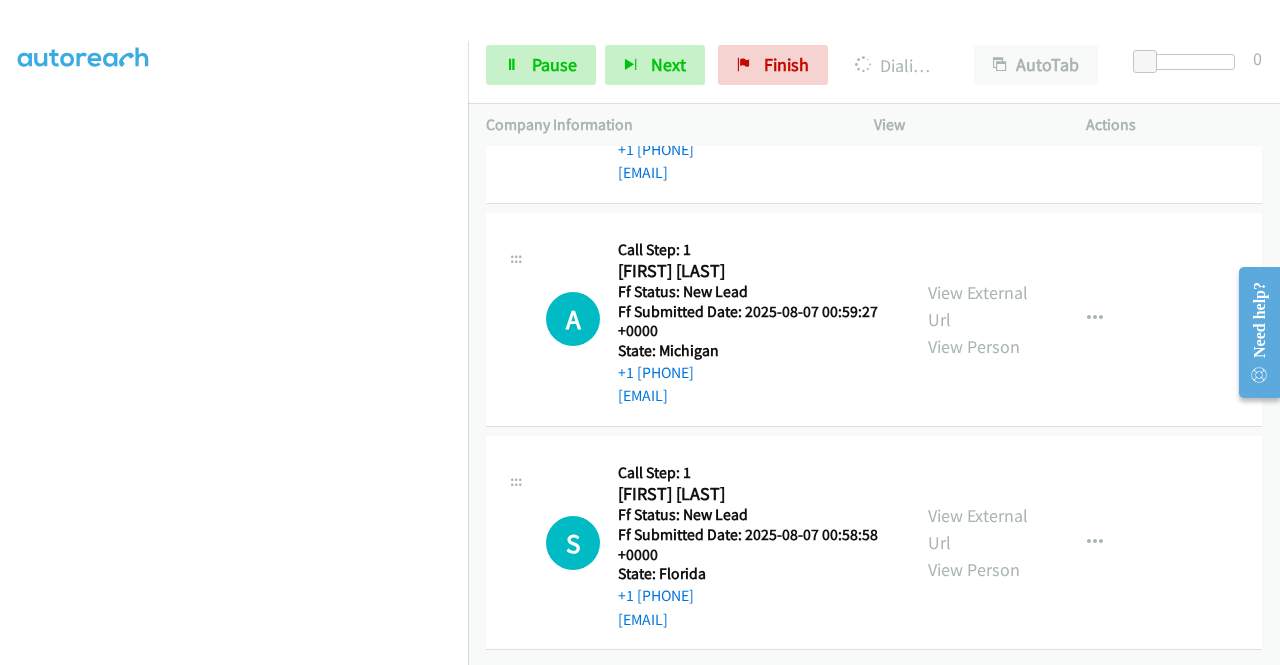 scroll, scrollTop: 7387, scrollLeft: 0, axis: vertical 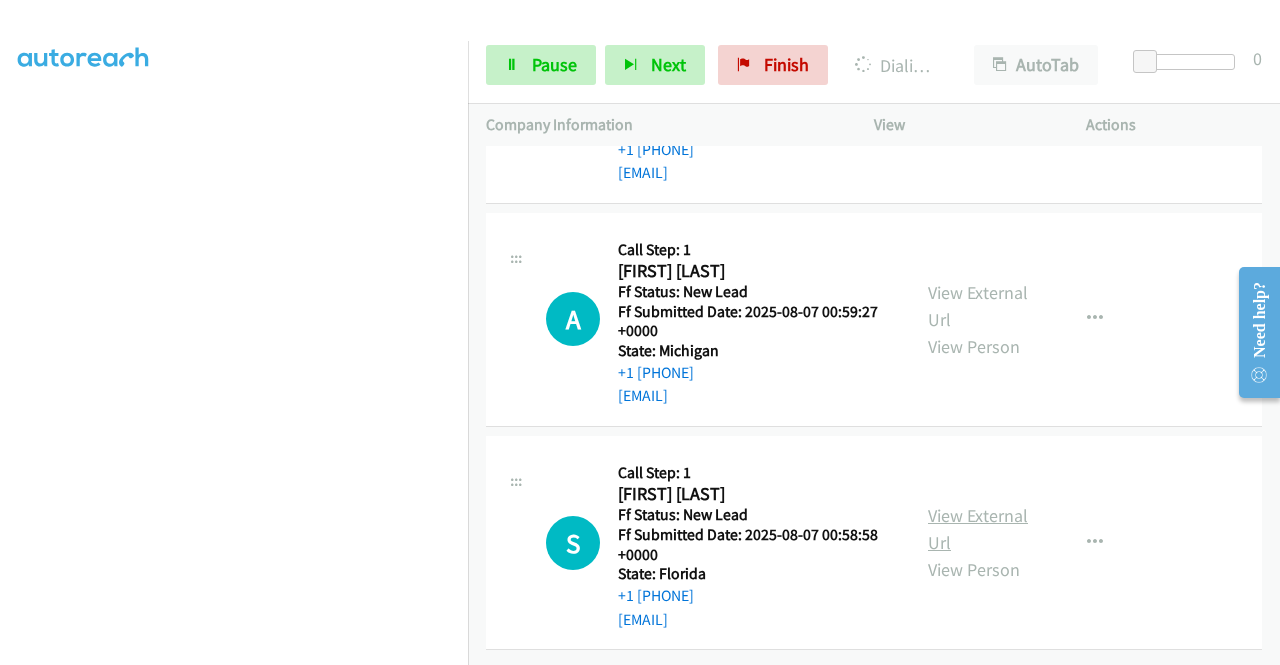 click on "View External Url" at bounding box center [978, 529] 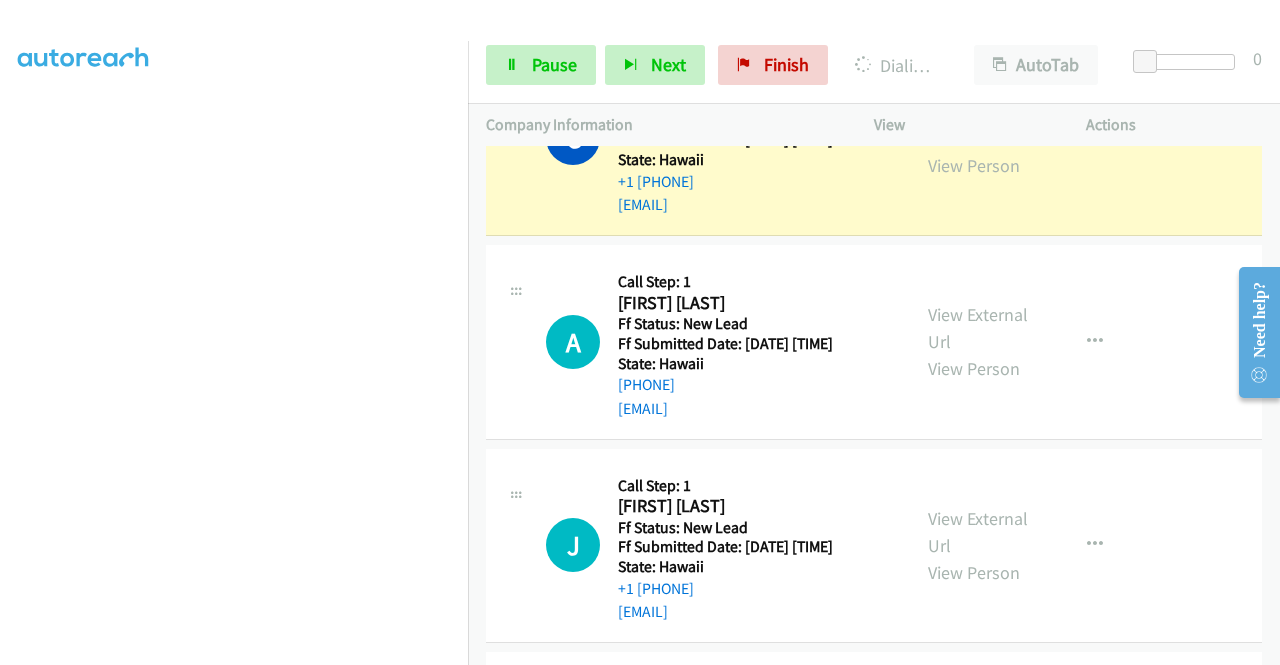 scroll, scrollTop: 5887, scrollLeft: 0, axis: vertical 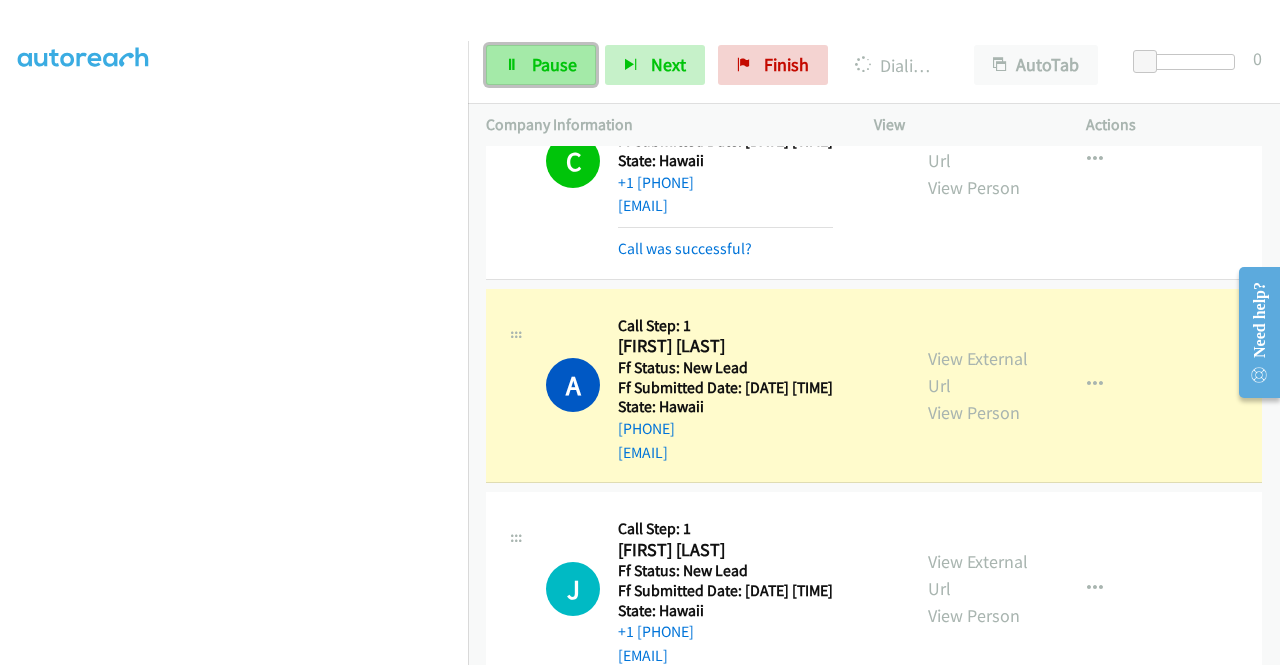 click on "Pause" at bounding box center (554, 64) 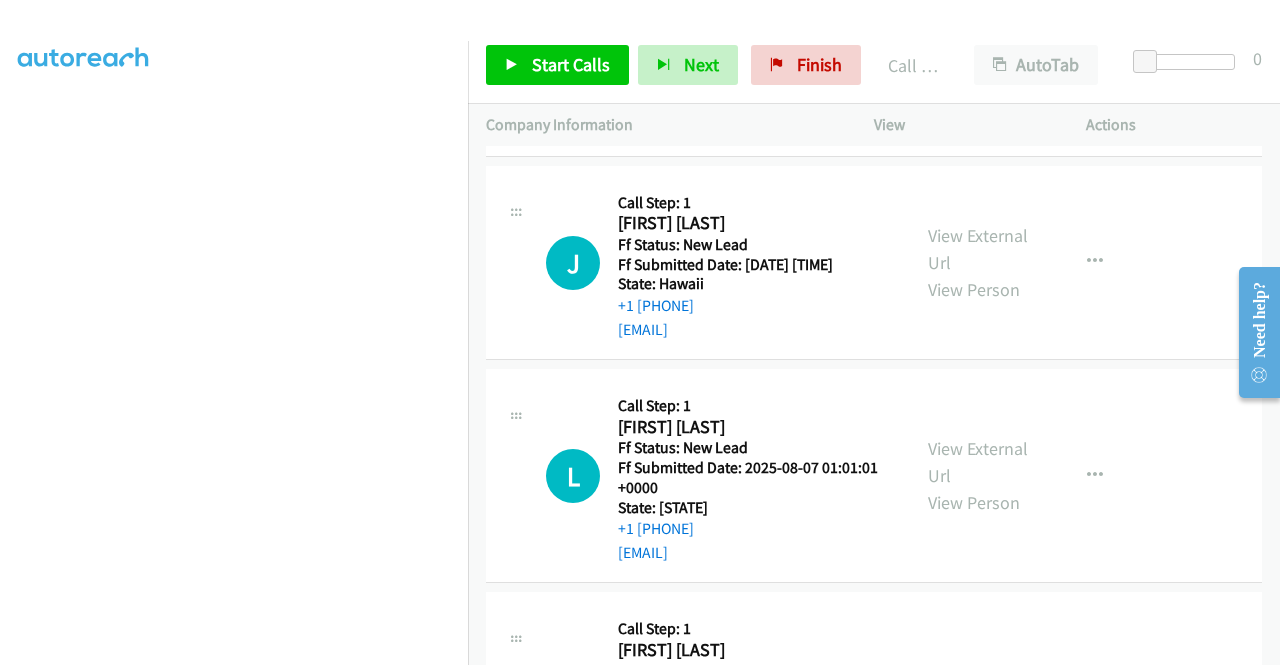 scroll, scrollTop: 6287, scrollLeft: 0, axis: vertical 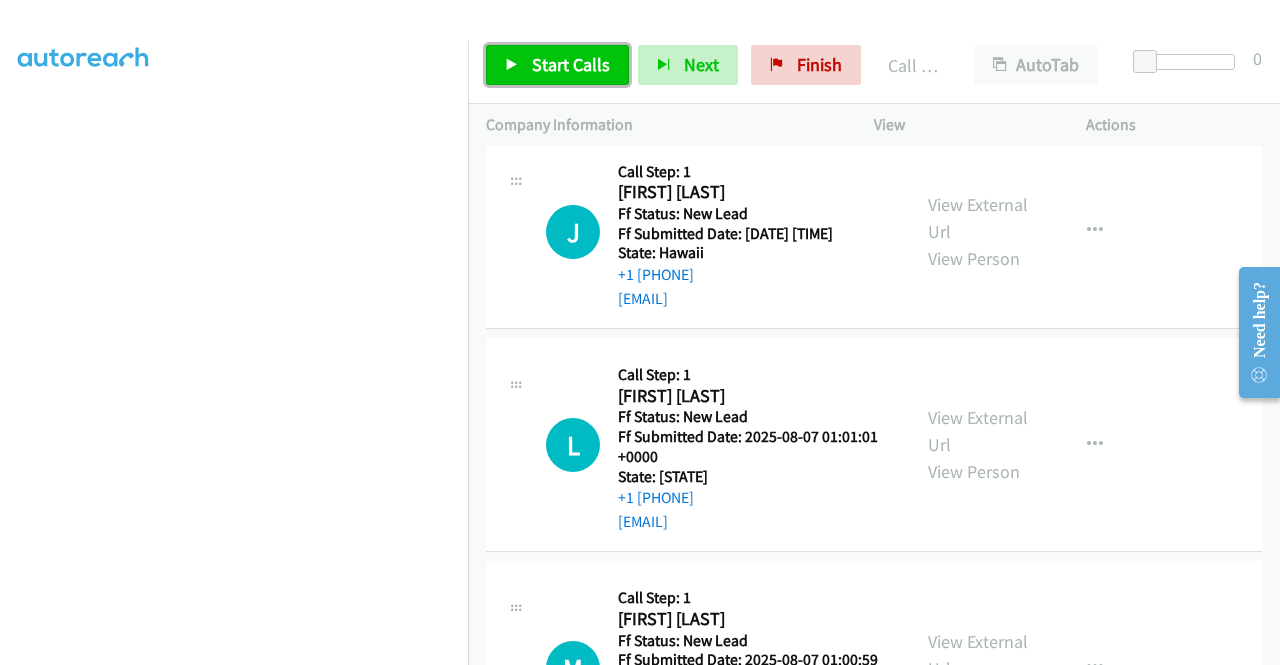 click on "Start Calls" at bounding box center (571, 64) 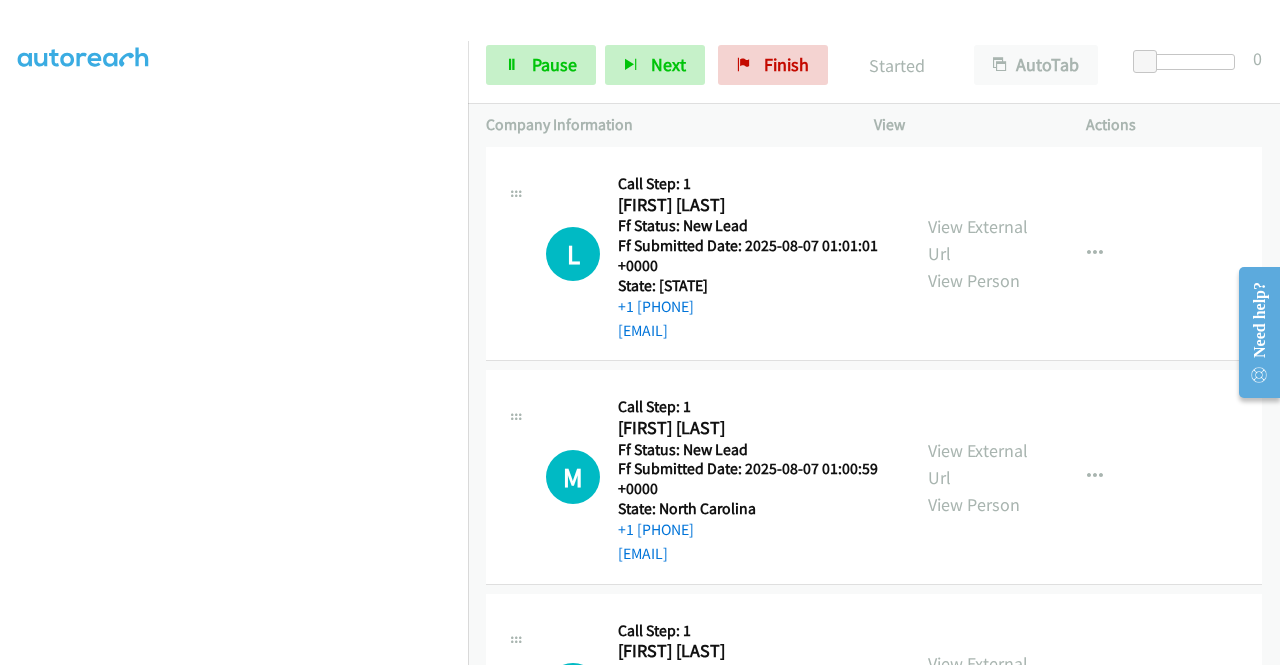 scroll, scrollTop: 6487, scrollLeft: 0, axis: vertical 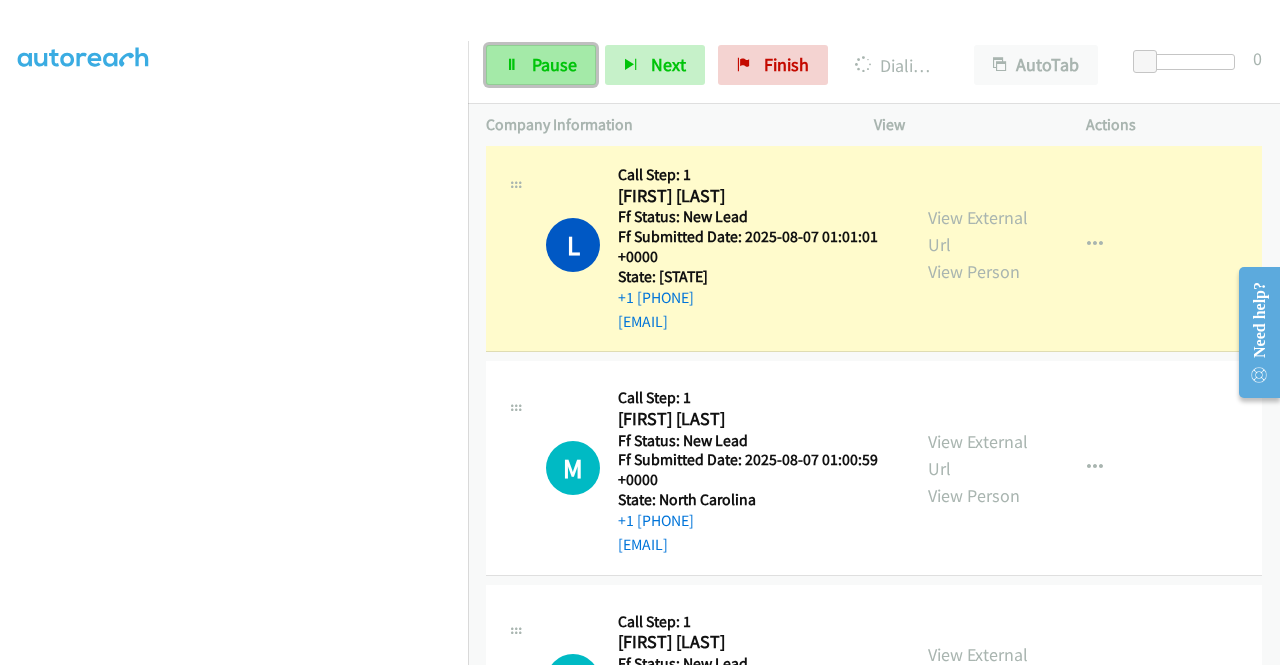 click on "Pause" at bounding box center (554, 64) 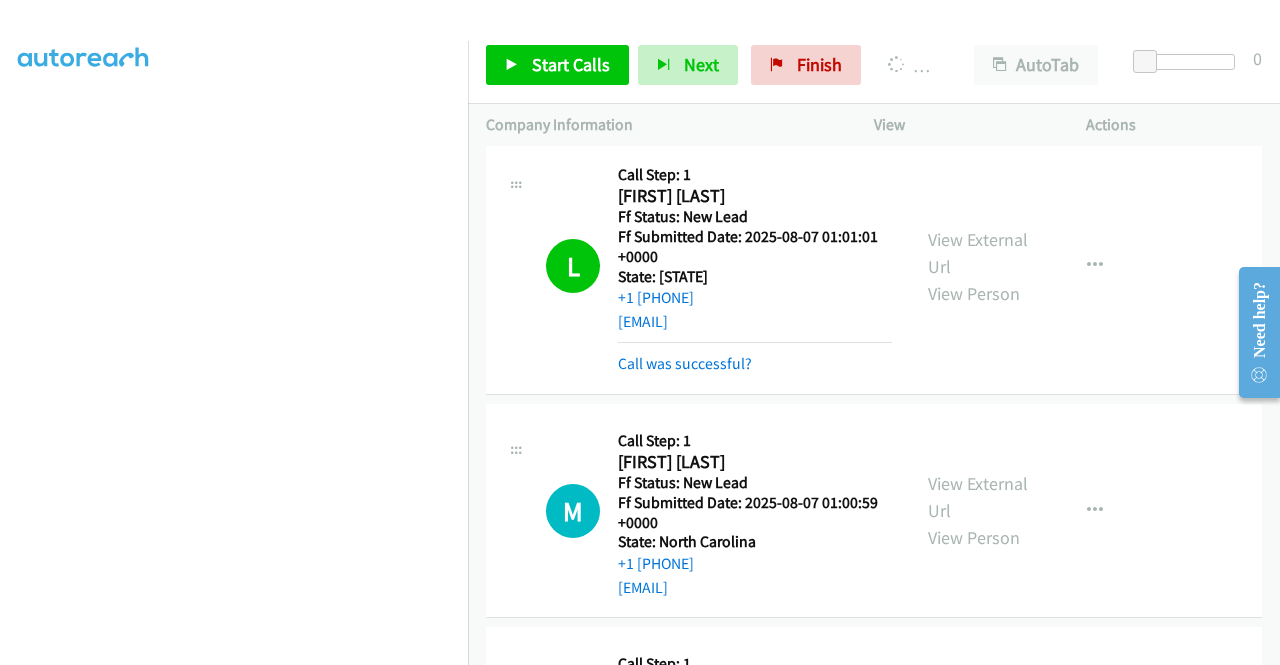 scroll, scrollTop: 456, scrollLeft: 15, axis: both 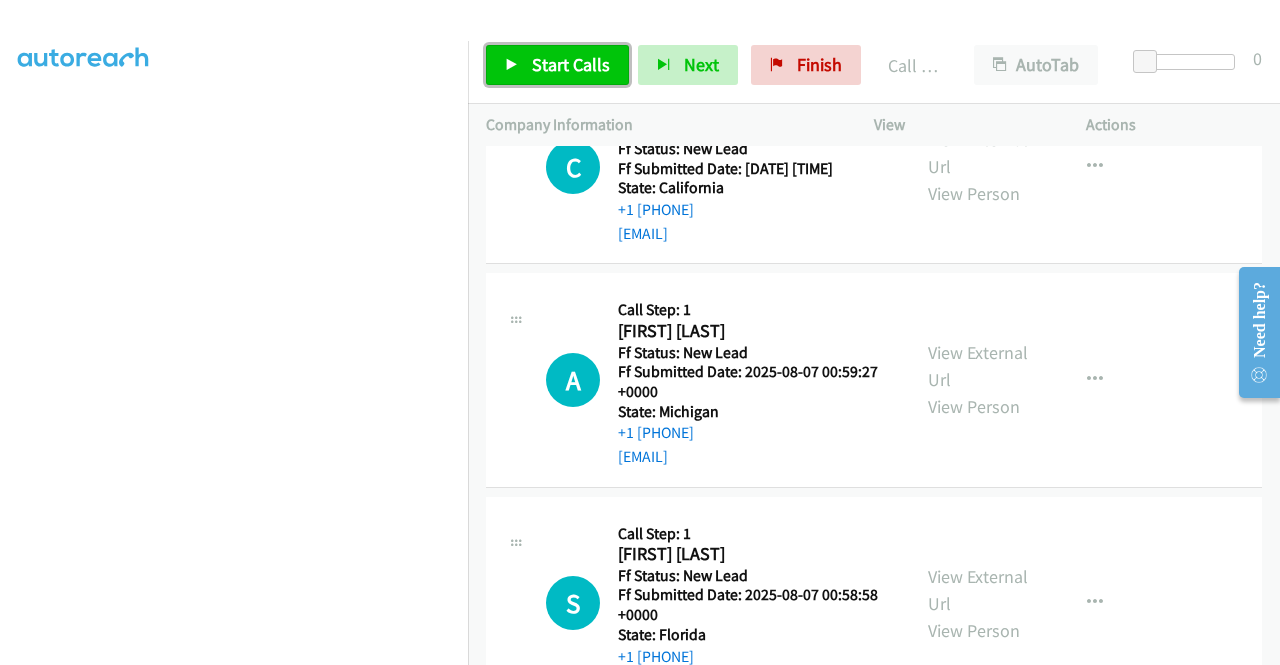 click on "Start Calls" at bounding box center (571, 64) 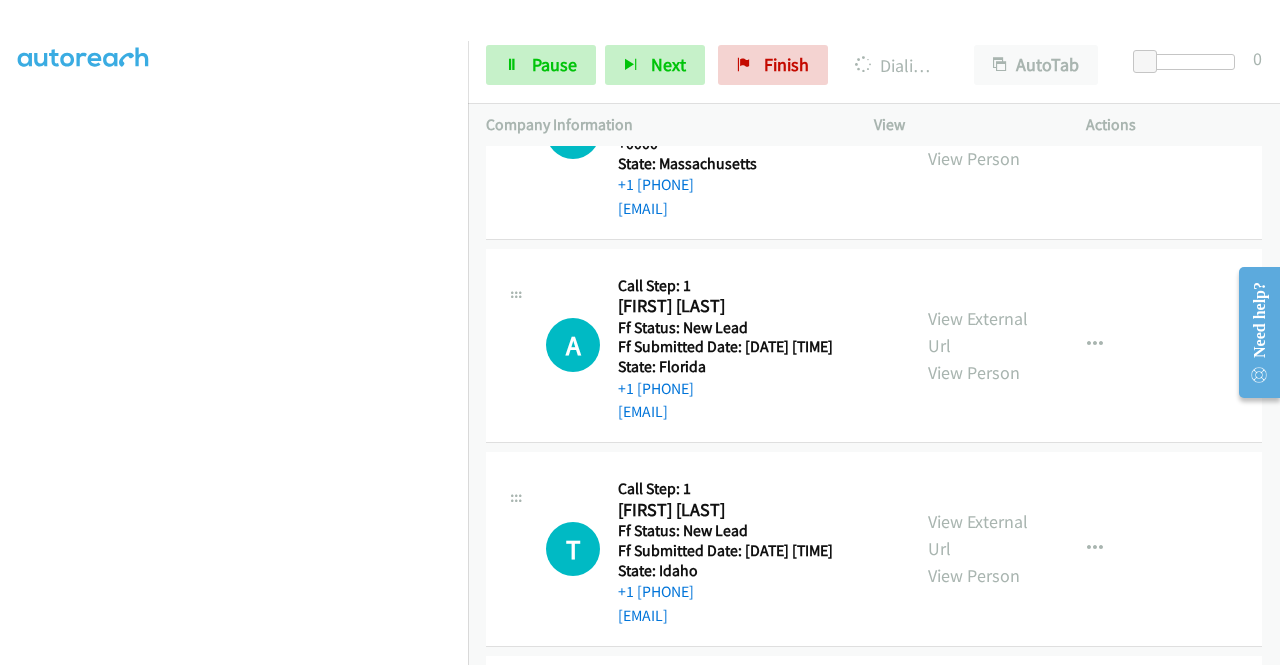 scroll, scrollTop: 7887, scrollLeft: 0, axis: vertical 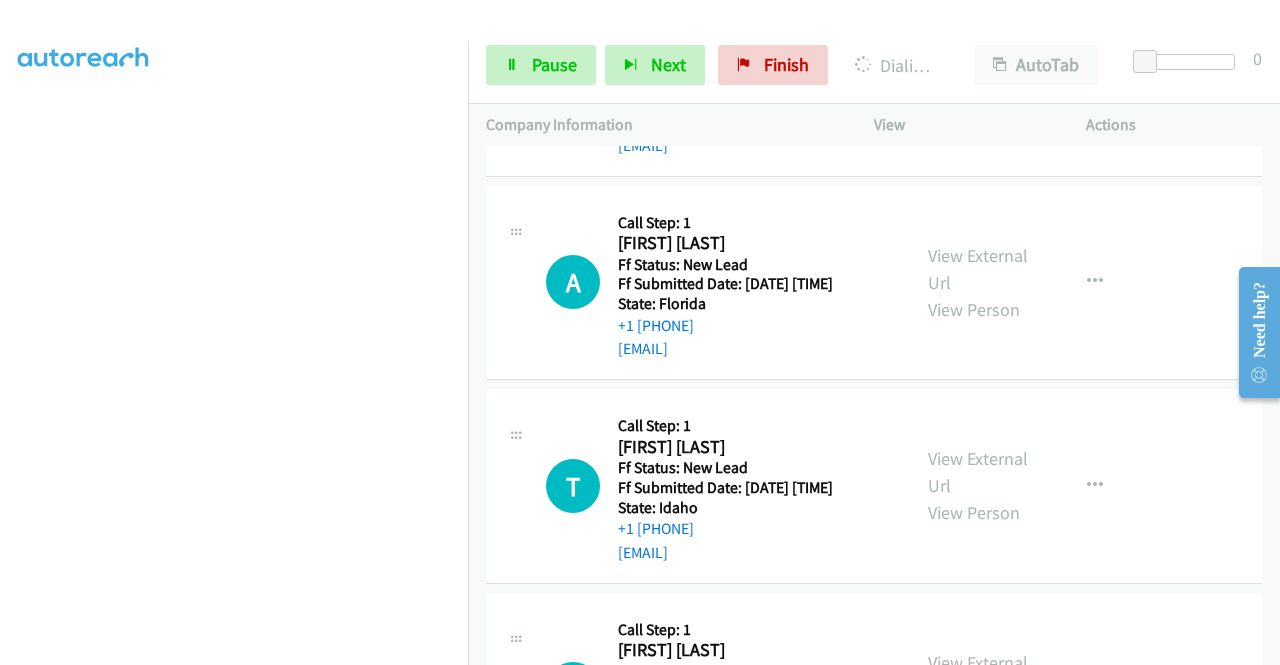click on "View External Url" at bounding box center (978, 55) 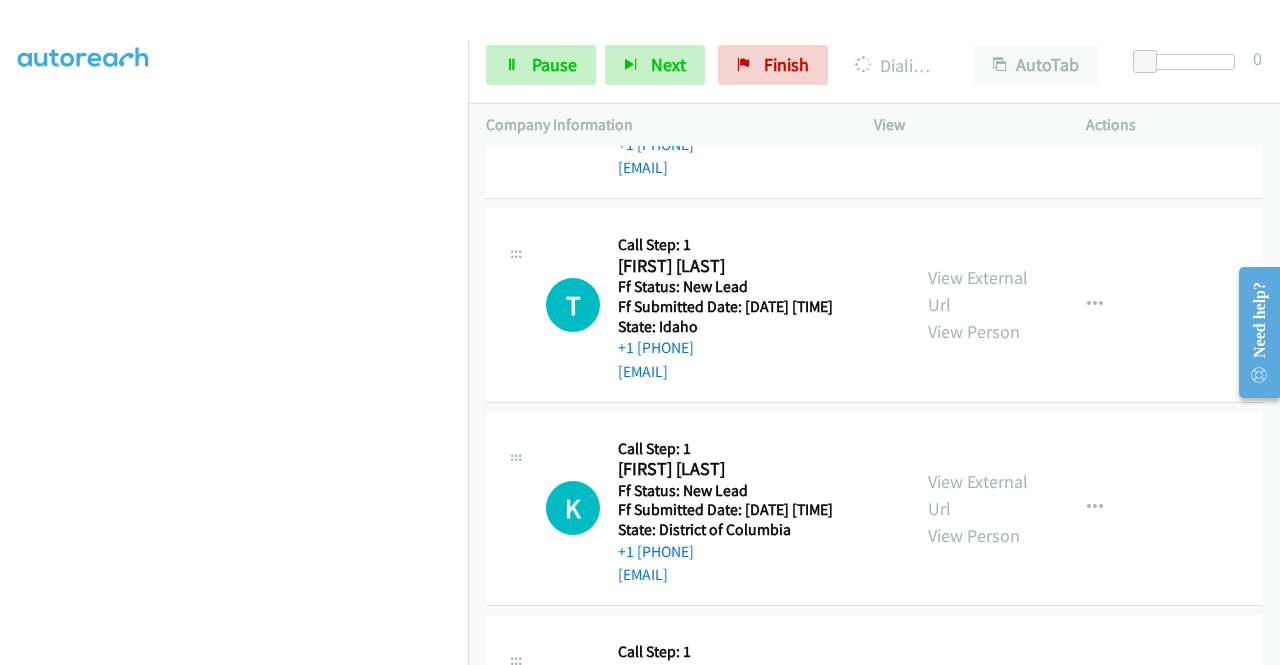 scroll, scrollTop: 8087, scrollLeft: 0, axis: vertical 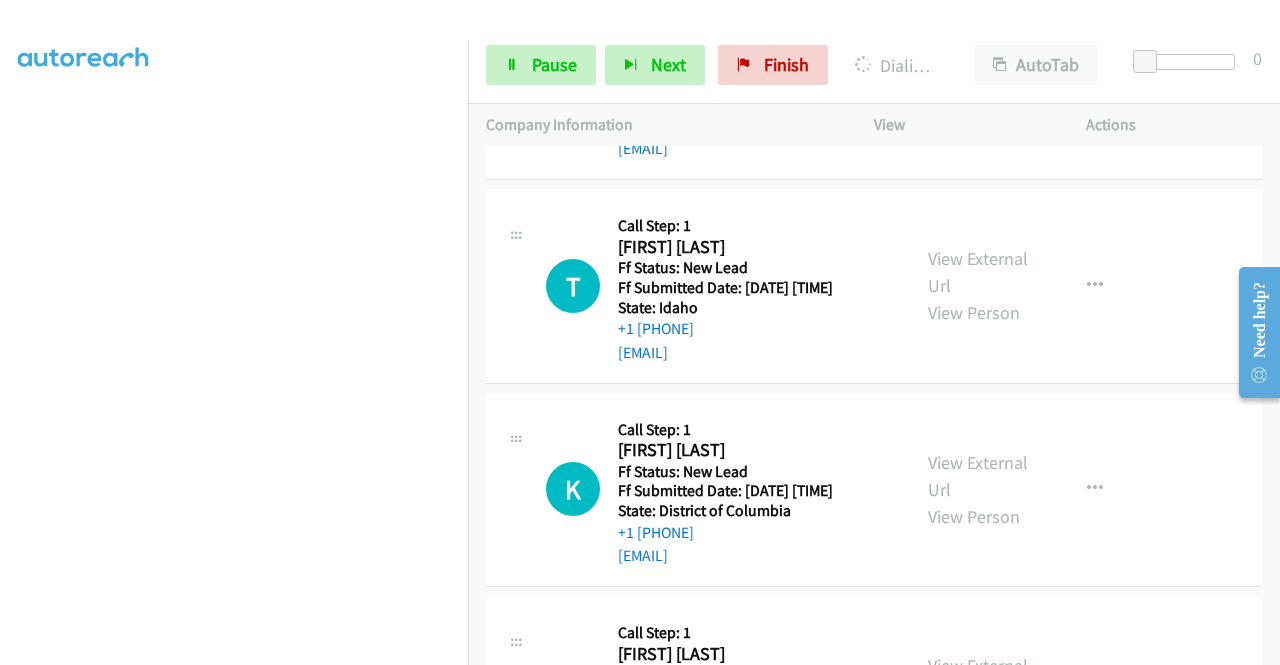 click on "View External Url" at bounding box center (978, 69) 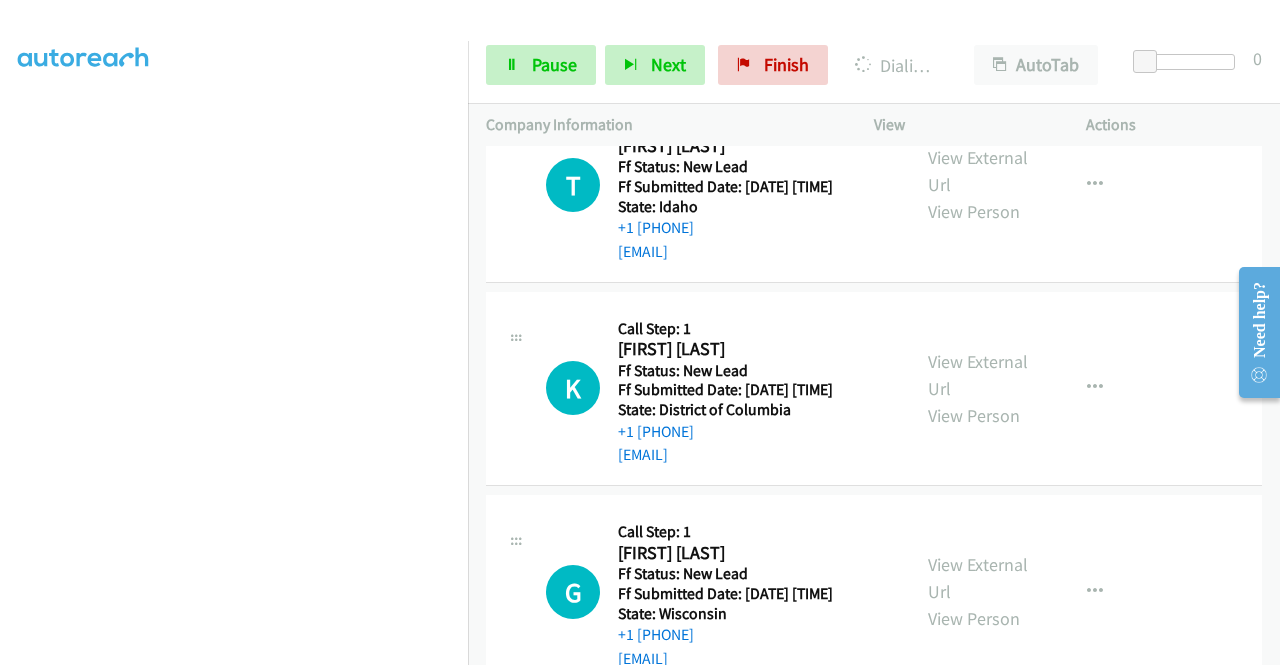 scroll, scrollTop: 8287, scrollLeft: 0, axis: vertical 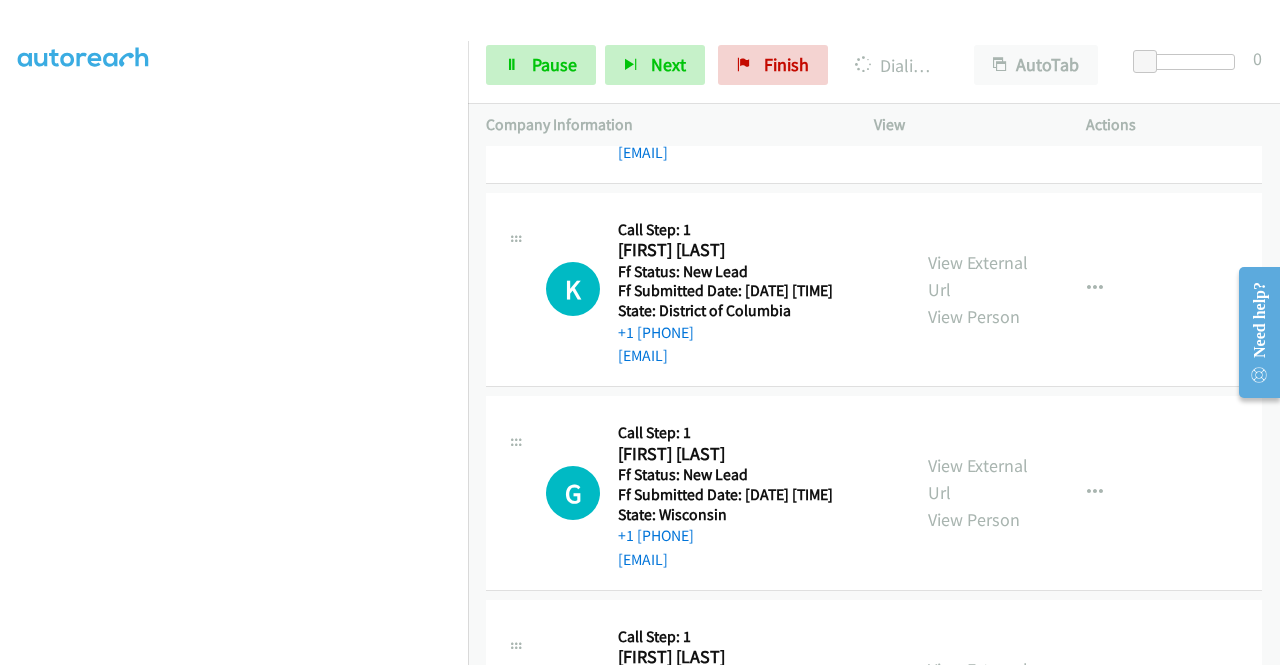 click on "View External Url" at bounding box center [978, 72] 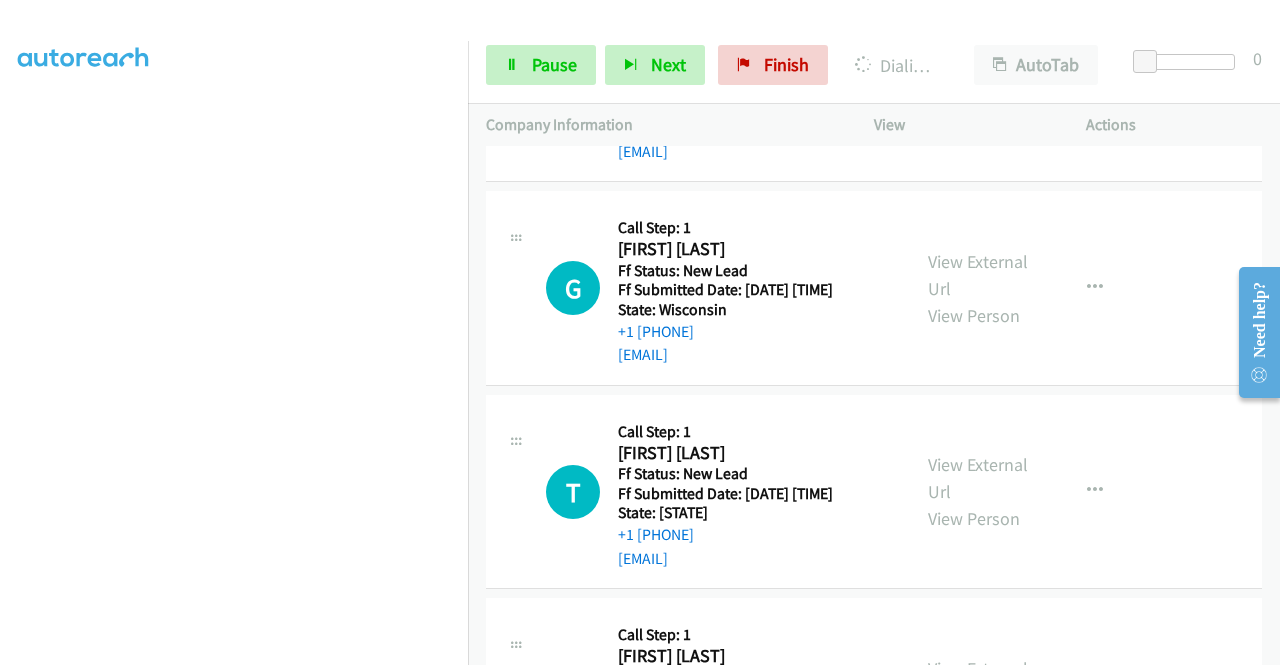 scroll, scrollTop: 8608, scrollLeft: 0, axis: vertical 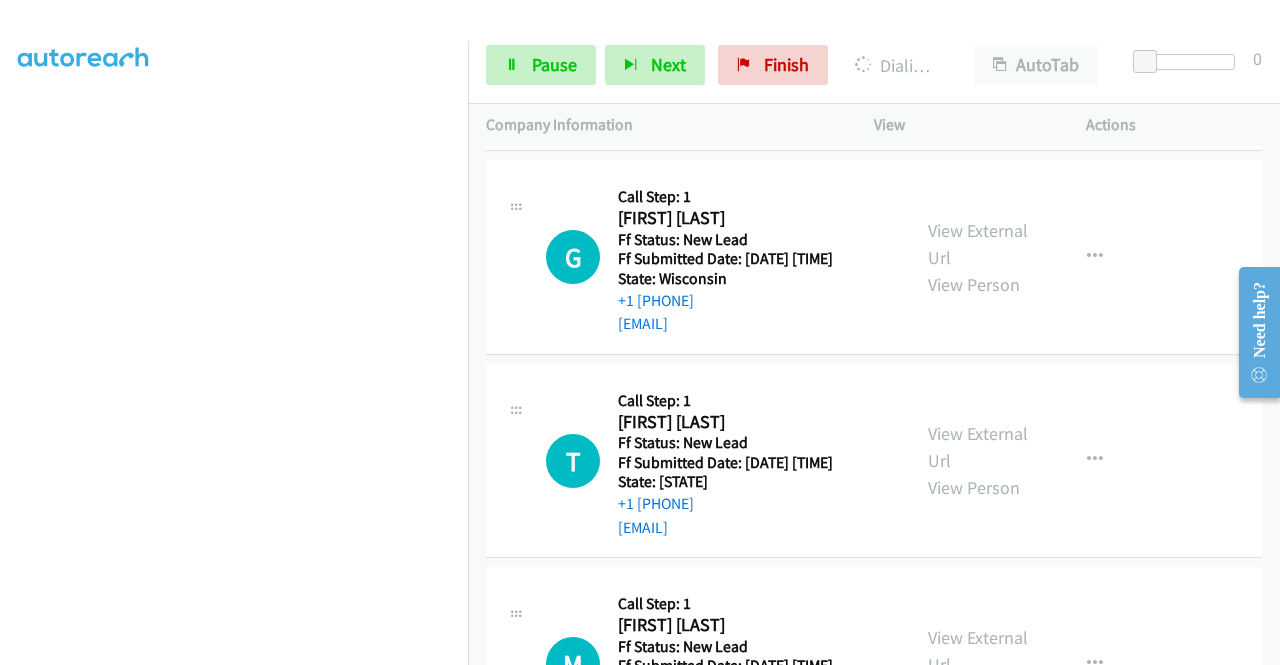 click on "View External Url" at bounding box center [978, 40] 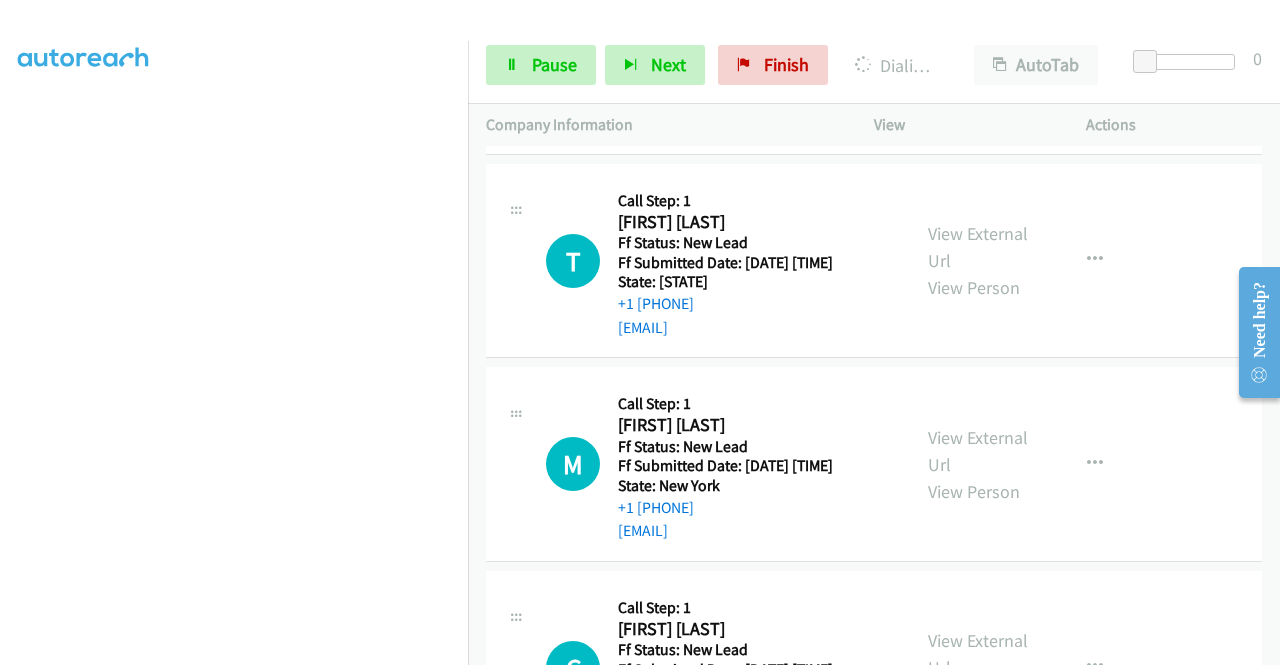 click on "View External Url" at bounding box center [978, 44] 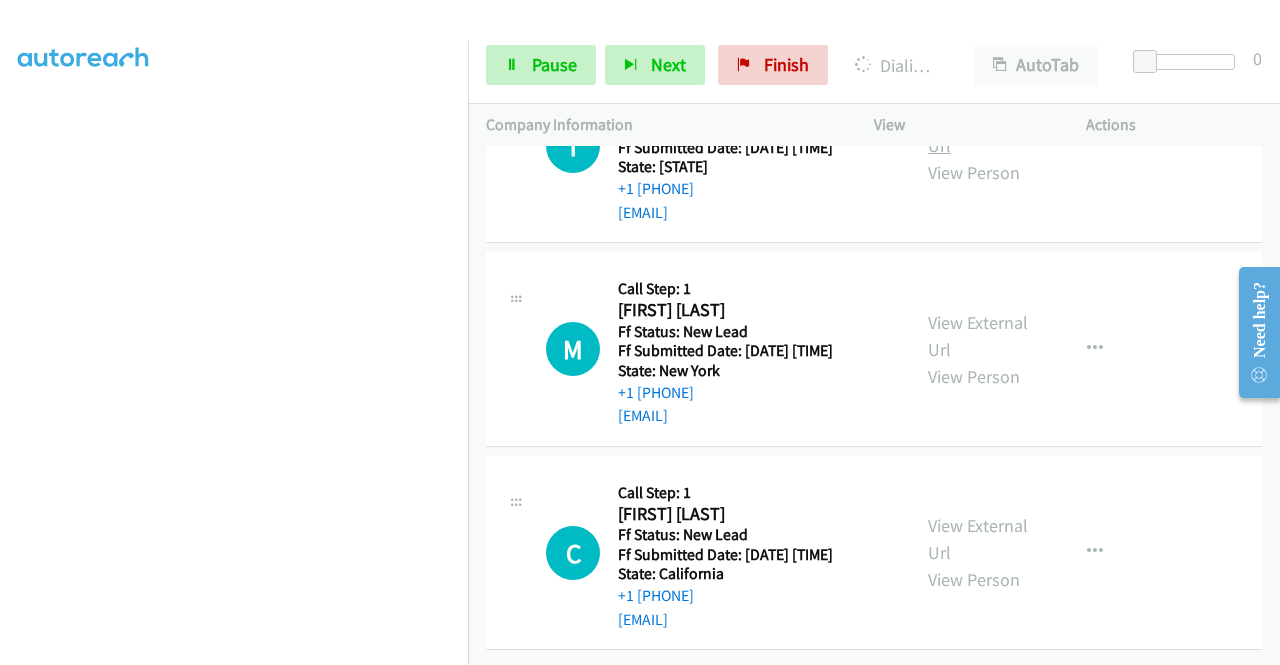 click on "View External Url" at bounding box center [978, 132] 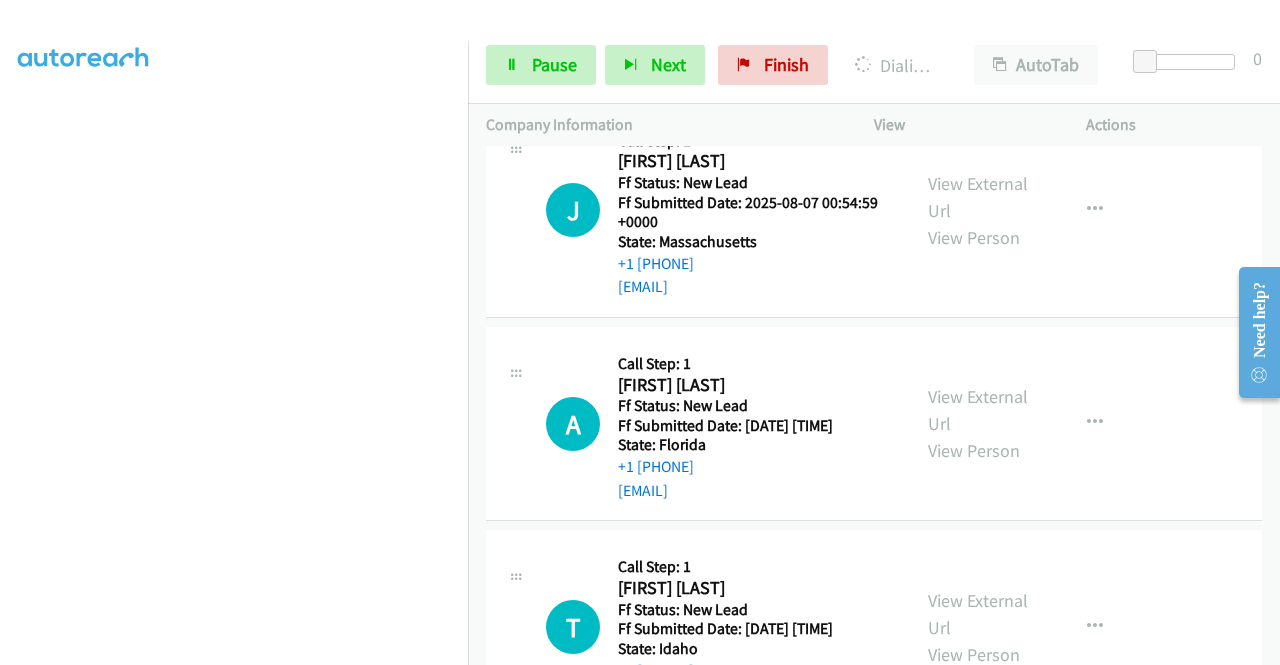 scroll, scrollTop: 7808, scrollLeft: 0, axis: vertical 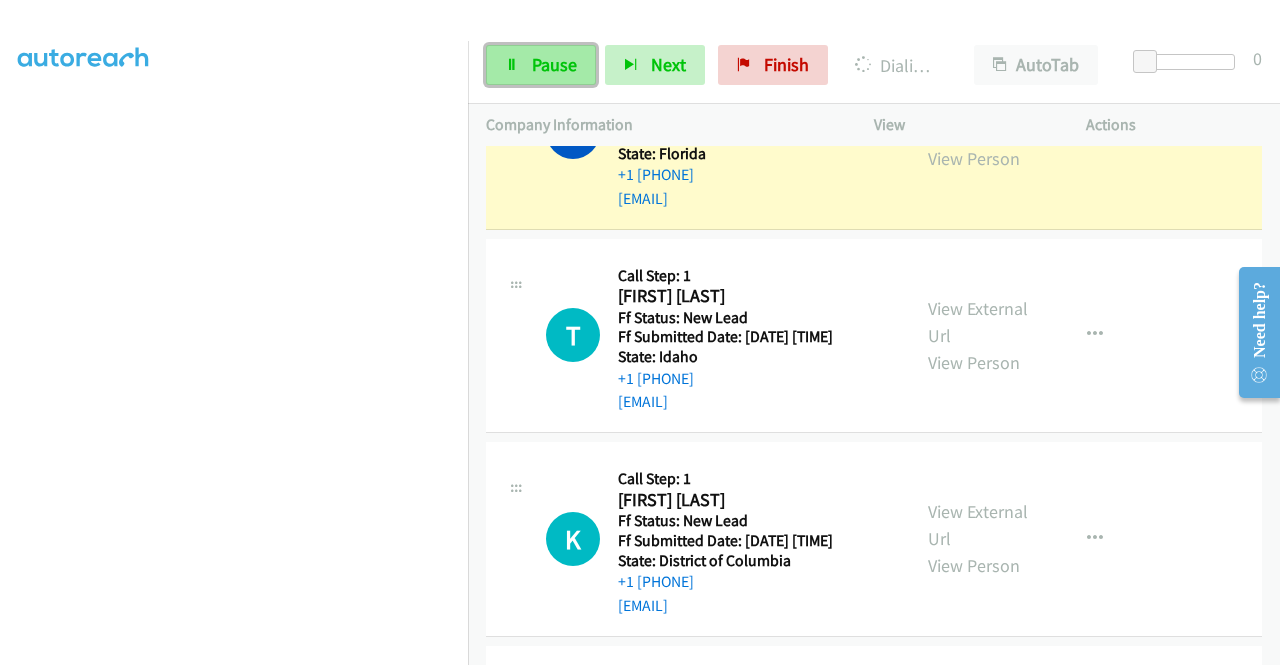 click on "Pause" at bounding box center [554, 64] 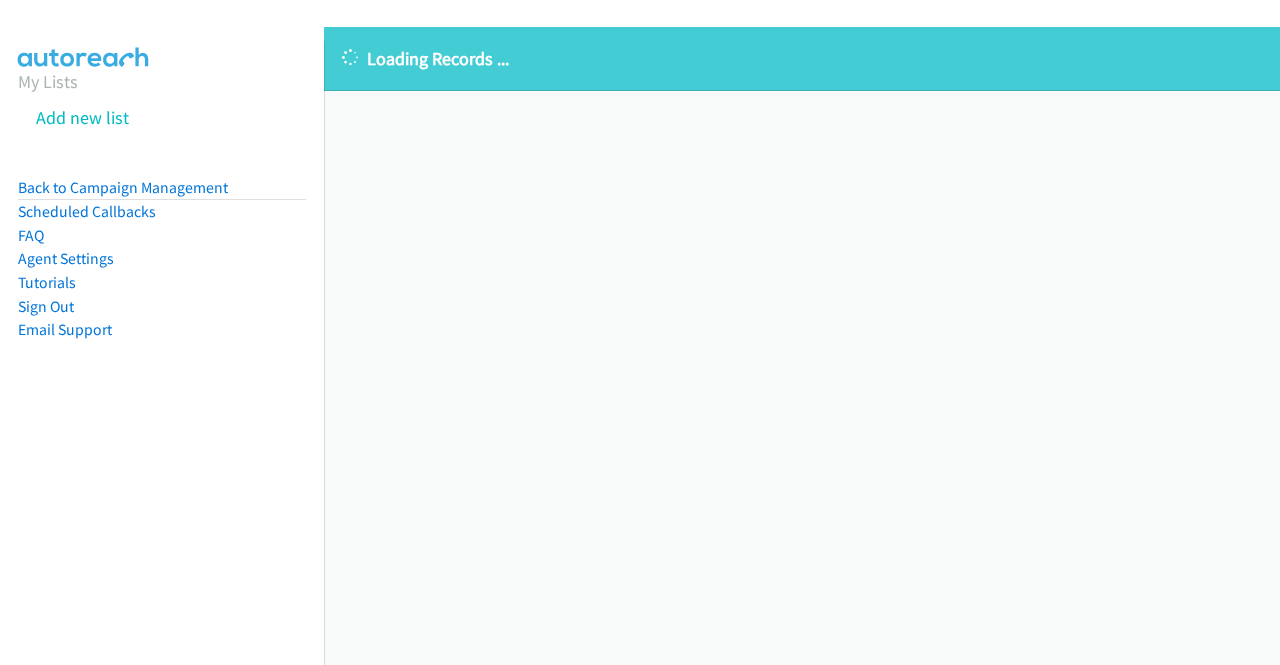 scroll, scrollTop: 0, scrollLeft: 0, axis: both 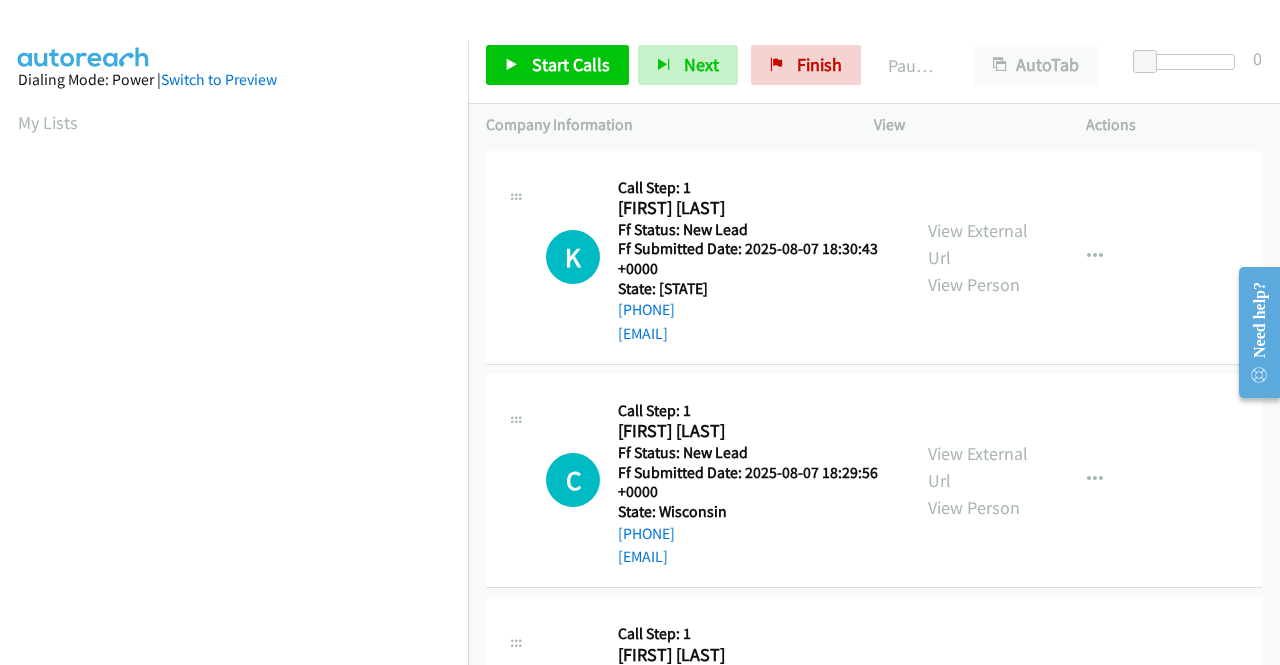 click on "K
Callback Scheduled
Call Step: 1
Kieva Porter
America/Chicago
Ff Status: New Lead
Ff Submitted Date: 2025-08-07 18:30:43 +0000
State: Illinois
+1 773-610-7478
kievaporter@gmail.com
Call was successful?
View External Url
View Person
View External Url
Email
Schedule/Manage Callback
Skip Call
Add to do not call list" at bounding box center [874, 257] 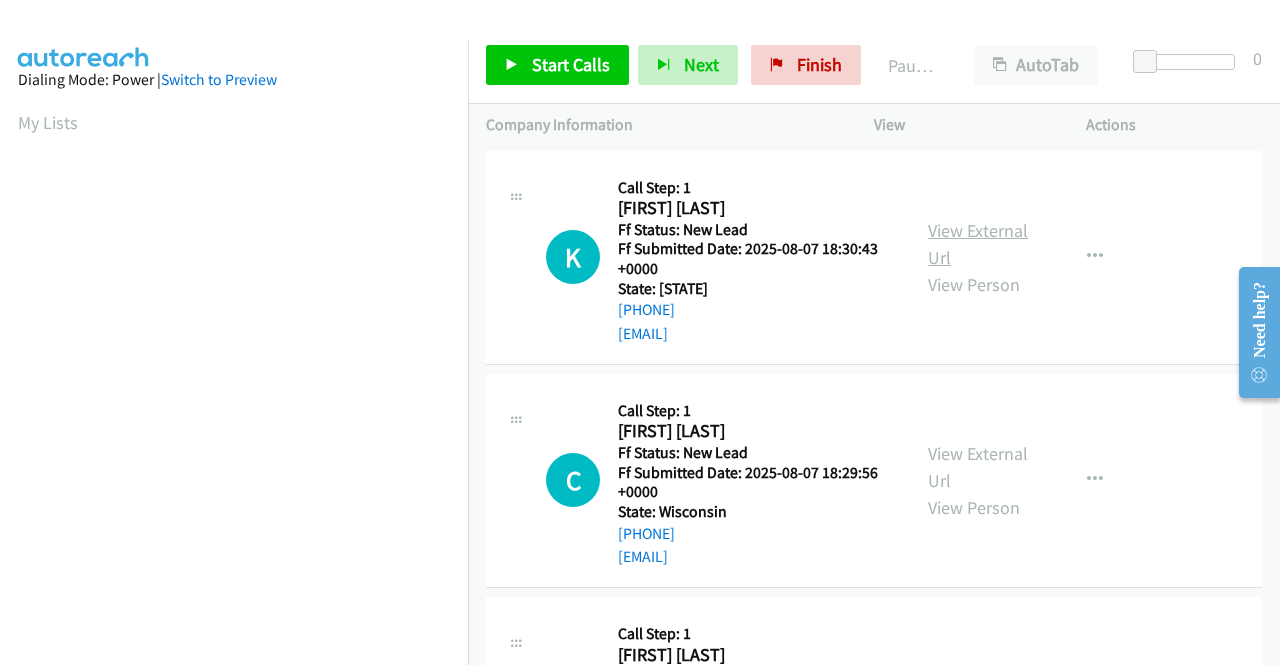 click on "View External Url" at bounding box center [978, 244] 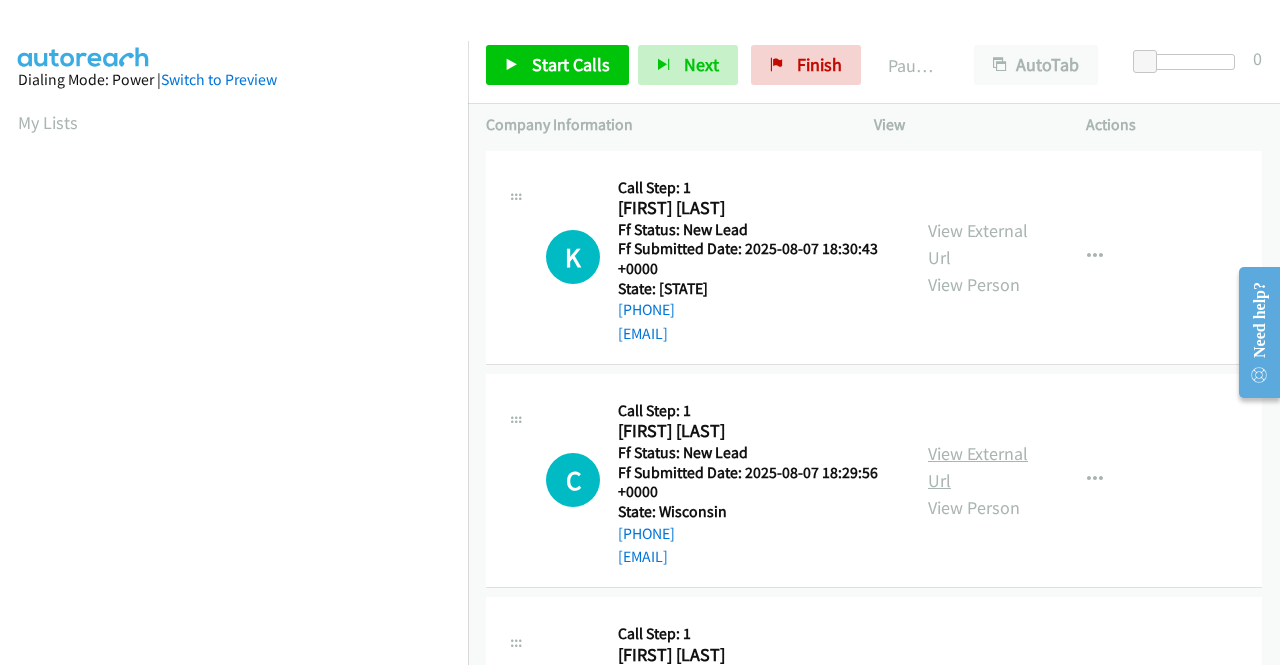 click on "View External Url" at bounding box center (978, 467) 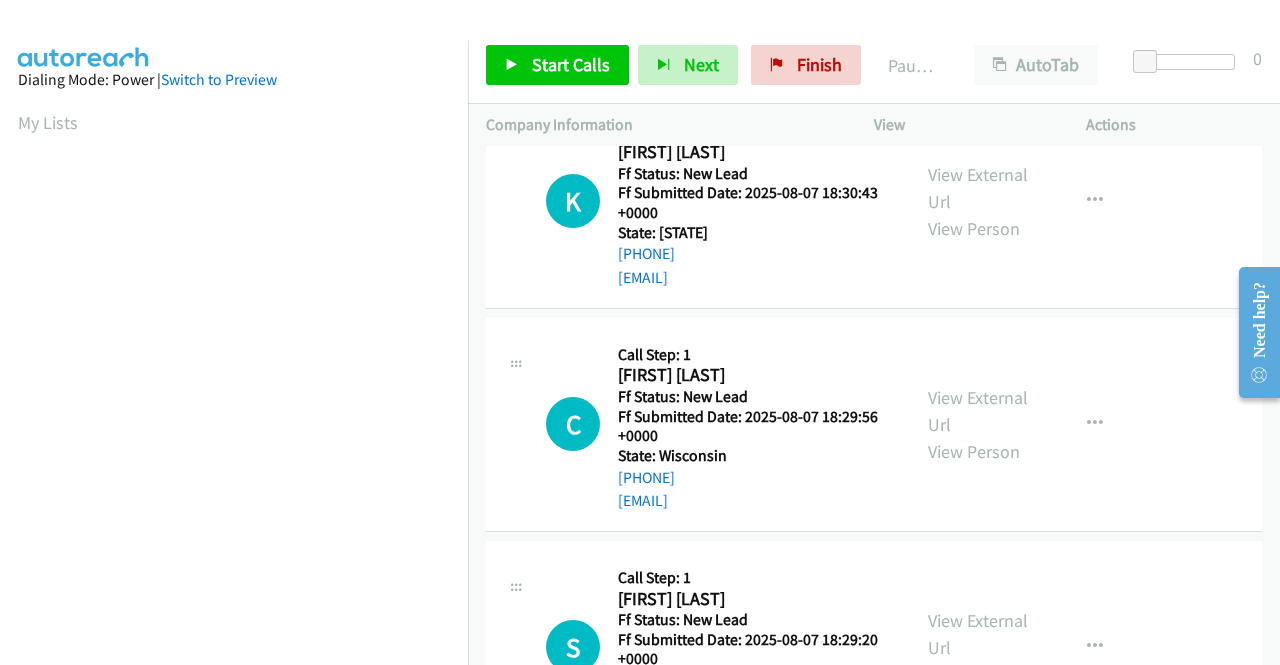 scroll, scrollTop: 100, scrollLeft: 0, axis: vertical 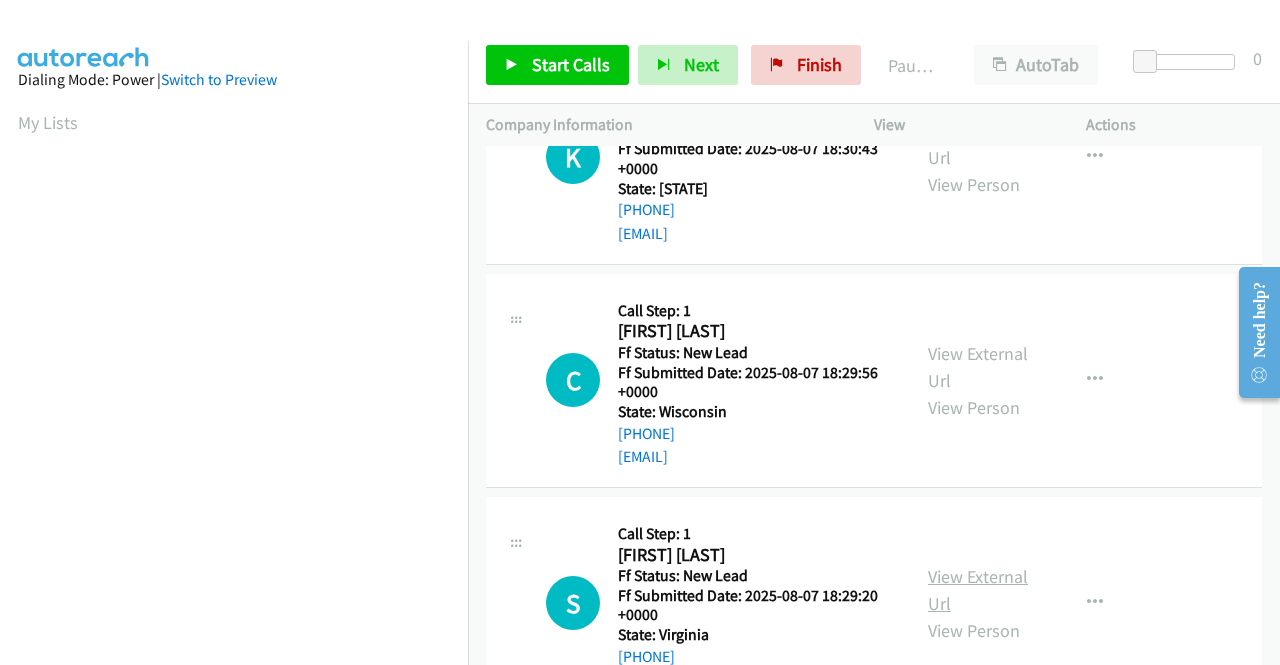 click on "View External Url" at bounding box center (978, 590) 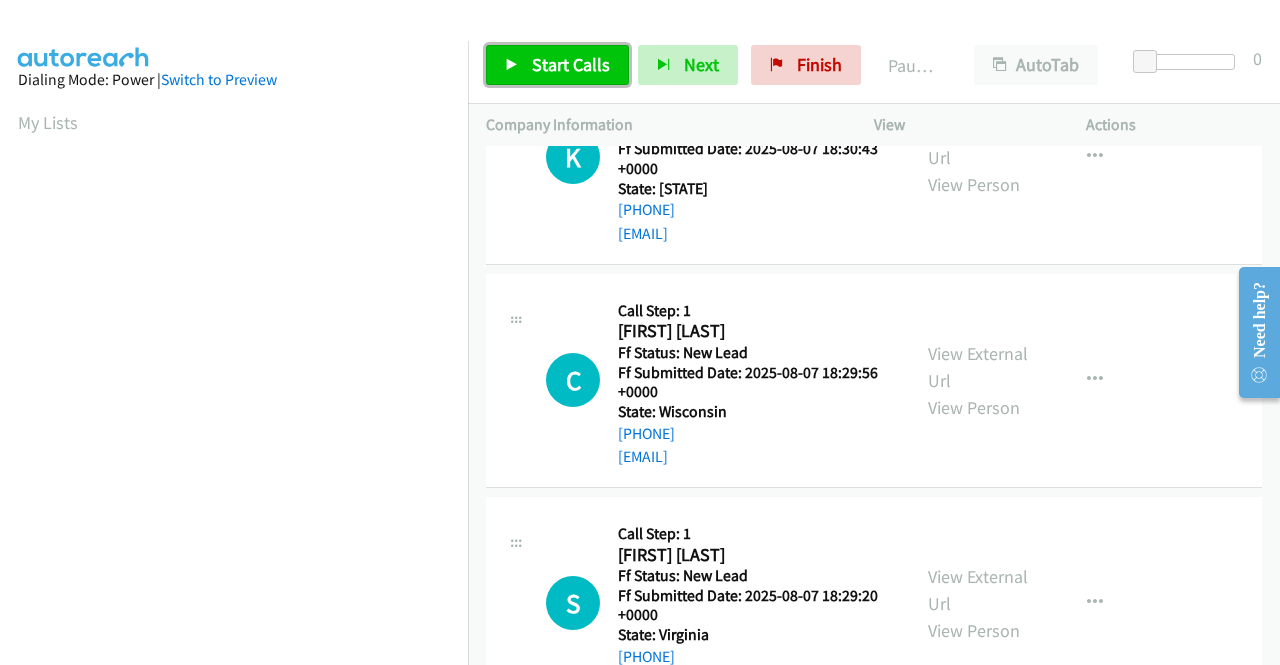 click on "Start Calls" at bounding box center [571, 64] 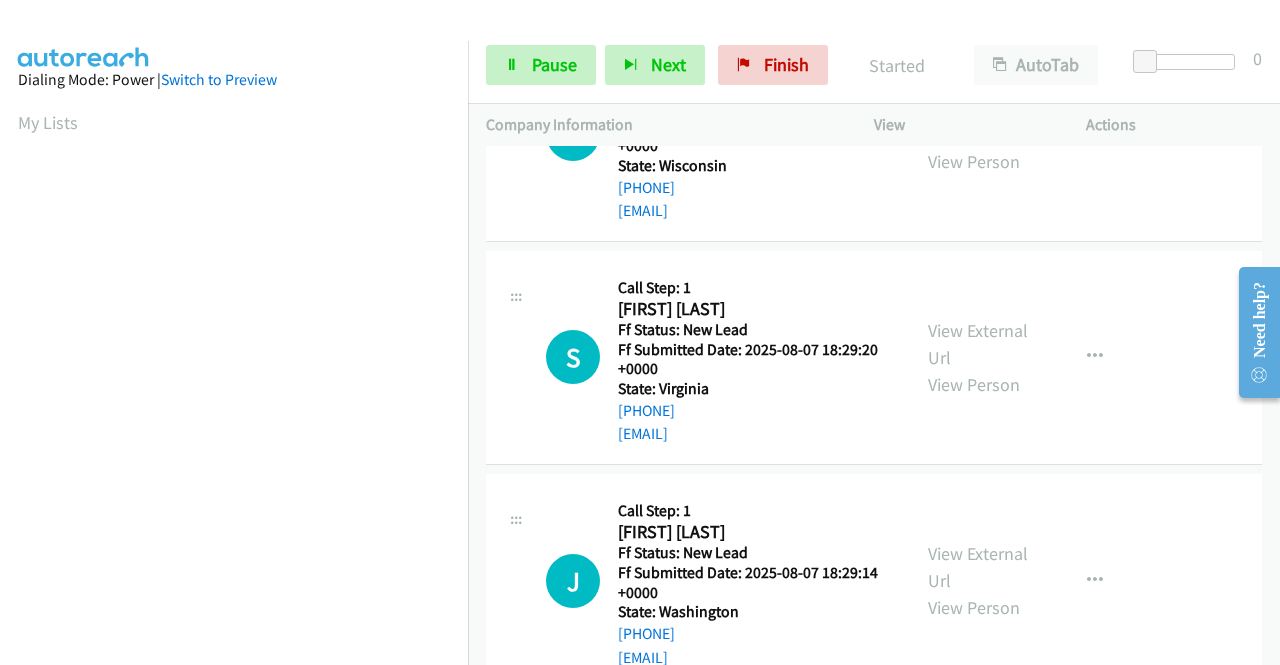 scroll, scrollTop: 400, scrollLeft: 0, axis: vertical 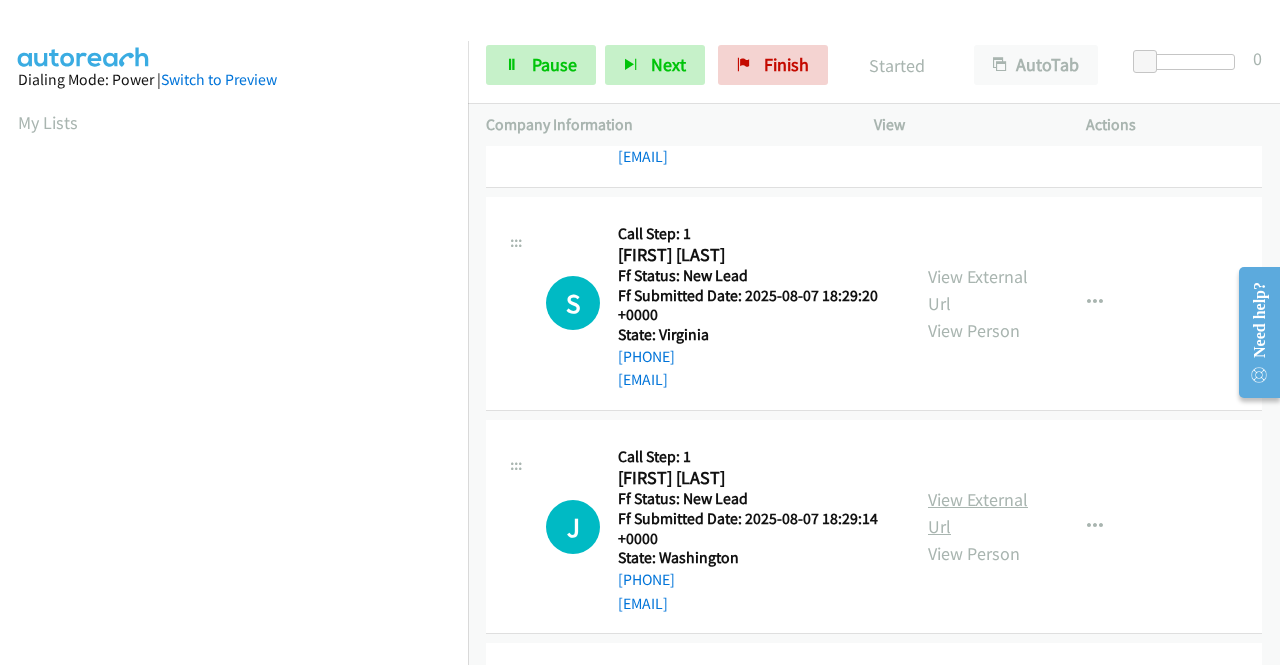 click on "View External Url" at bounding box center (978, 513) 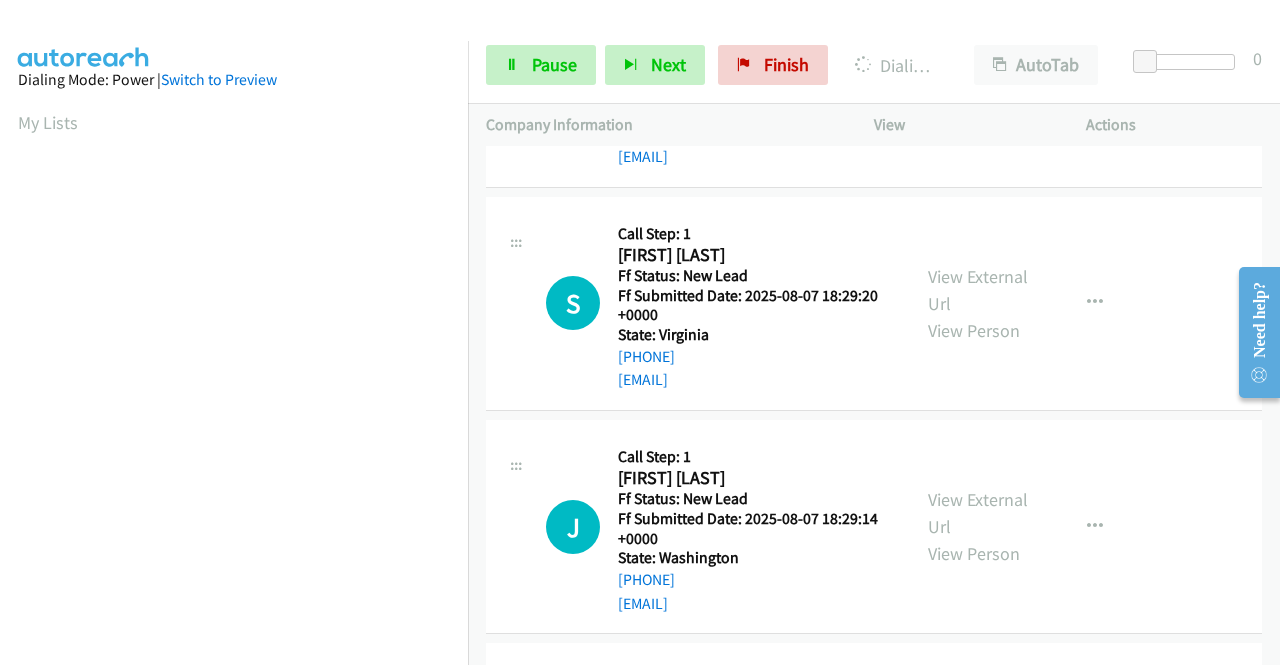 scroll, scrollTop: 456, scrollLeft: 0, axis: vertical 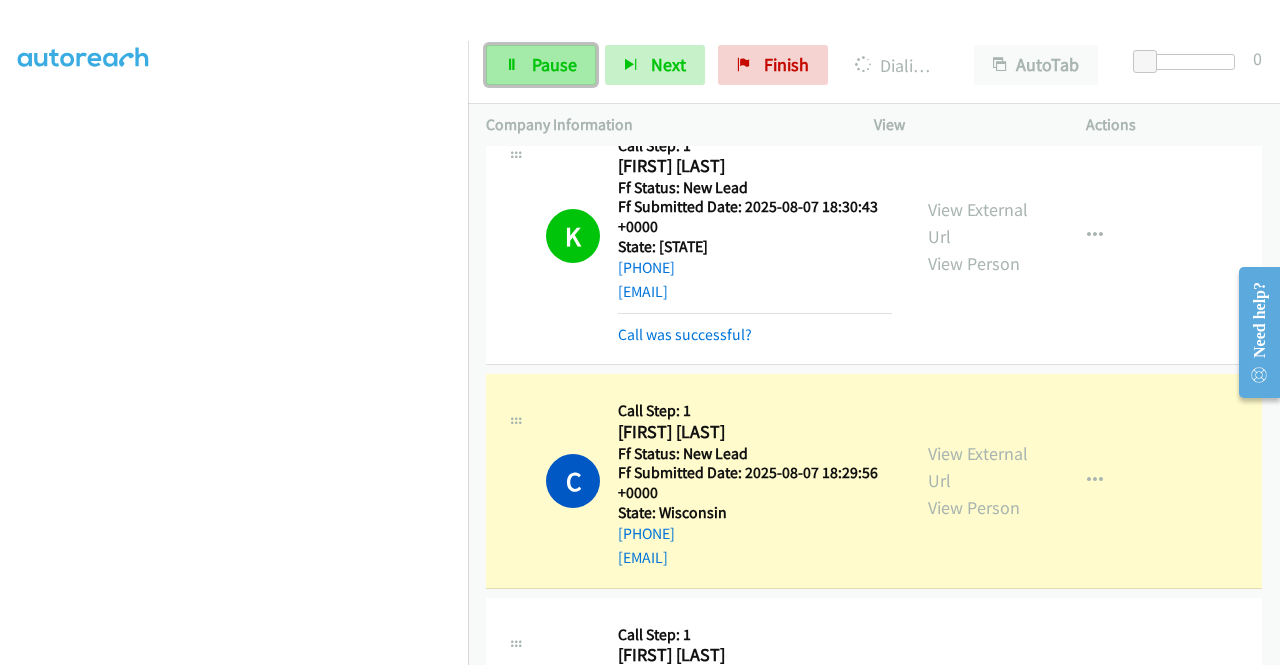click on "Pause" at bounding box center [554, 64] 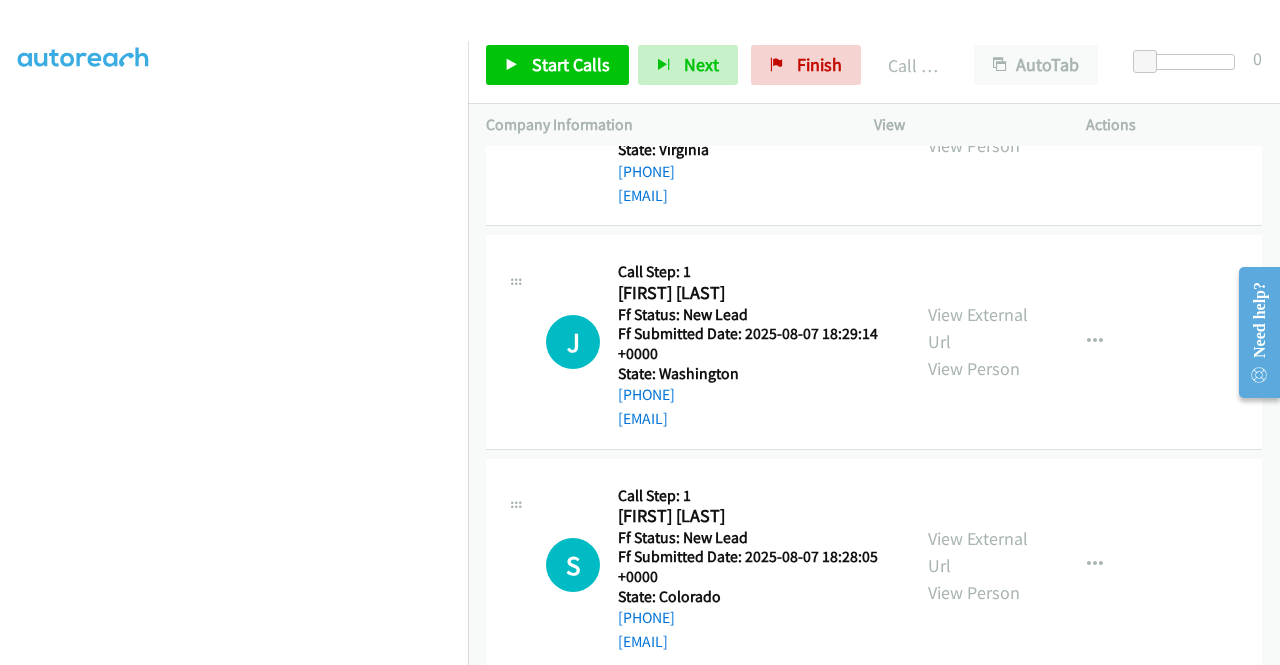 scroll, scrollTop: 700, scrollLeft: 0, axis: vertical 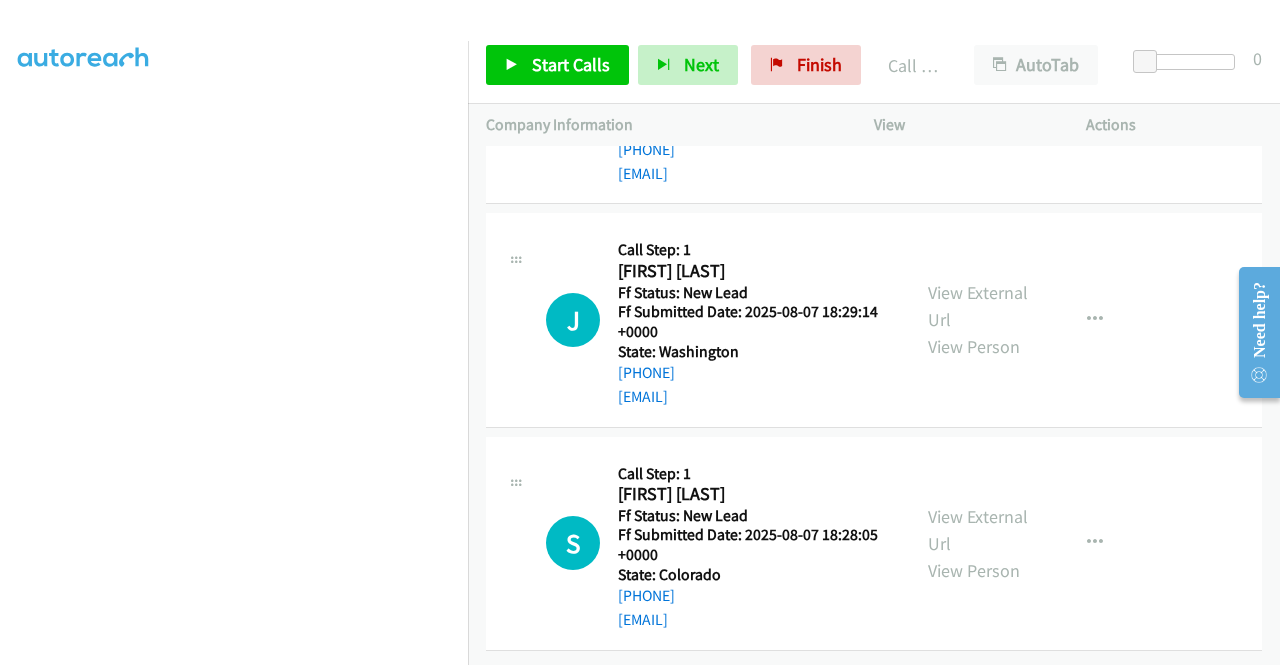 click on "View External Url
View Person" at bounding box center [980, 543] 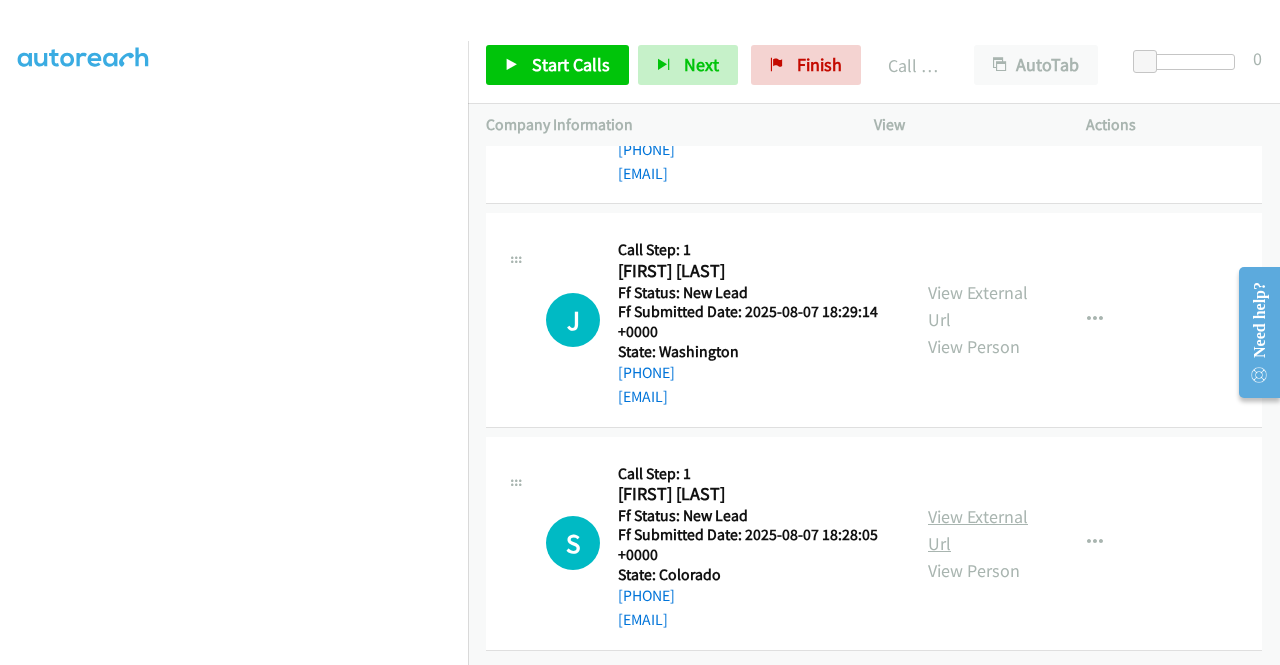 click on "View External Url" at bounding box center (978, 530) 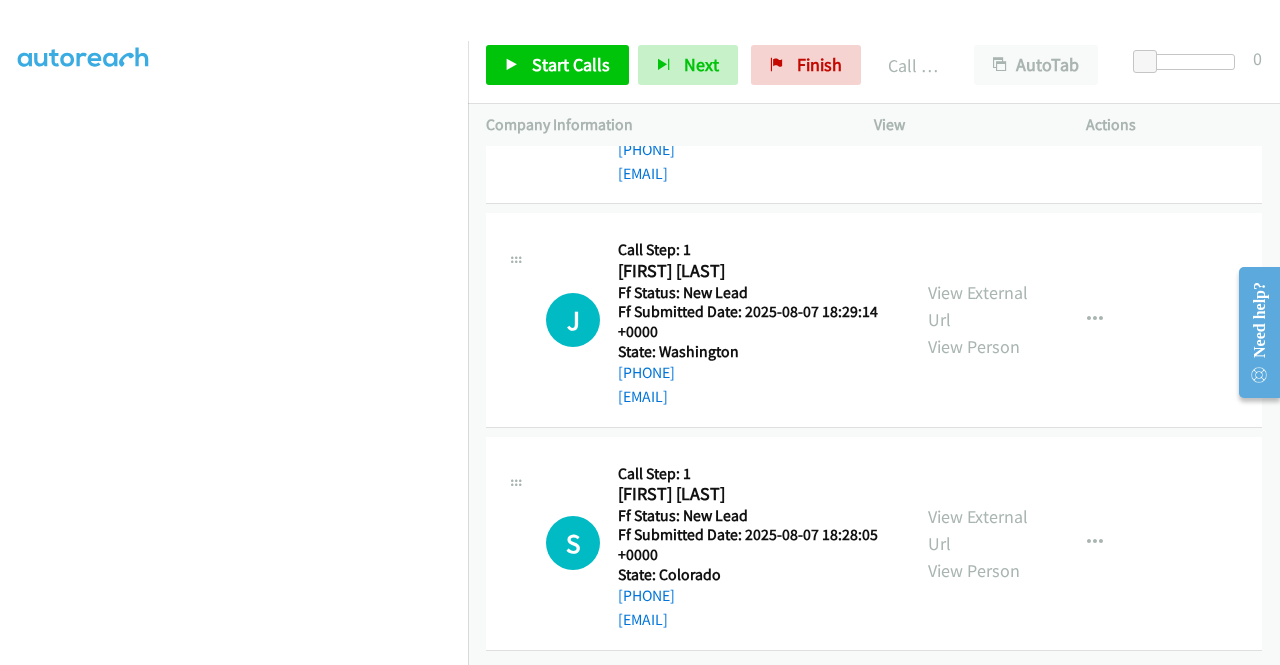 scroll, scrollTop: 704, scrollLeft: 0, axis: vertical 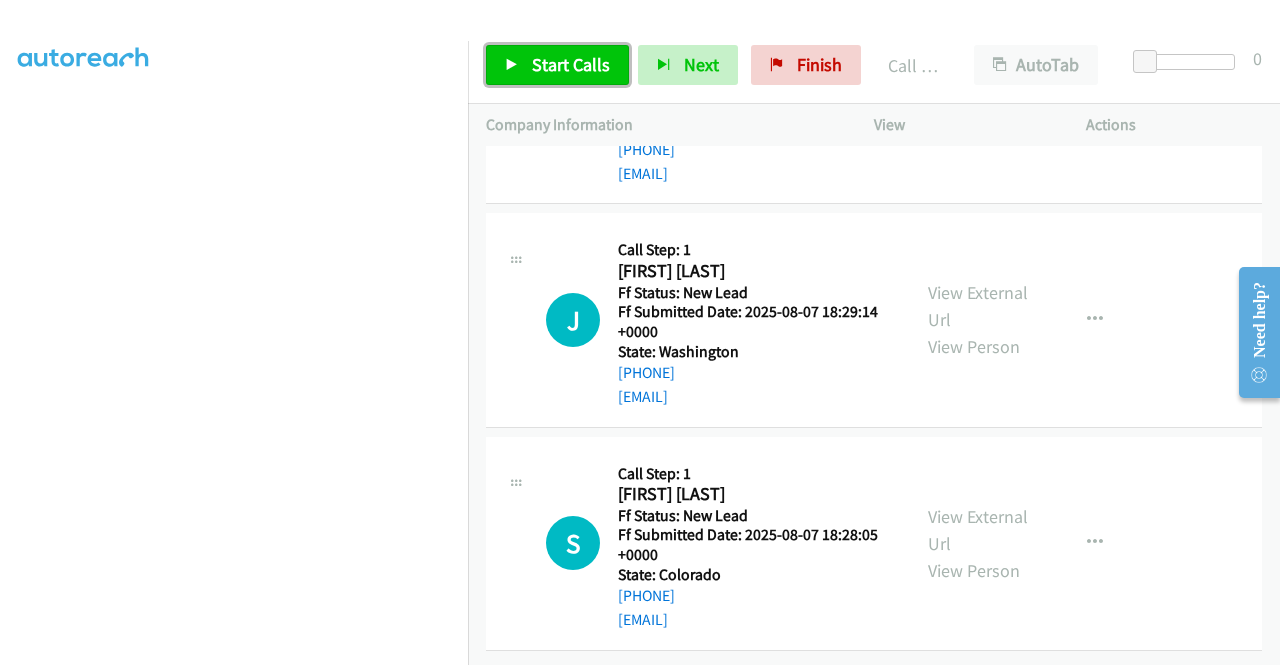 click on "Start Calls" at bounding box center [571, 64] 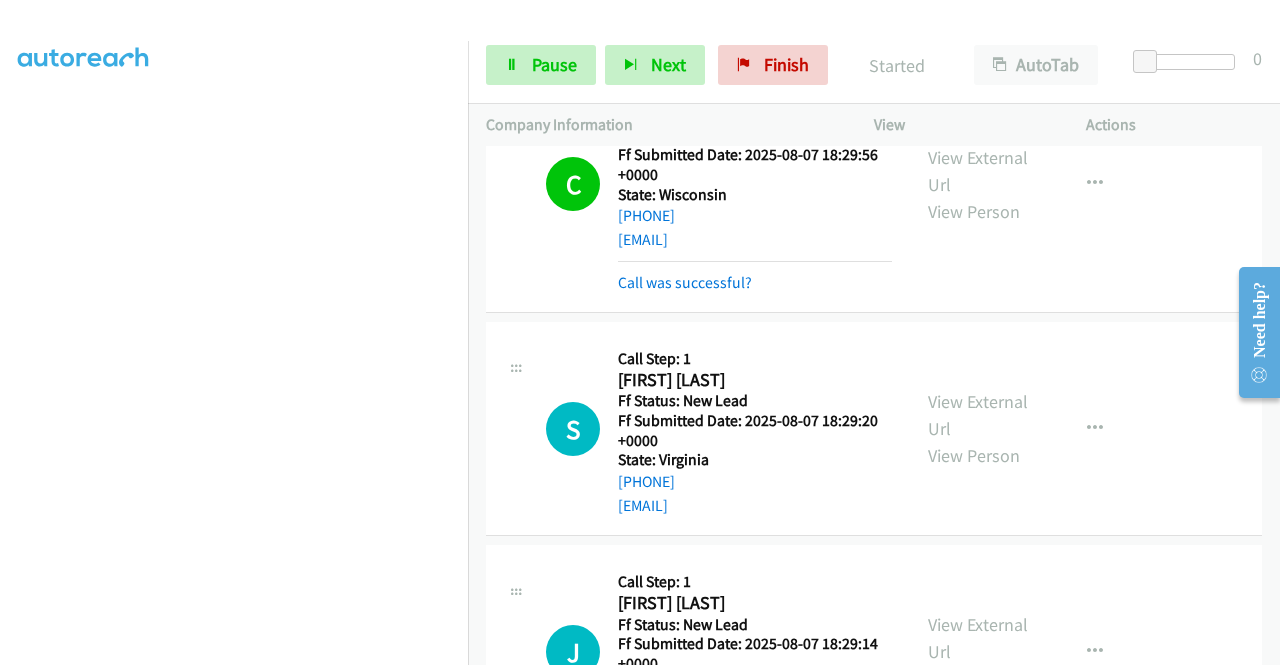 scroll, scrollTop: 404, scrollLeft: 0, axis: vertical 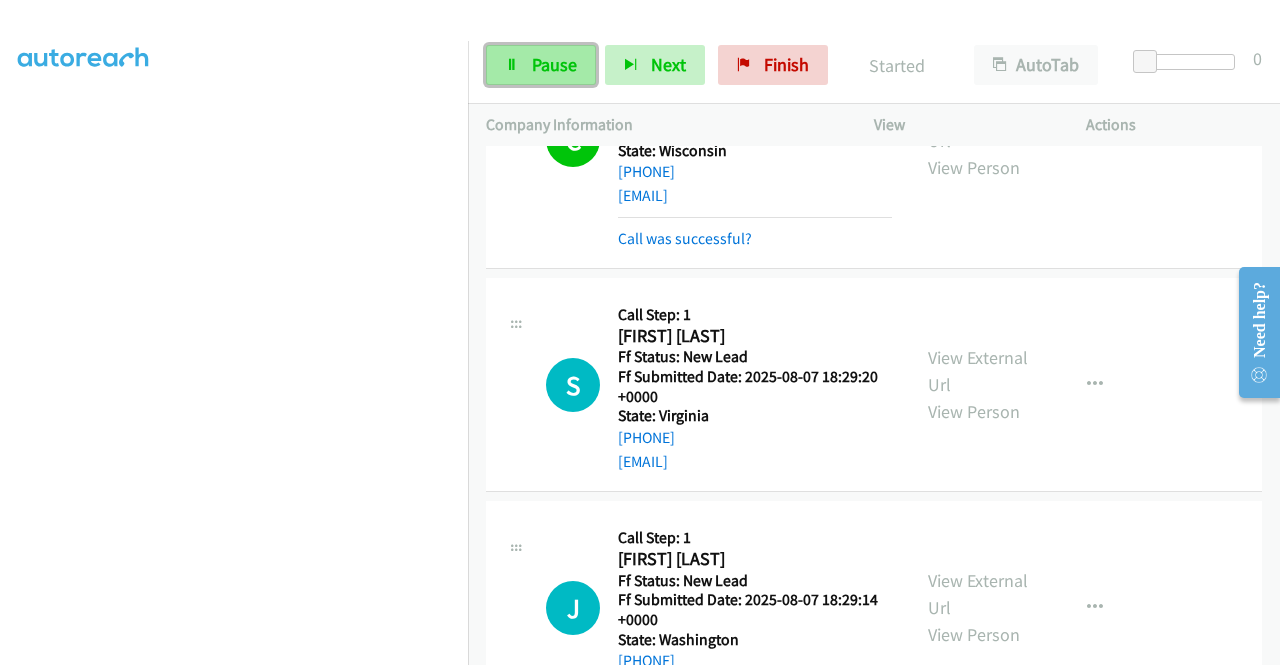 click on "Pause" at bounding box center (541, 65) 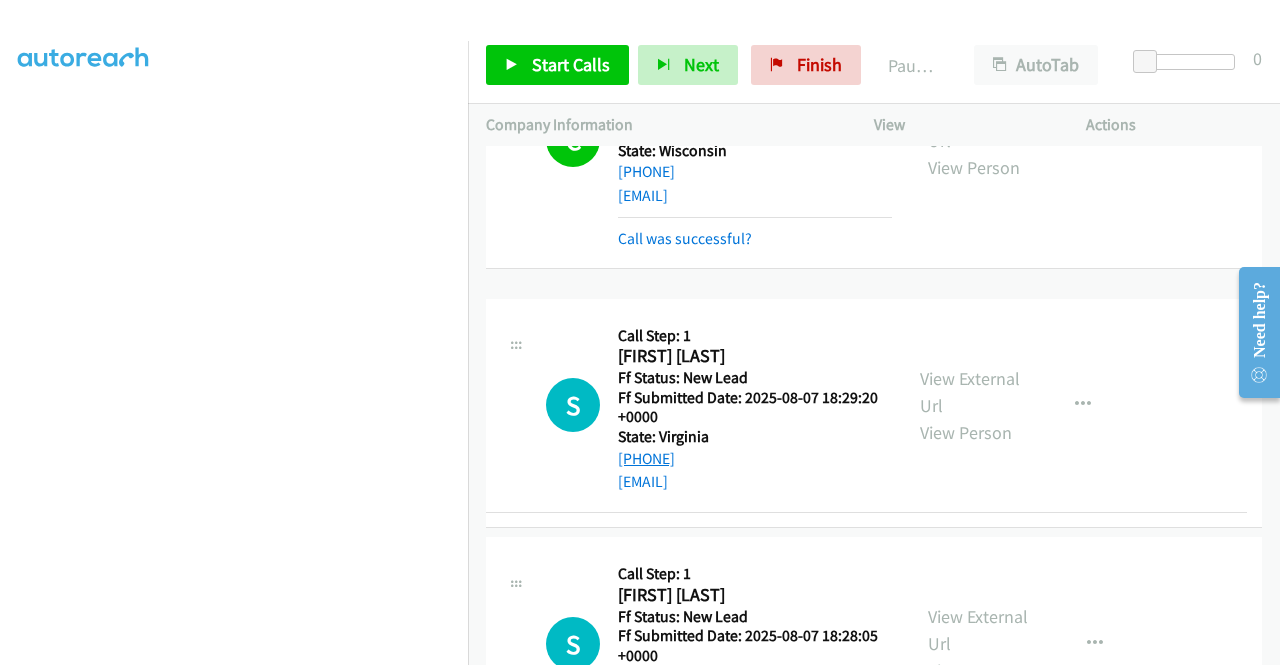 drag, startPoint x: 763, startPoint y: 427, endPoint x: 668, endPoint y: 432, distance: 95.131485 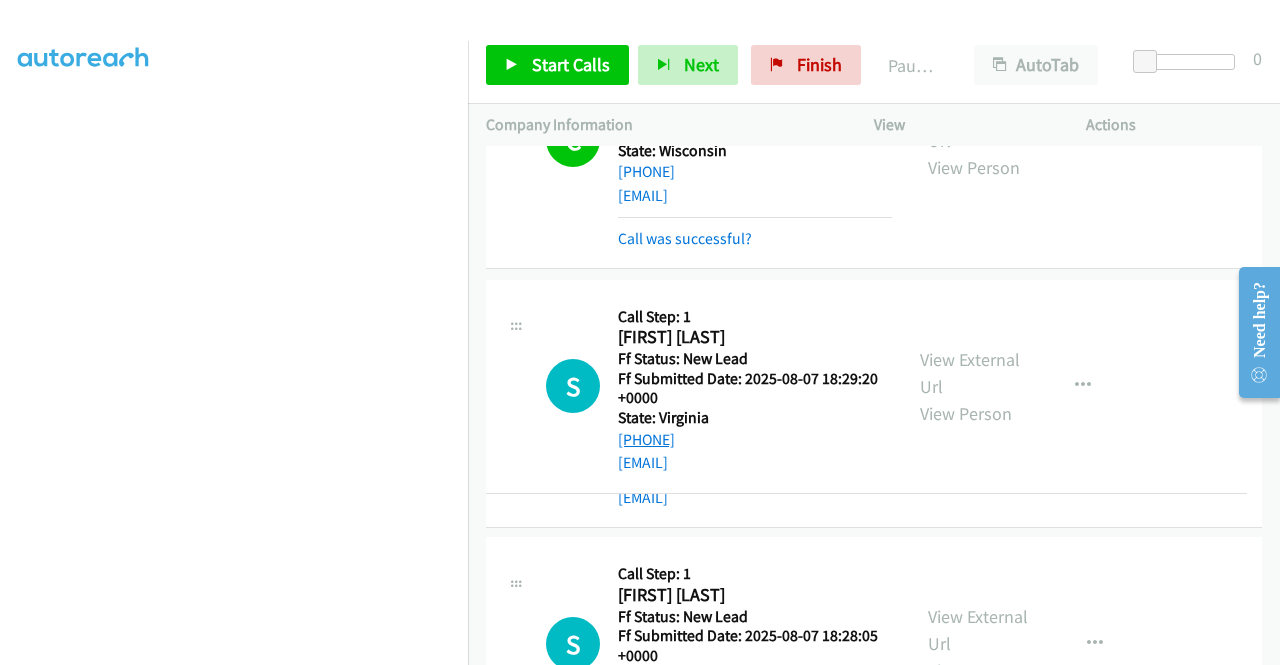 drag, startPoint x: 697, startPoint y: 433, endPoint x: 642, endPoint y: 435, distance: 55.03635 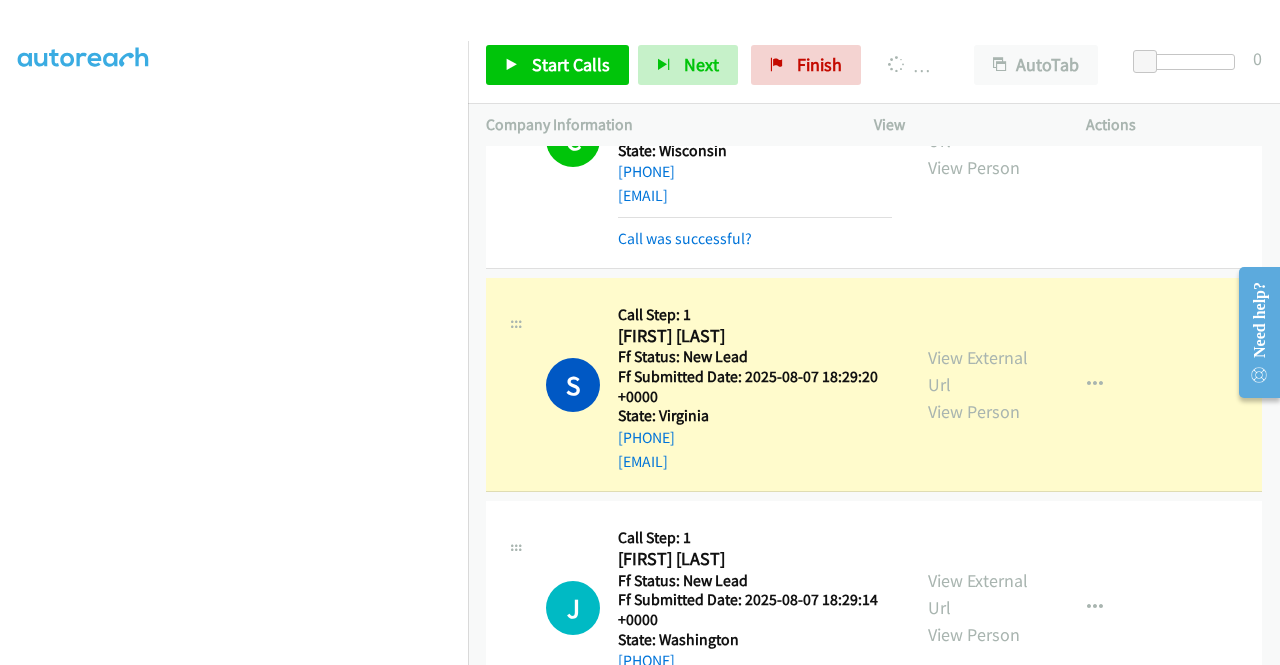 scroll, scrollTop: 456, scrollLeft: 0, axis: vertical 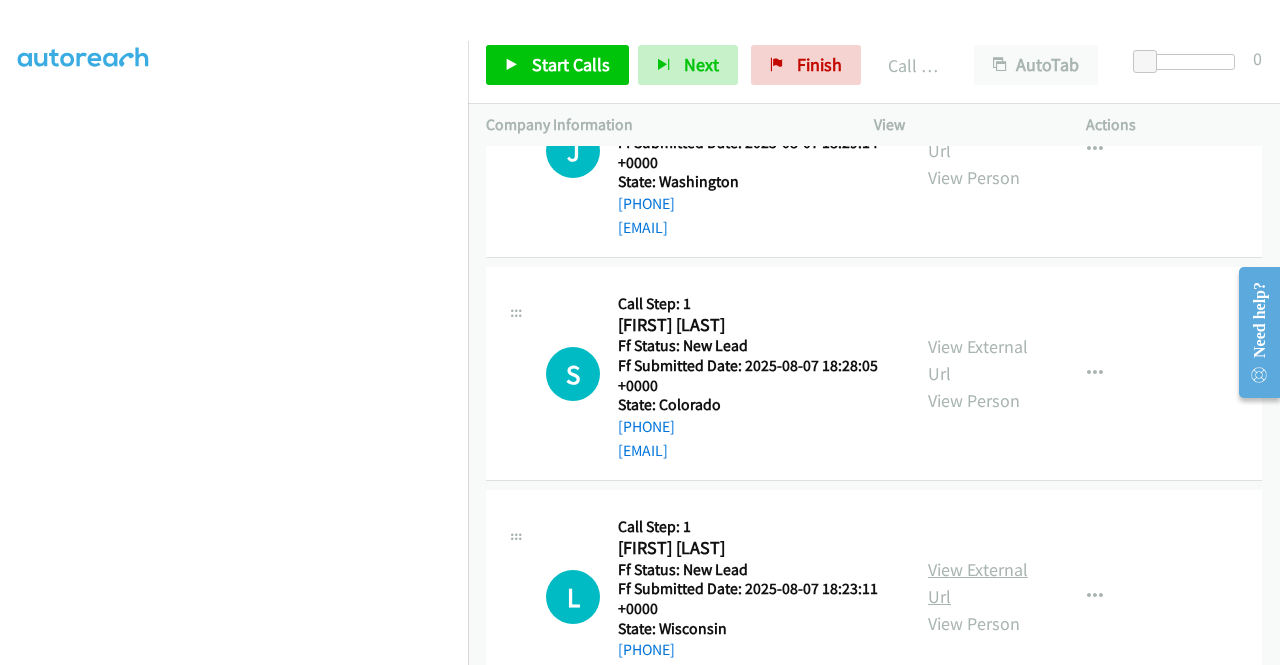 click on "View External Url" at bounding box center (978, 583) 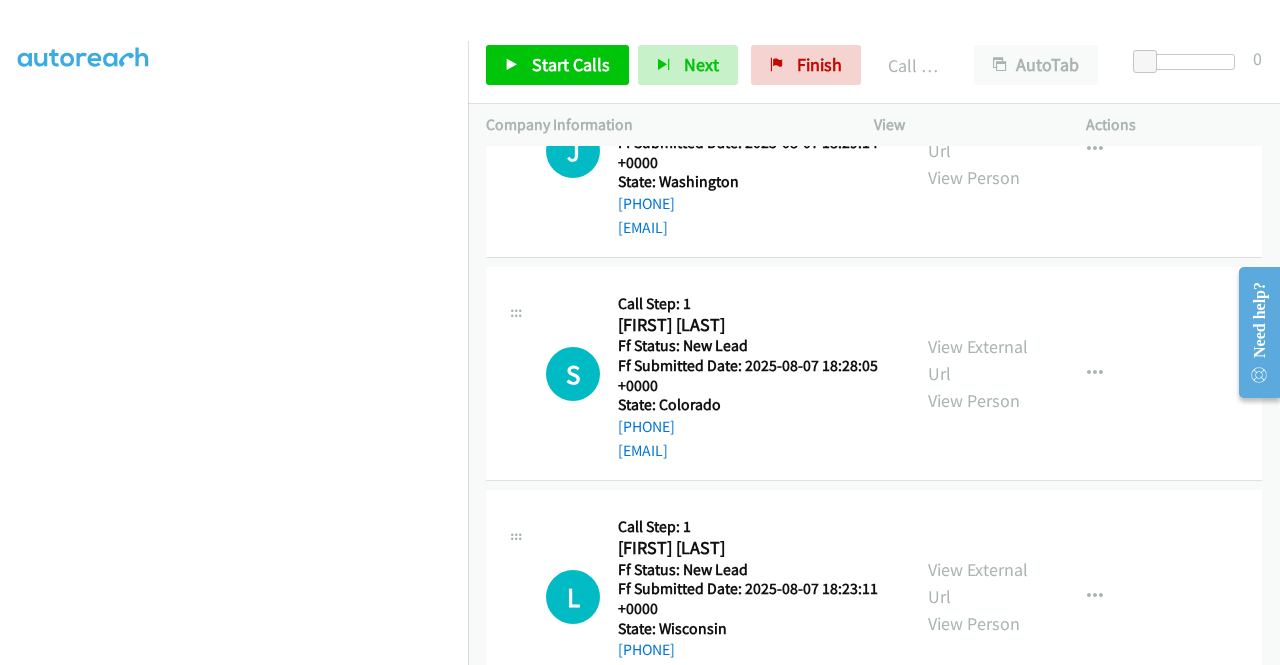 scroll, scrollTop: 1104, scrollLeft: 0, axis: vertical 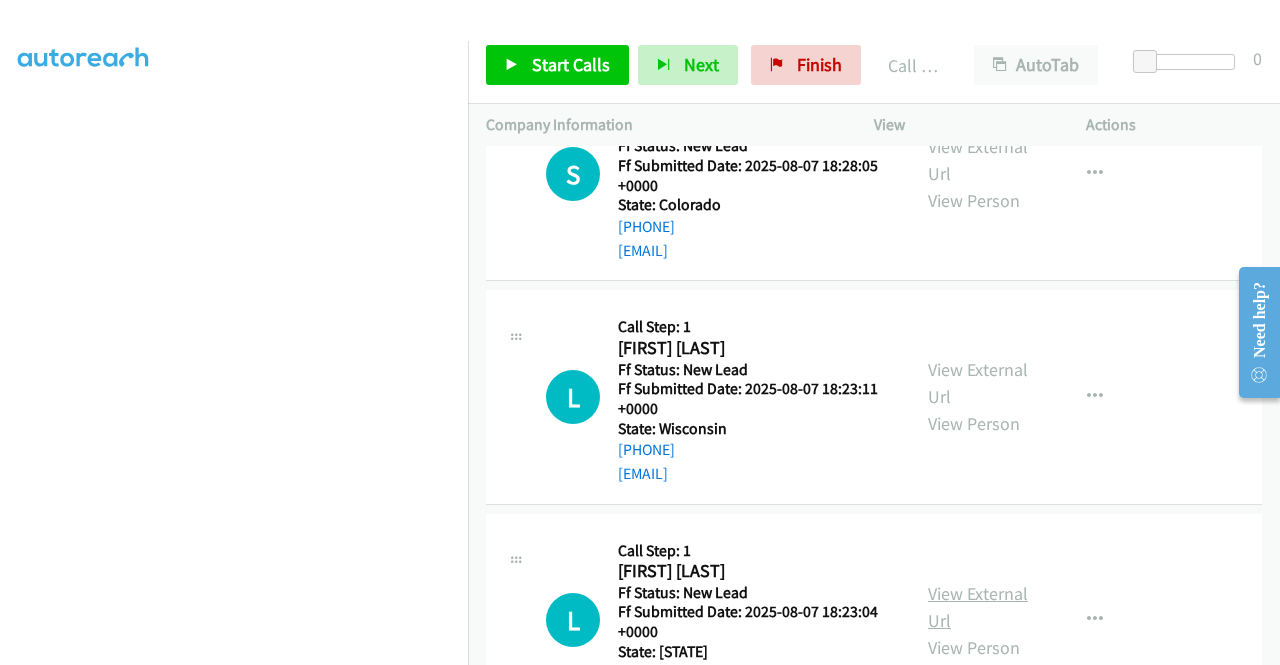 click on "View External Url" at bounding box center [978, 607] 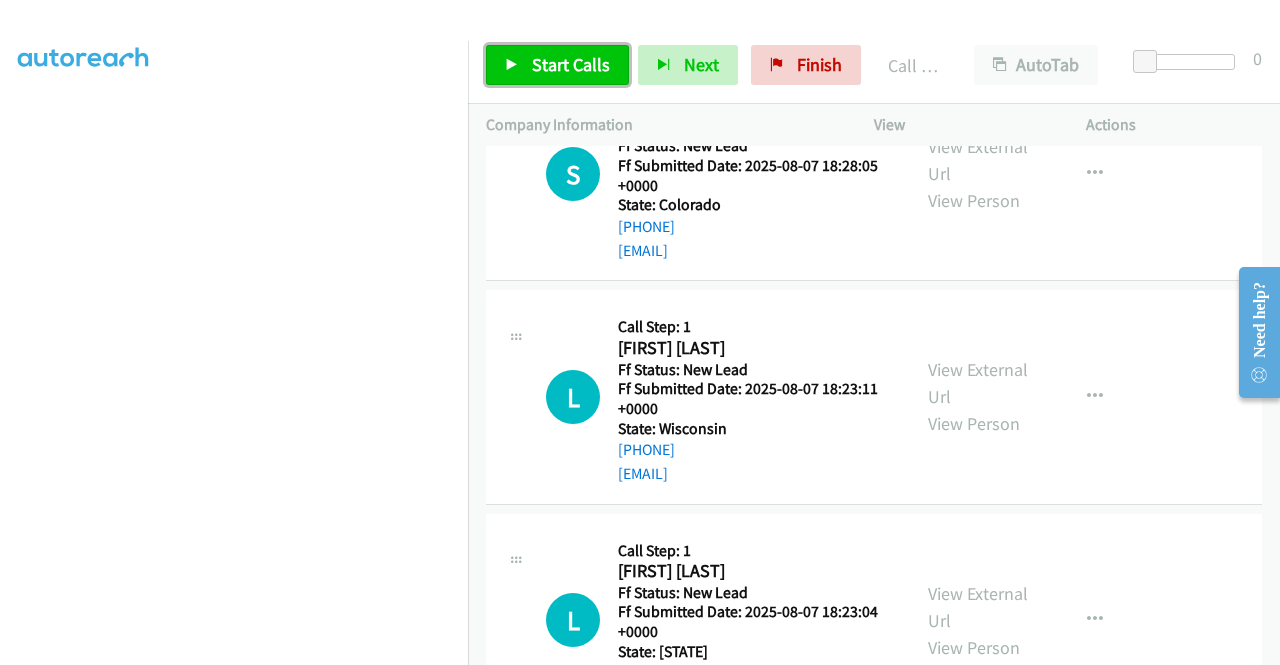 click on "Start Calls" at bounding box center [557, 65] 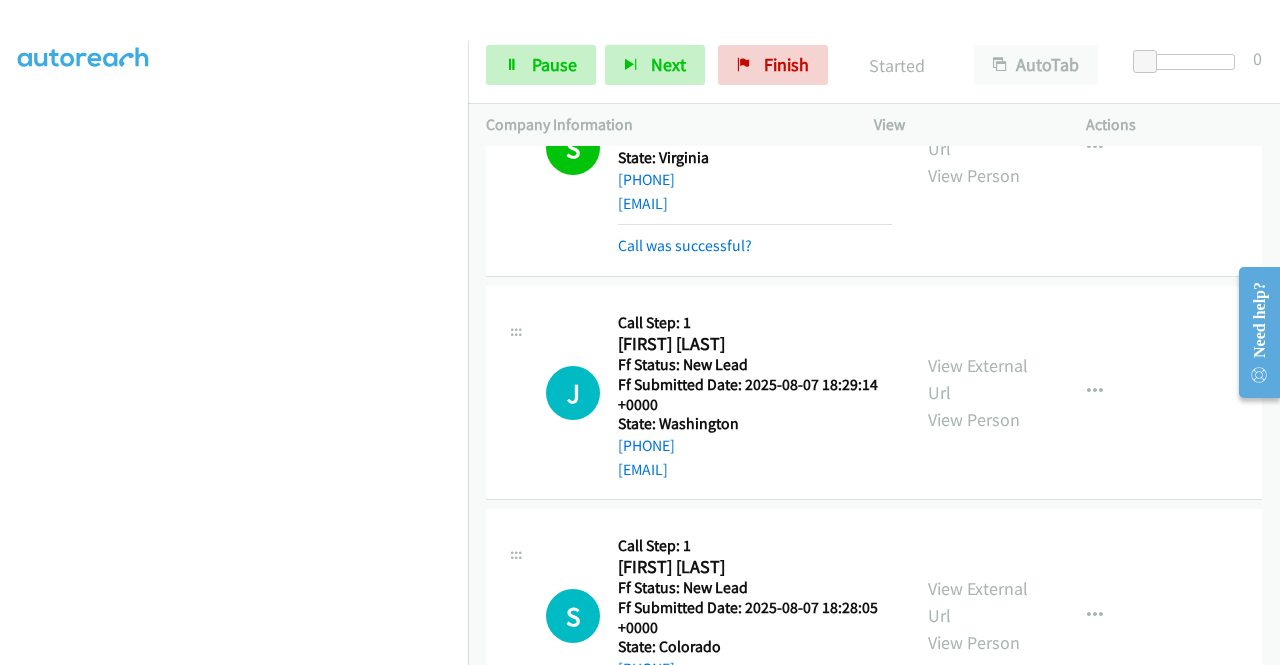 scroll, scrollTop: 604, scrollLeft: 0, axis: vertical 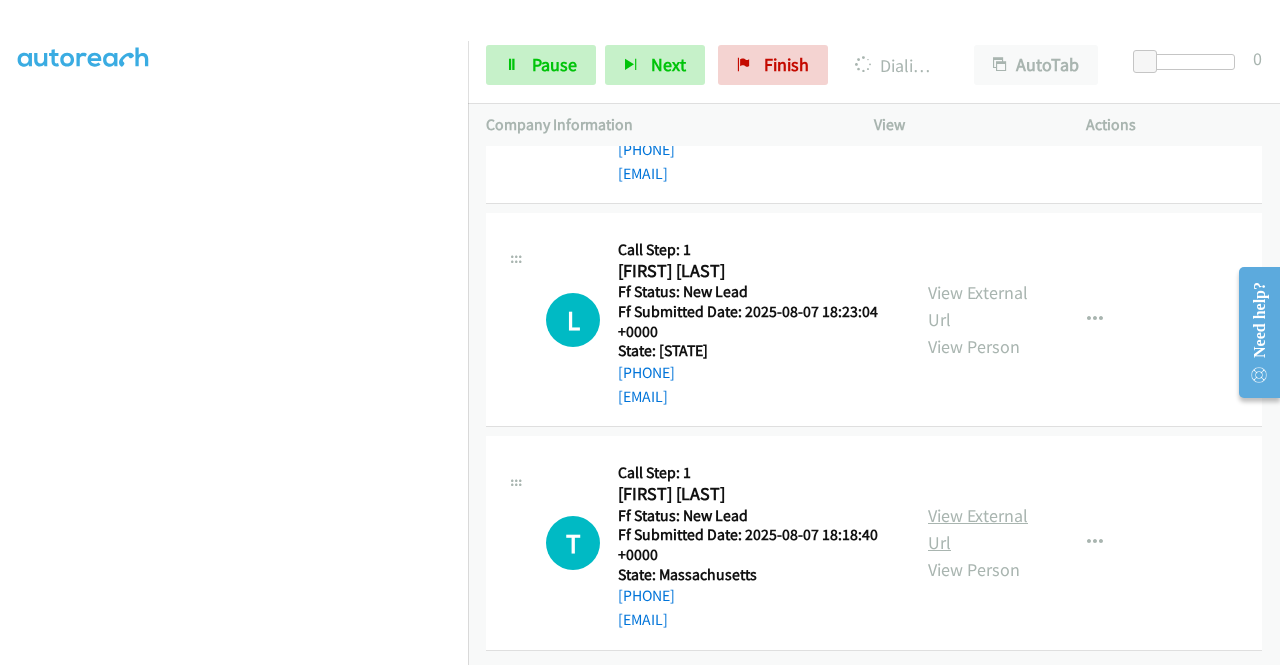 click on "View External Url" at bounding box center (978, 529) 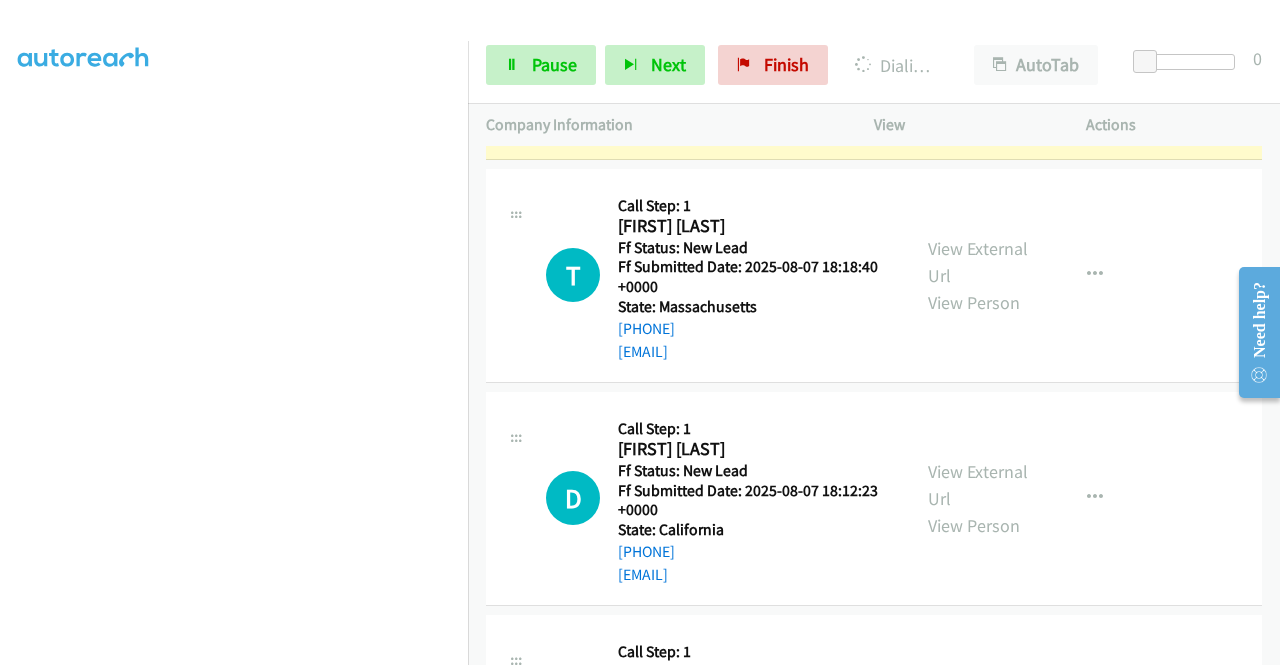 scroll, scrollTop: 2000, scrollLeft: 0, axis: vertical 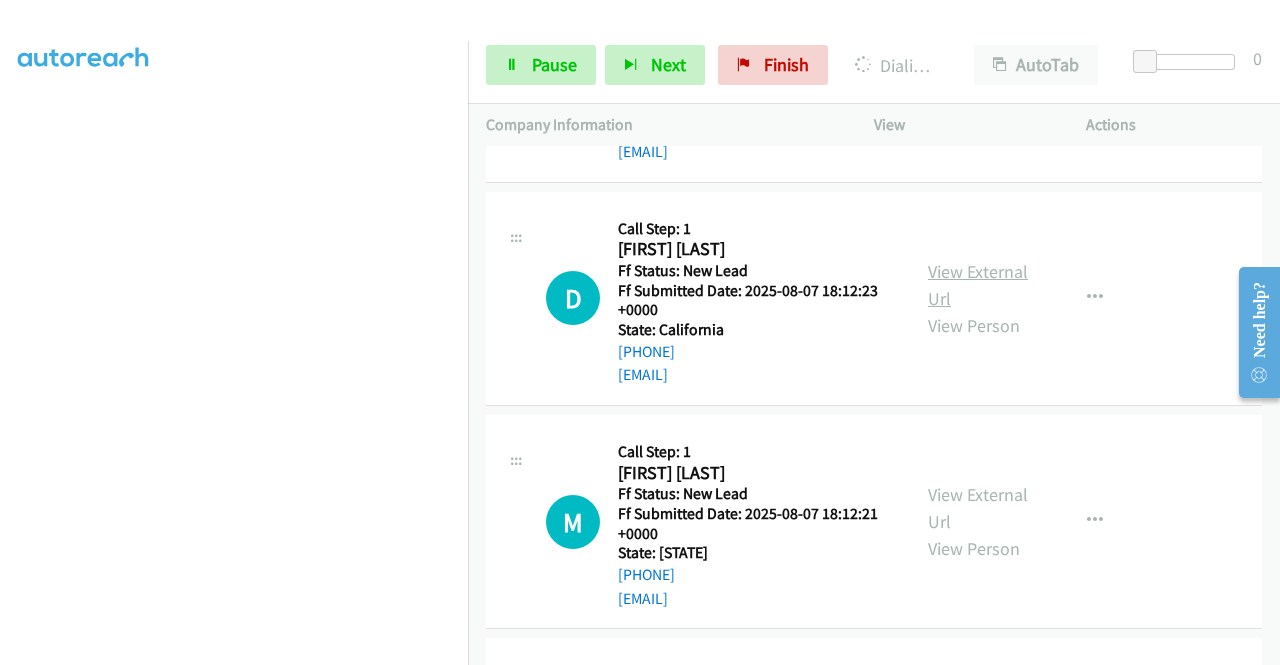 click on "View External Url" at bounding box center [978, 285] 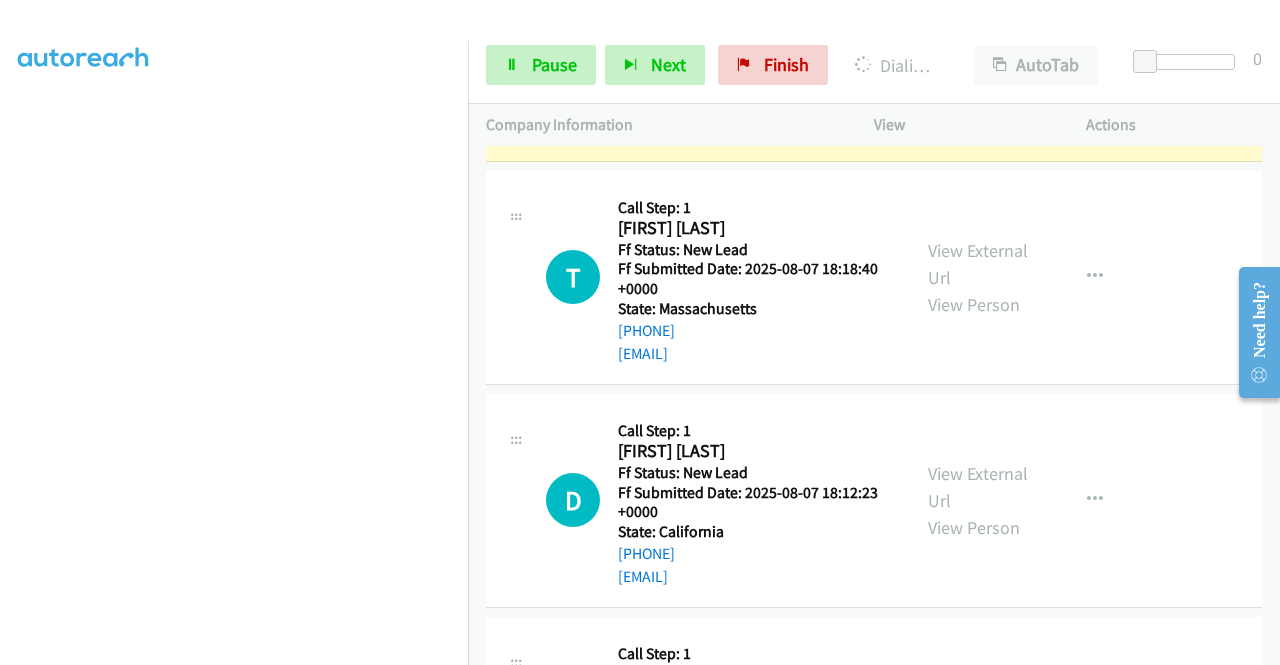 scroll, scrollTop: 1800, scrollLeft: 0, axis: vertical 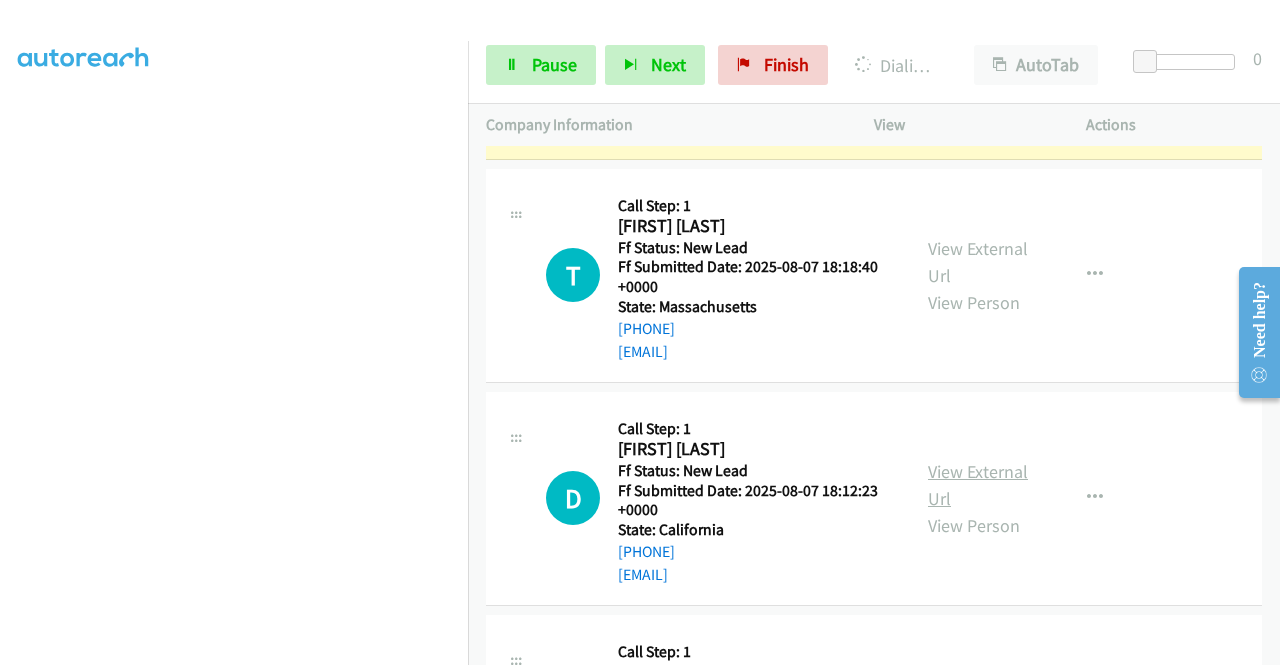 click on "View External Url" at bounding box center [978, 485] 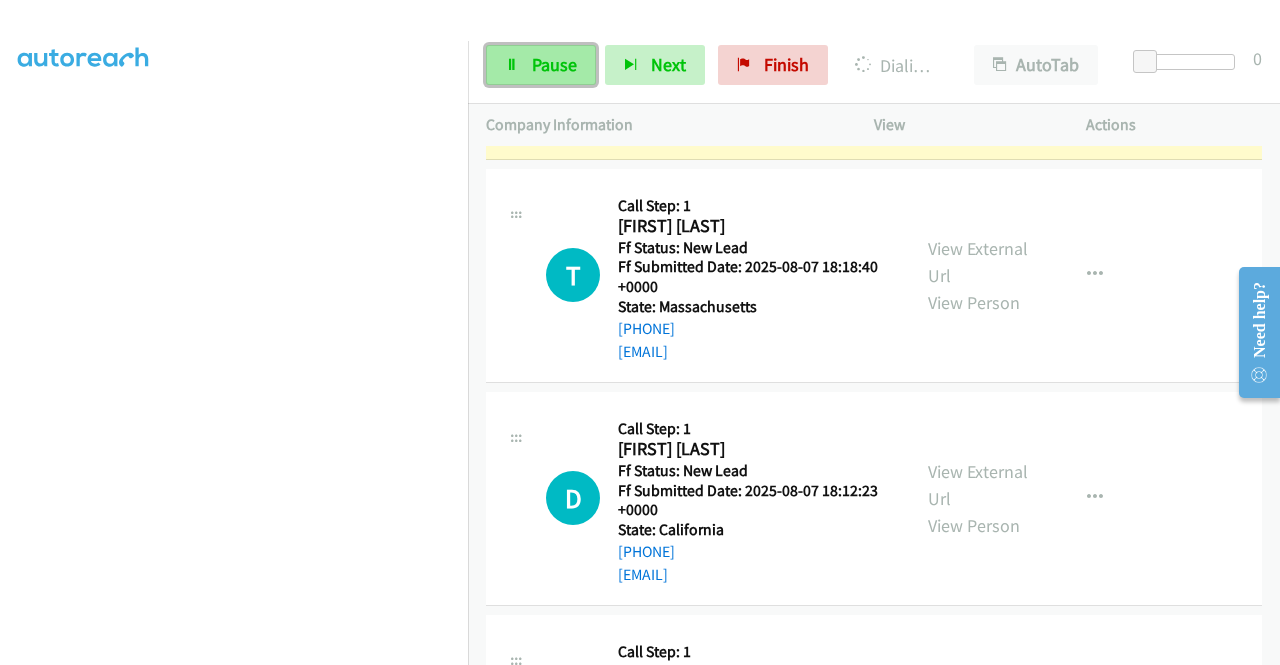 click on "Pause" at bounding box center (541, 65) 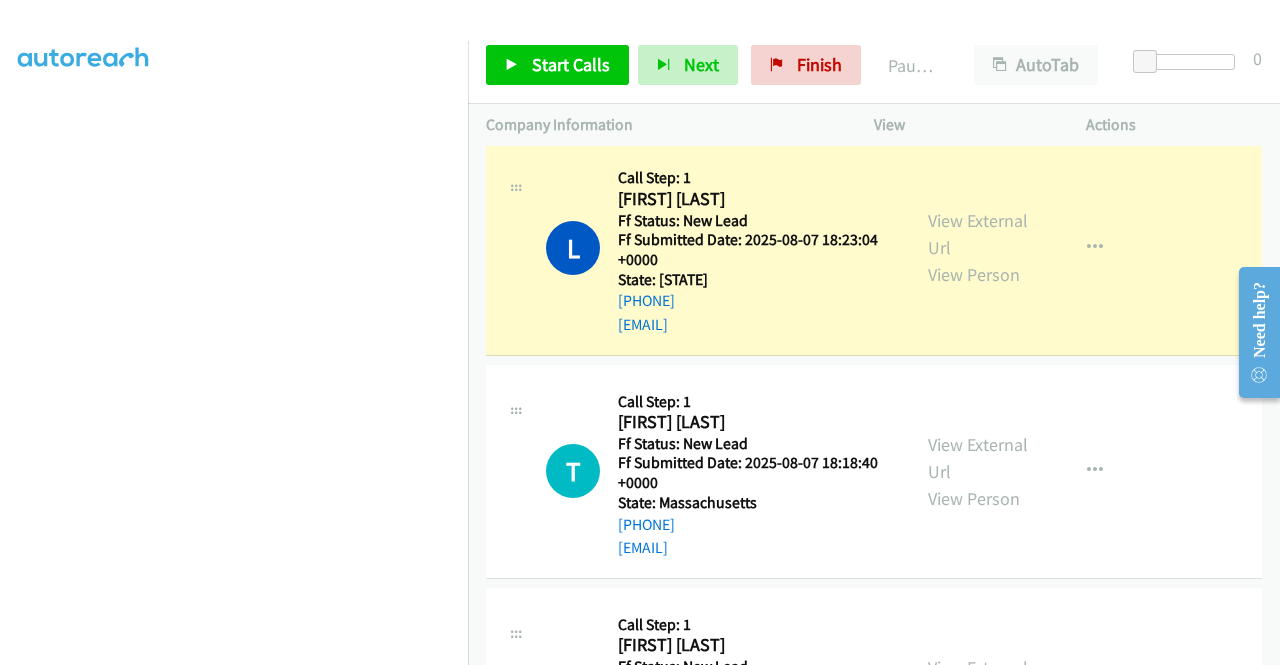 scroll, scrollTop: 1500, scrollLeft: 0, axis: vertical 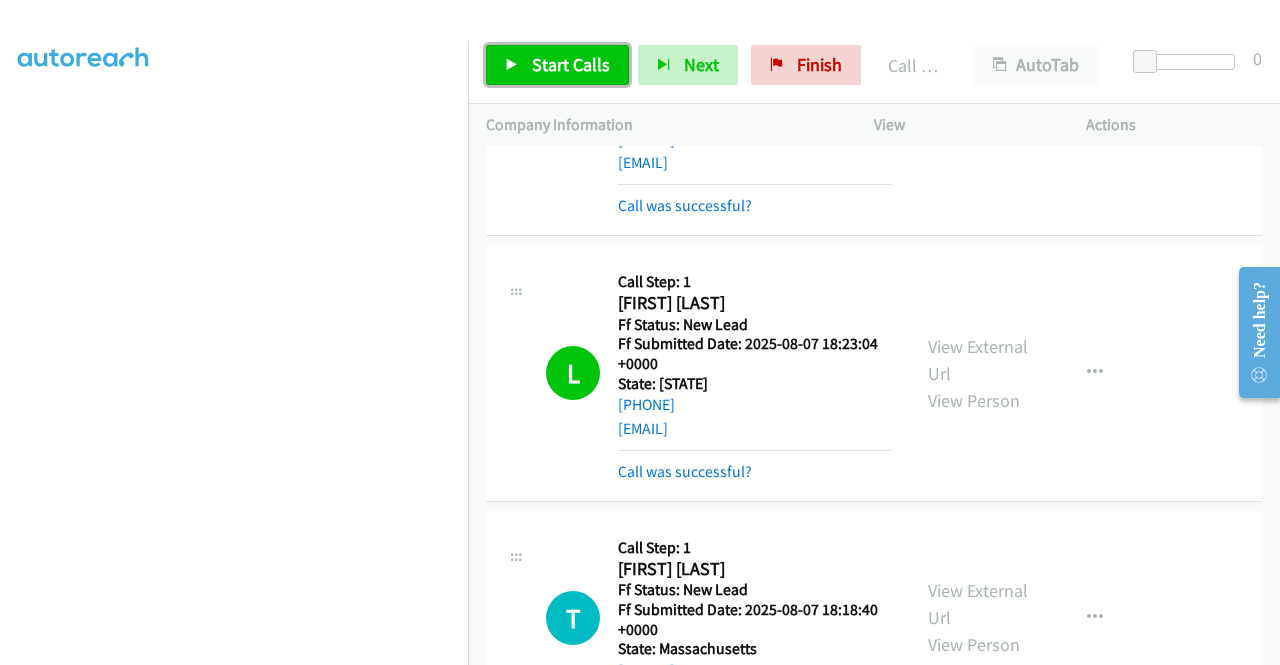click on "Start Calls" at bounding box center [557, 65] 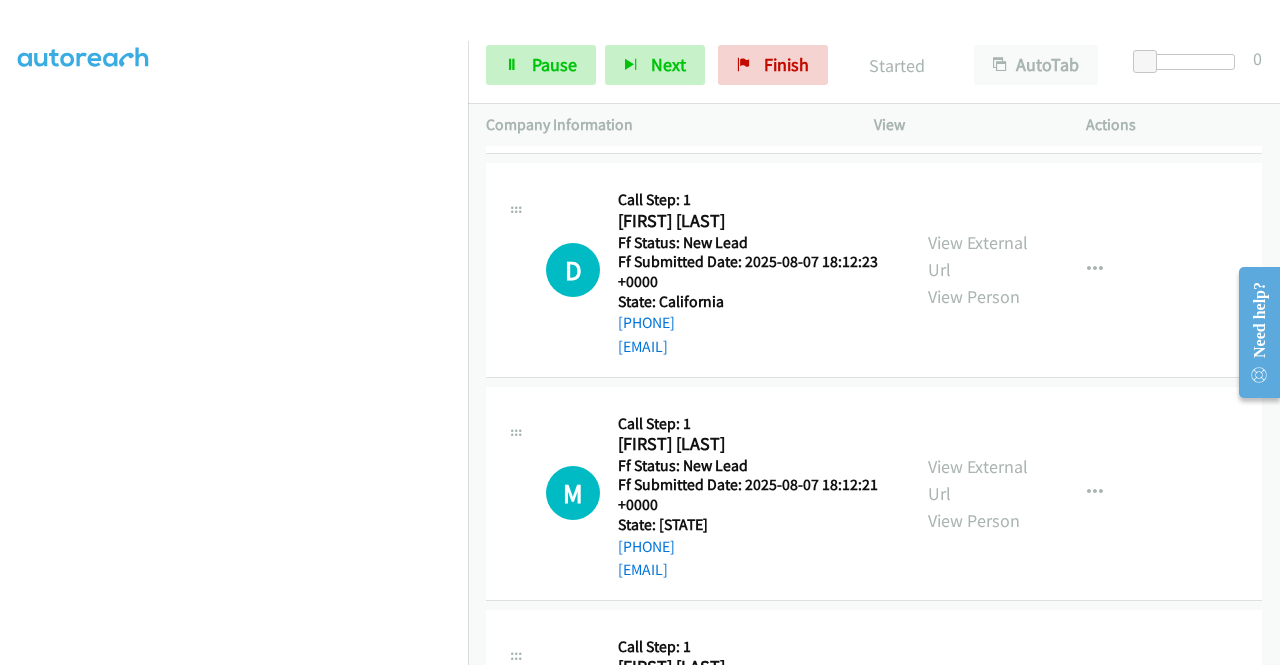 scroll, scrollTop: 2100, scrollLeft: 0, axis: vertical 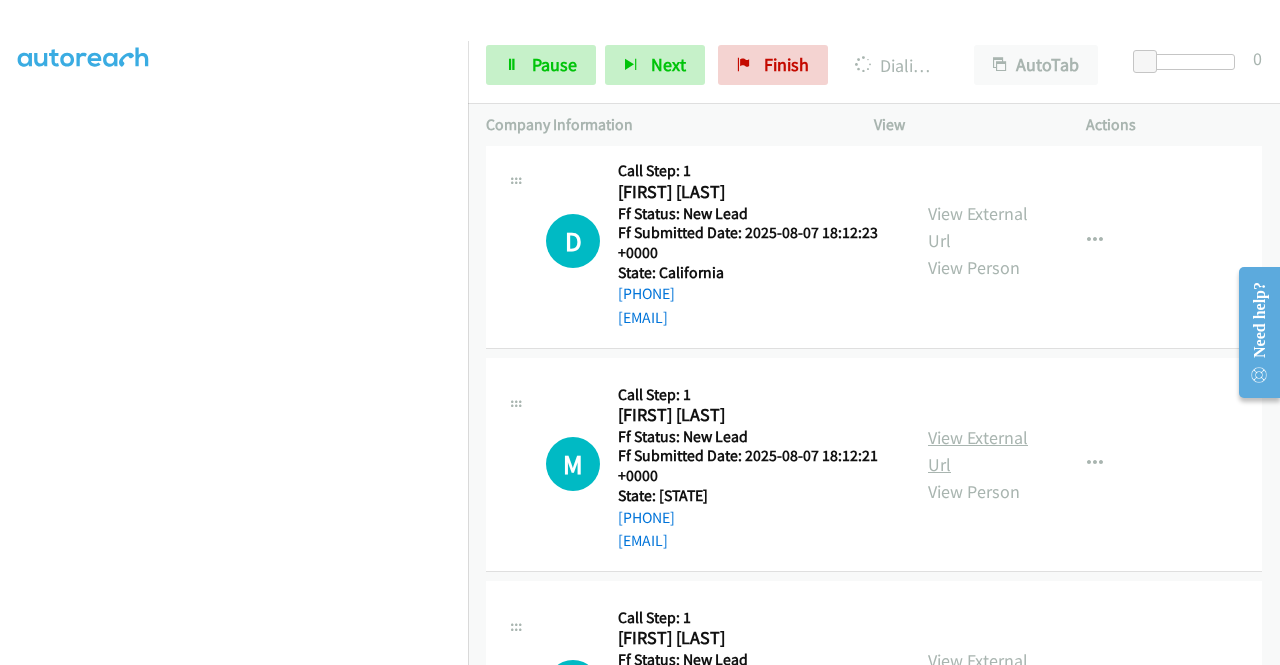 click on "View External Url" at bounding box center (978, 451) 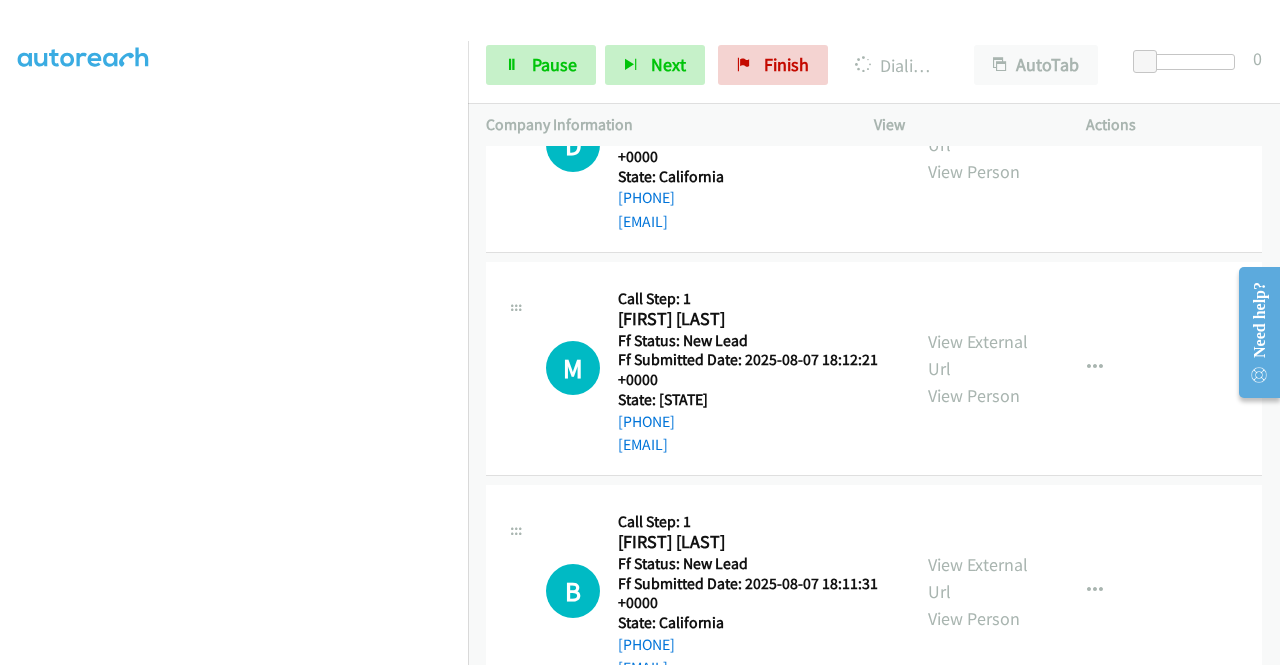scroll, scrollTop: 2300, scrollLeft: 0, axis: vertical 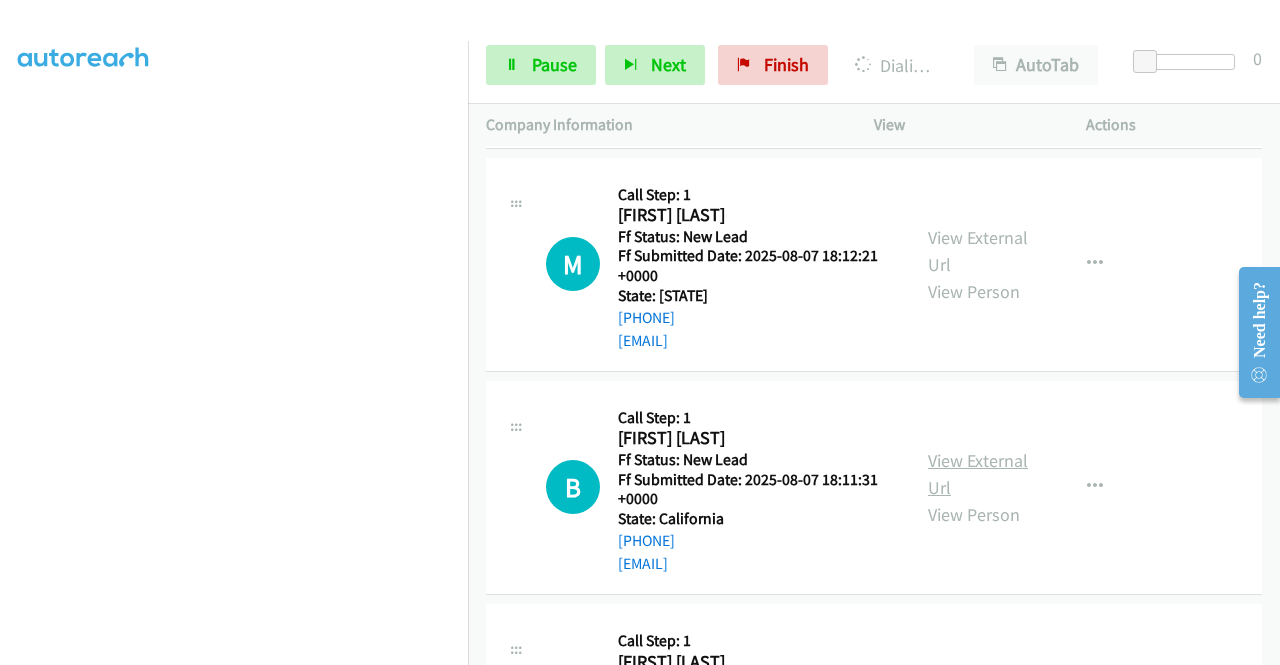 click on "View External Url" at bounding box center (978, 474) 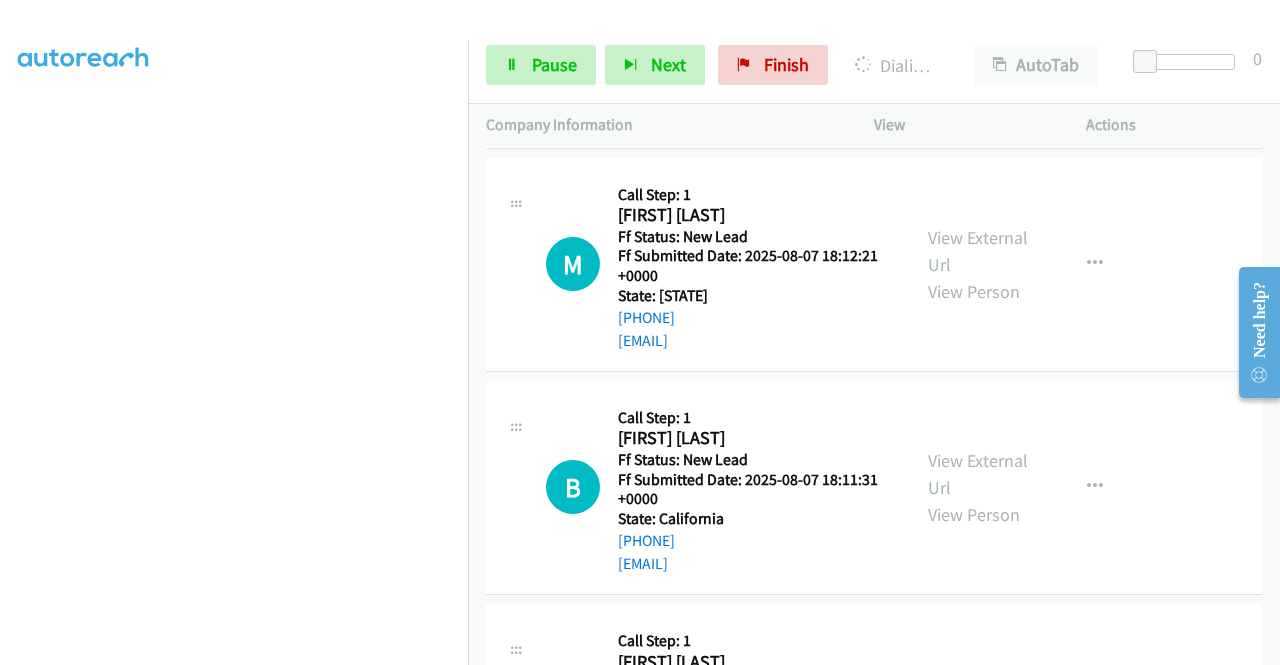 scroll, scrollTop: 2476, scrollLeft: 0, axis: vertical 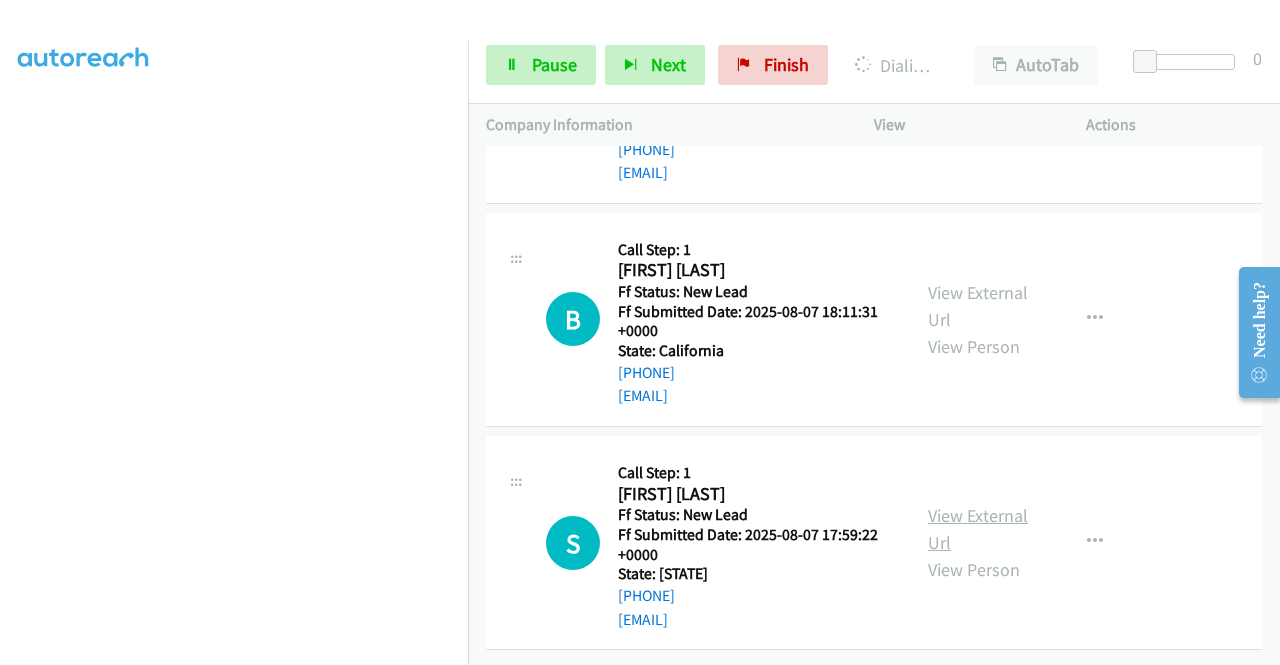 click on "View External Url" at bounding box center (978, 529) 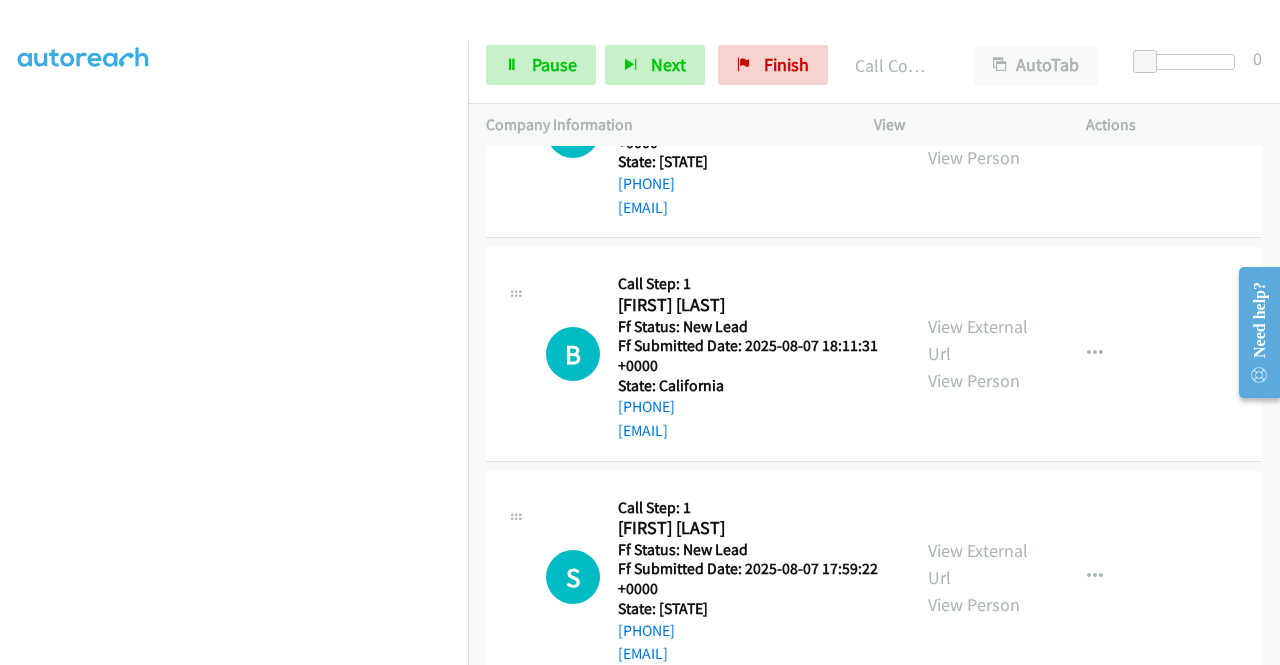 scroll, scrollTop: 2518, scrollLeft: 0, axis: vertical 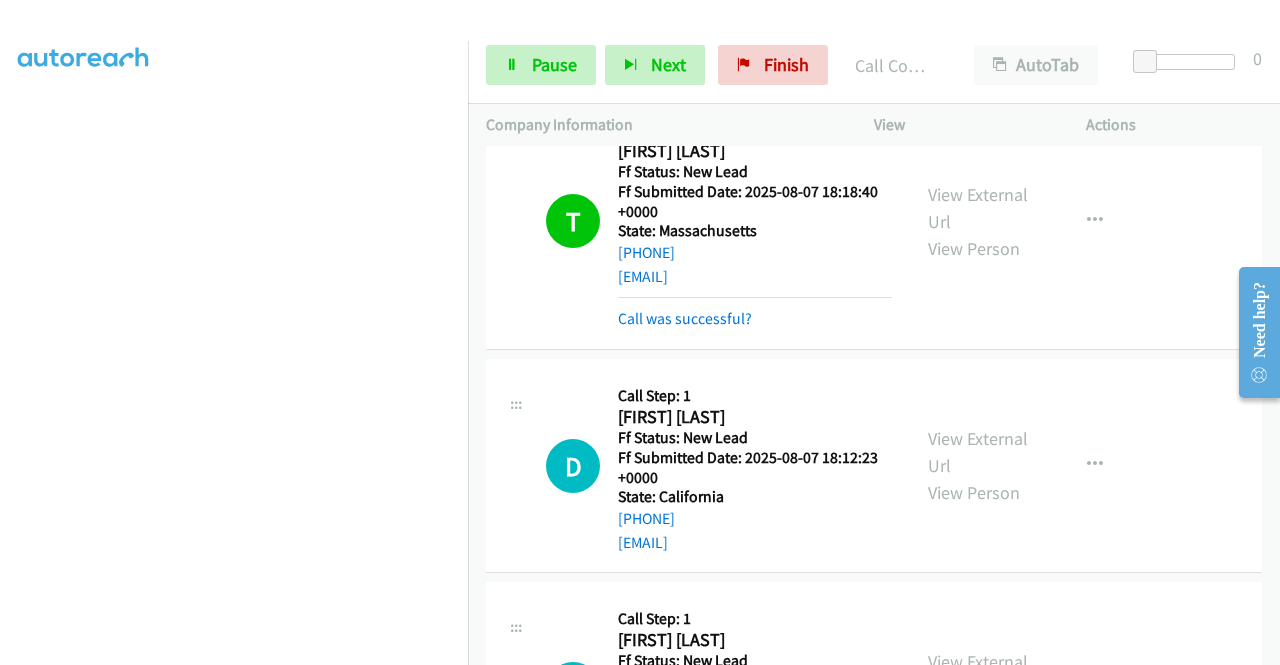 click on "D
Callback Scheduled
Call Step: 1
Denise Johnson
America/Los_Angeles
Ff Status: New Lead
Ff Submitted Date: 2025-08-07 18:12:23 +0000
State: California
+1 415-823-2577
dpjohnson72@gmail.com
Call was successful?
View External Url
View Person
View External Url
Email
Schedule/Manage Callback
Skip Call
Add to do not call list" at bounding box center [874, 466] 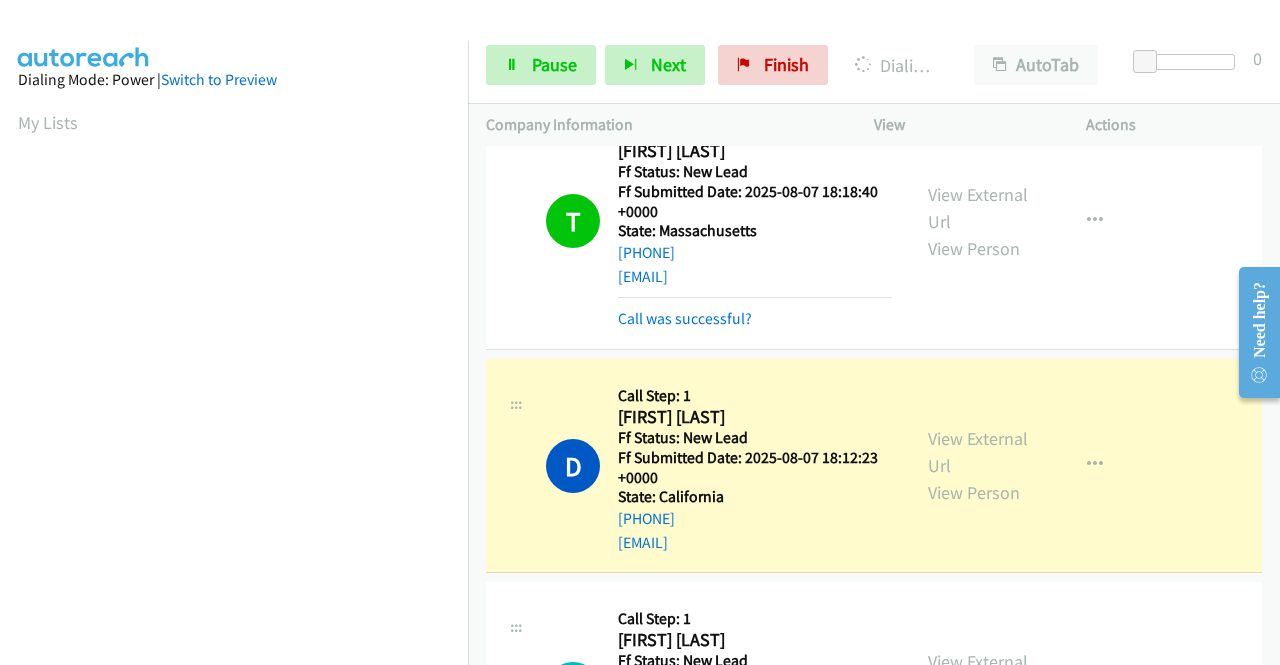 scroll, scrollTop: 456, scrollLeft: 0, axis: vertical 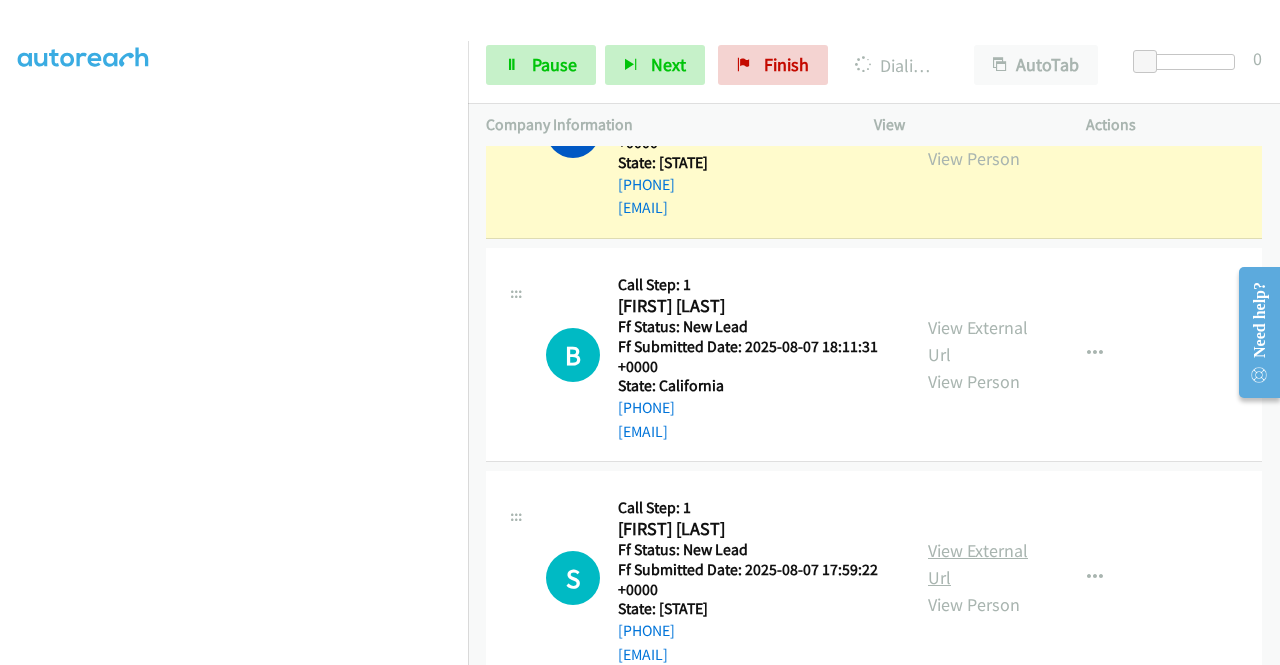 click on "View External Url" at bounding box center (978, 564) 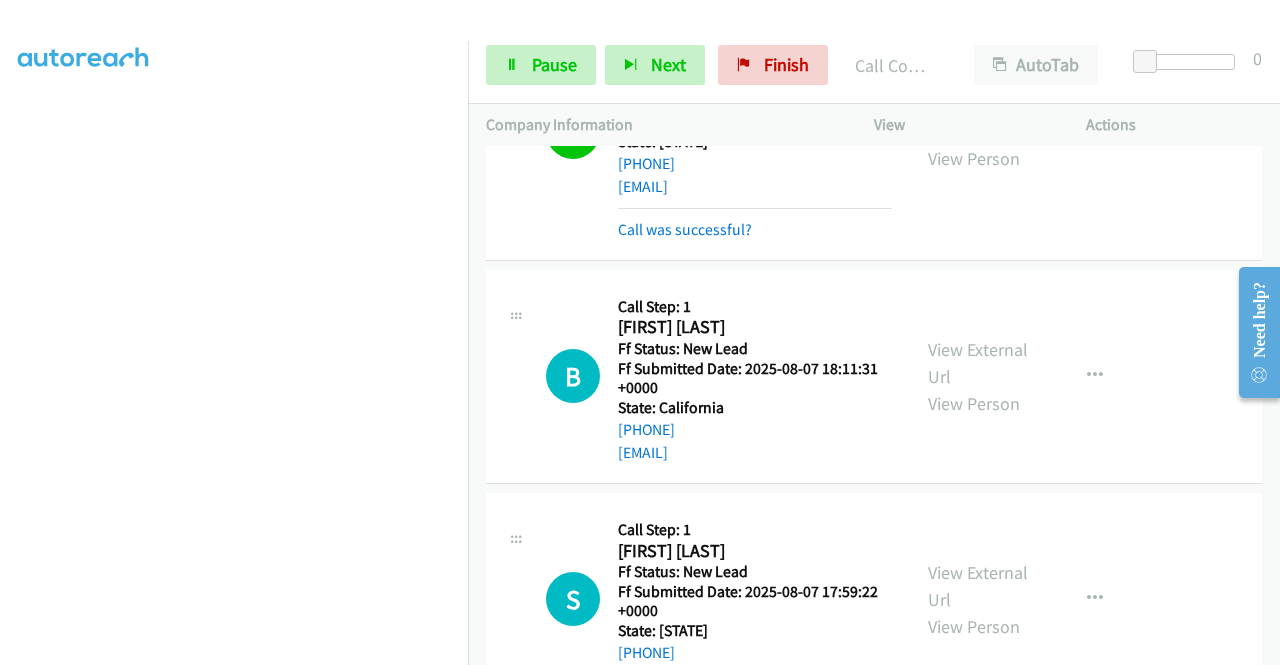 scroll, scrollTop: 2839, scrollLeft: 0, axis: vertical 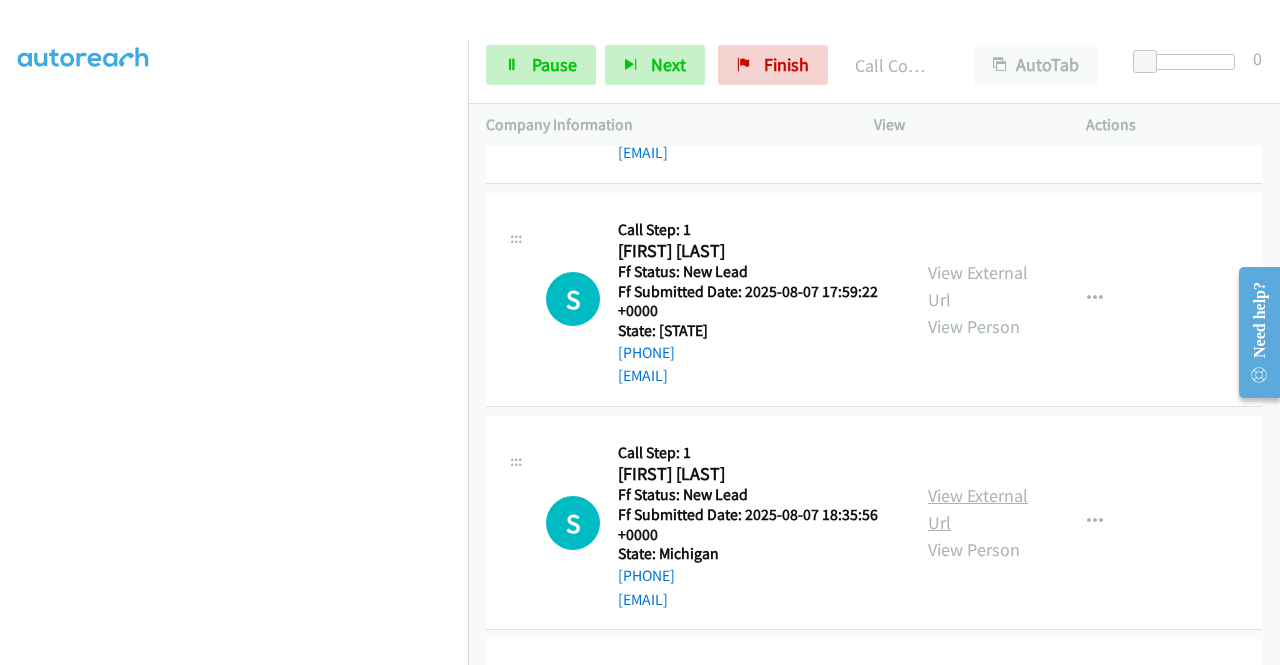 click on "View External Url" at bounding box center (978, 509) 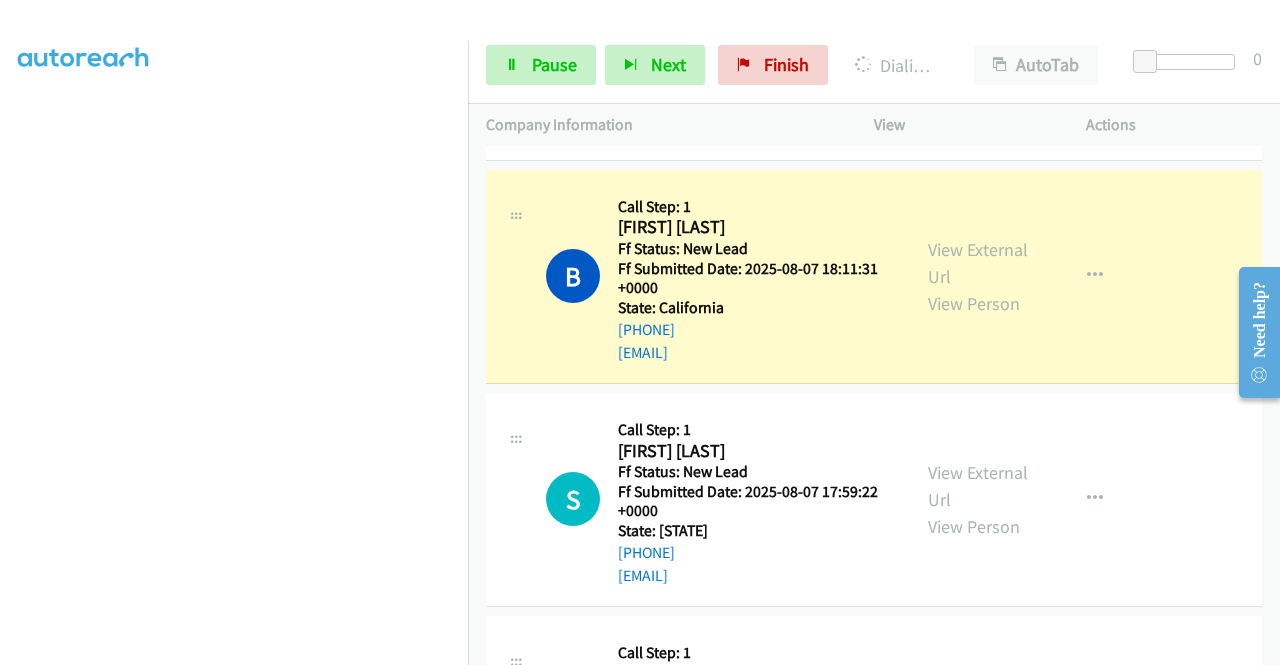 scroll, scrollTop: 2539, scrollLeft: 0, axis: vertical 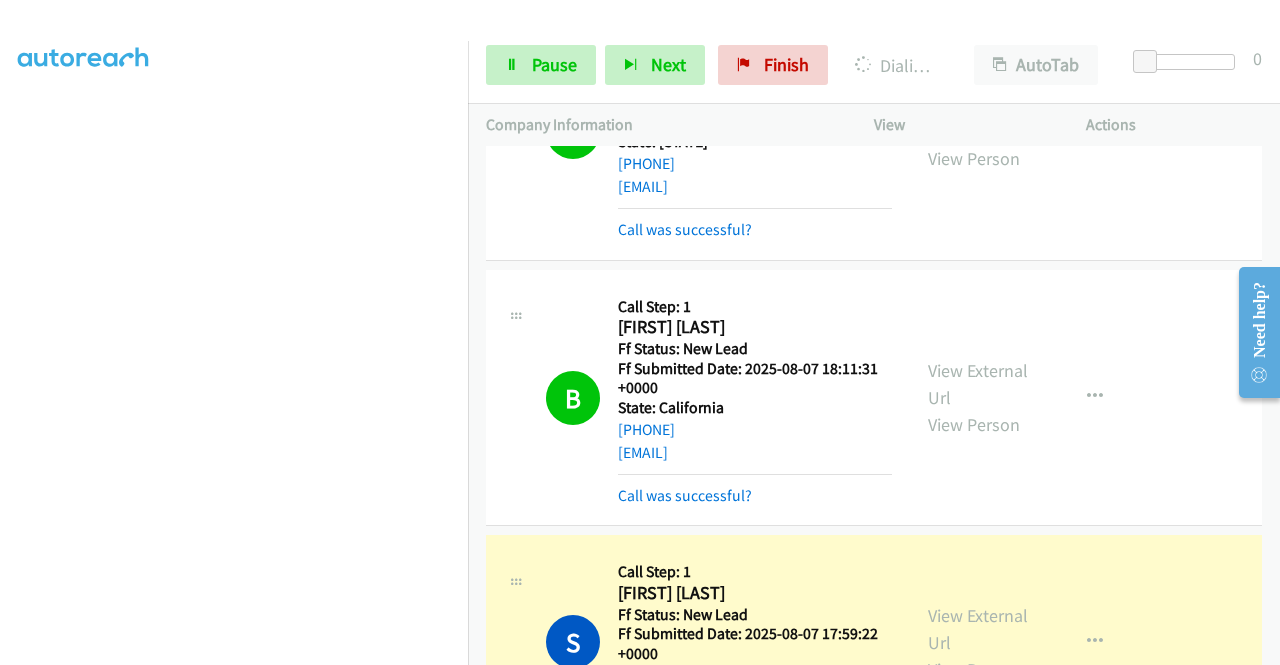 drag, startPoint x: 472, startPoint y: 80, endPoint x: 489, endPoint y: 75, distance: 17.720045 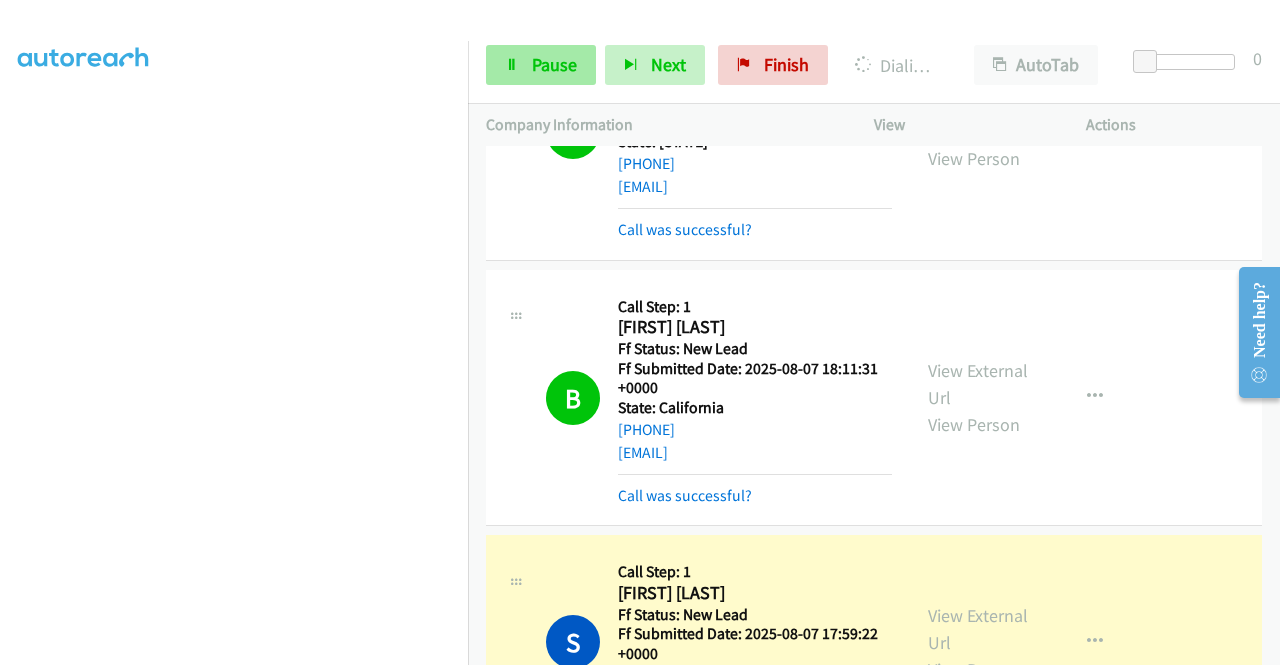 click on "Start Calls
Pause
Next
Finish
Dialing Sara Walterschied
AutoTab
AutoTab
0" at bounding box center [874, 65] 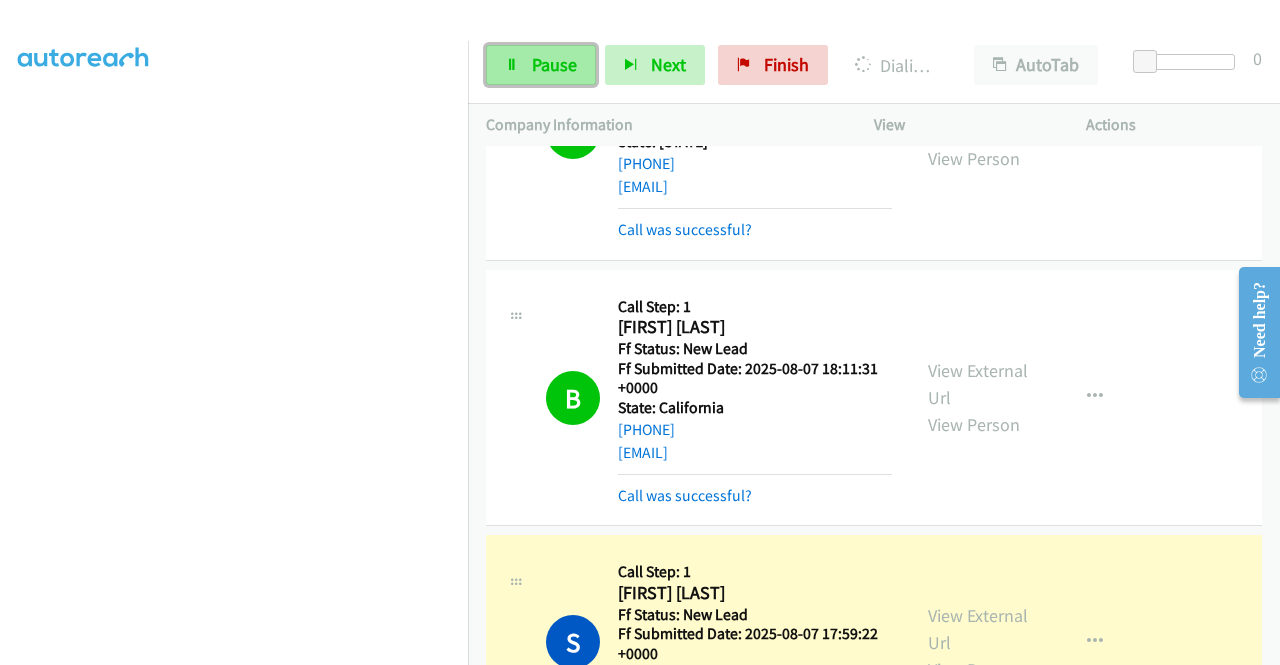 click at bounding box center [512, 66] 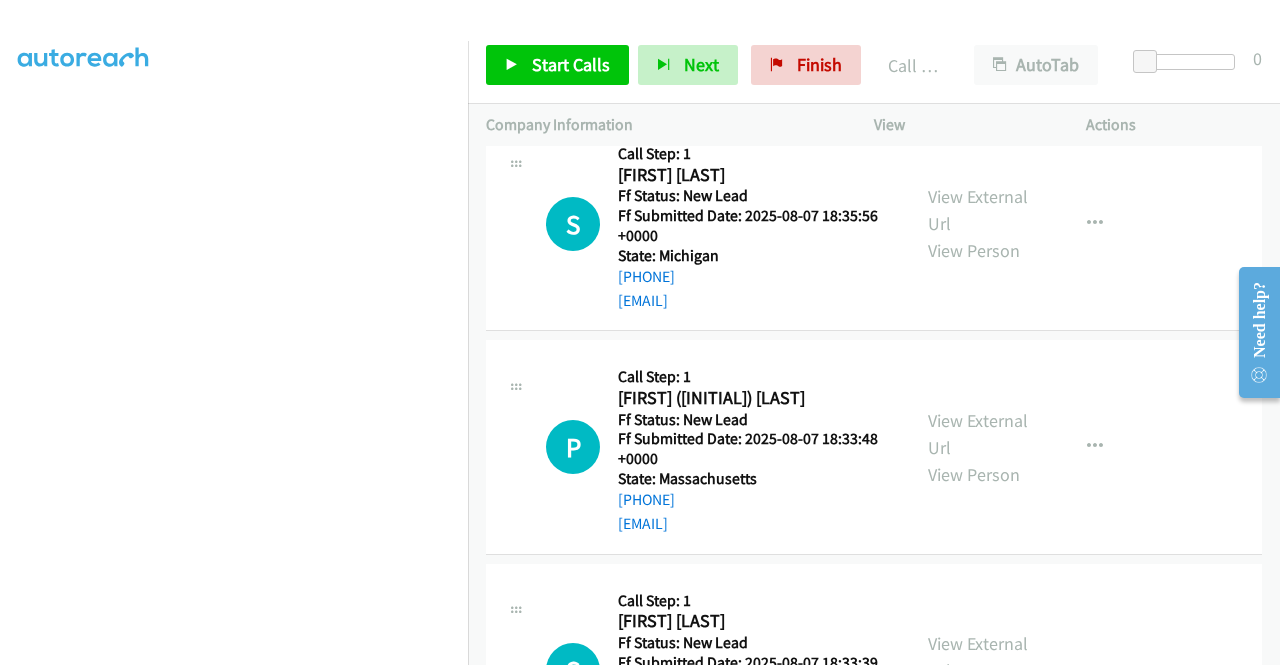 scroll, scrollTop: 3239, scrollLeft: 0, axis: vertical 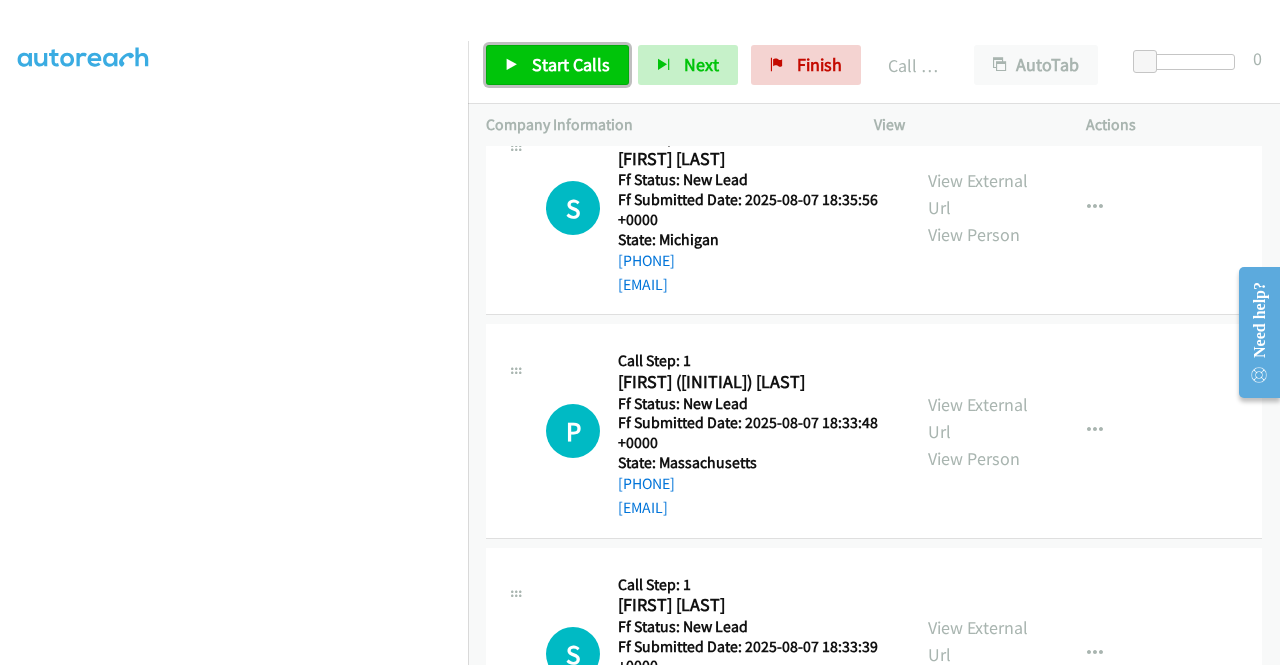 click on "Start Calls" at bounding box center (571, 64) 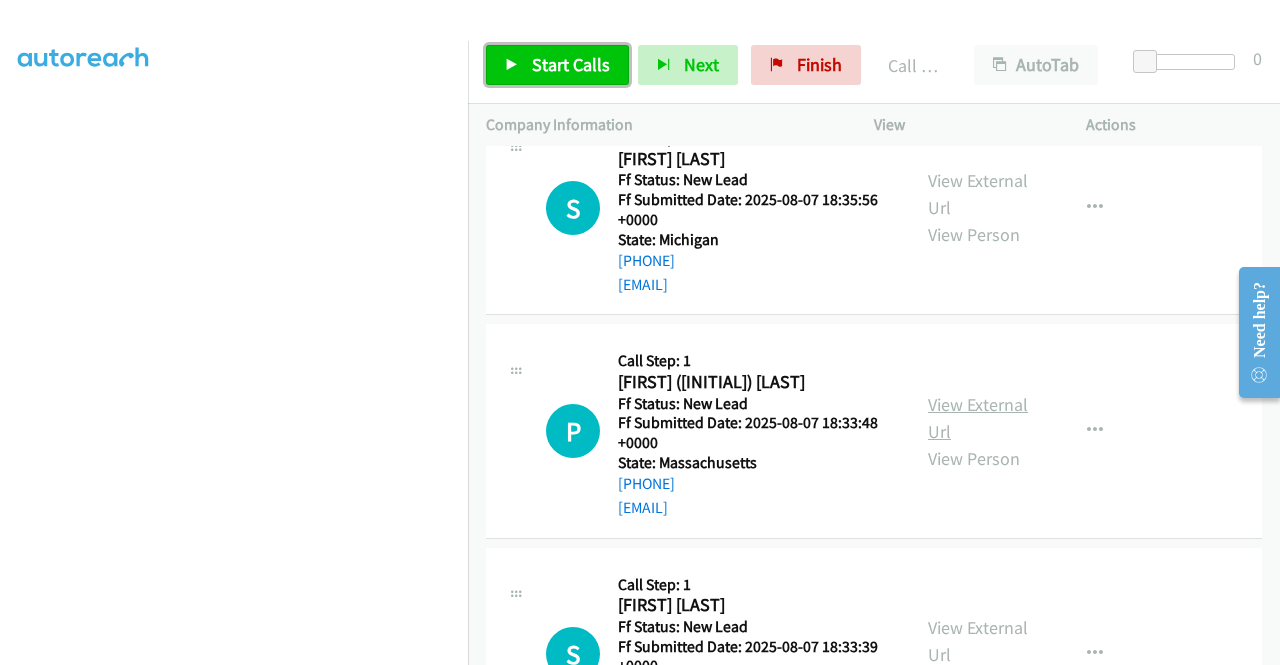 click on "View External Url" at bounding box center [978, 418] 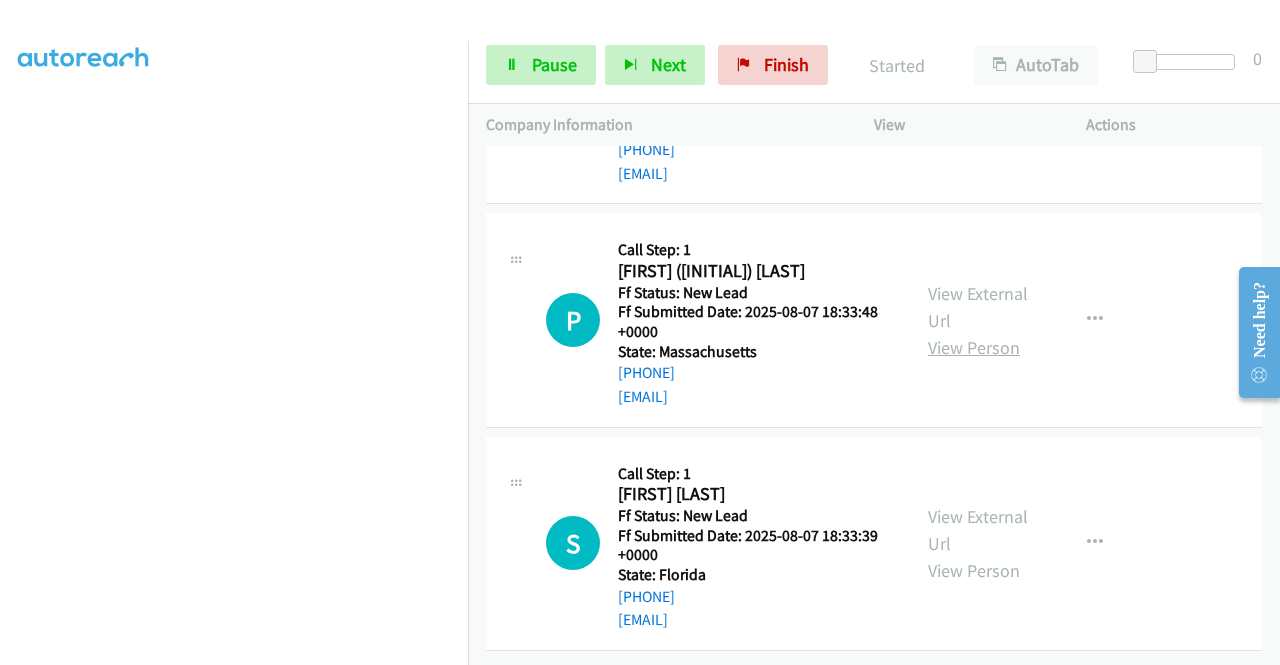 scroll, scrollTop: 3356, scrollLeft: 0, axis: vertical 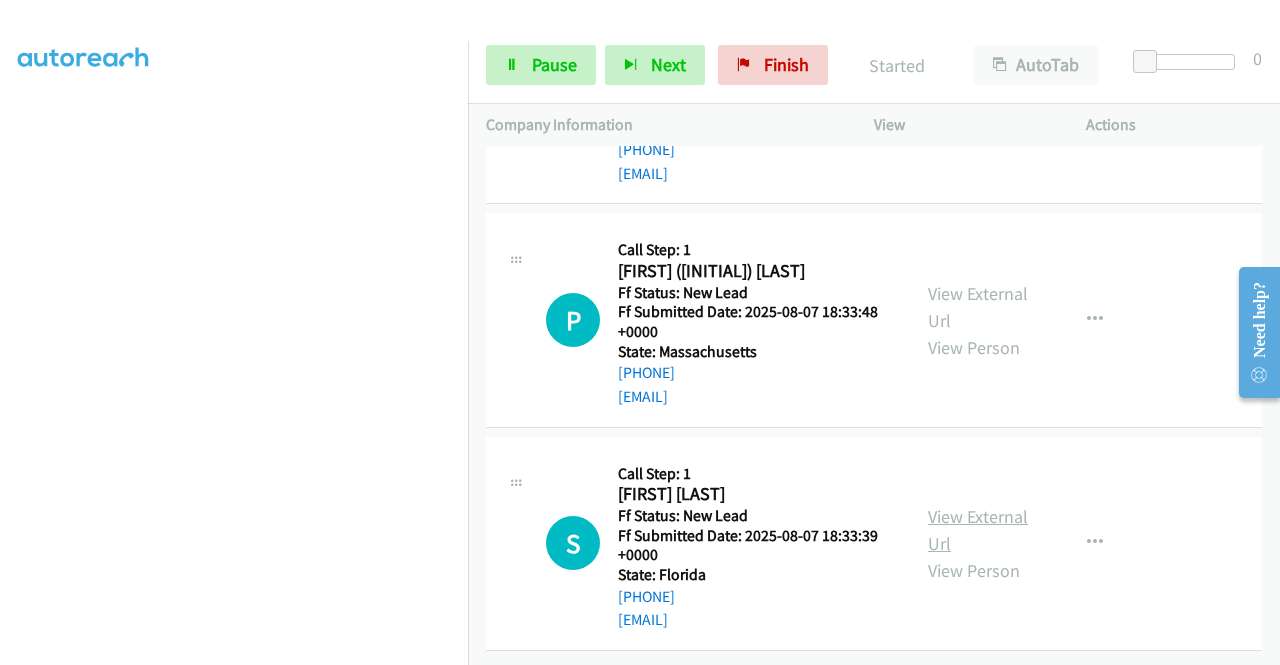 click on "View External Url" at bounding box center [978, 530] 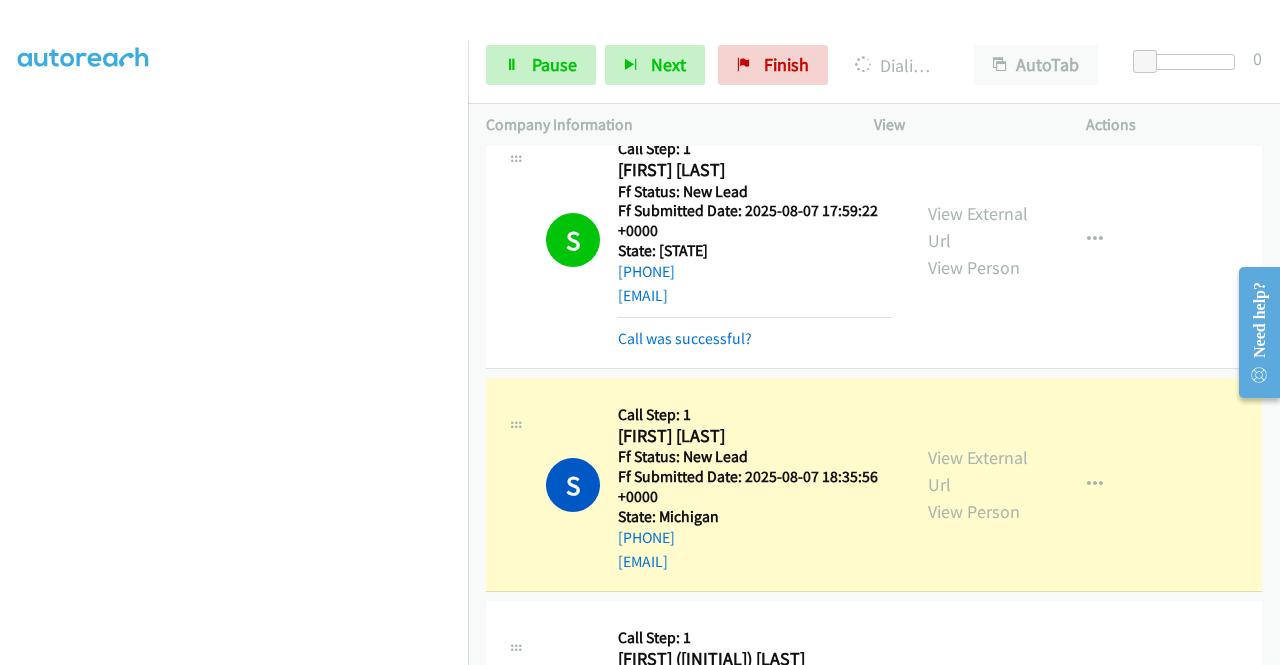 scroll, scrollTop: 2956, scrollLeft: 0, axis: vertical 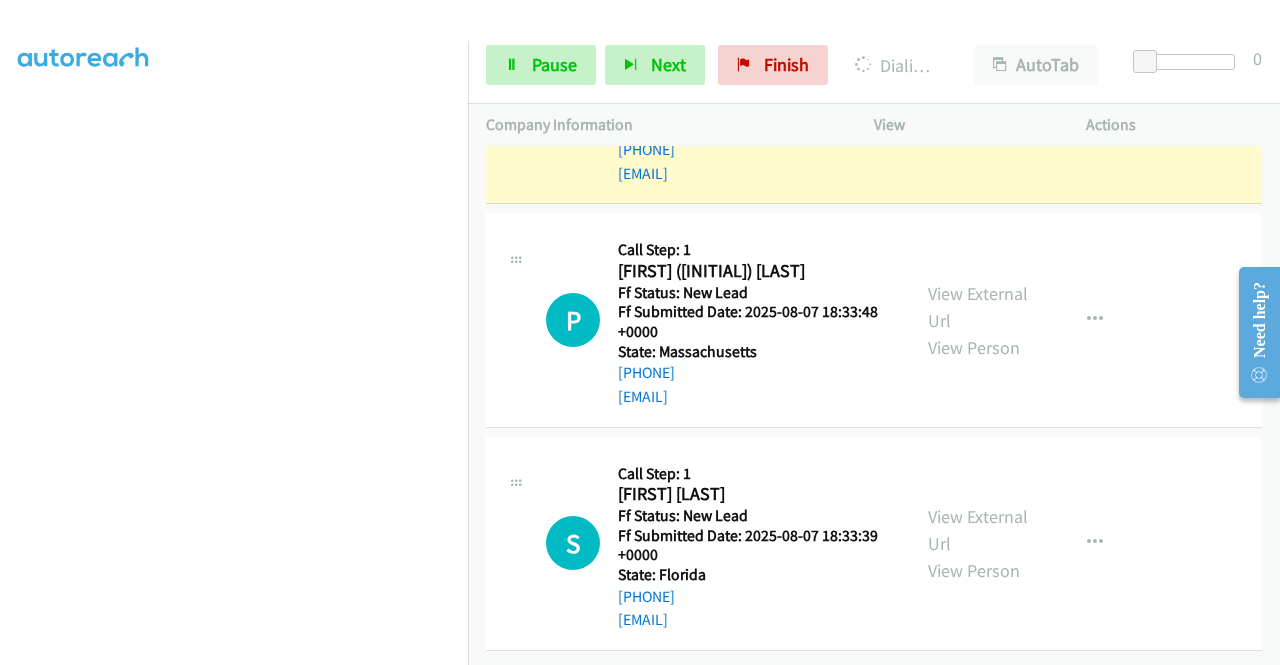 click on "P
Callback Scheduled
Call Step: 1
Phuong (Diane) Slawson
America/New_York
Ff Status: New Lead
Ff Submitted Date: 2025-08-07 18:33:48 +0000
State: Massachusetts
+1 781-975-6617
baryricehn@yahoo.com
Call was successful?
View External Url
View Person
View External Url
Email
Schedule/Manage Callback
Skip Call
Add to do not call list" at bounding box center [874, 320] 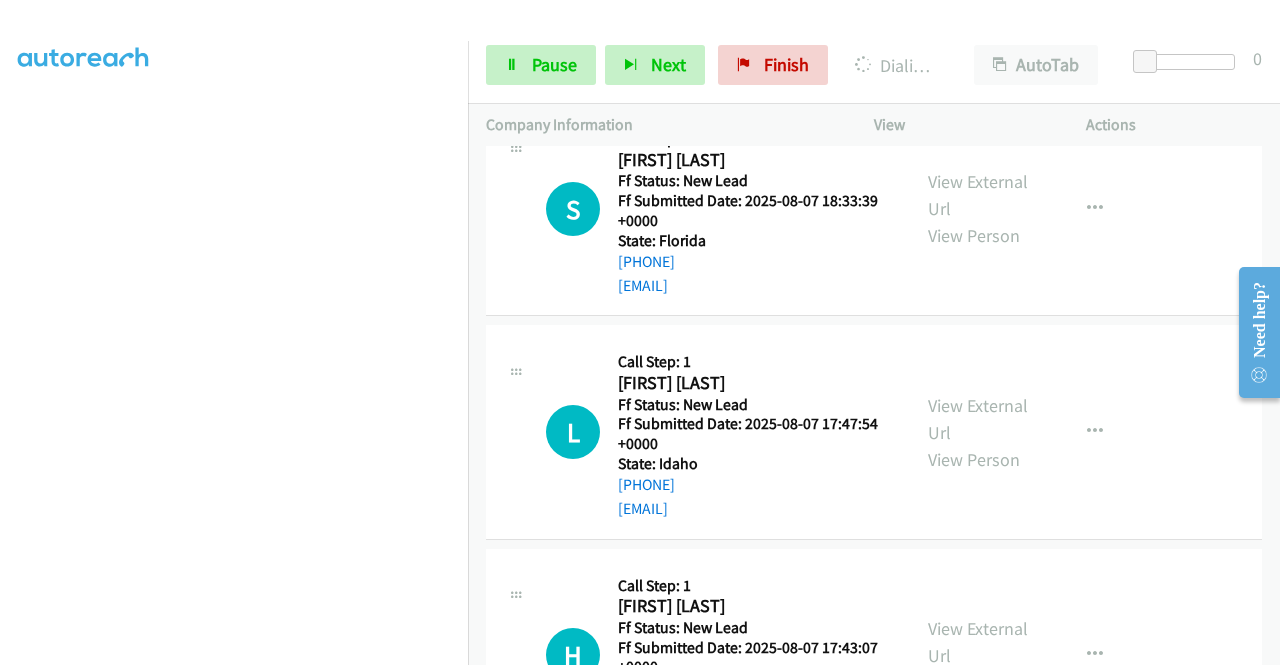 scroll, scrollTop: 3756, scrollLeft: 0, axis: vertical 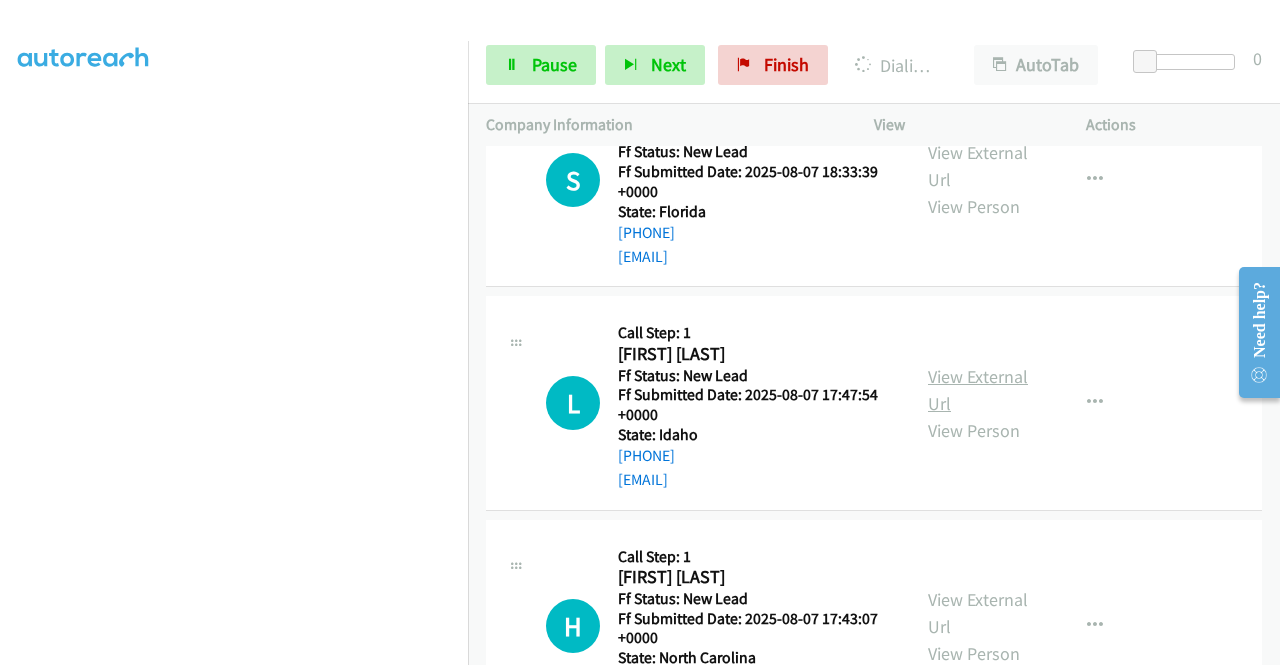 click on "View External Url" at bounding box center (978, 390) 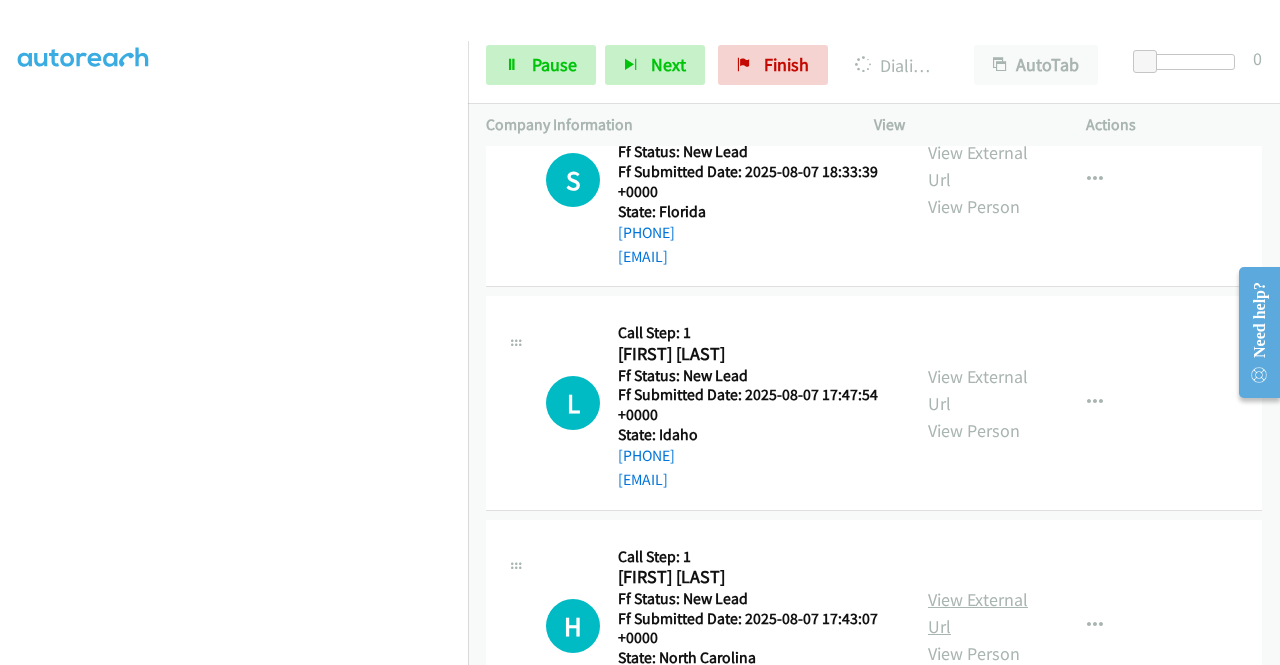 click on "View External Url" at bounding box center (978, 613) 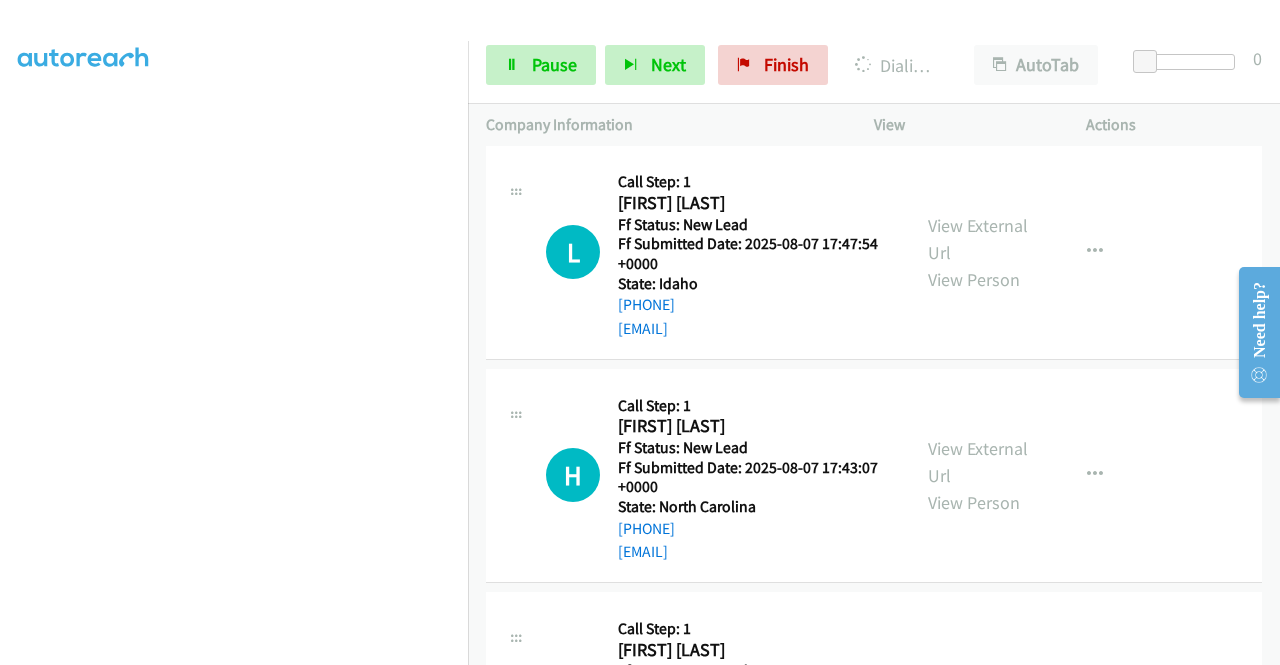 scroll, scrollTop: 4056, scrollLeft: 0, axis: vertical 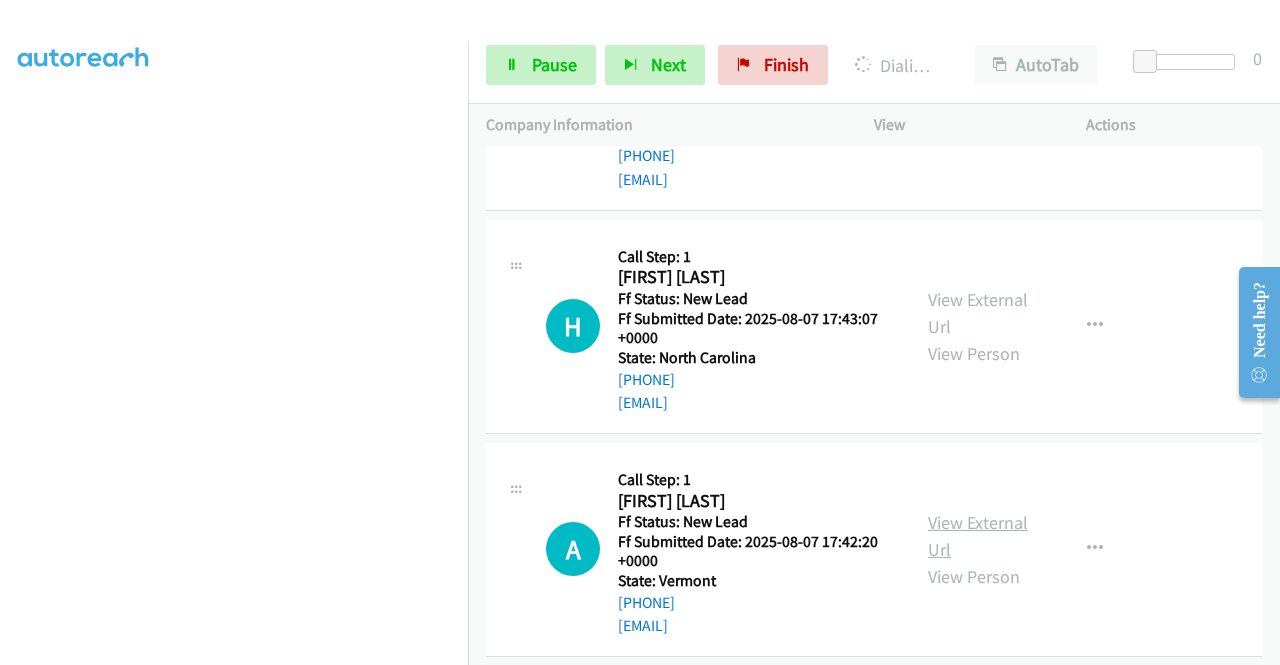 click on "View External Url" at bounding box center [978, 536] 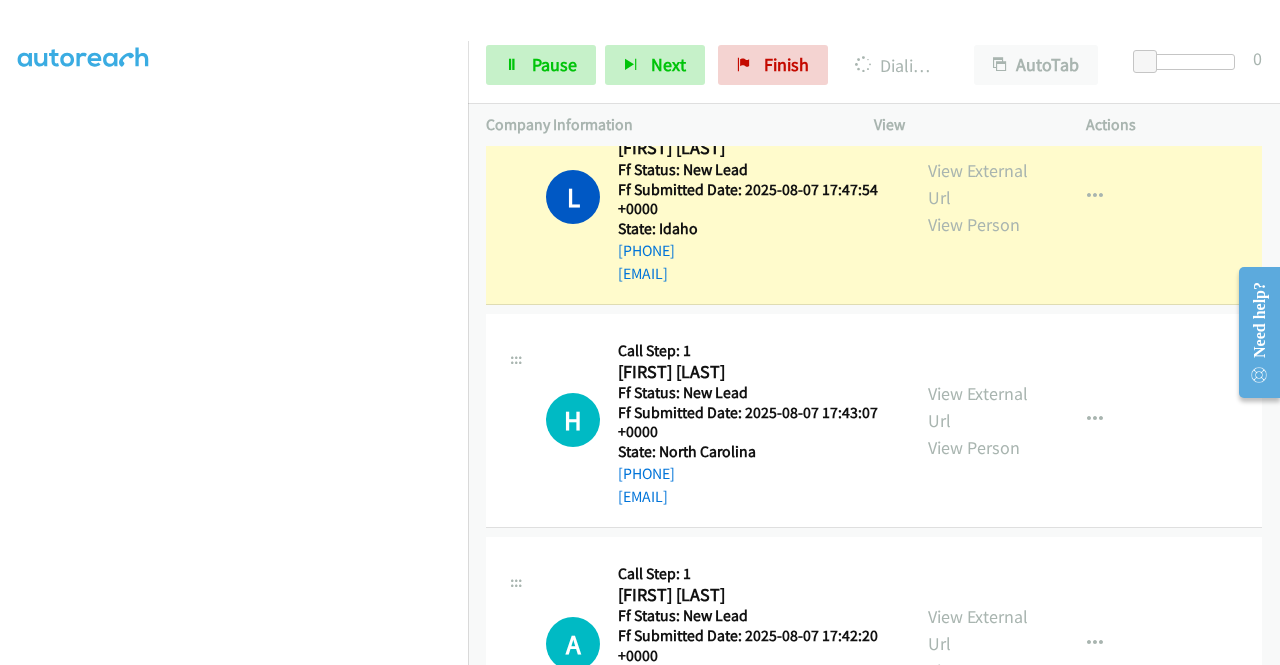 scroll, scrollTop: 4067, scrollLeft: 0, axis: vertical 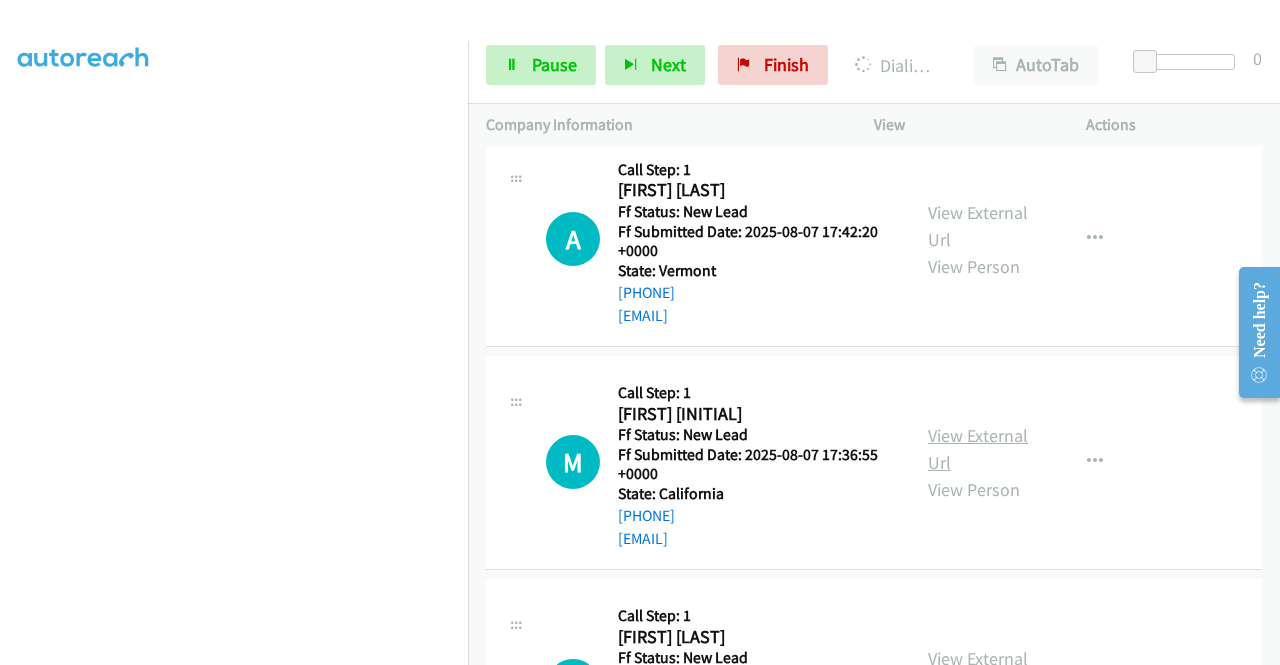 click on "View External Url" at bounding box center [978, 449] 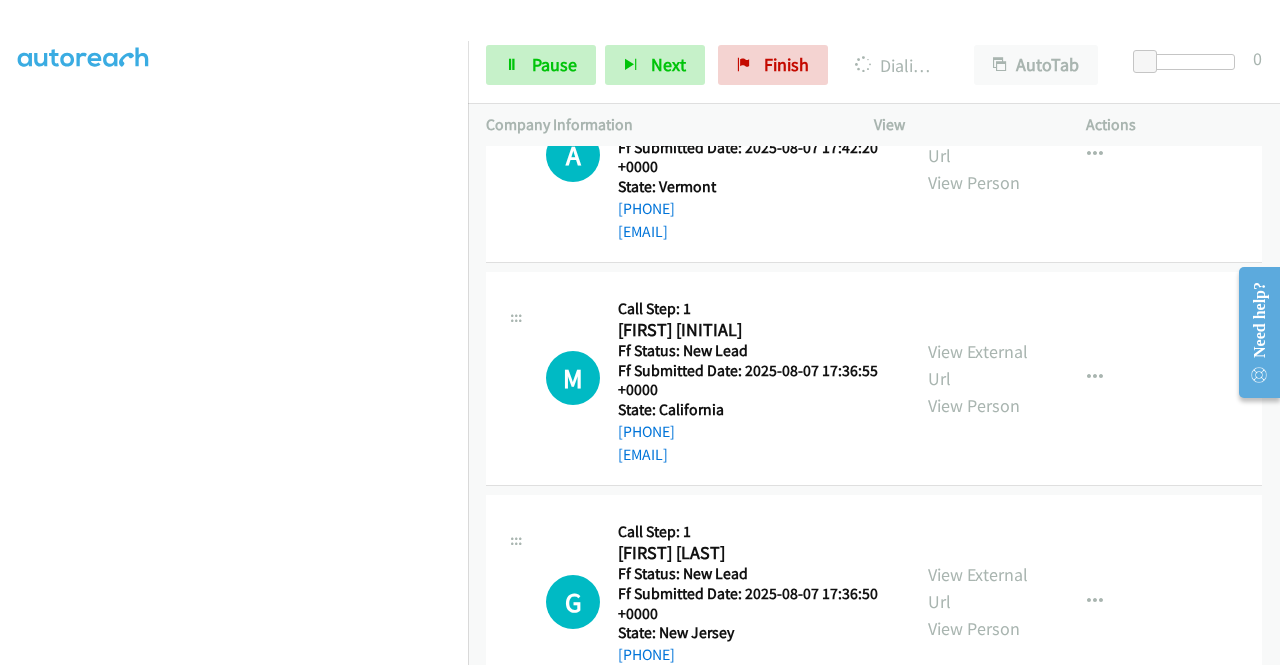 scroll, scrollTop: 4694, scrollLeft: 0, axis: vertical 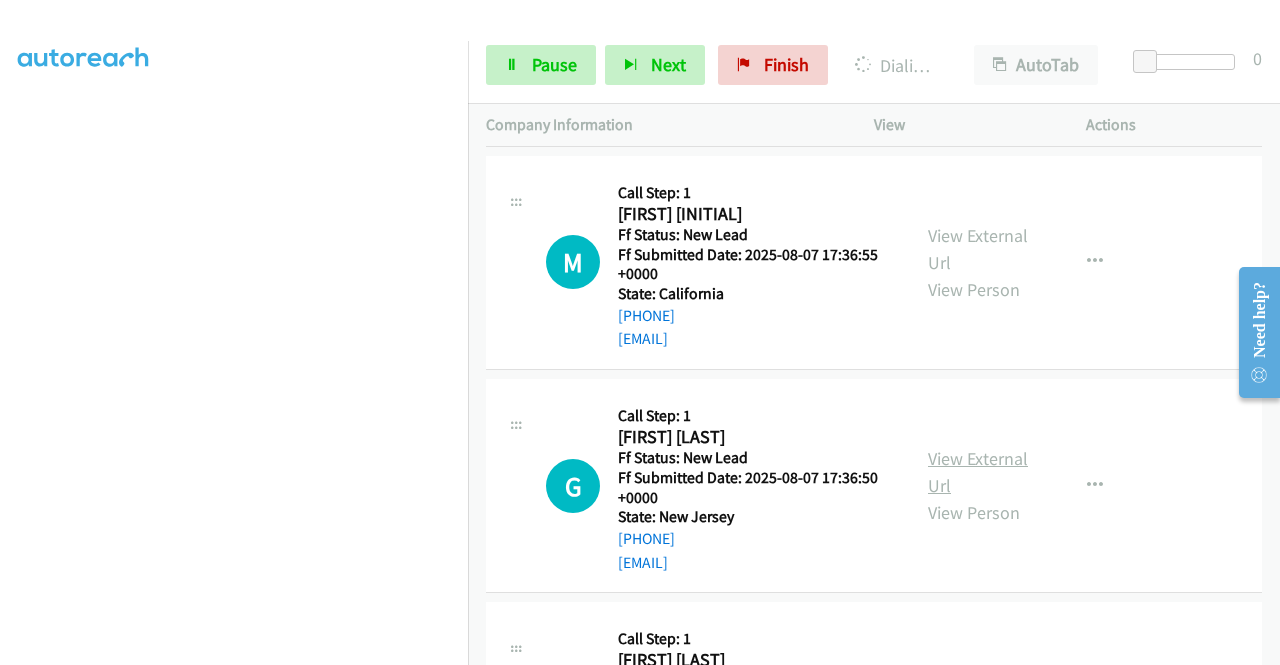 click on "View External Url" at bounding box center (978, 472) 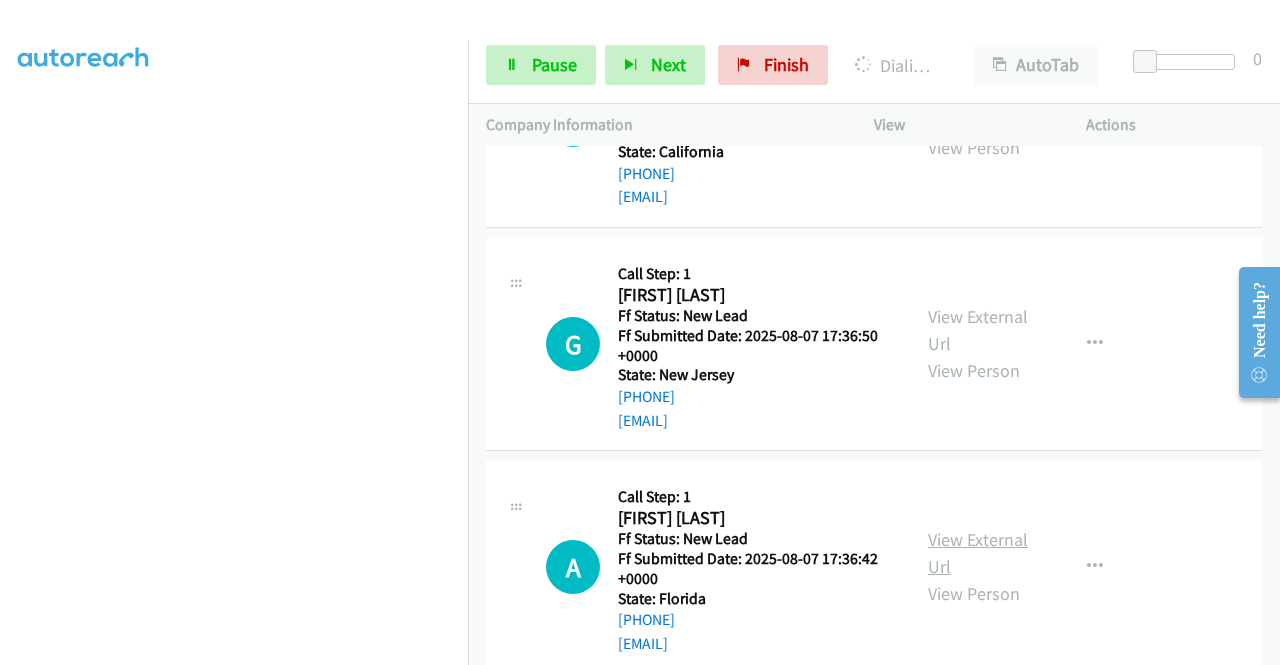 scroll, scrollTop: 4862, scrollLeft: 0, axis: vertical 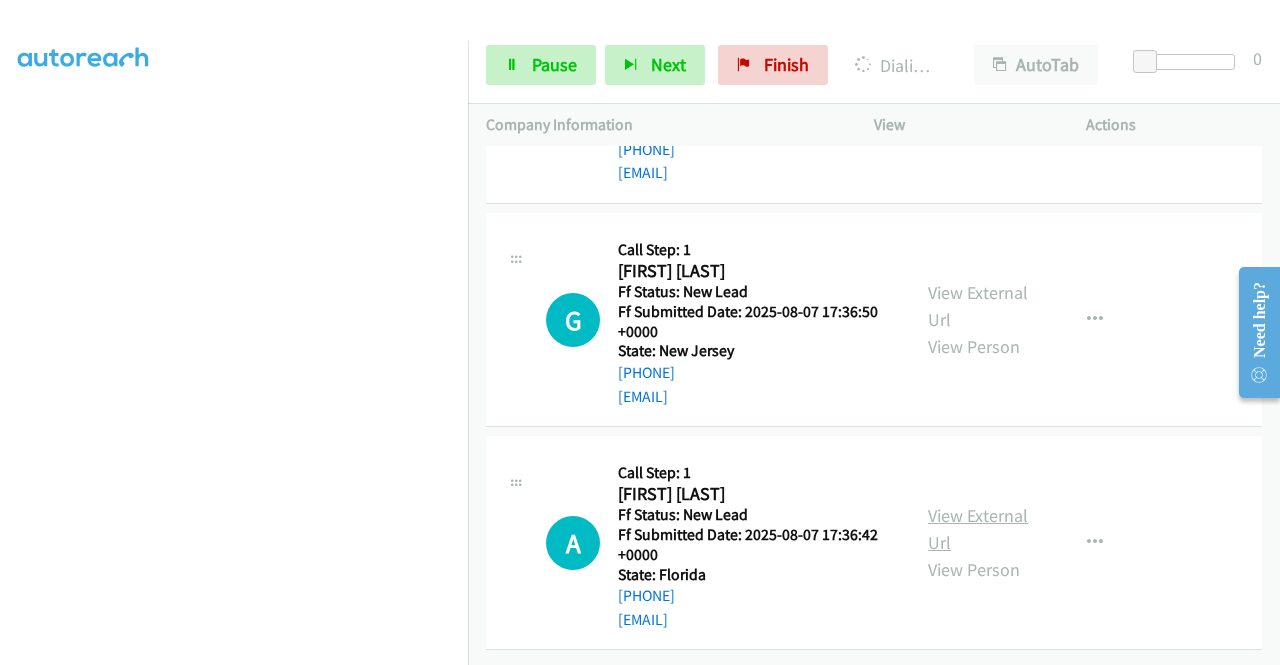 click on "View External Url" at bounding box center [978, 529] 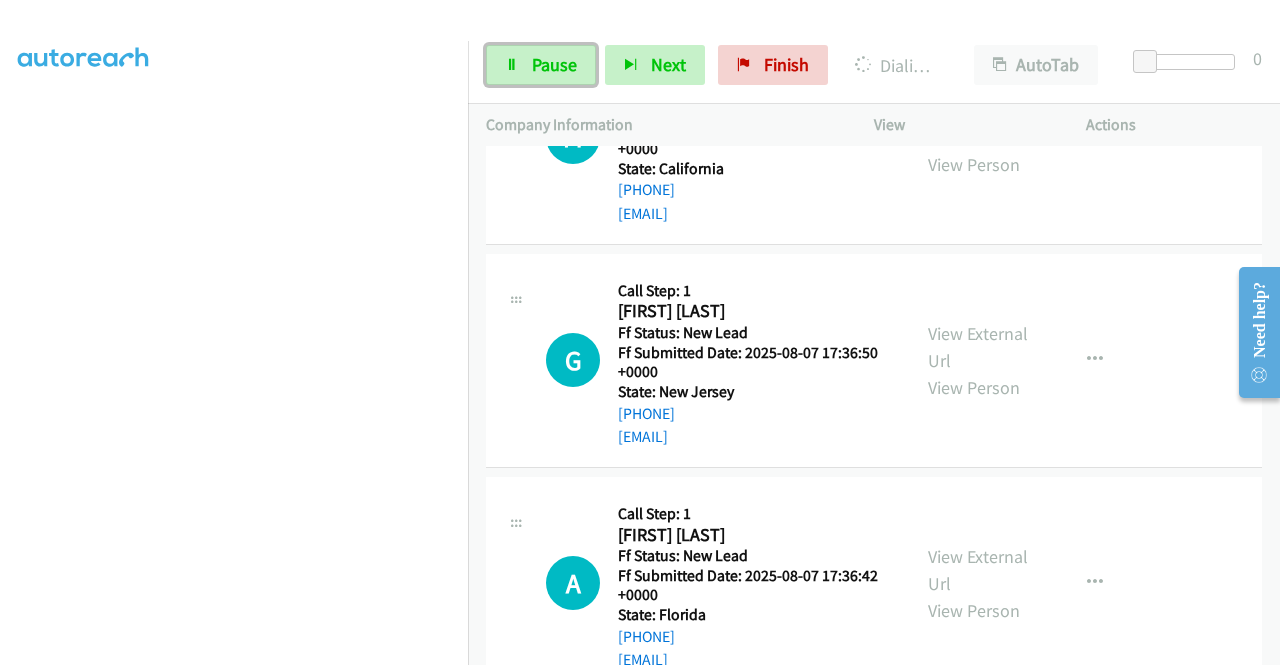 click on "Pause" at bounding box center (554, 64) 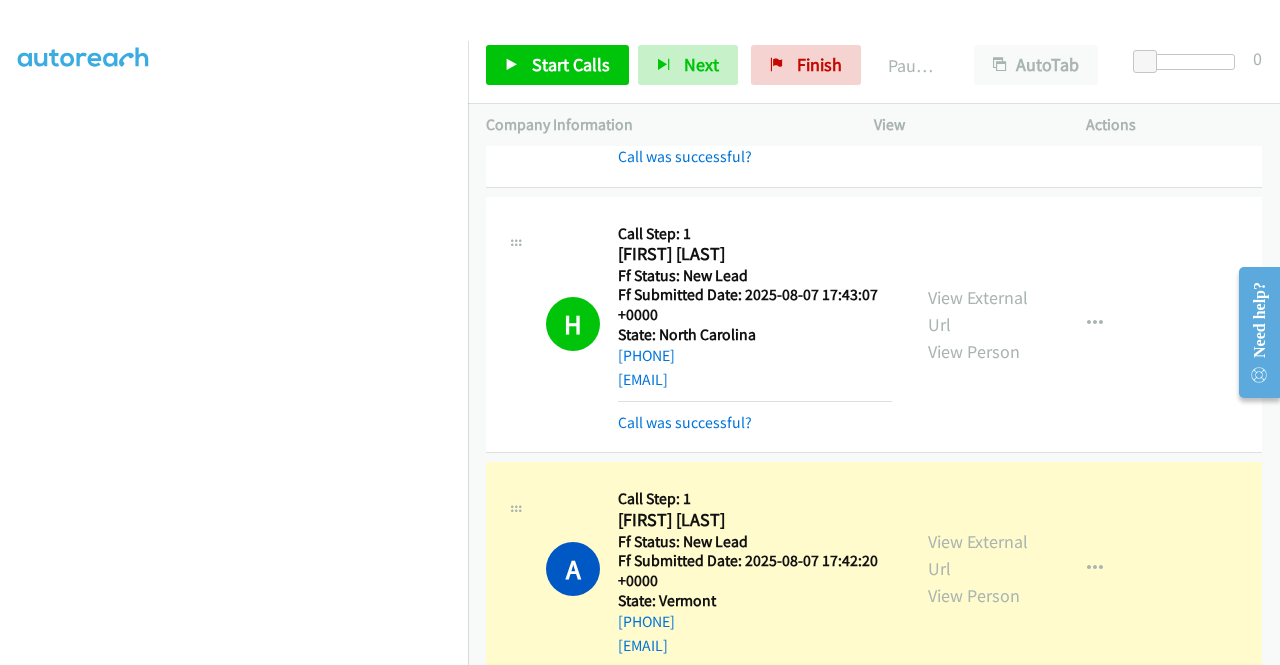 scroll, scrollTop: 4304, scrollLeft: 0, axis: vertical 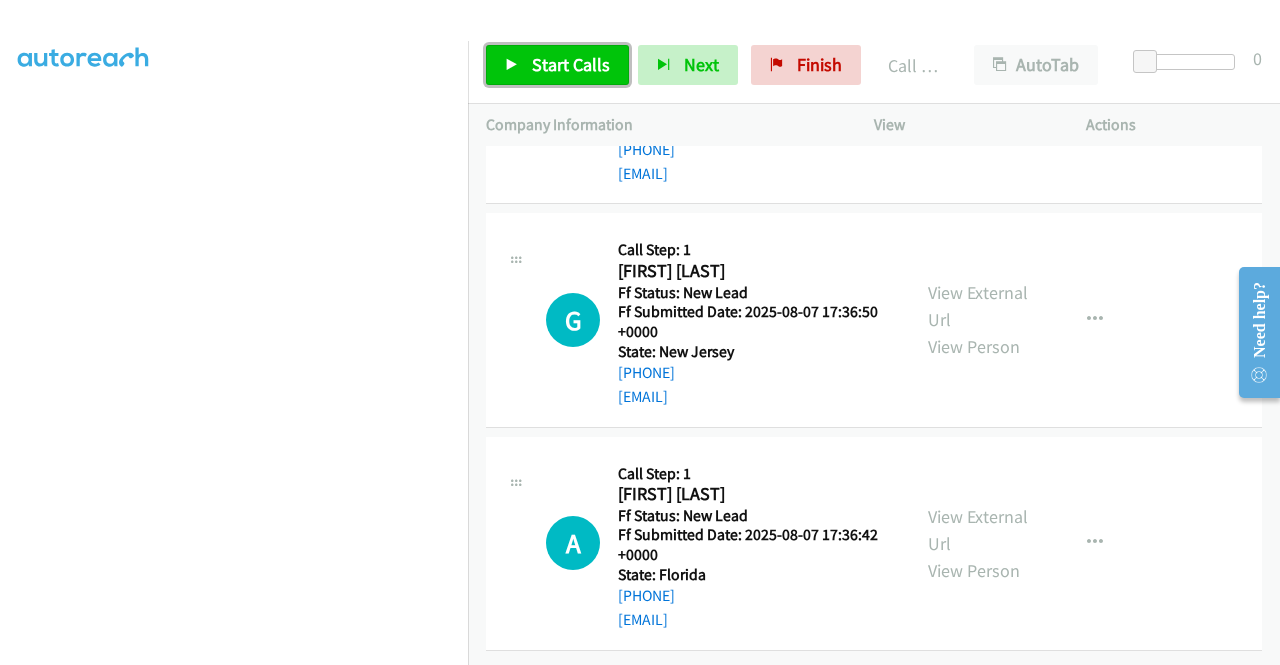 click on "Start Calls" at bounding box center (571, 64) 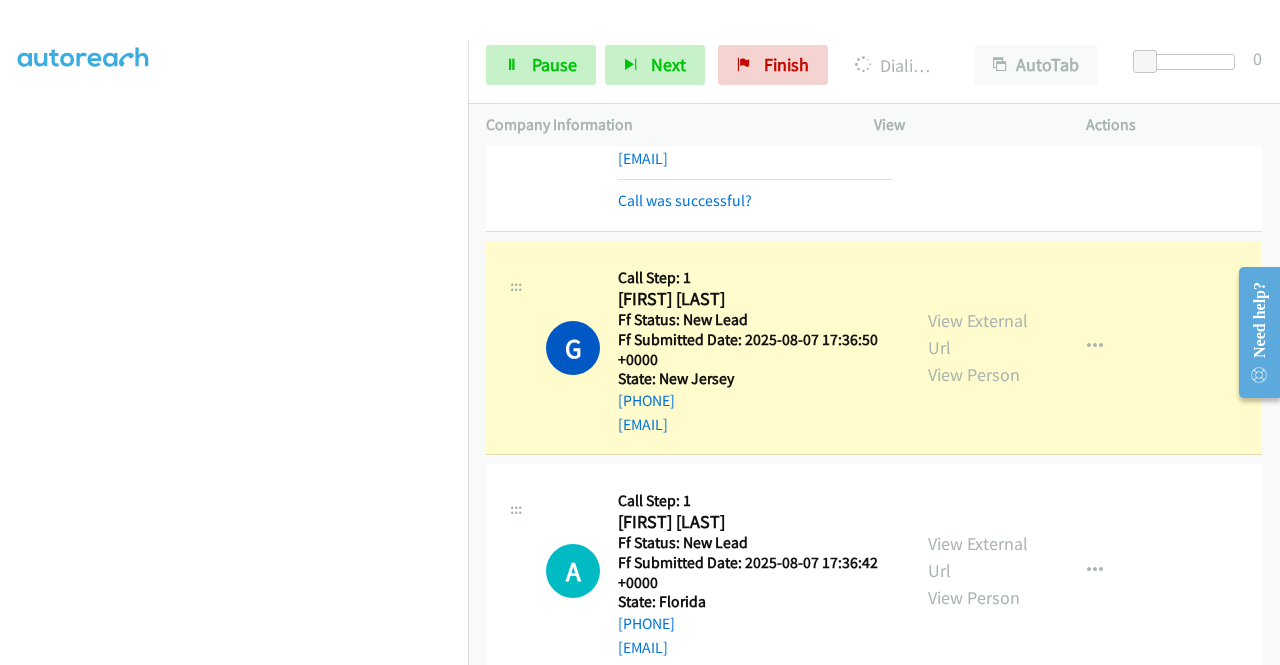 scroll, scrollTop: 4947, scrollLeft: 0, axis: vertical 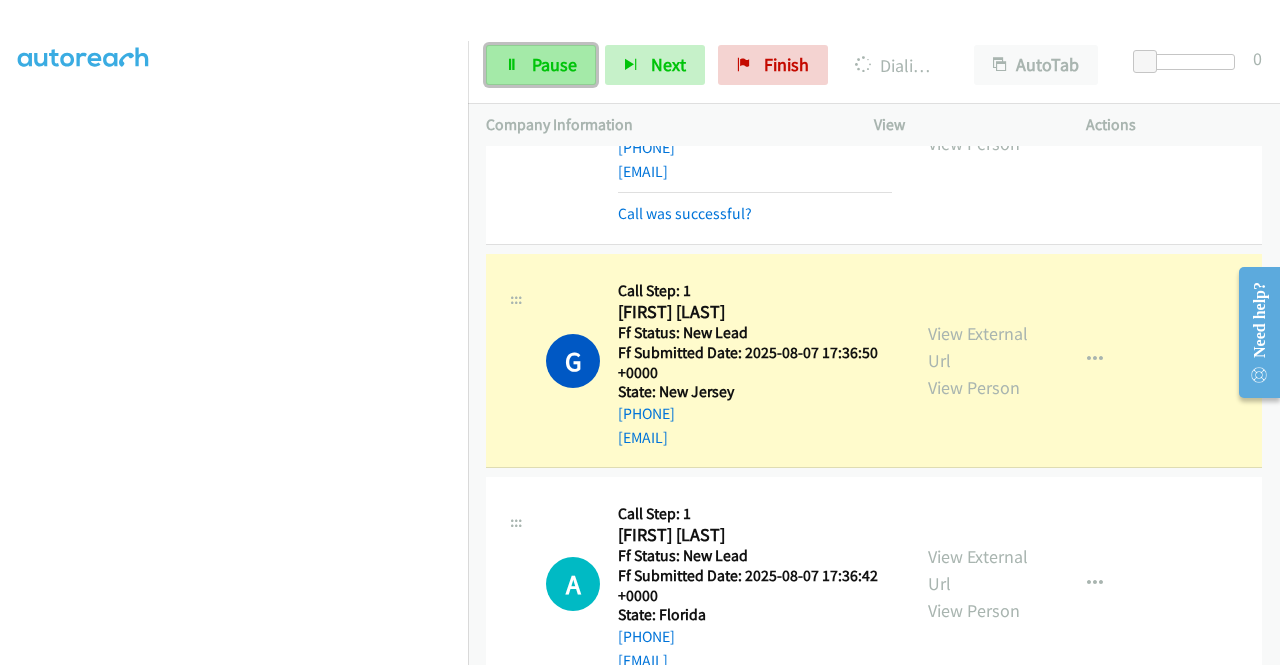 click at bounding box center [512, 66] 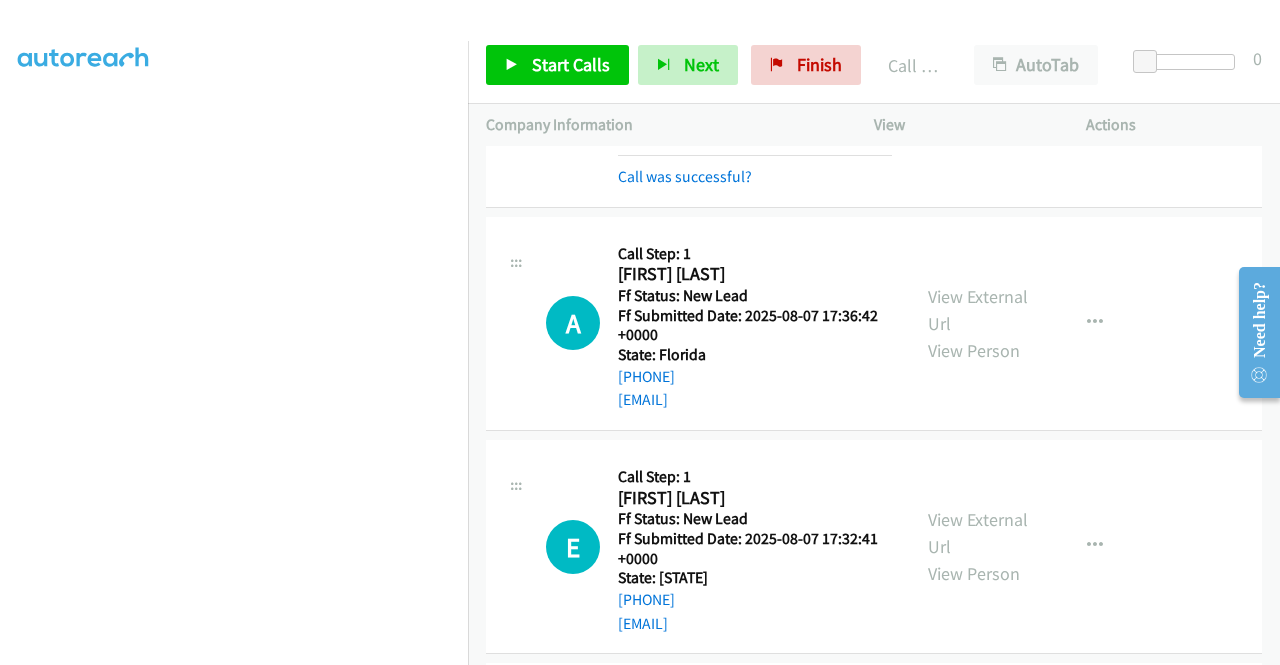 scroll, scrollTop: 5347, scrollLeft: 0, axis: vertical 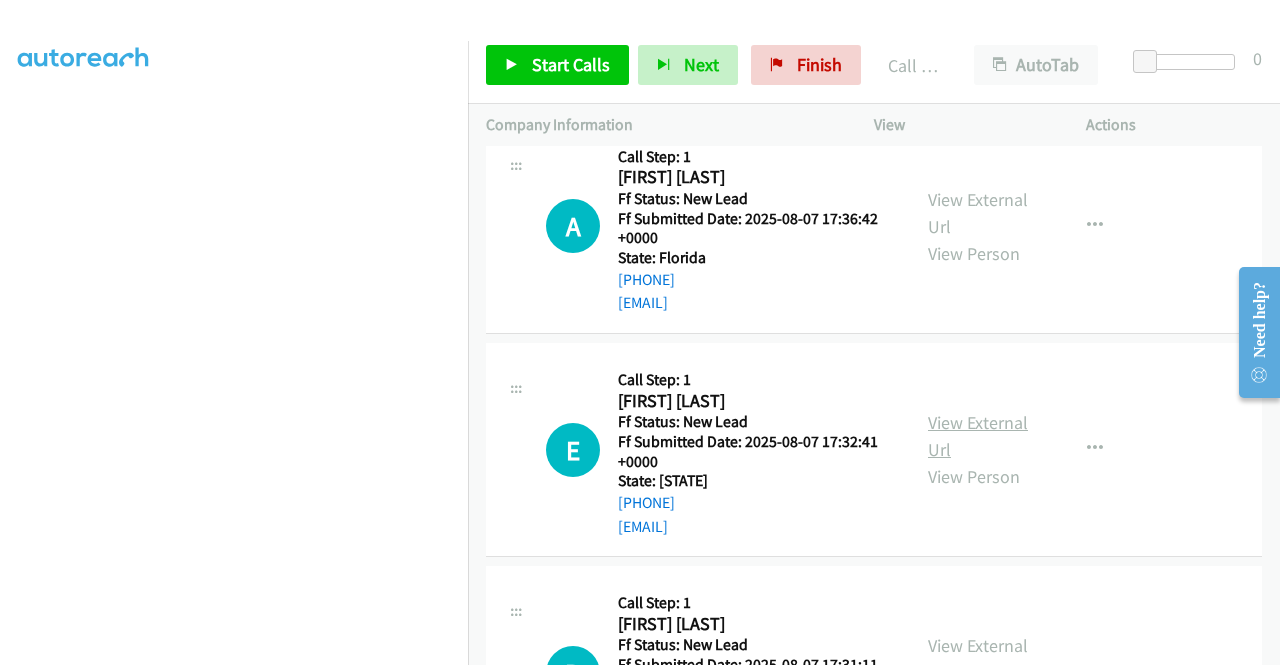 click on "View External Url" at bounding box center (978, 436) 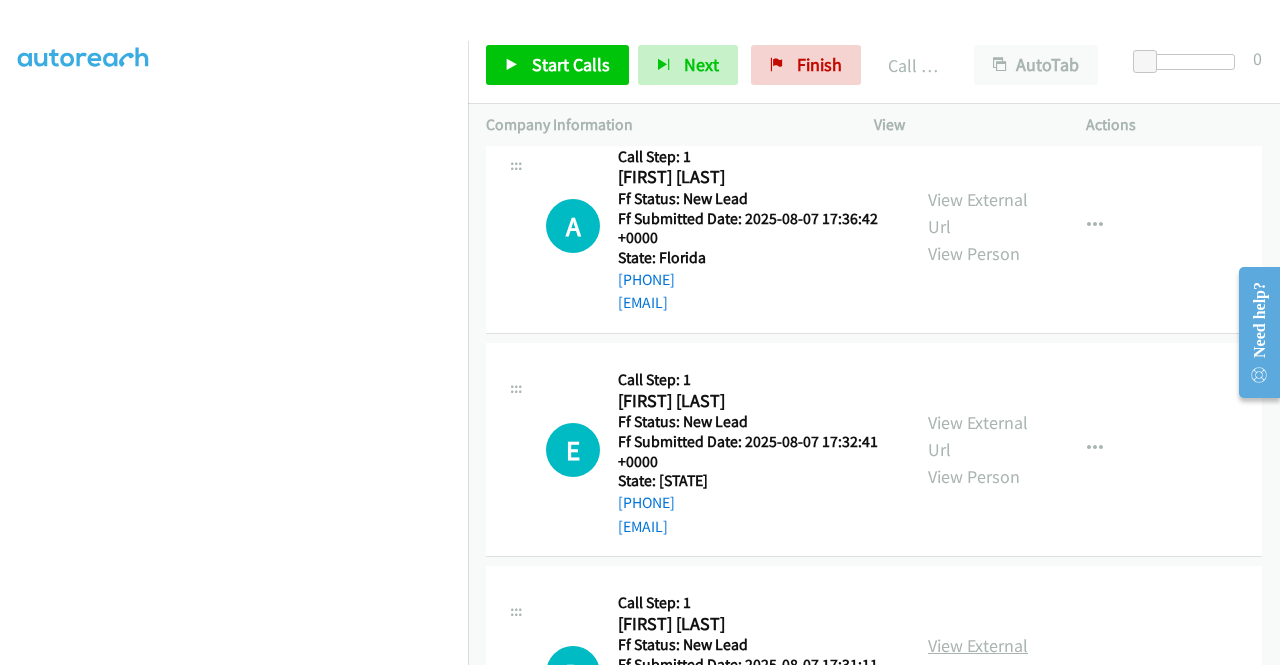click on "View External Url" at bounding box center [978, 659] 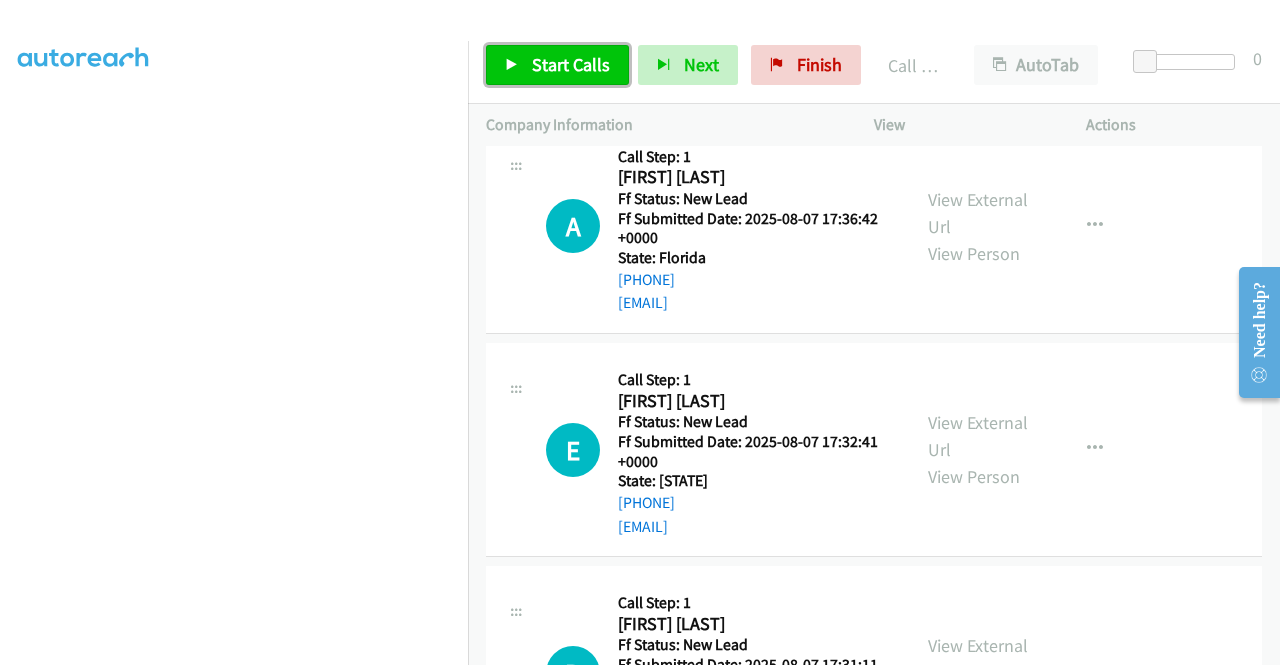 click on "Start Calls" at bounding box center (571, 64) 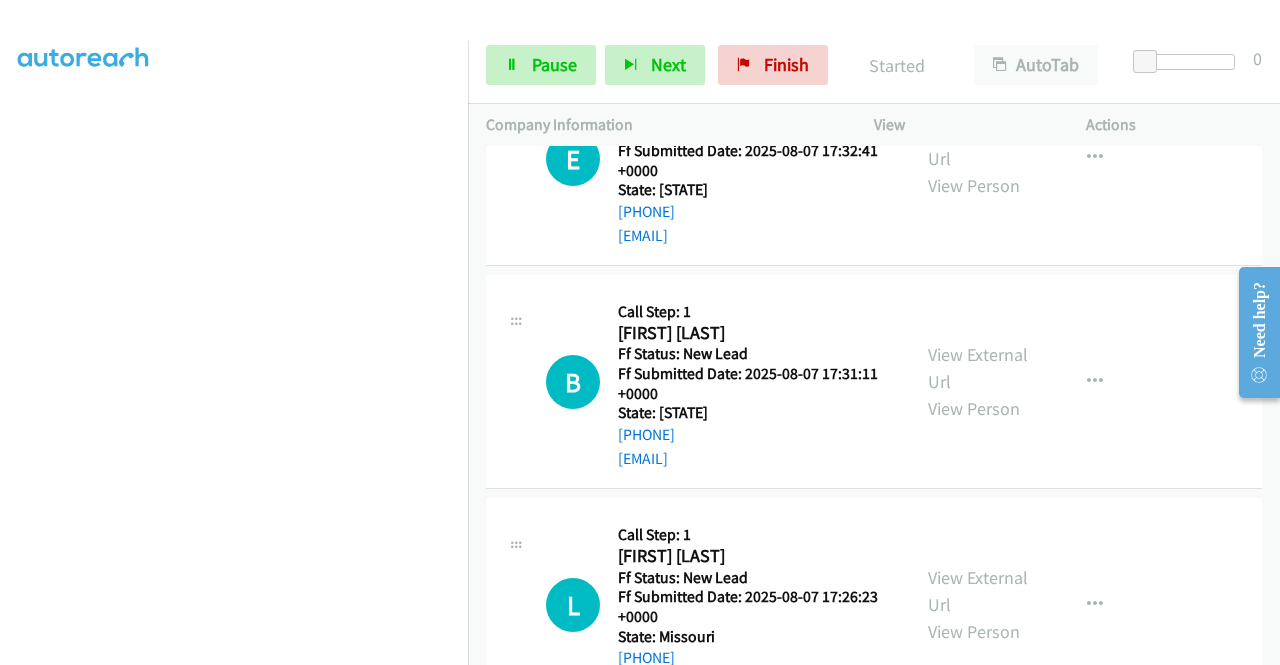 scroll, scrollTop: 5647, scrollLeft: 0, axis: vertical 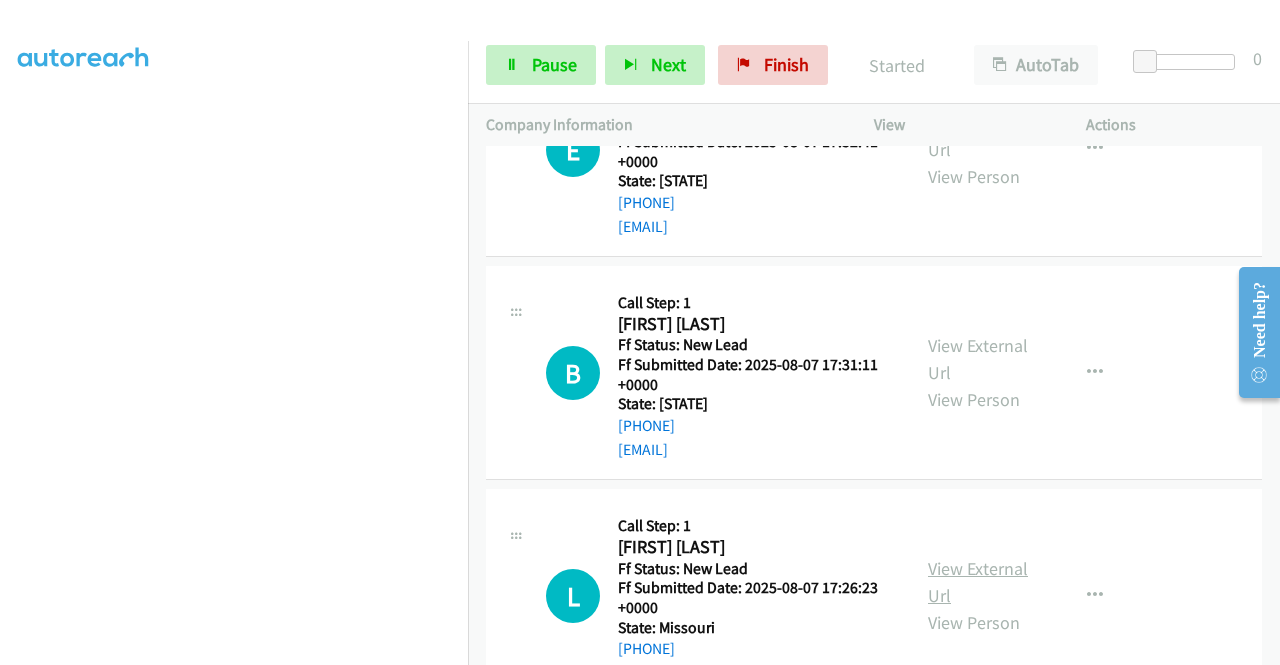 click on "View External Url" at bounding box center (978, 582) 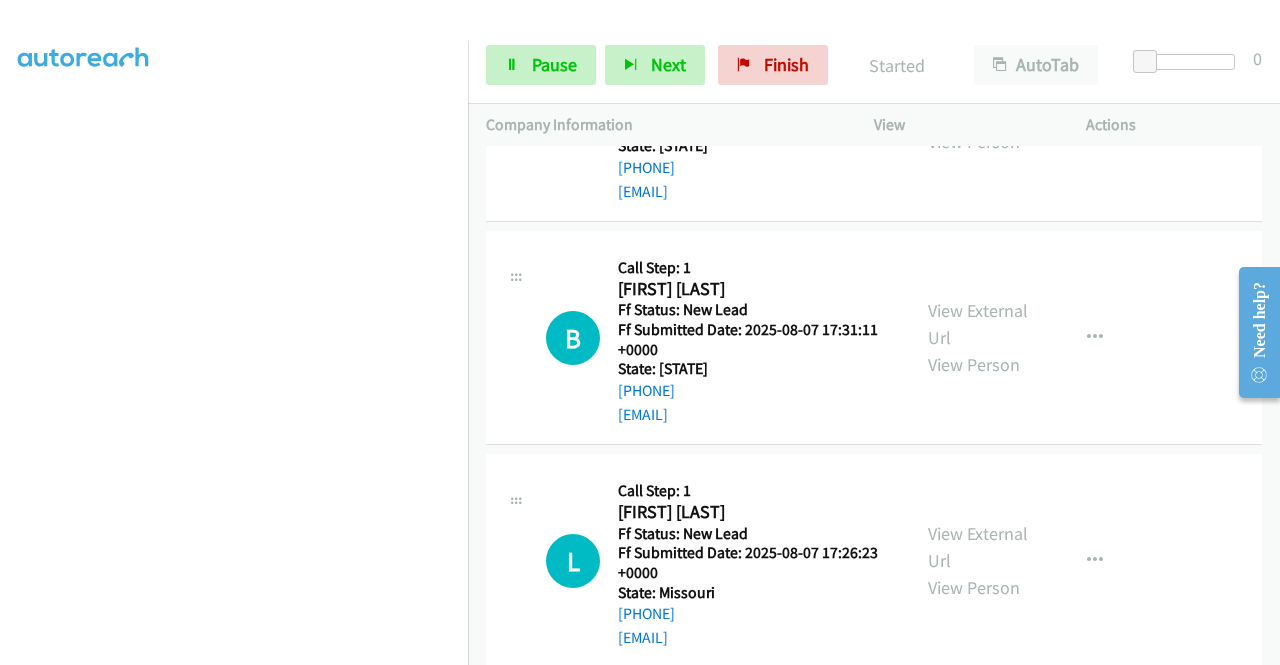 scroll, scrollTop: 5700, scrollLeft: 0, axis: vertical 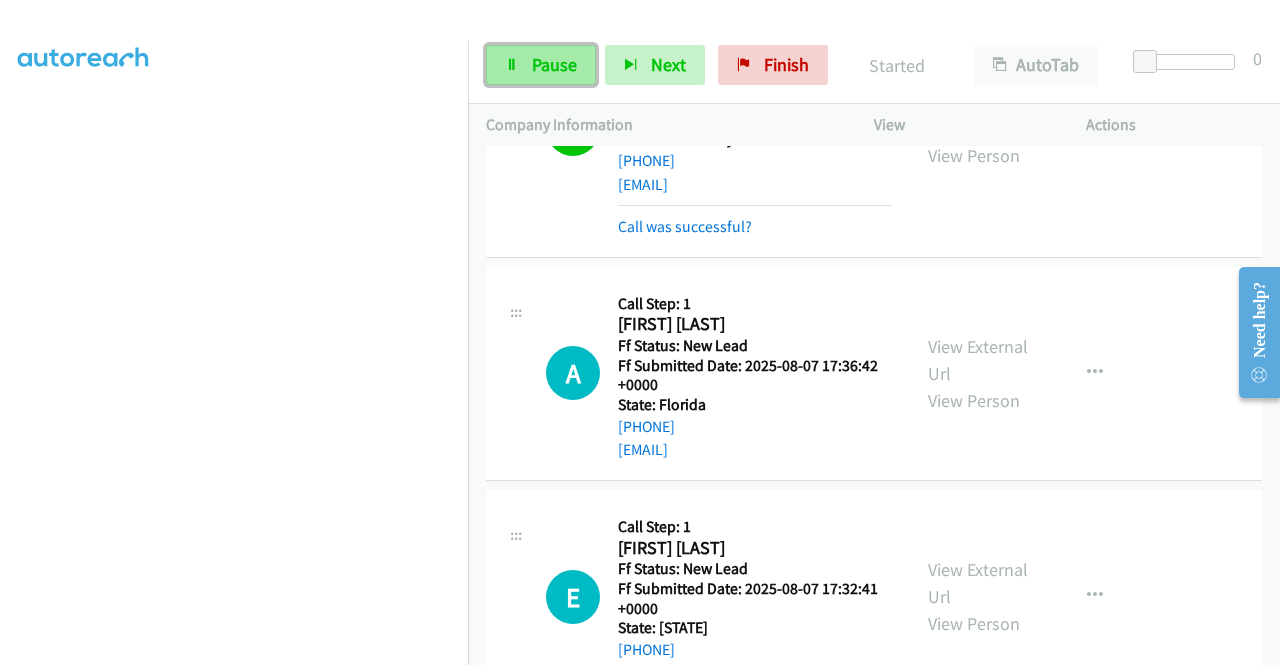 click on "Pause" at bounding box center (541, 65) 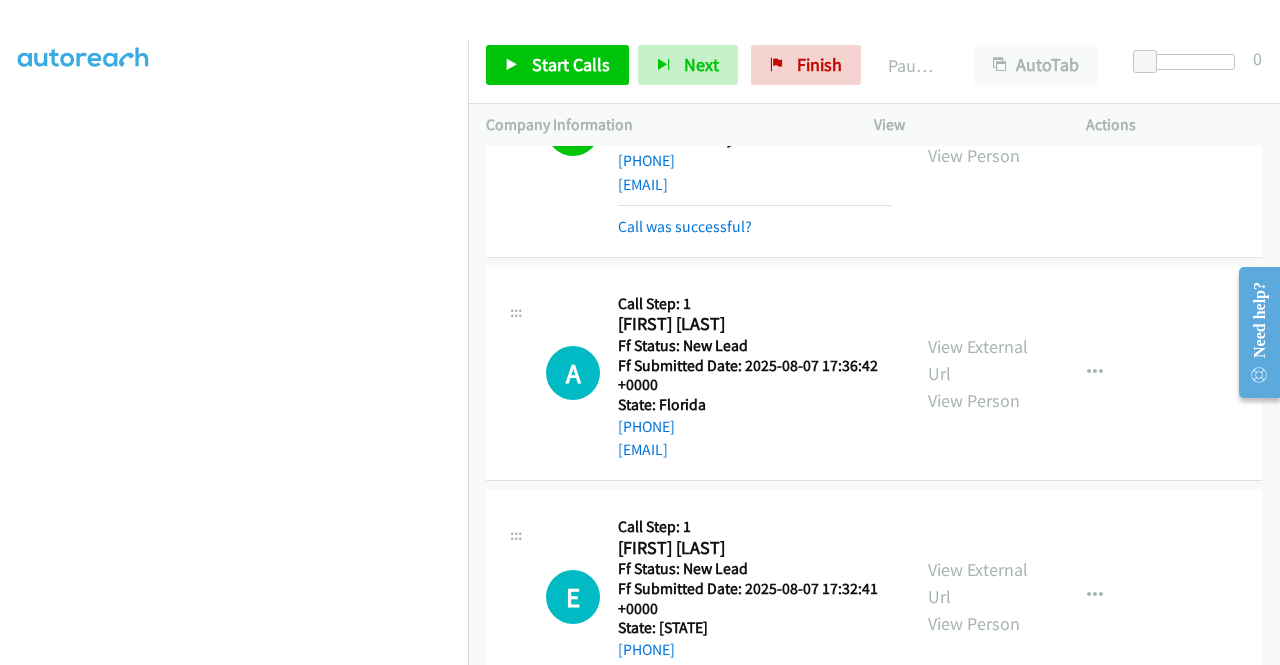 click on "View External Url
View Person
View External Url
Email
Schedule/Manage Callback
Skip Call
Add to do not call list" at bounding box center (1025, 596) 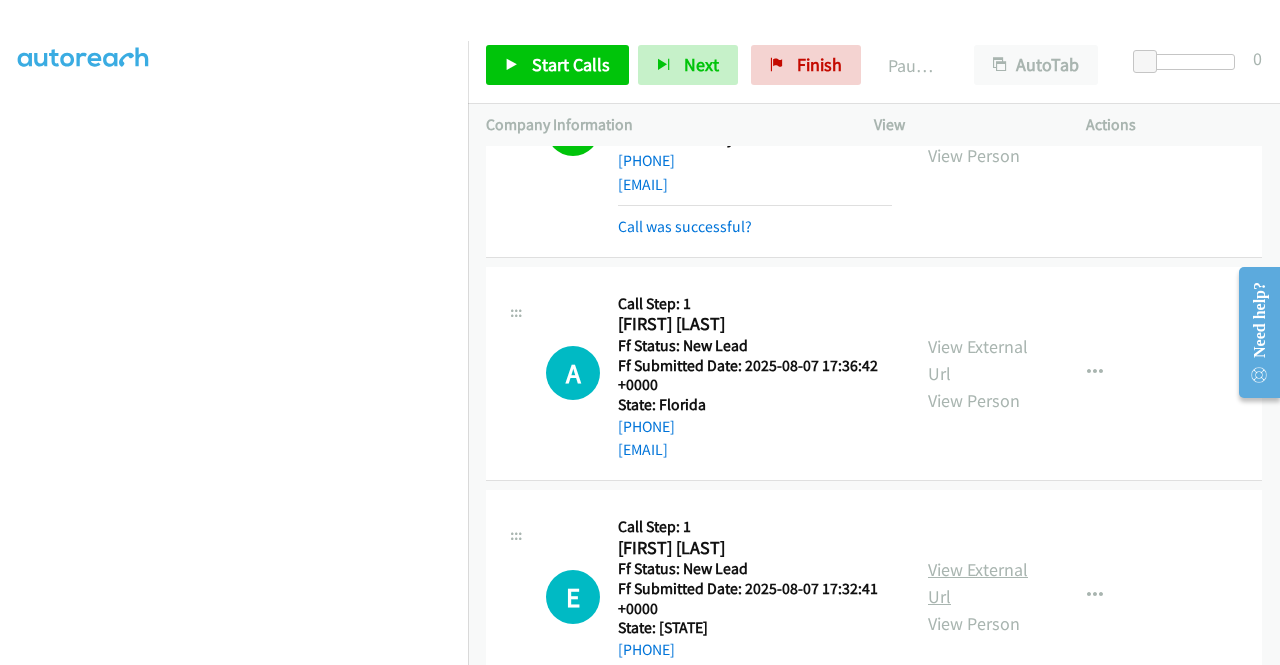click on "View External Url" at bounding box center [978, 583] 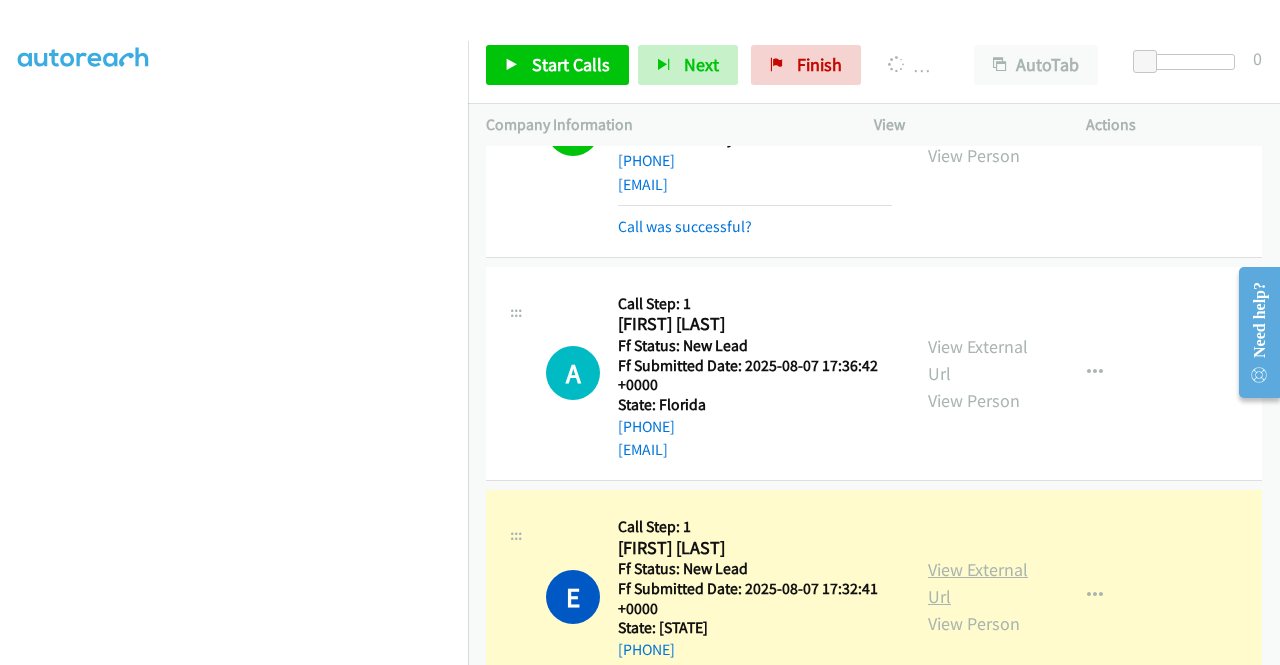scroll, scrollTop: 456, scrollLeft: 0, axis: vertical 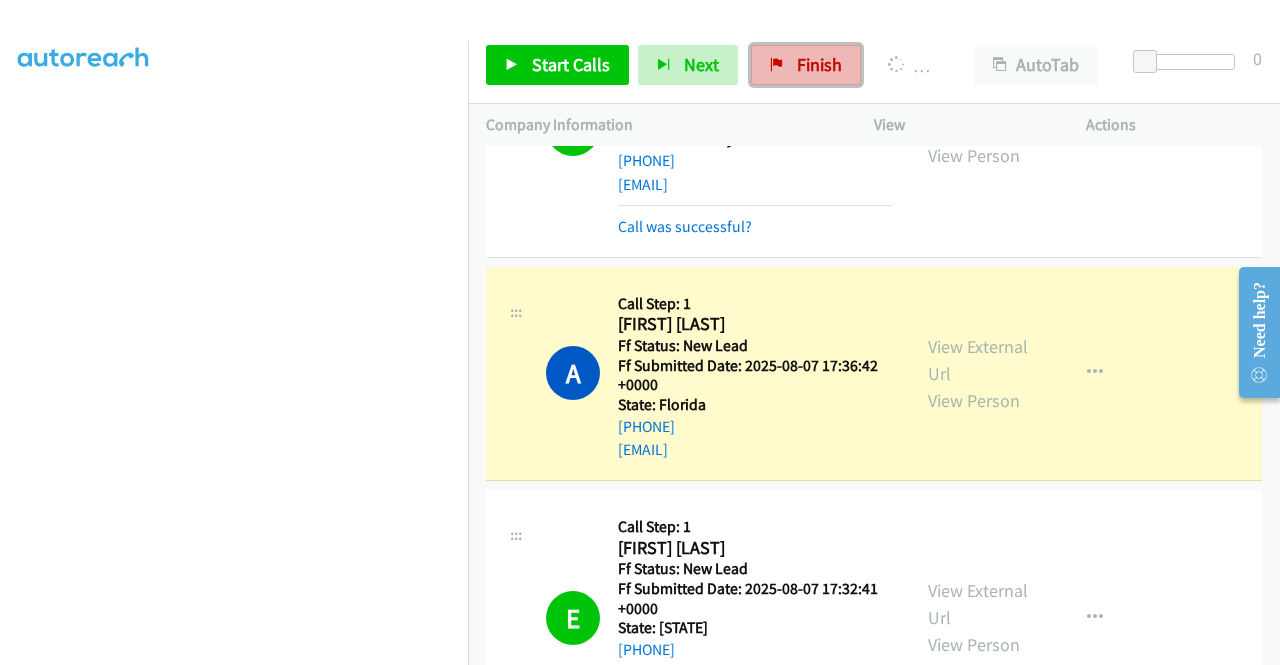 click on "Finish" at bounding box center [806, 65] 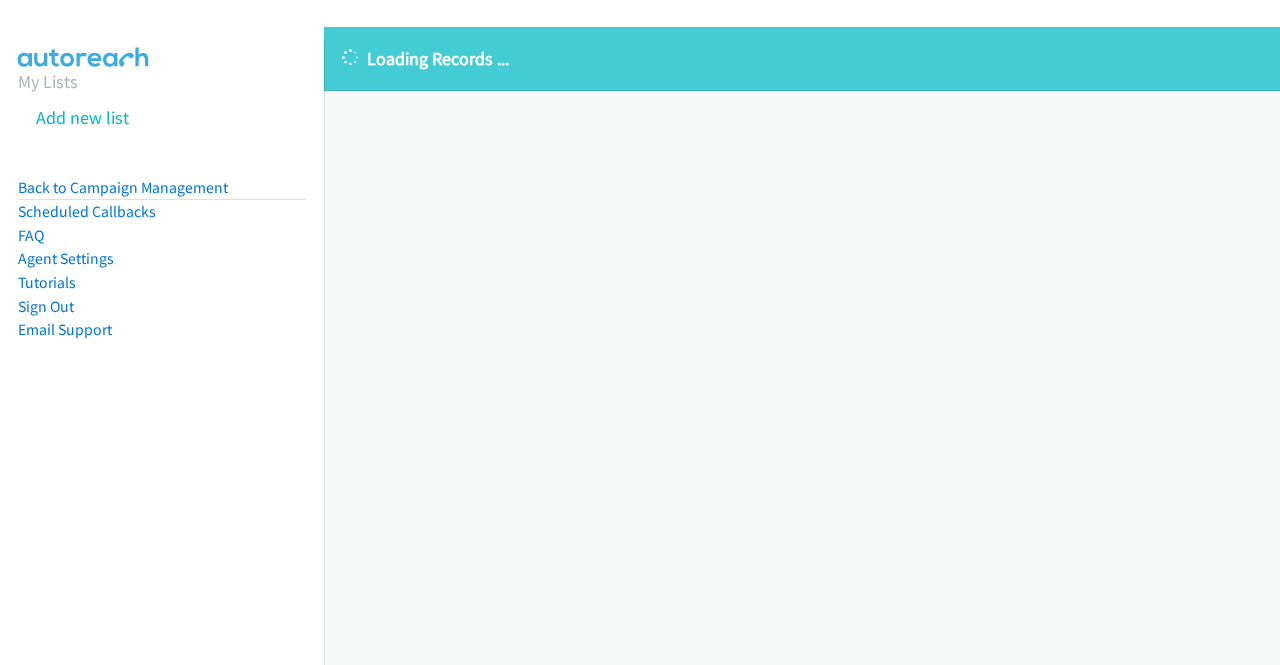 scroll, scrollTop: 0, scrollLeft: 0, axis: both 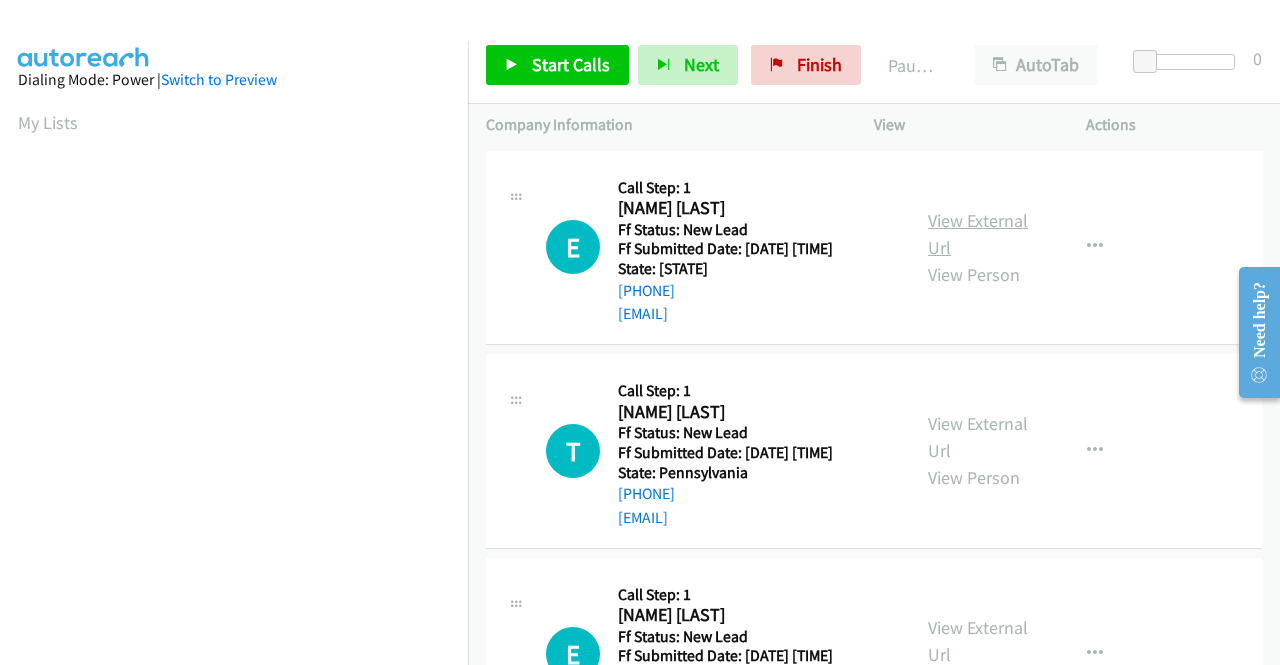 click on "View External Url" at bounding box center [978, 234] 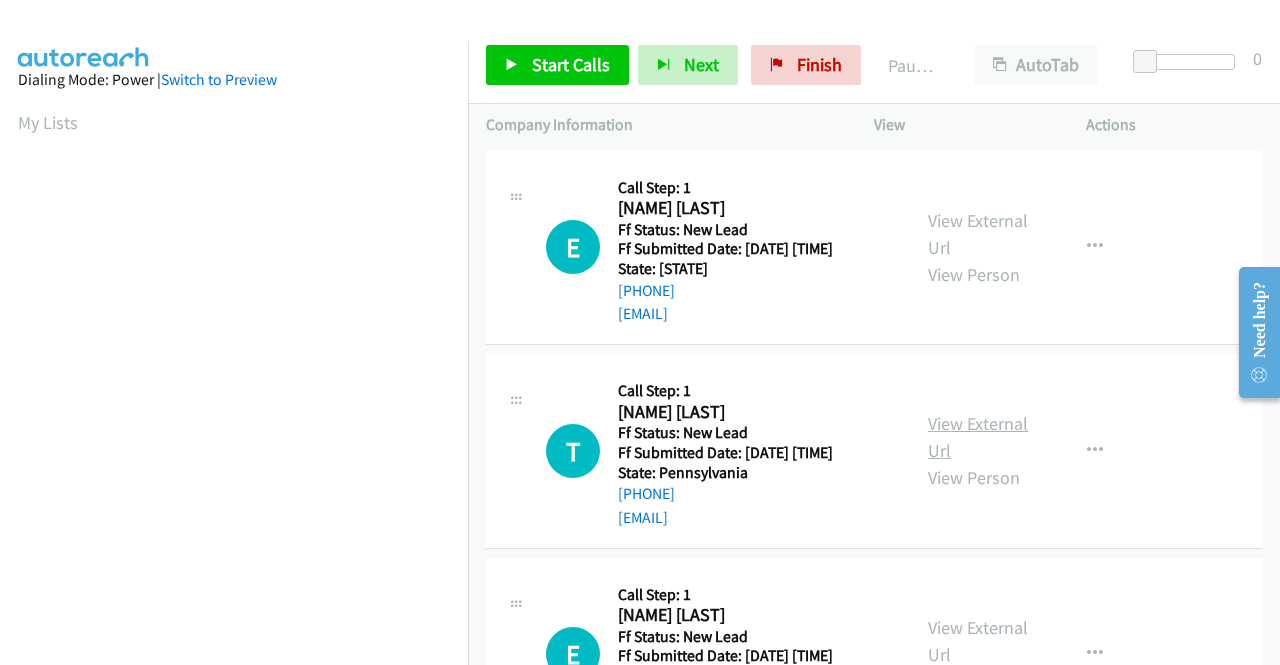 click on "View External Url" at bounding box center (978, 437) 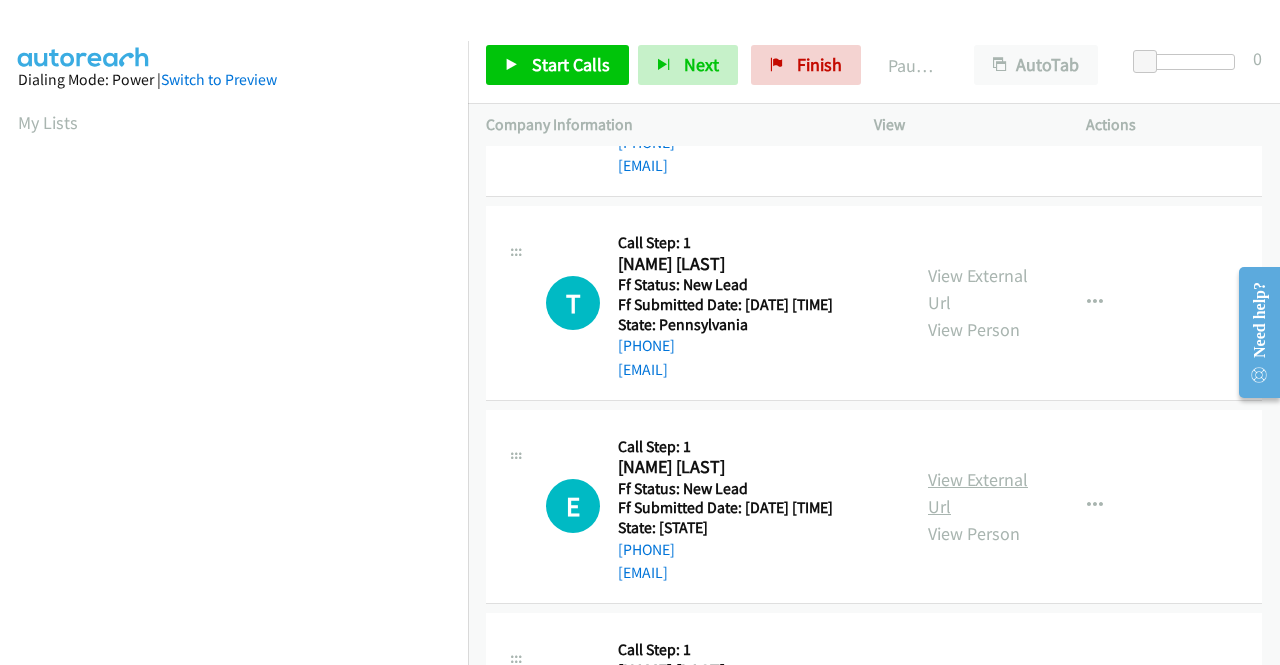 scroll, scrollTop: 200, scrollLeft: 0, axis: vertical 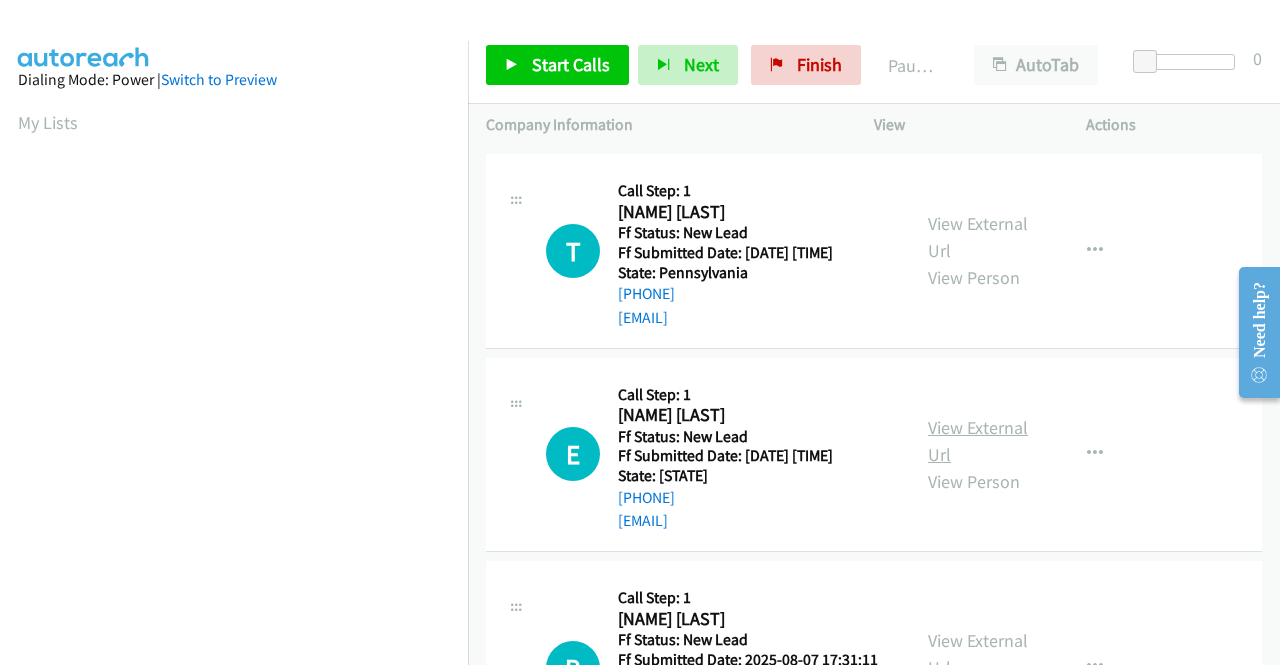 click on "View External Url" at bounding box center [978, 441] 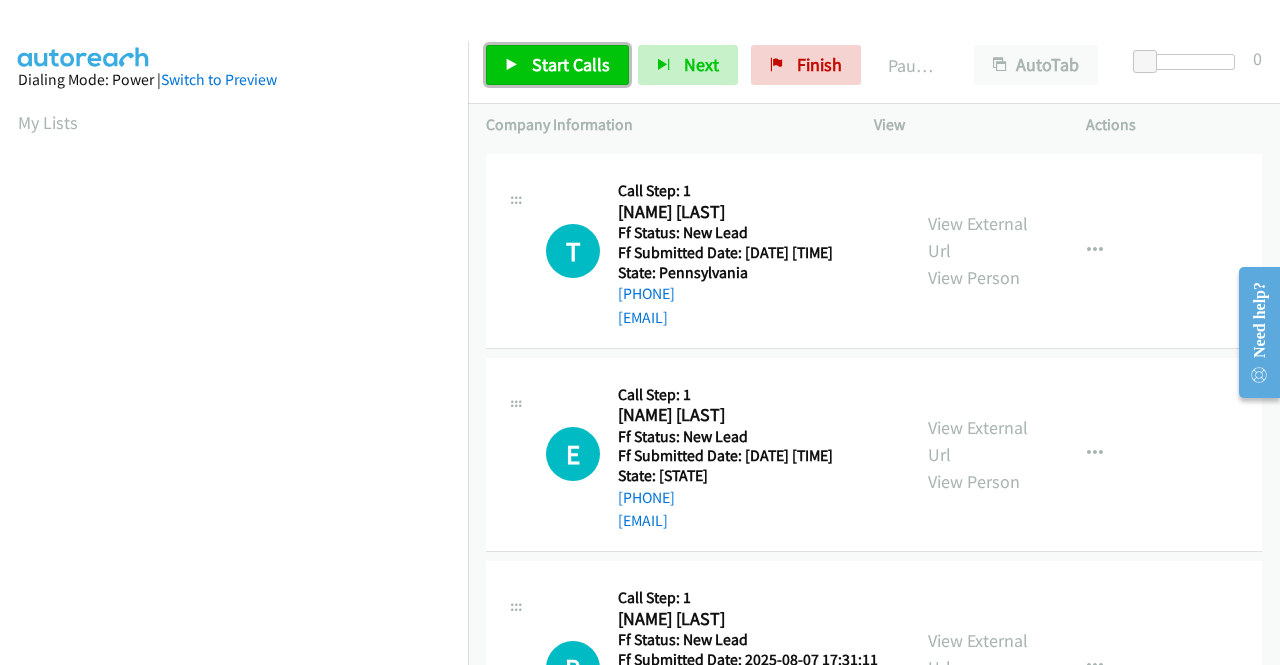 click on "Start Calls" at bounding box center [571, 64] 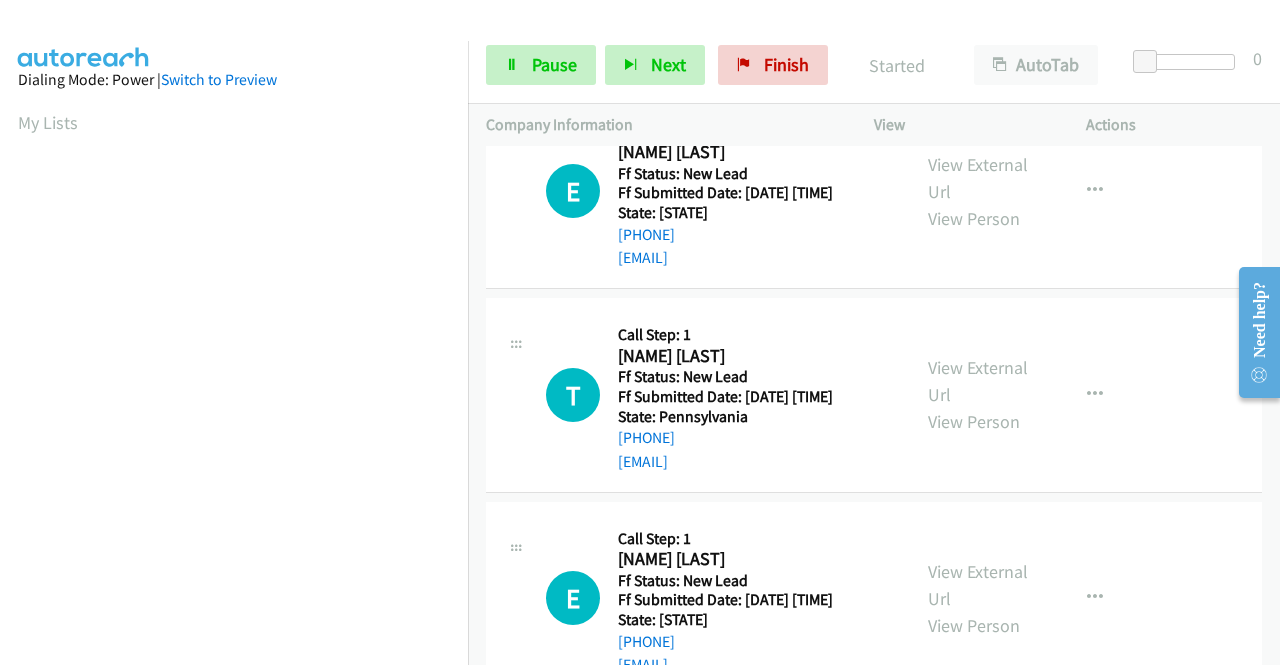 scroll, scrollTop: 0, scrollLeft: 0, axis: both 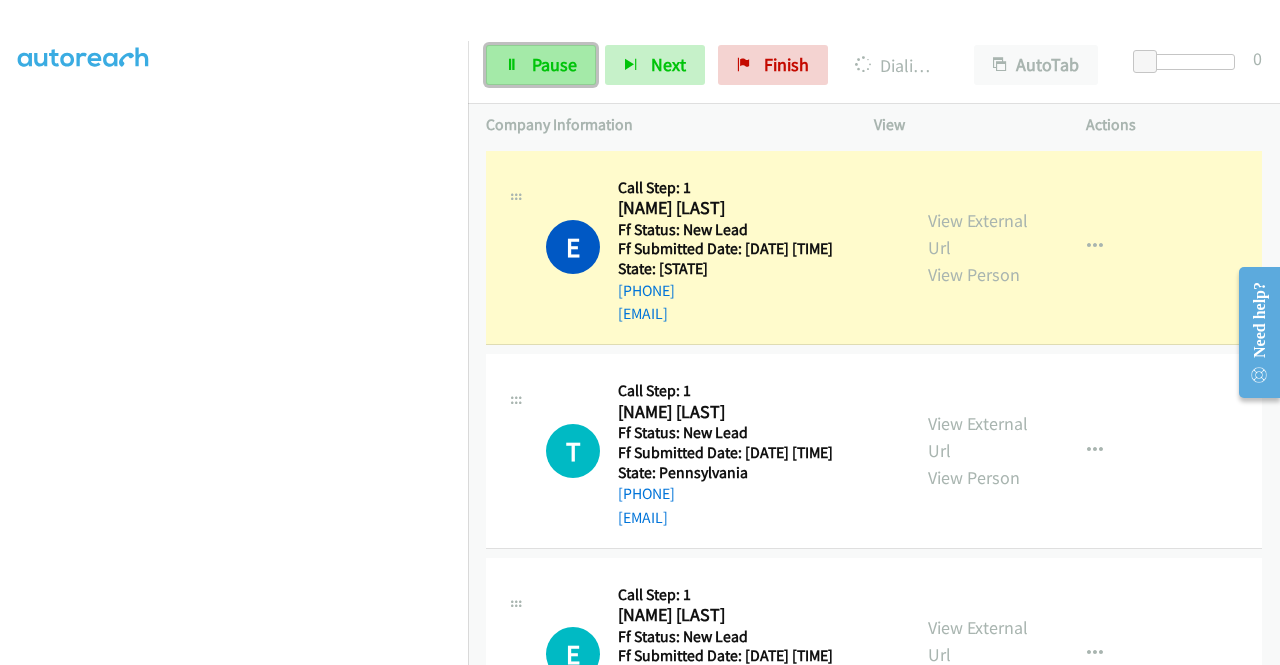 click on "Pause" at bounding box center [541, 65] 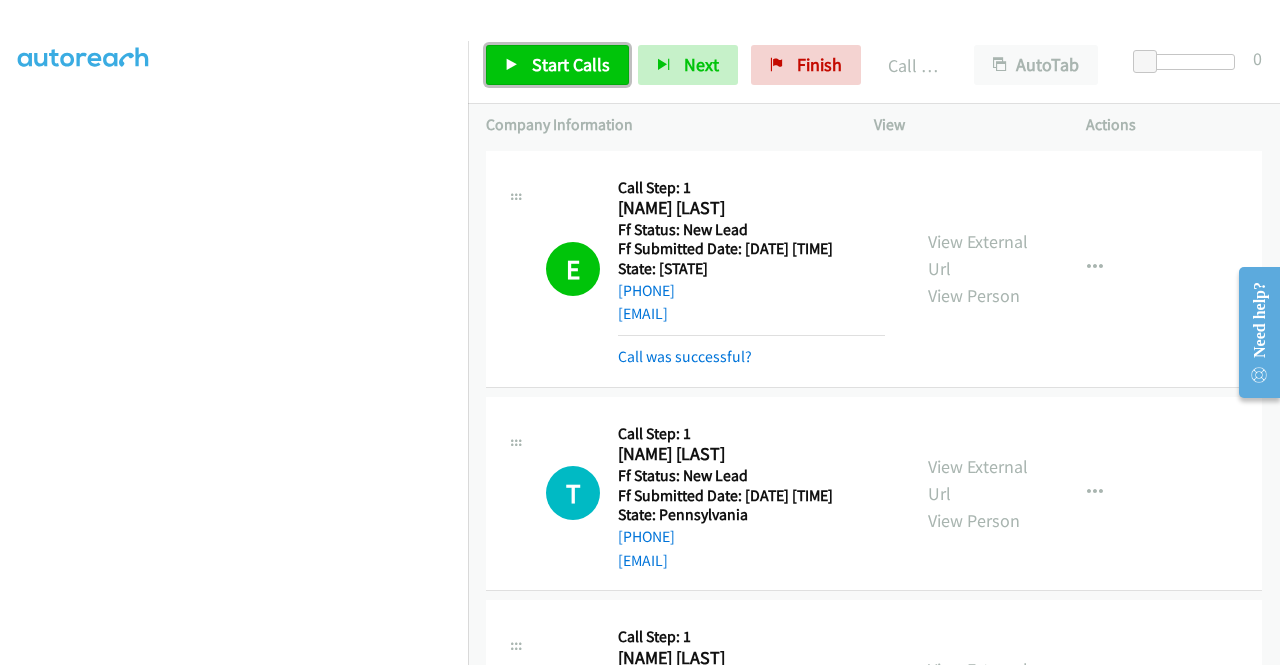 click on "Start Calls" at bounding box center (557, 65) 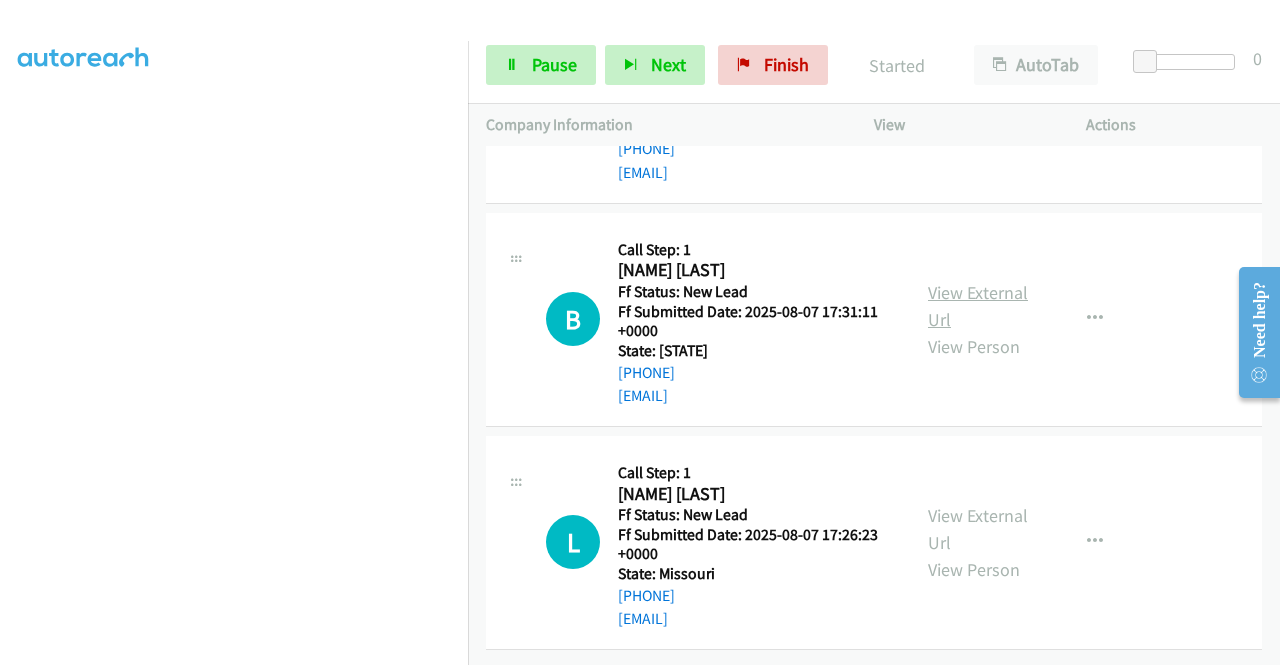 scroll, scrollTop: 600, scrollLeft: 0, axis: vertical 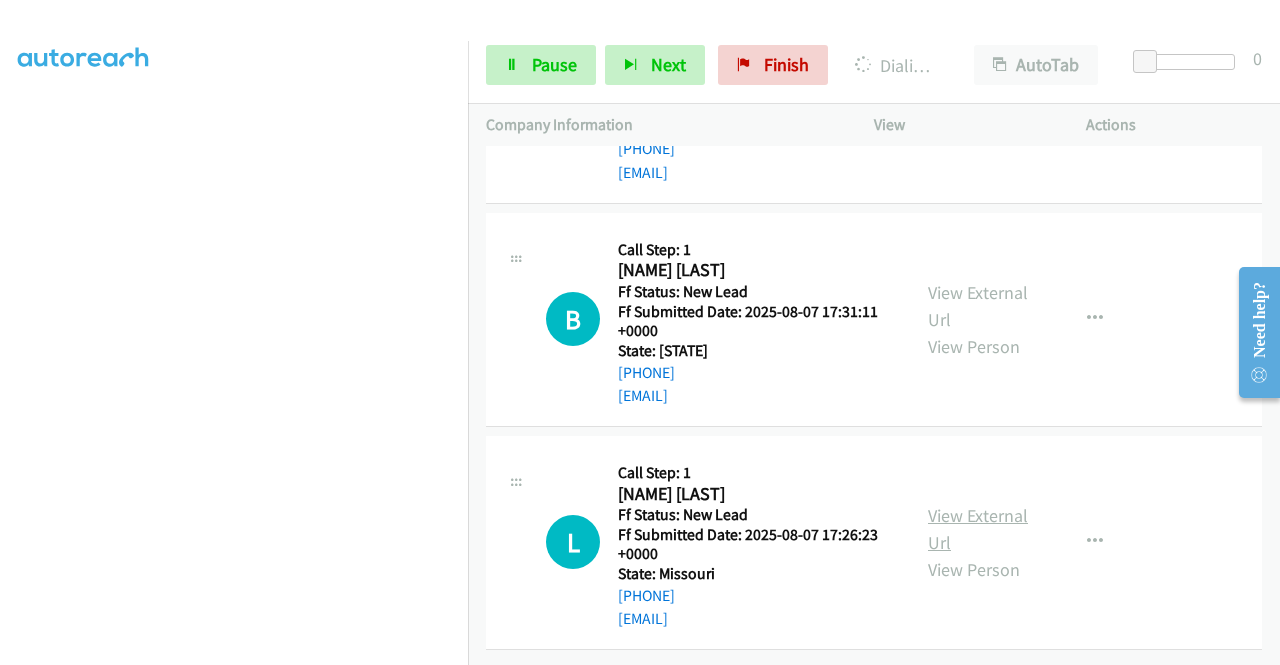 click on "View External Url" at bounding box center (978, 529) 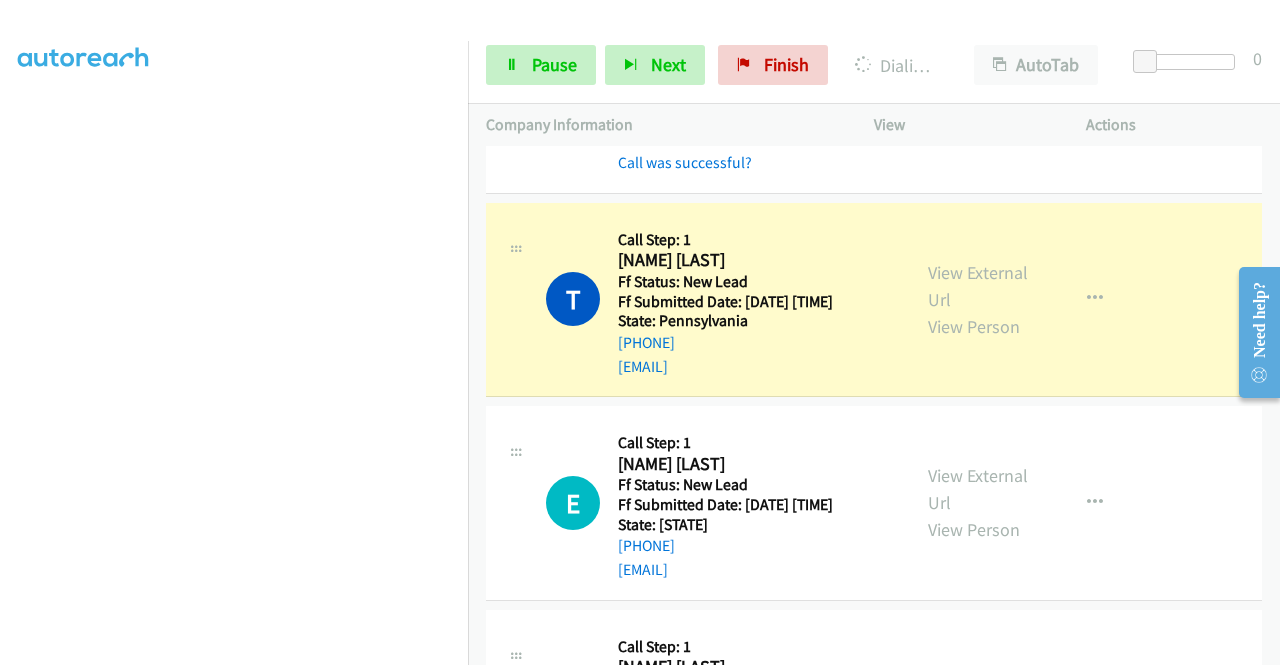 scroll, scrollTop: 162, scrollLeft: 0, axis: vertical 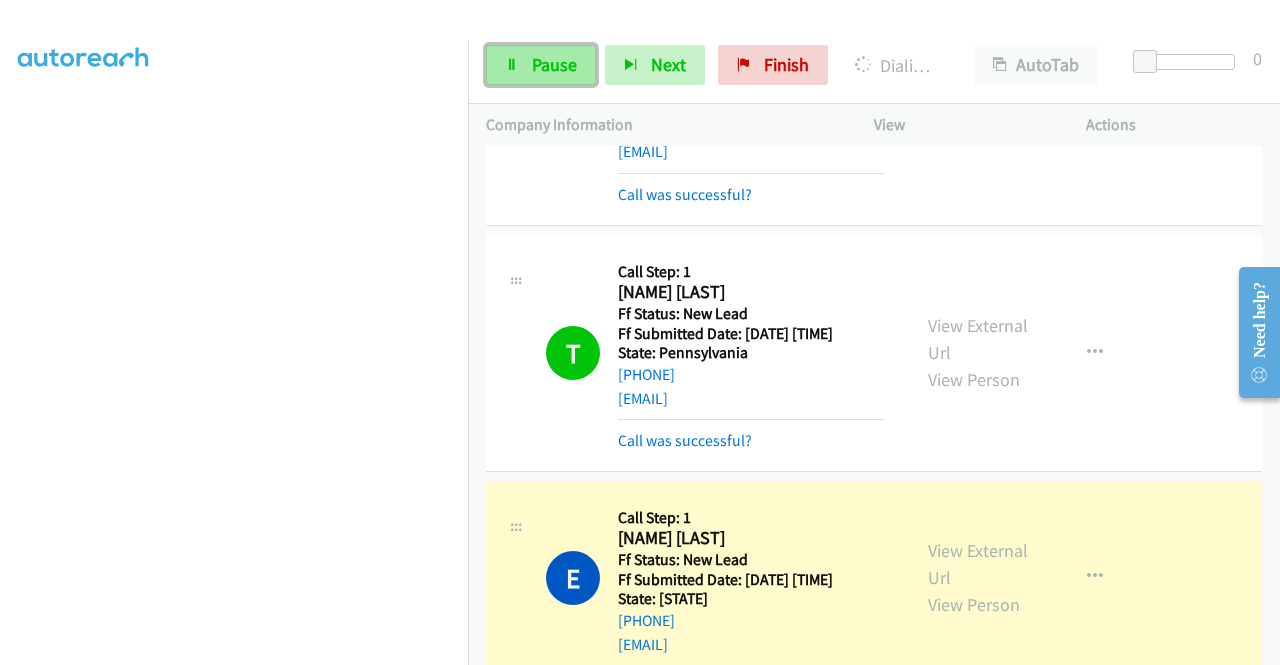 click on "Pause" at bounding box center [554, 64] 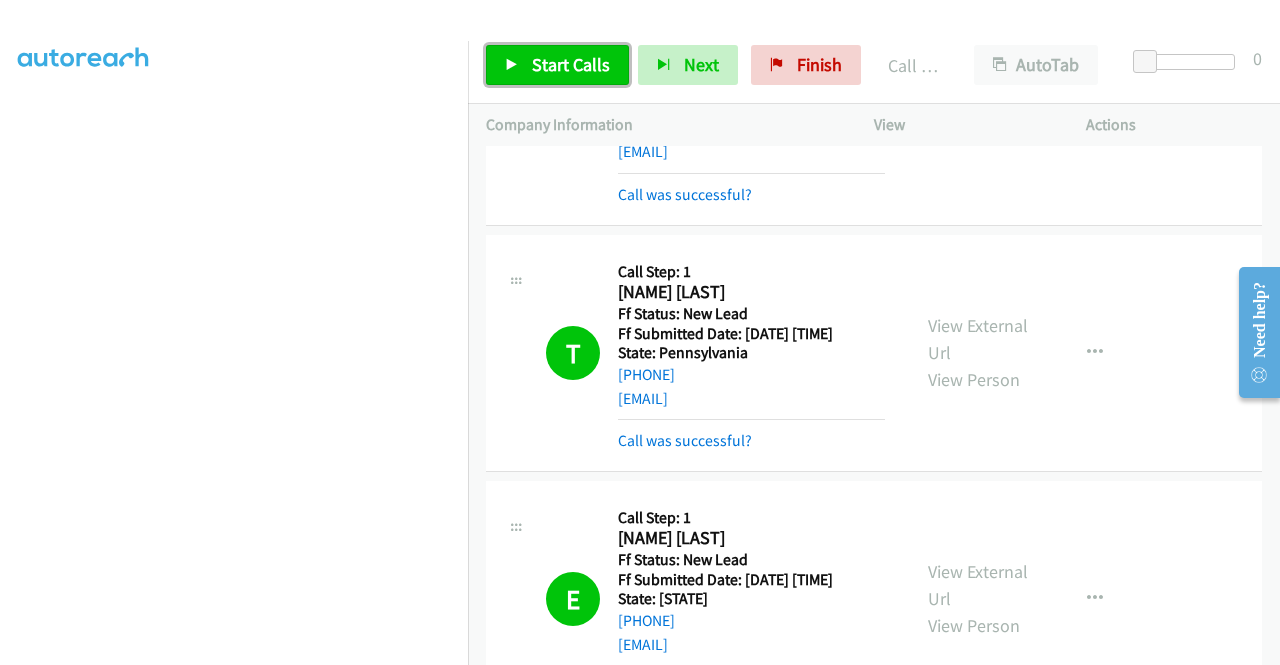 click on "Start Calls" at bounding box center [571, 64] 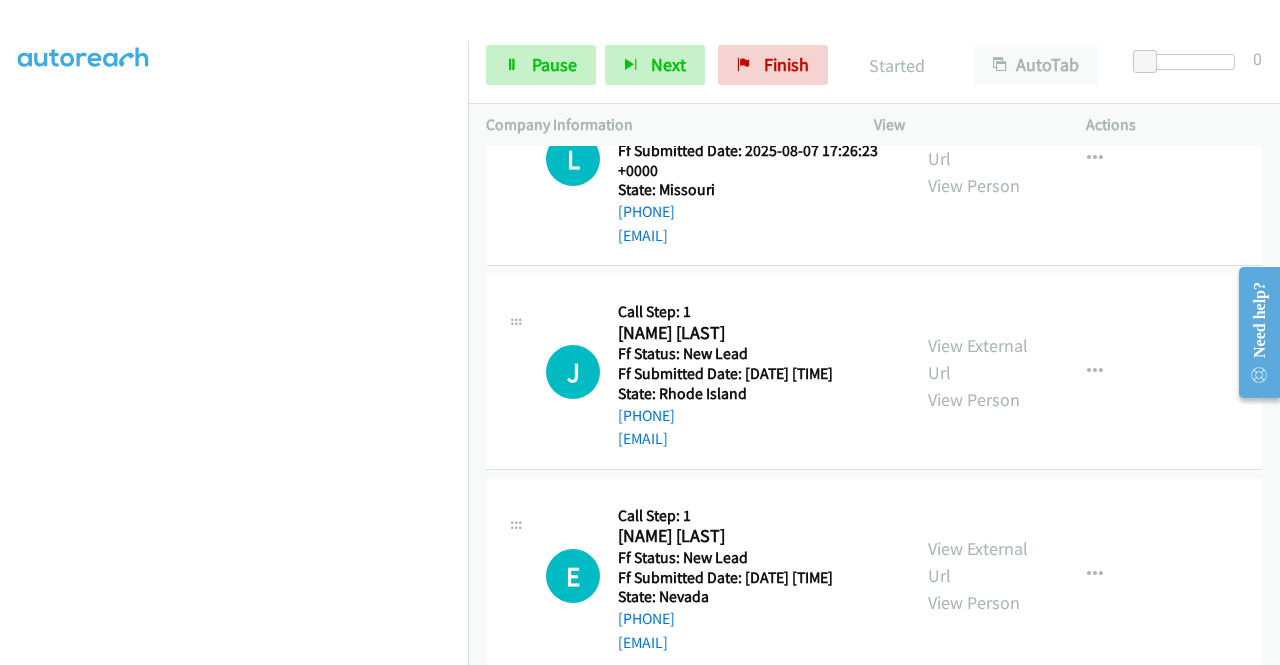 scroll, scrollTop: 1062, scrollLeft: 0, axis: vertical 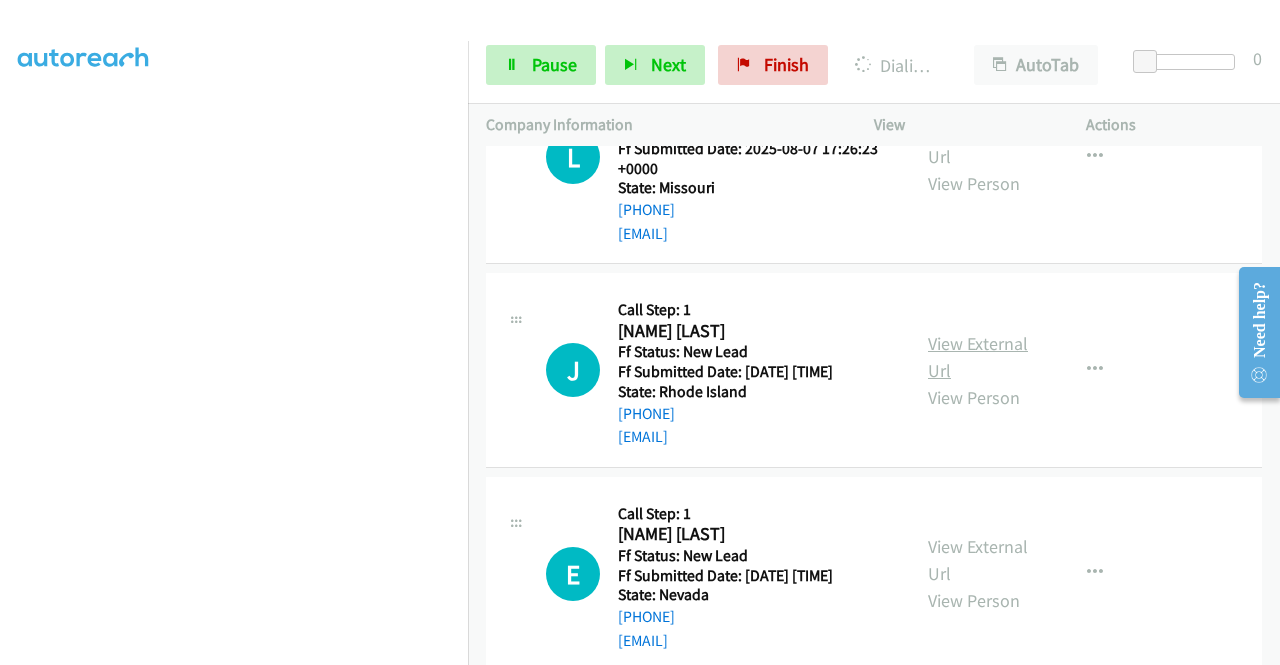 click on "View External Url" at bounding box center (978, 357) 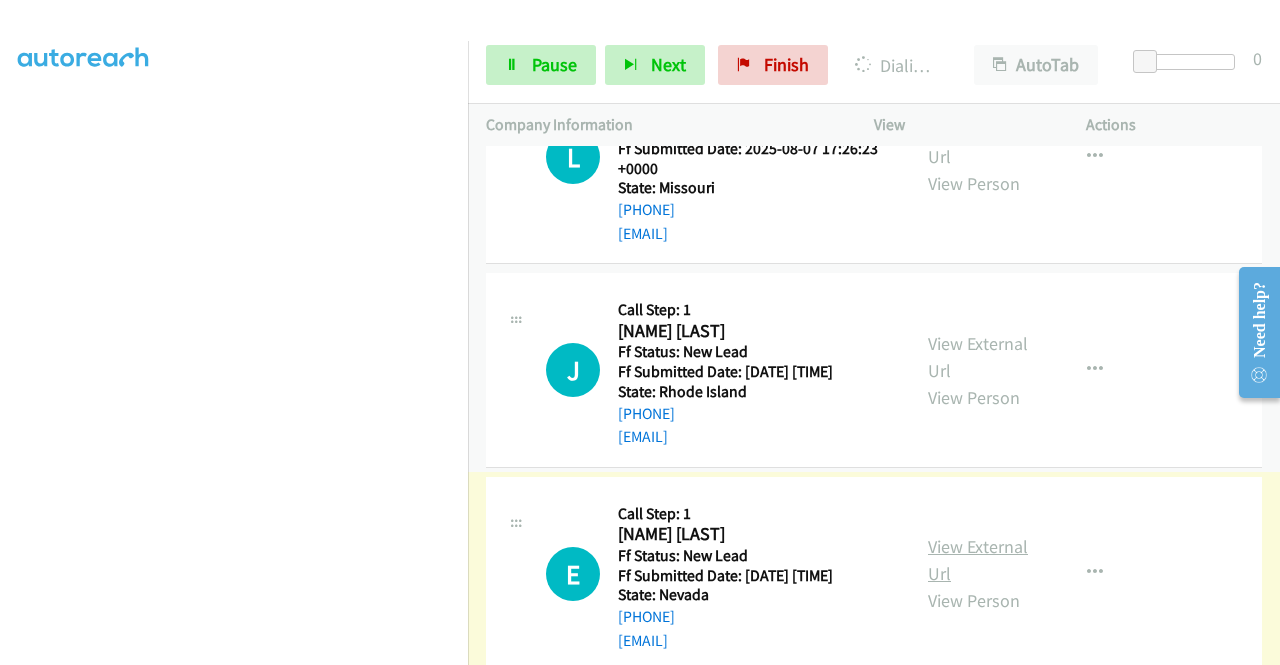 click on "View External Url" at bounding box center [978, 560] 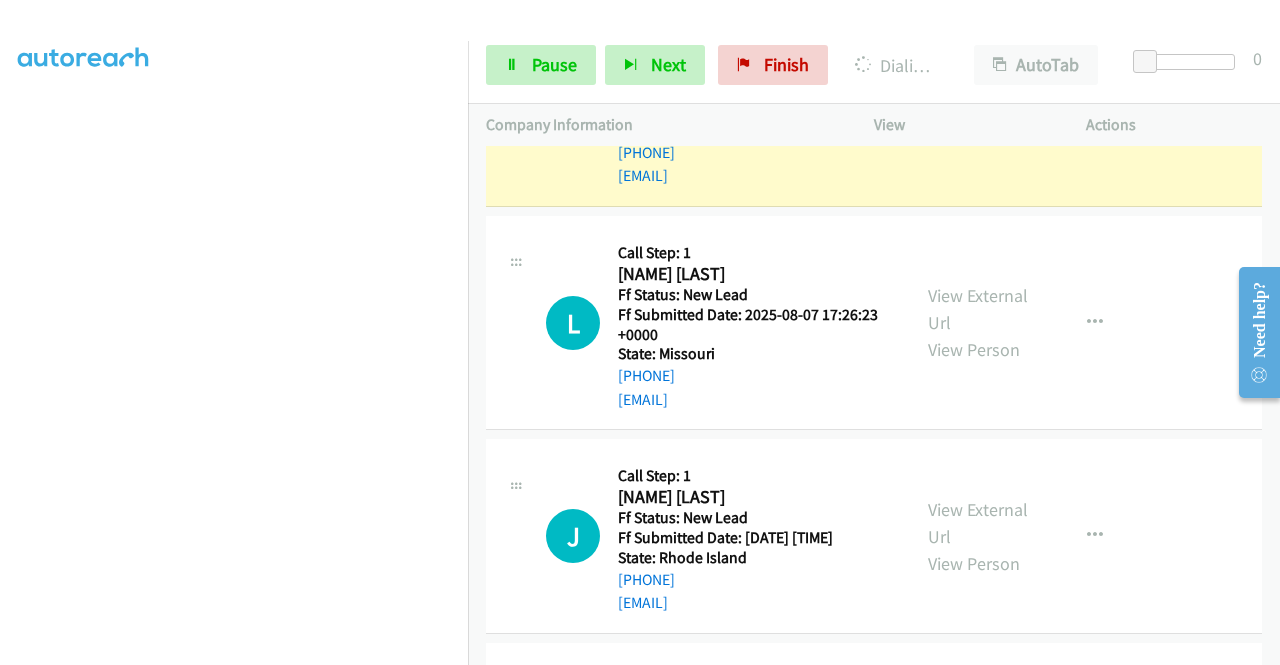 scroll, scrollTop: 662, scrollLeft: 0, axis: vertical 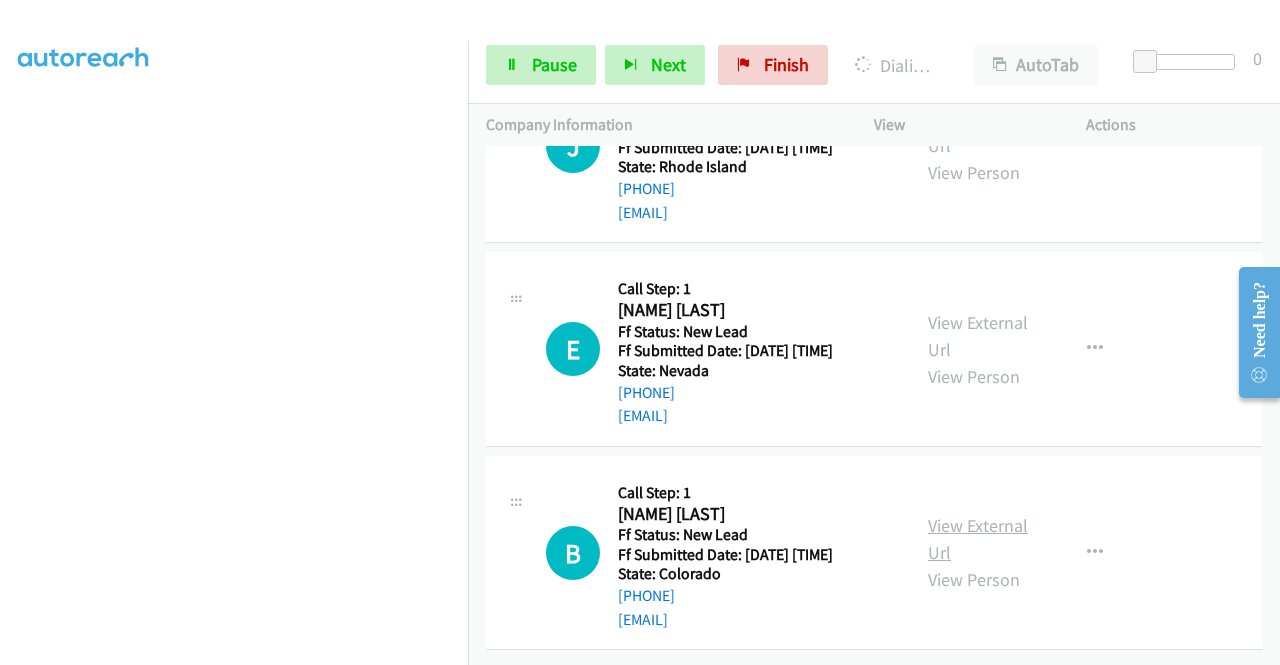 click on "View External Url" at bounding box center [978, 539] 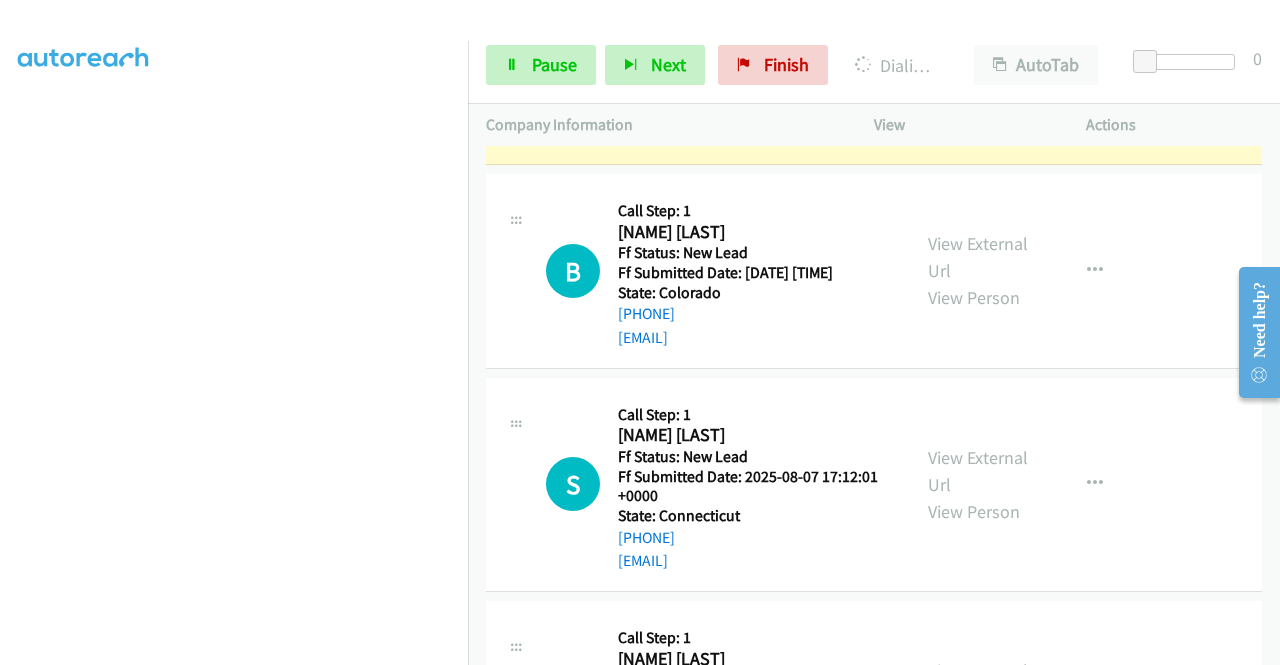 scroll, scrollTop: 1700, scrollLeft: 0, axis: vertical 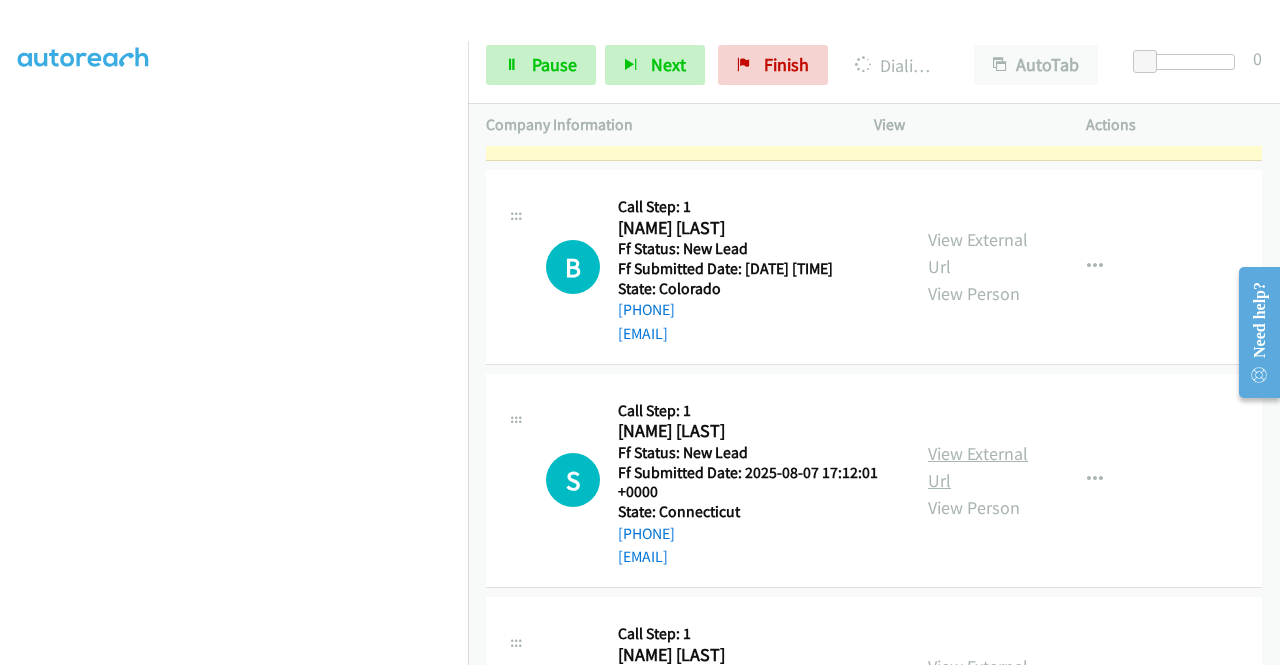 click on "View External Url" at bounding box center [978, 467] 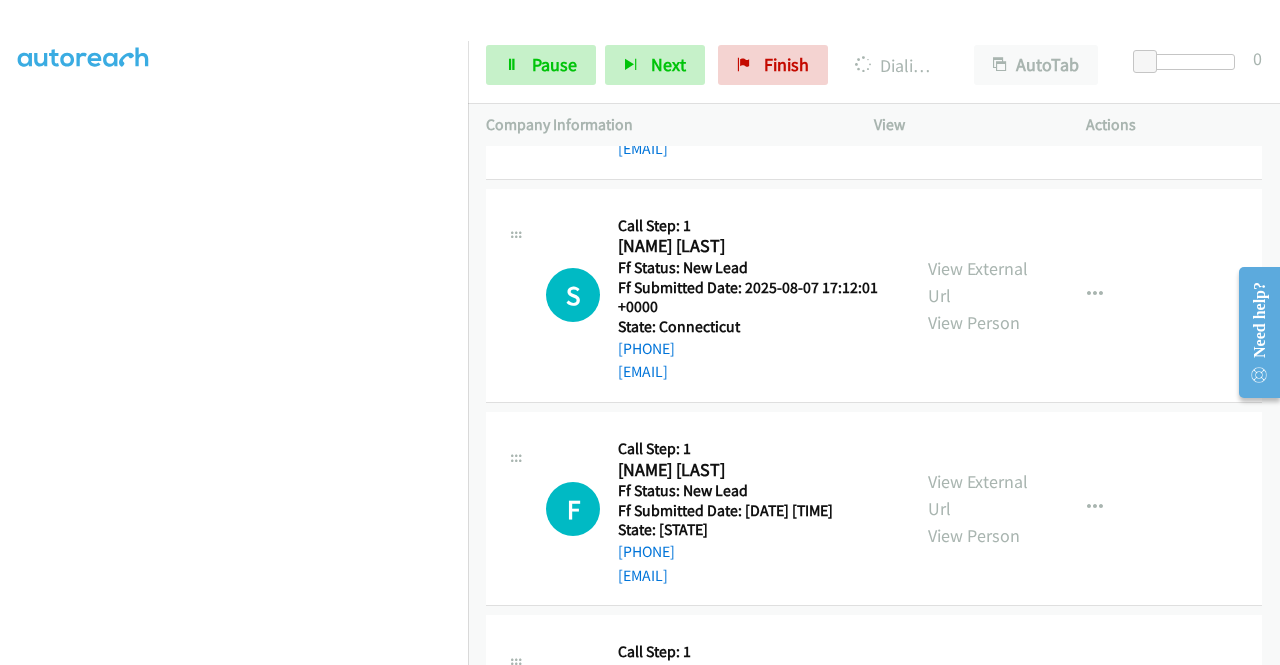 scroll, scrollTop: 2000, scrollLeft: 0, axis: vertical 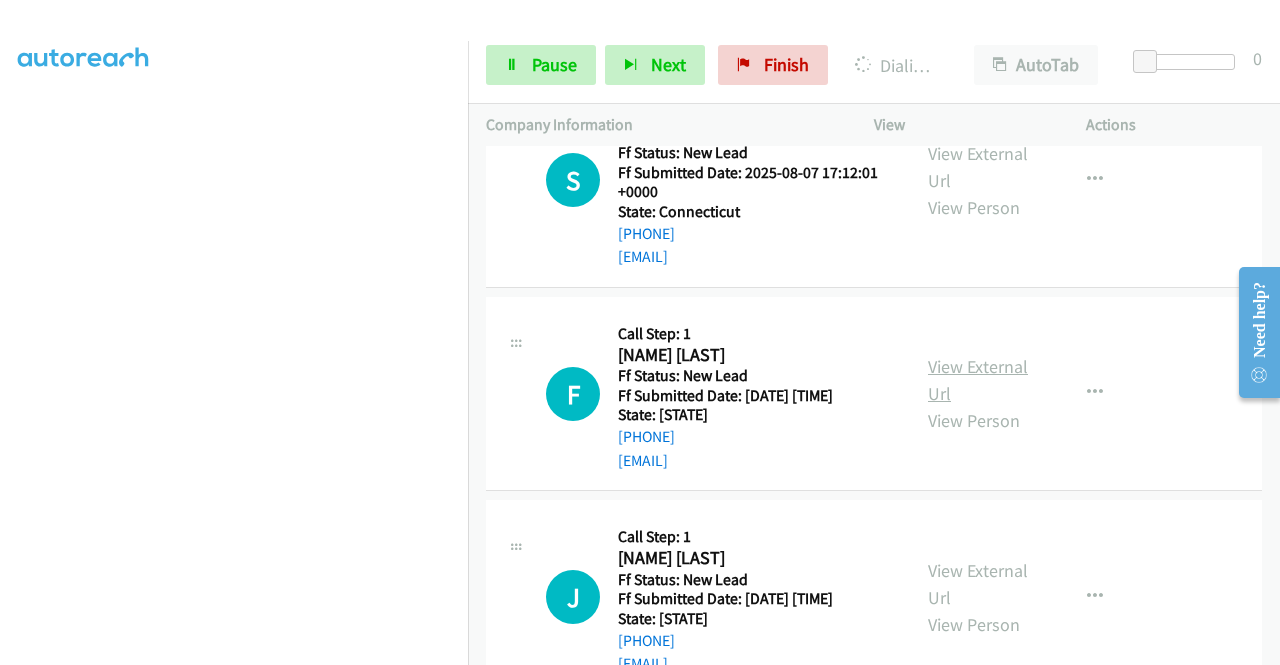 click on "View External Url" at bounding box center (978, 380) 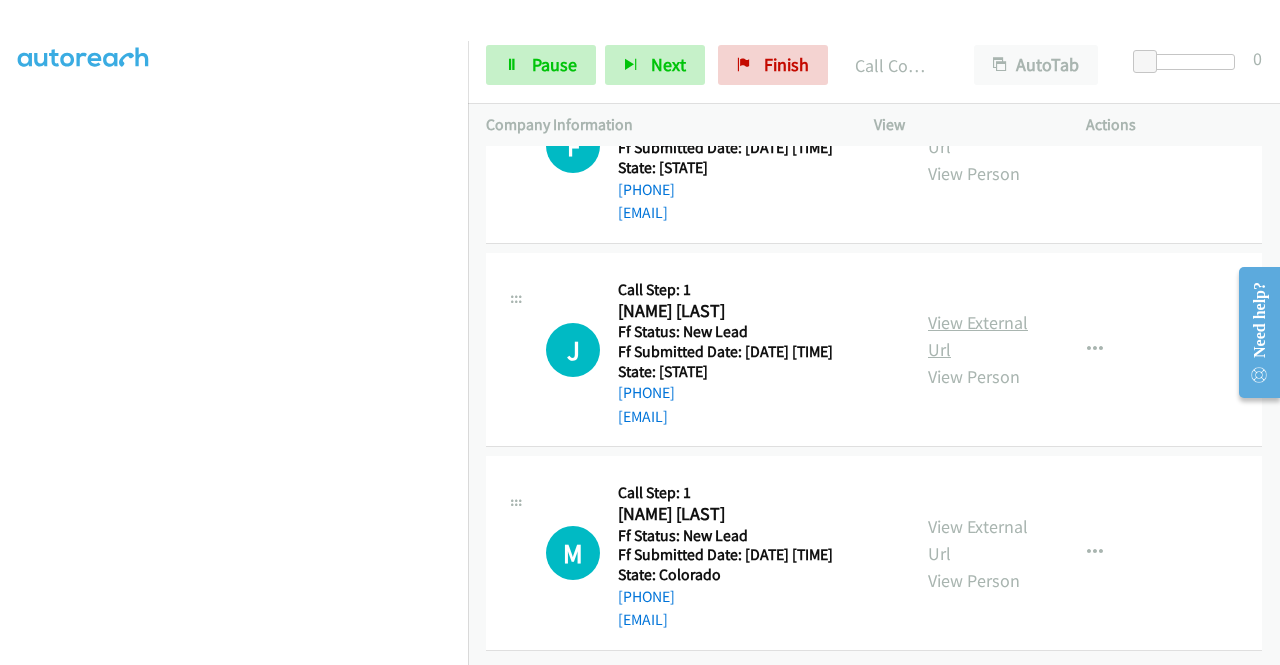 scroll, scrollTop: 2342, scrollLeft: 0, axis: vertical 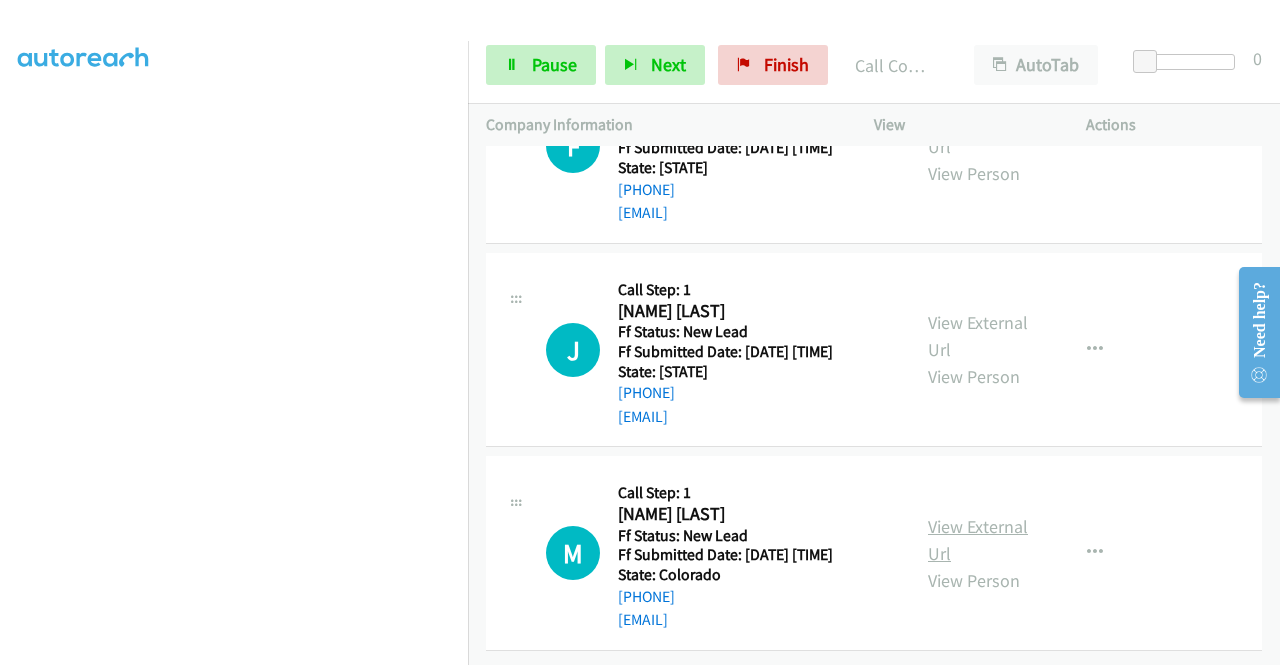 click on "View External Url" at bounding box center [978, 540] 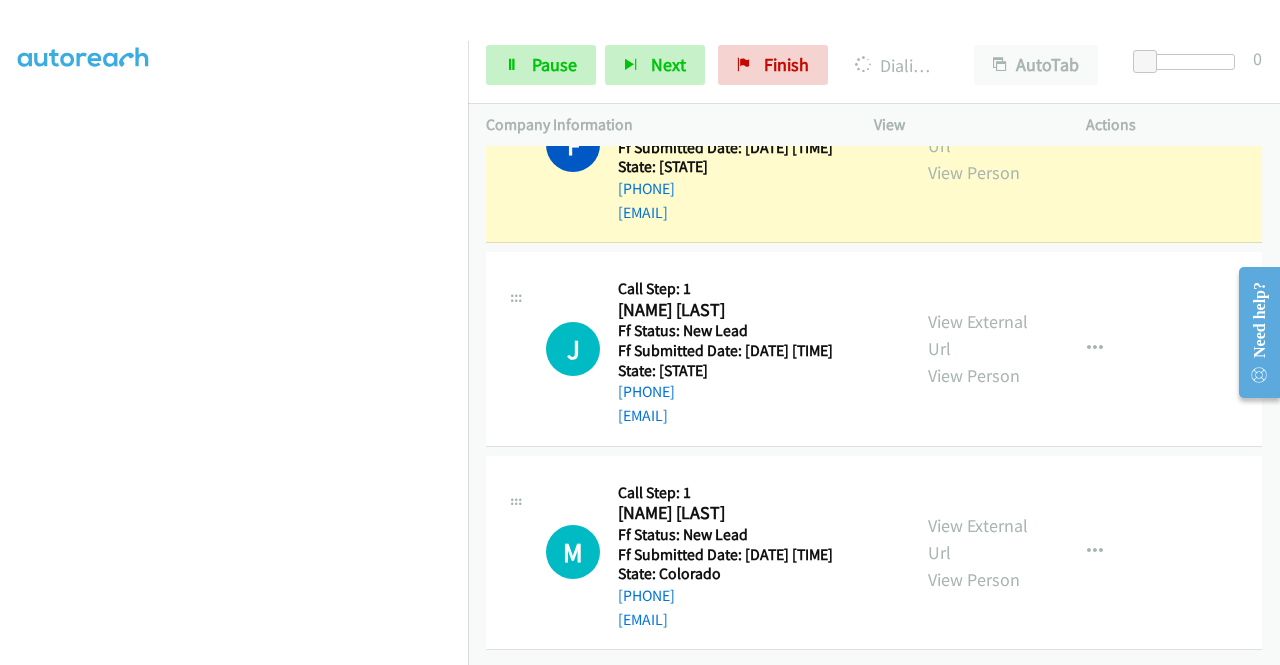 scroll, scrollTop: 2560, scrollLeft: 0, axis: vertical 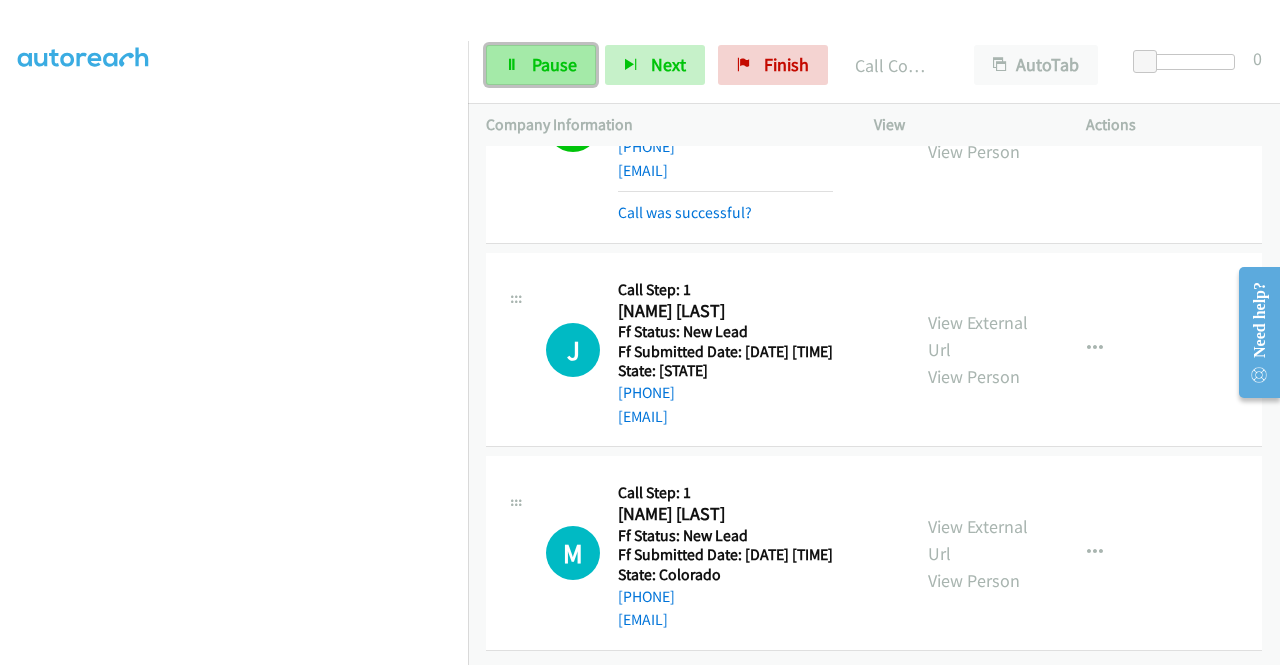 click on "Pause" at bounding box center [554, 64] 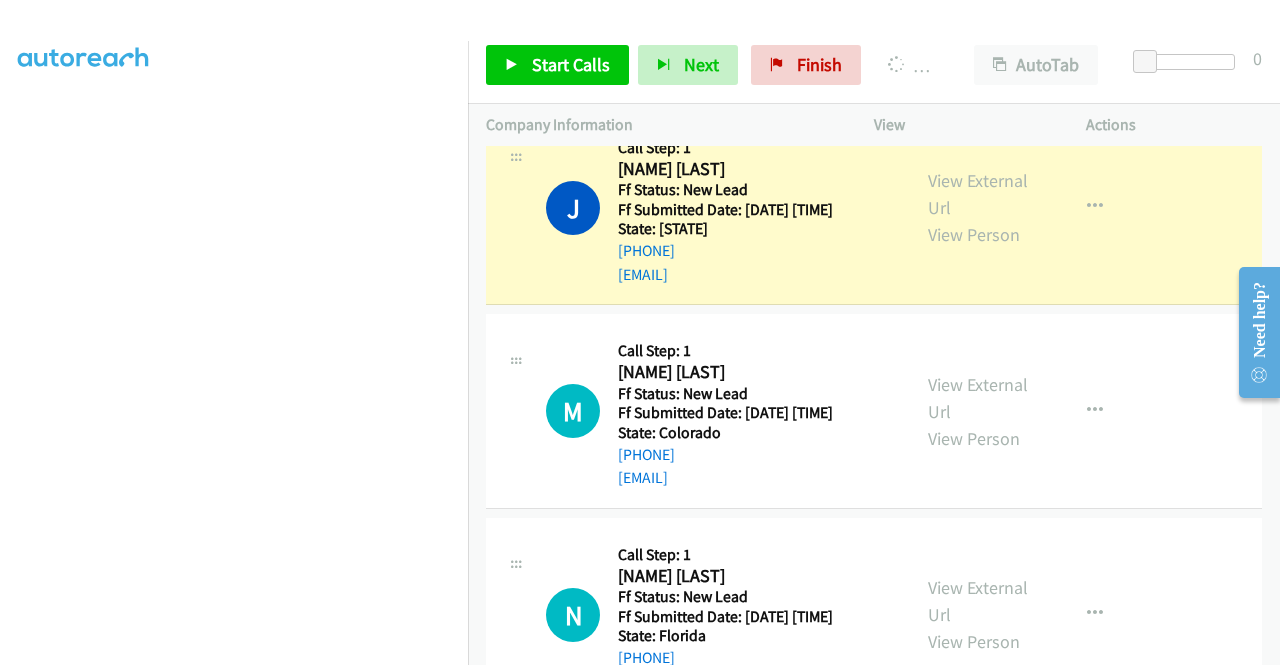 scroll, scrollTop: 2660, scrollLeft: 0, axis: vertical 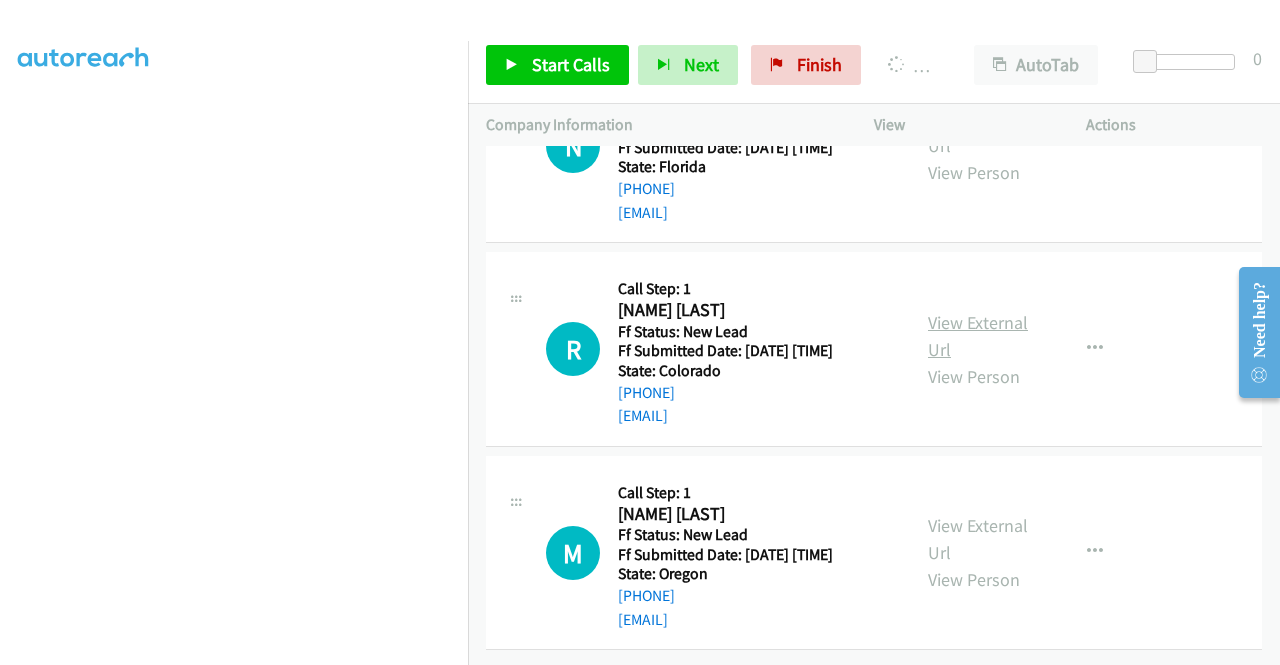 click on "View External Url" at bounding box center (978, 336) 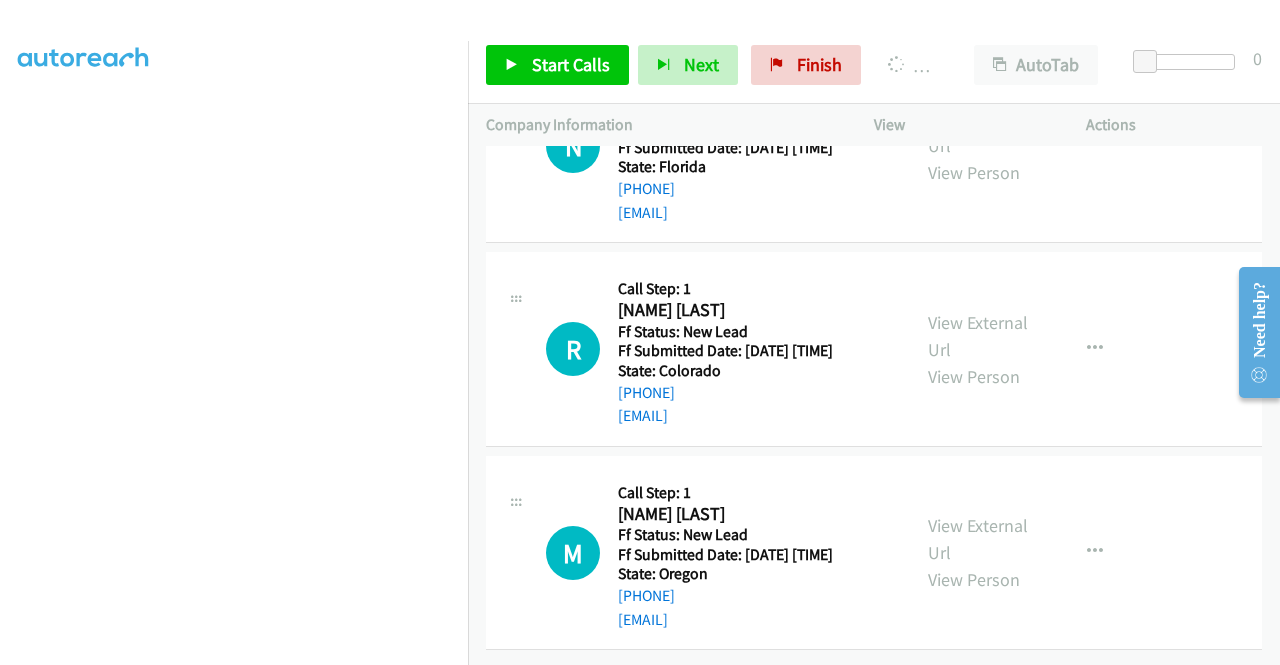 scroll, scrollTop: 3260, scrollLeft: 0, axis: vertical 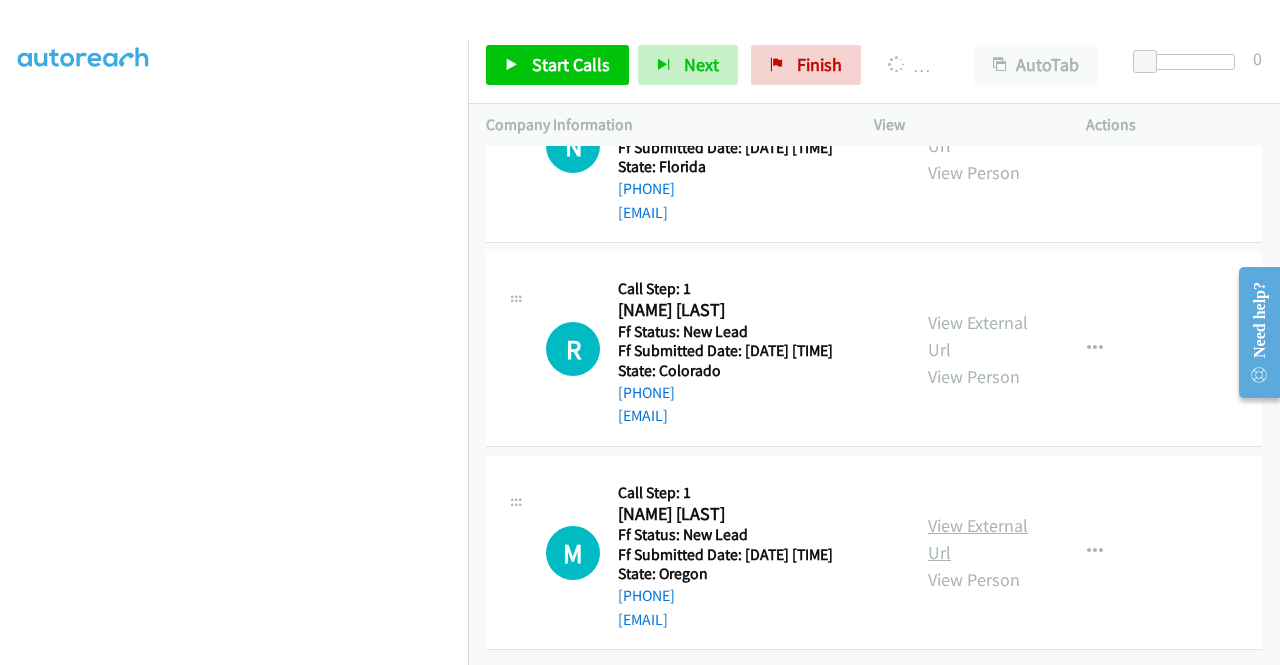 click on "View External Url" at bounding box center [978, 539] 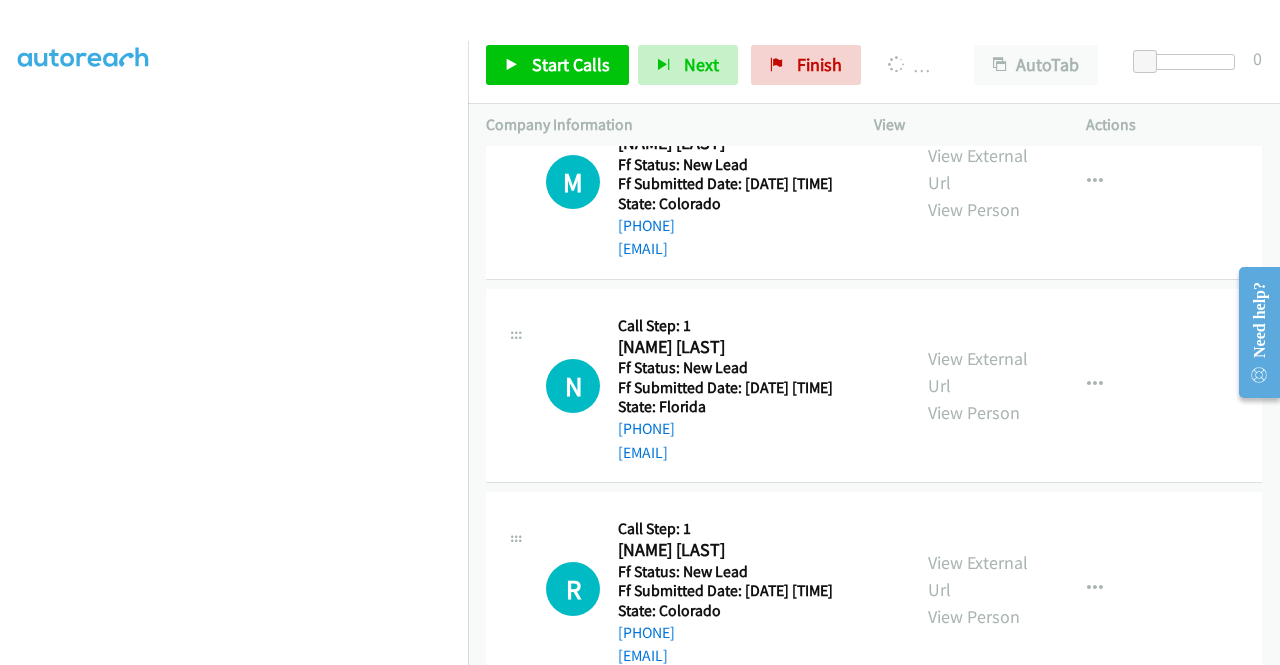 scroll, scrollTop: 2672, scrollLeft: 0, axis: vertical 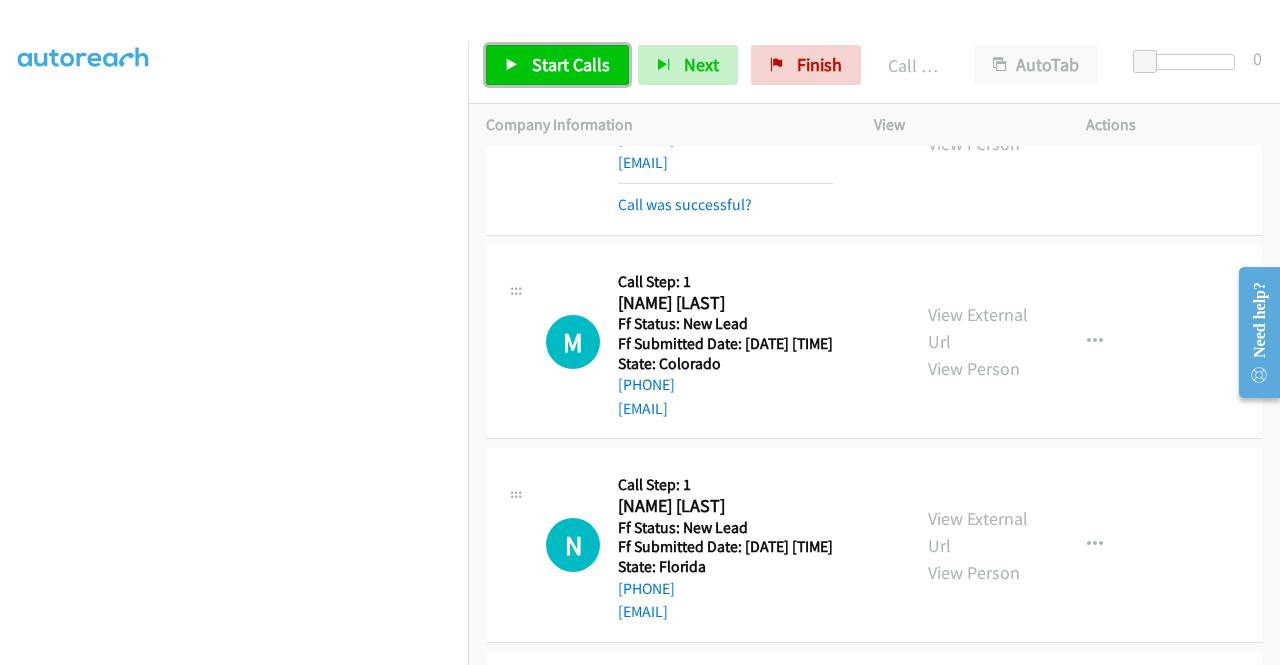 click on "Start Calls" at bounding box center [557, 65] 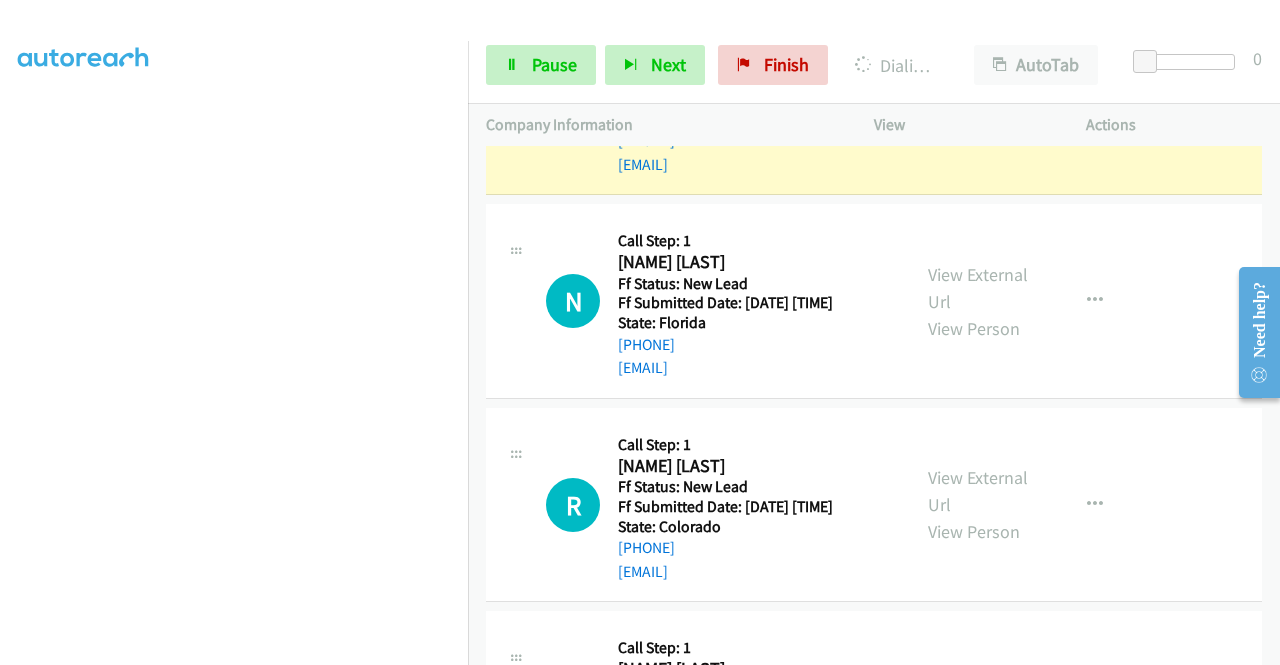 scroll, scrollTop: 2914, scrollLeft: 0, axis: vertical 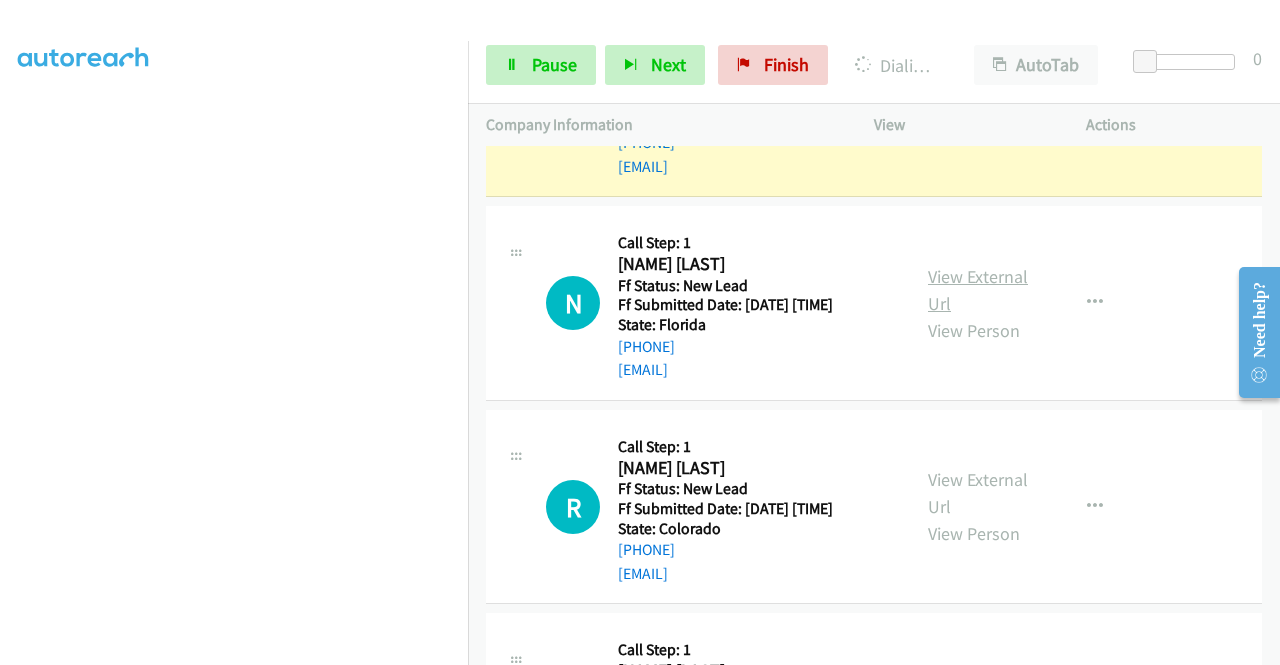 click on "View External Url" at bounding box center (978, 290) 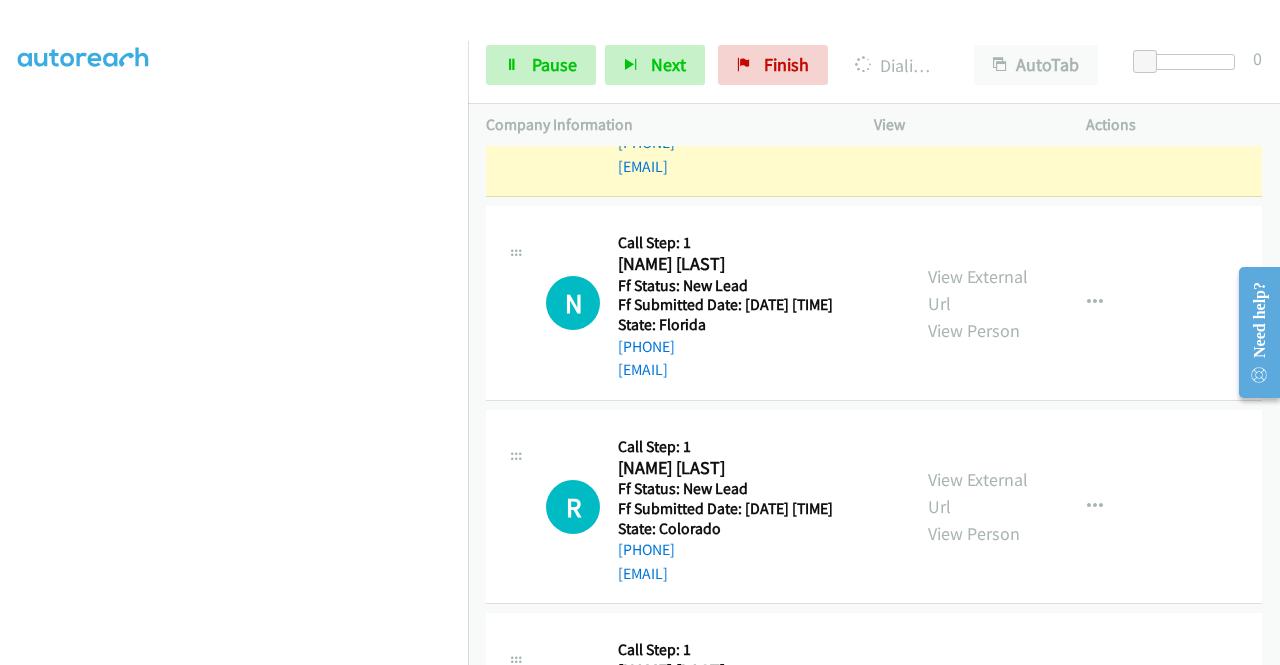 scroll, scrollTop: 456, scrollLeft: 0, axis: vertical 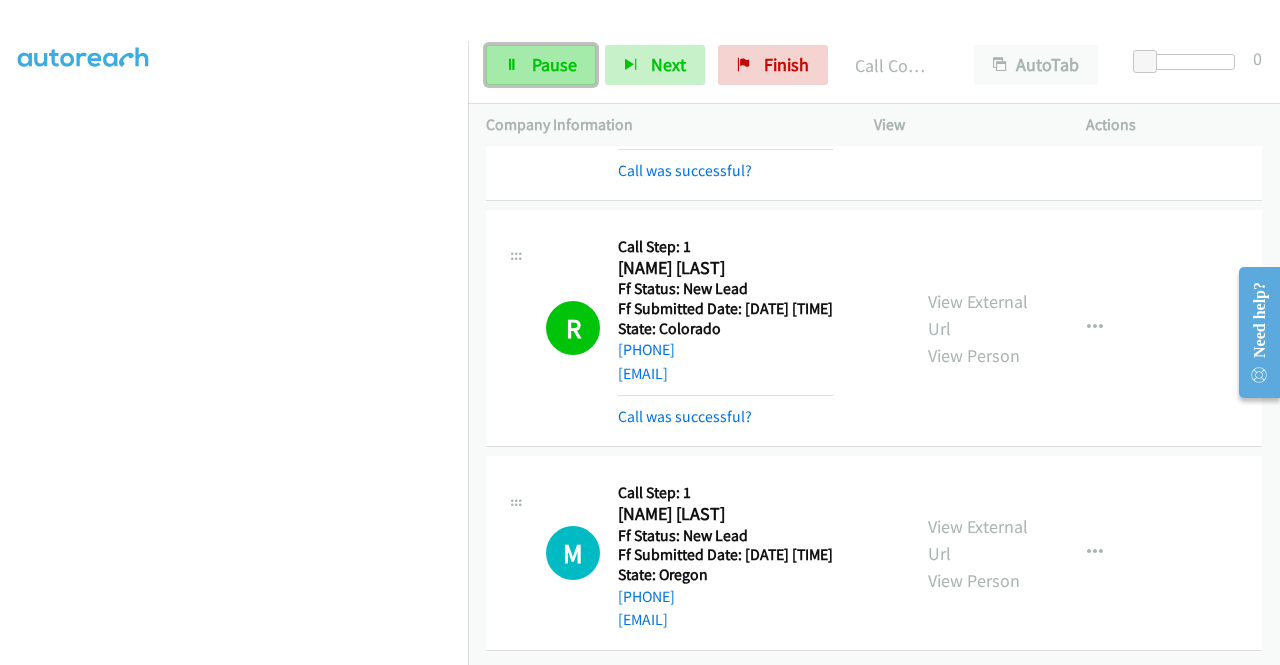 click on "Pause" at bounding box center (541, 65) 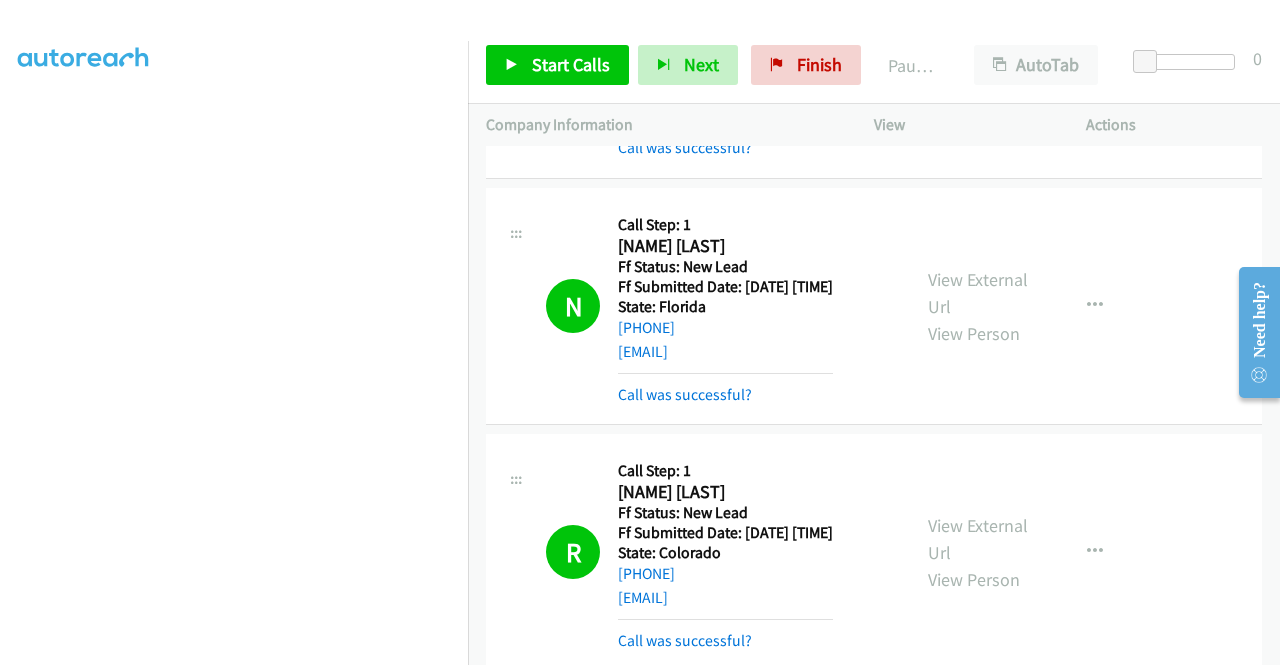scroll, scrollTop: 2956, scrollLeft: 0, axis: vertical 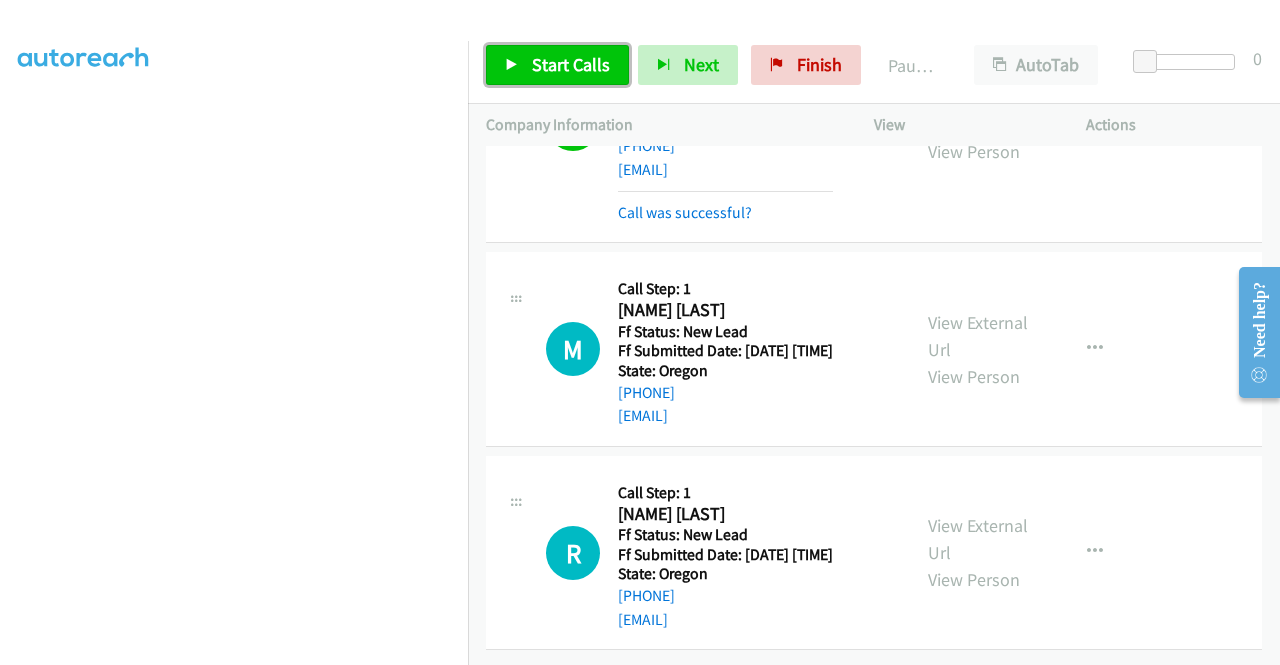 click on "Start Calls" at bounding box center (571, 64) 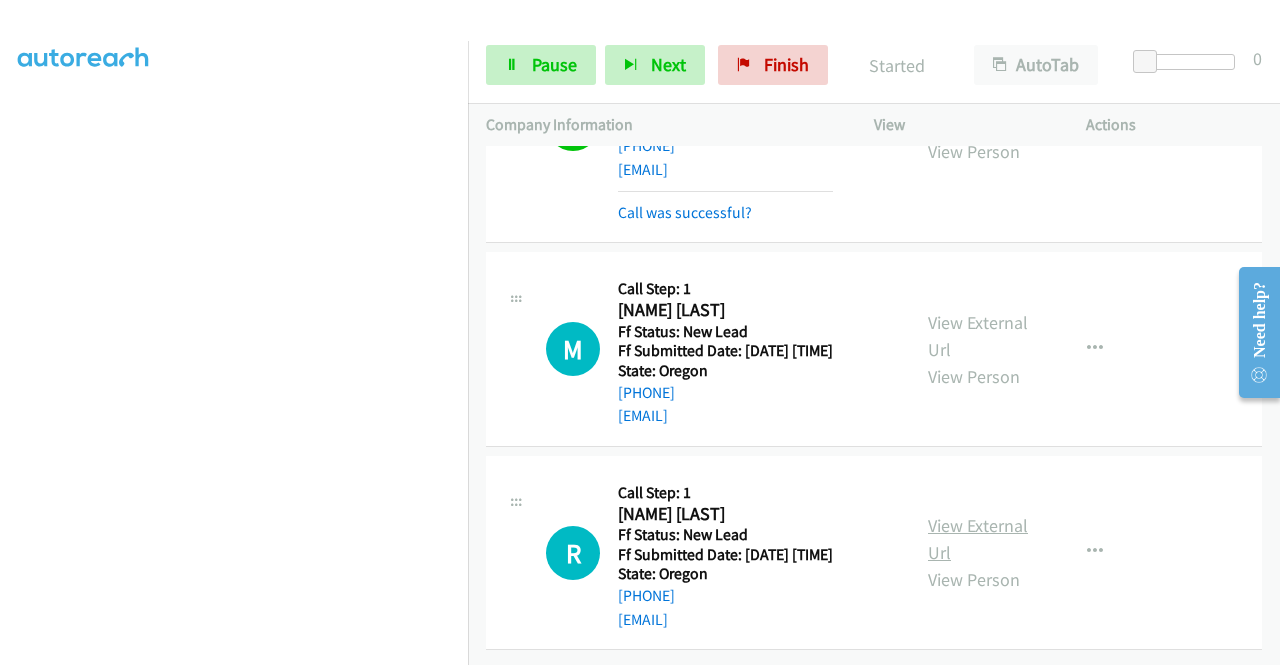 click on "View External Url" at bounding box center (978, 539) 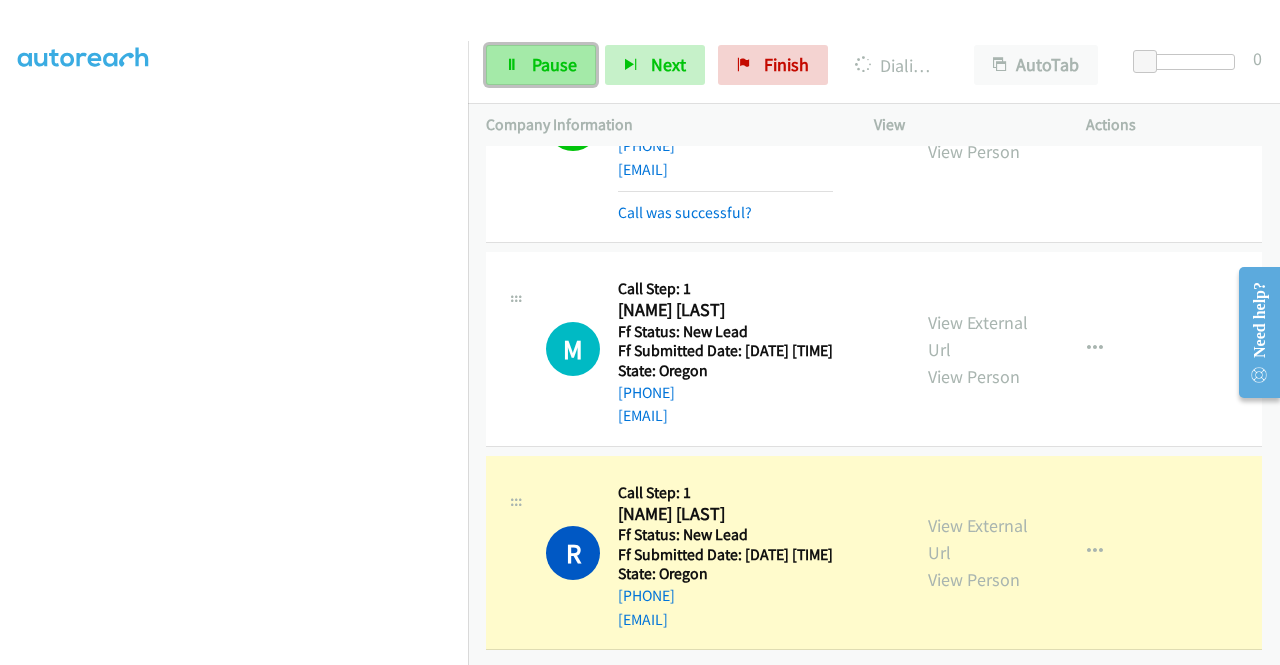 click on "Pause" at bounding box center (541, 65) 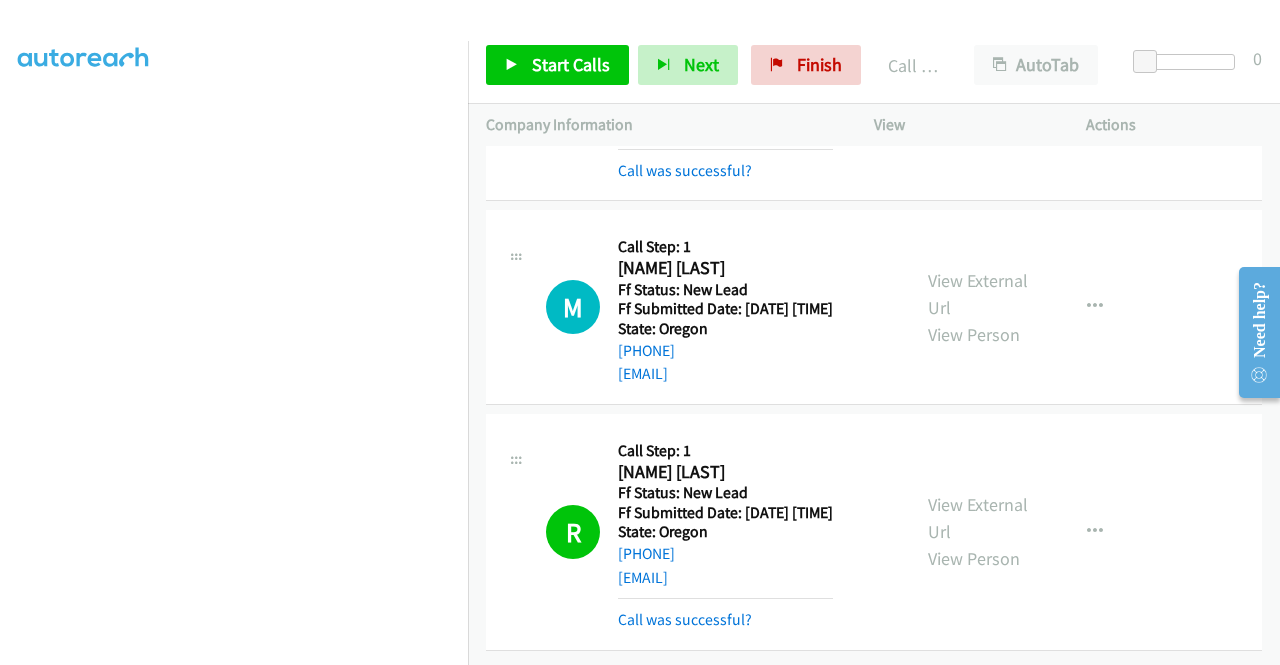 scroll, scrollTop: 156, scrollLeft: 0, axis: vertical 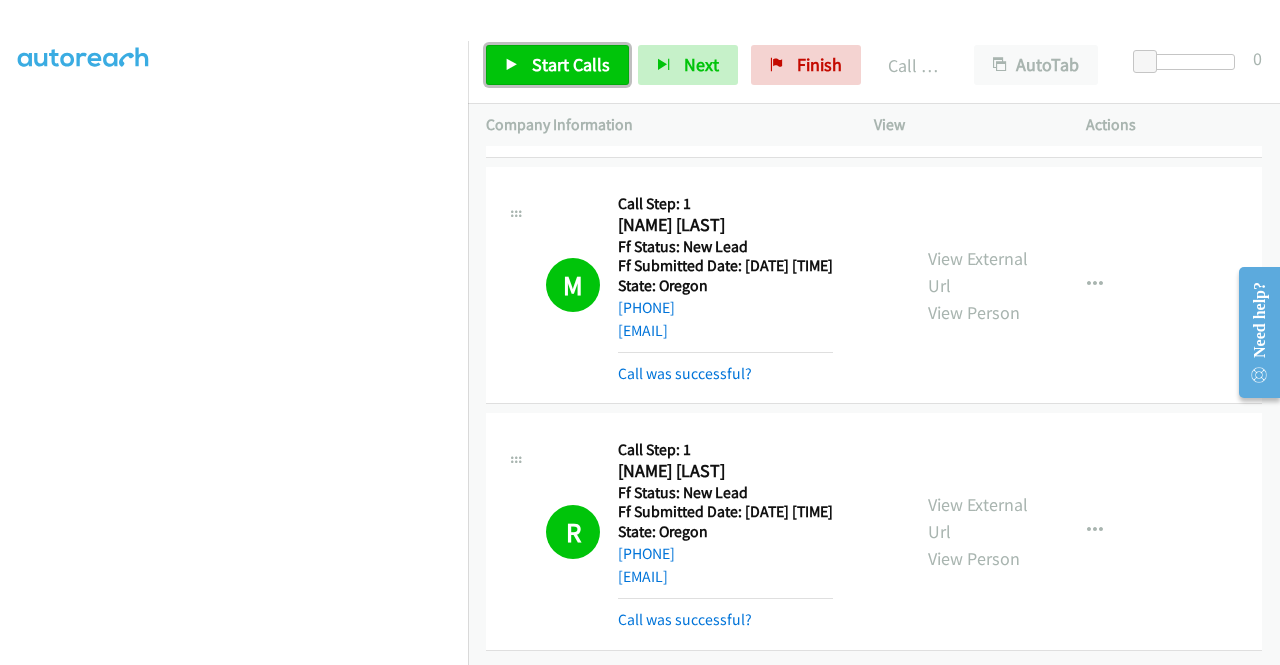 click on "Start Calls" at bounding box center [571, 64] 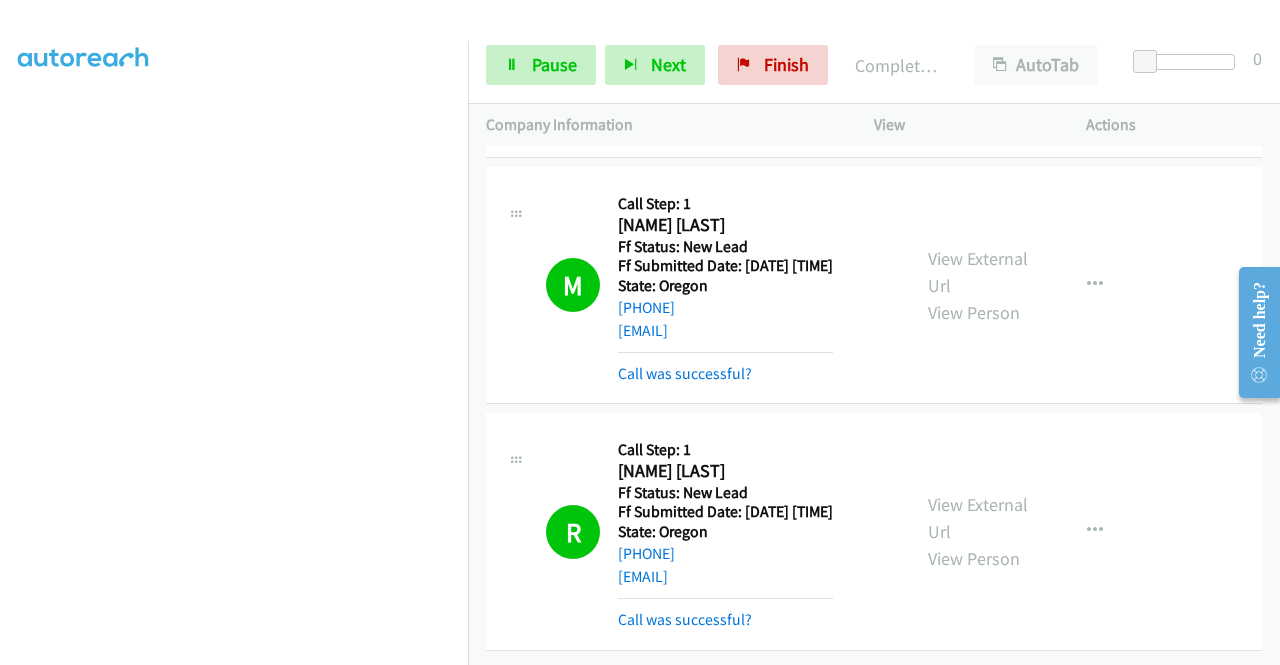 scroll, scrollTop: 3839, scrollLeft: 0, axis: vertical 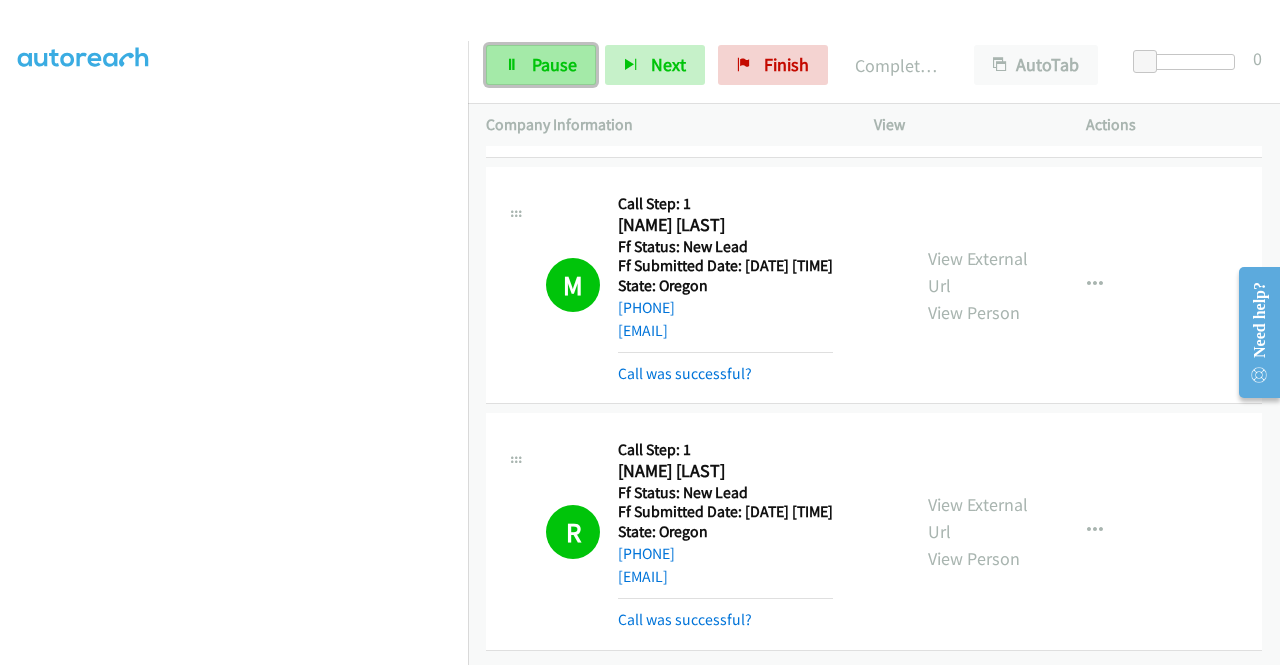 click on "Pause" at bounding box center [554, 64] 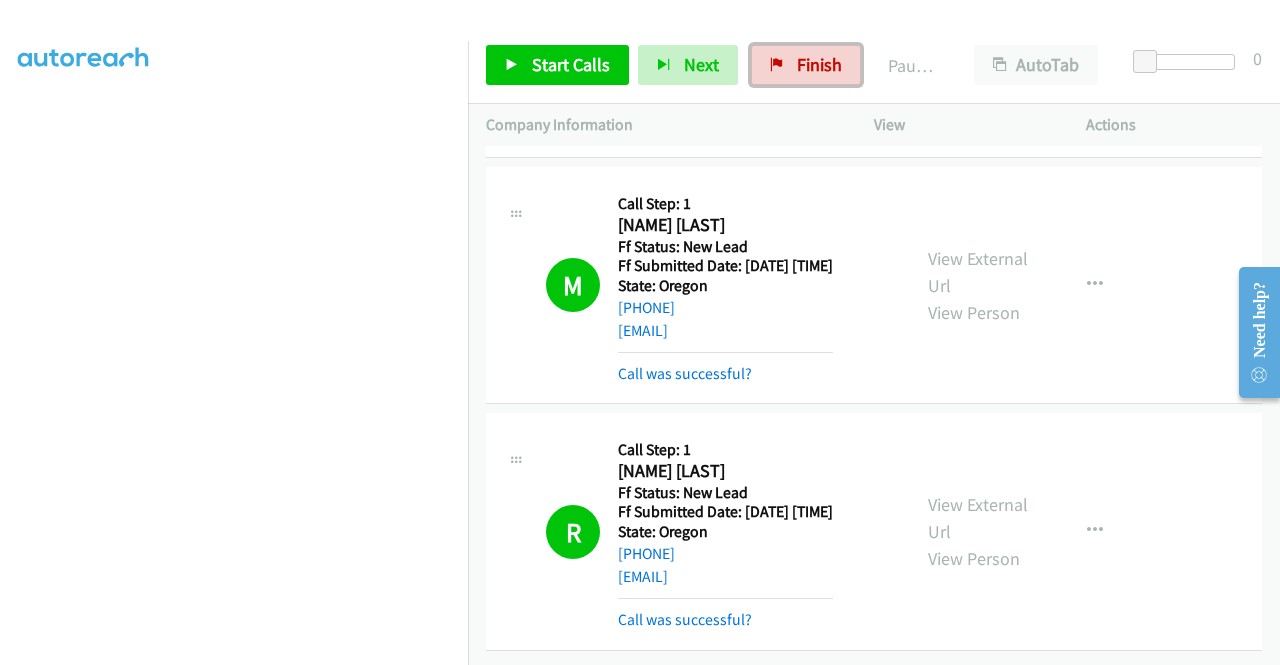 drag, startPoint x: 804, startPoint y: 58, endPoint x: 734, endPoint y: 103, distance: 83.21658 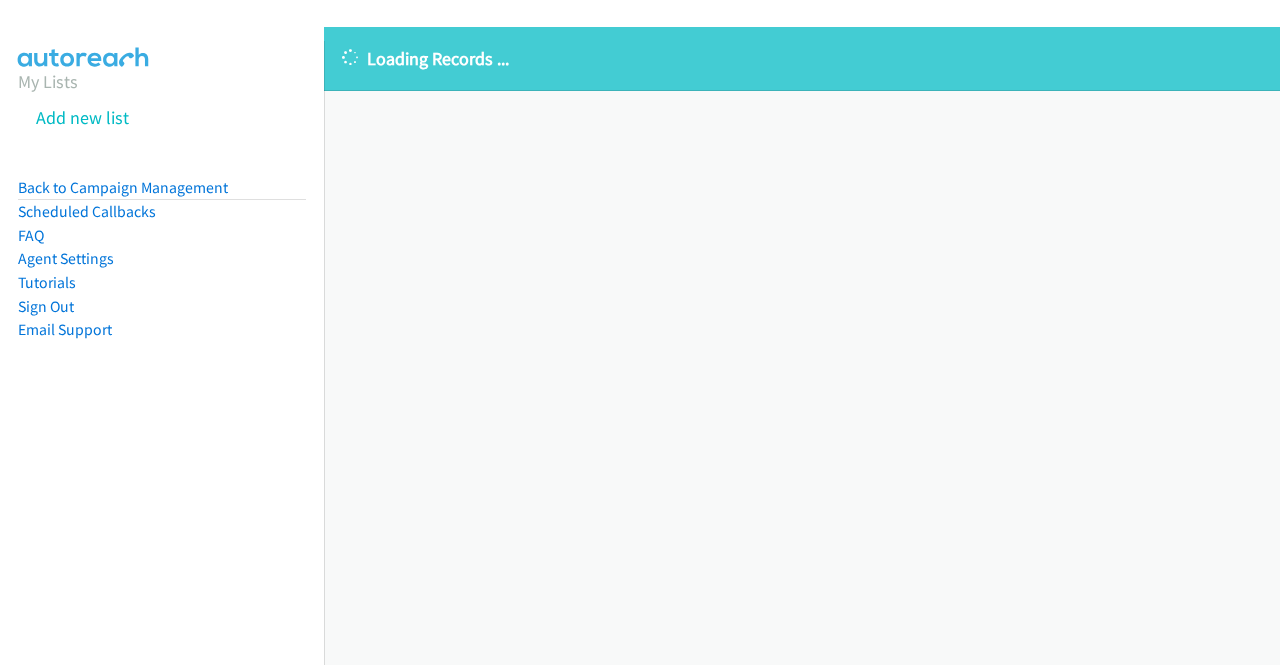 scroll, scrollTop: 0, scrollLeft: 0, axis: both 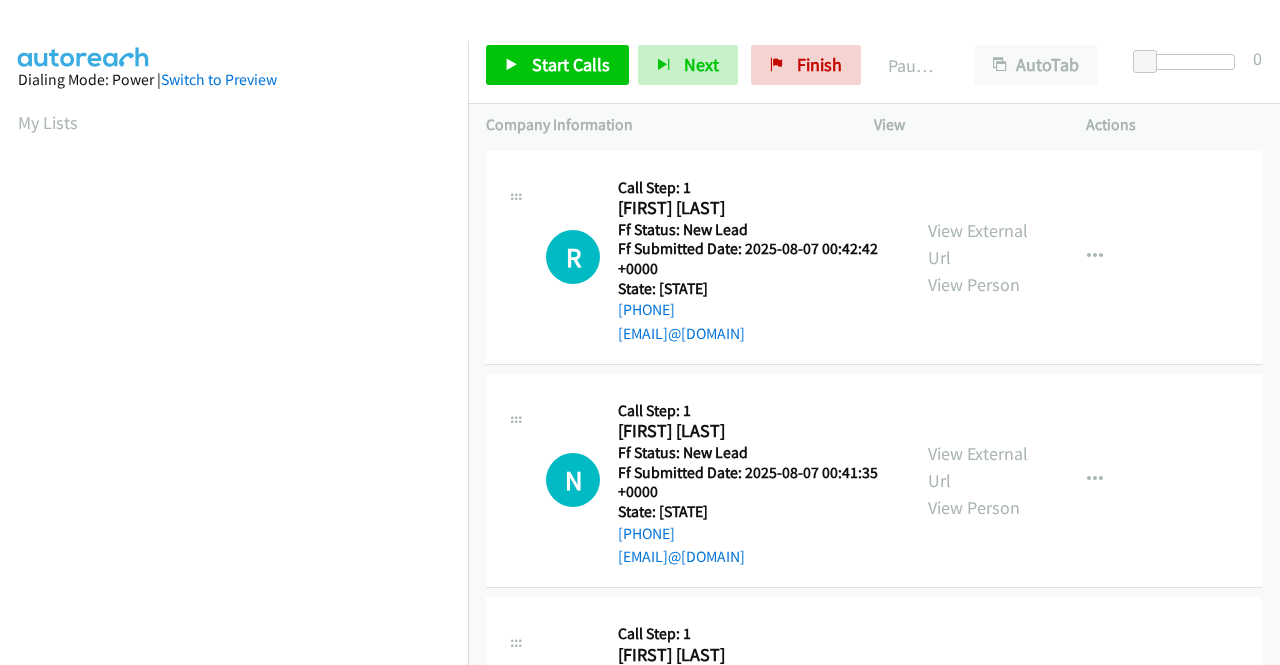 click on "R
Callback Scheduled
Call Step: 1
[FIRST] [LAST]
[TIMEZONE]
Ff Status: New Lead
Ff Submitted Date: 2025-08-07 00:42:42 +0000
State: [STATE]
[PHONE]
[EMAIL]@[DOMAIN]
Call was successful?
View External Url
View Person
View External Url
Email
Schedule/Manage Callback
Skip Call
Add to do not call list" at bounding box center [874, 257] 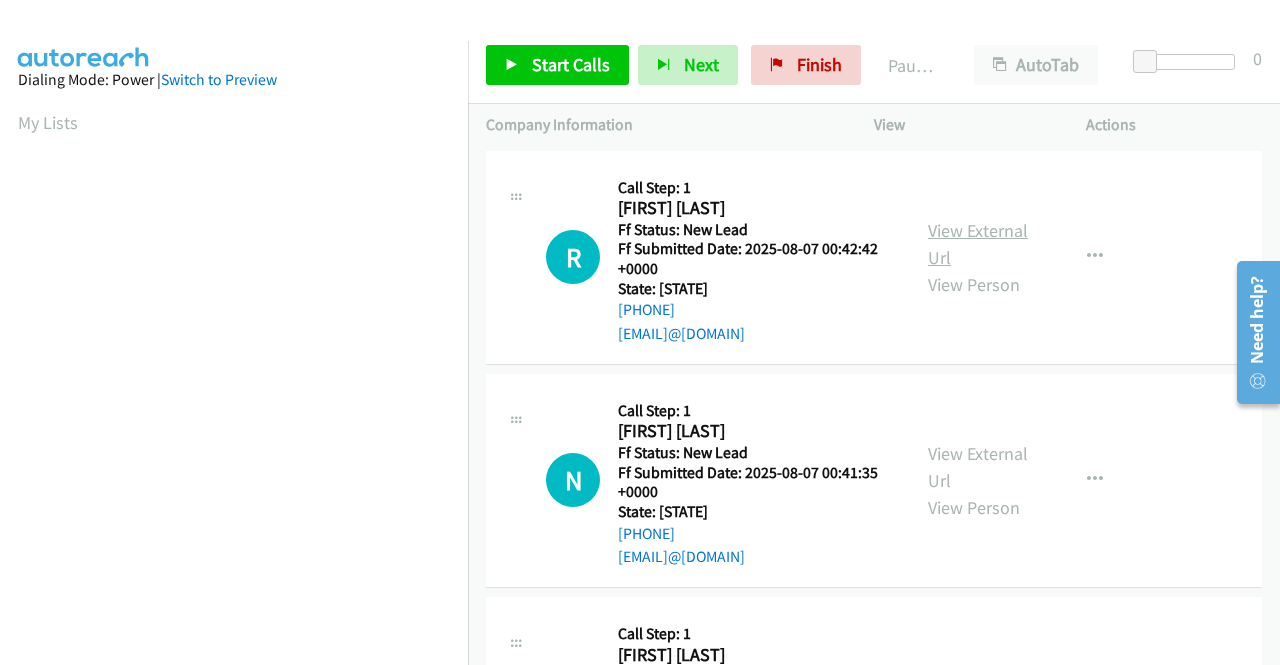 click on "View External Url" at bounding box center [978, 244] 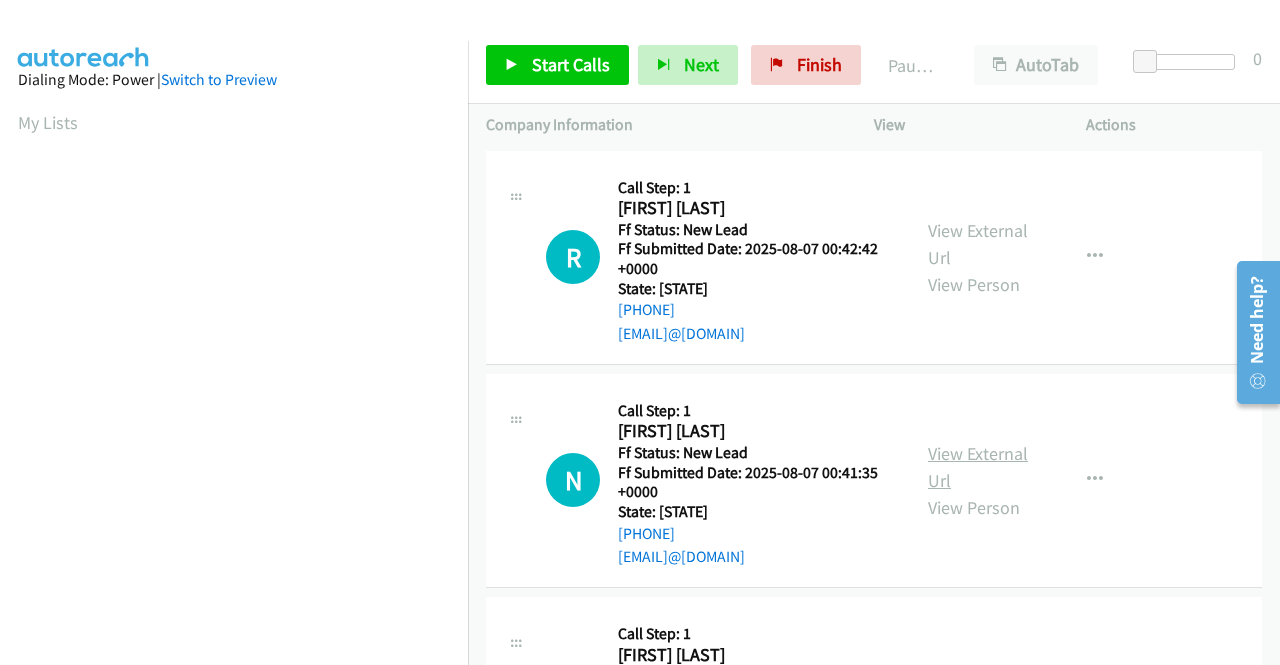 click on "View External Url" at bounding box center [978, 467] 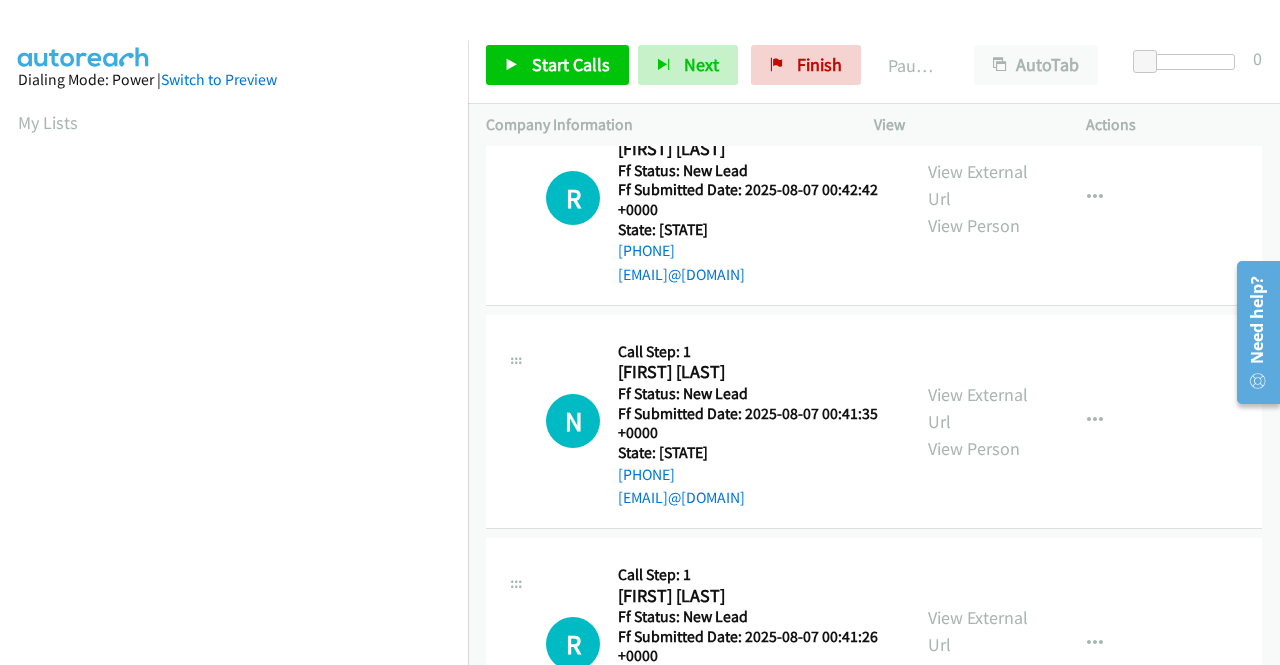 scroll, scrollTop: 200, scrollLeft: 0, axis: vertical 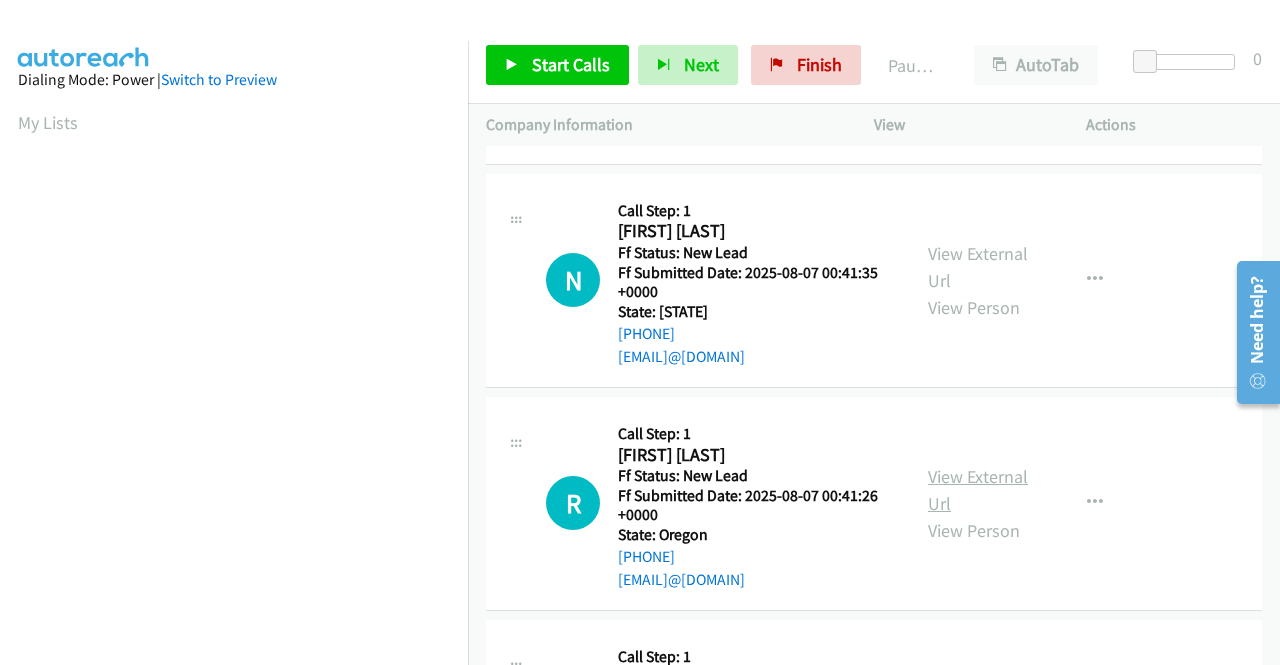 click on "View External Url" at bounding box center [978, 490] 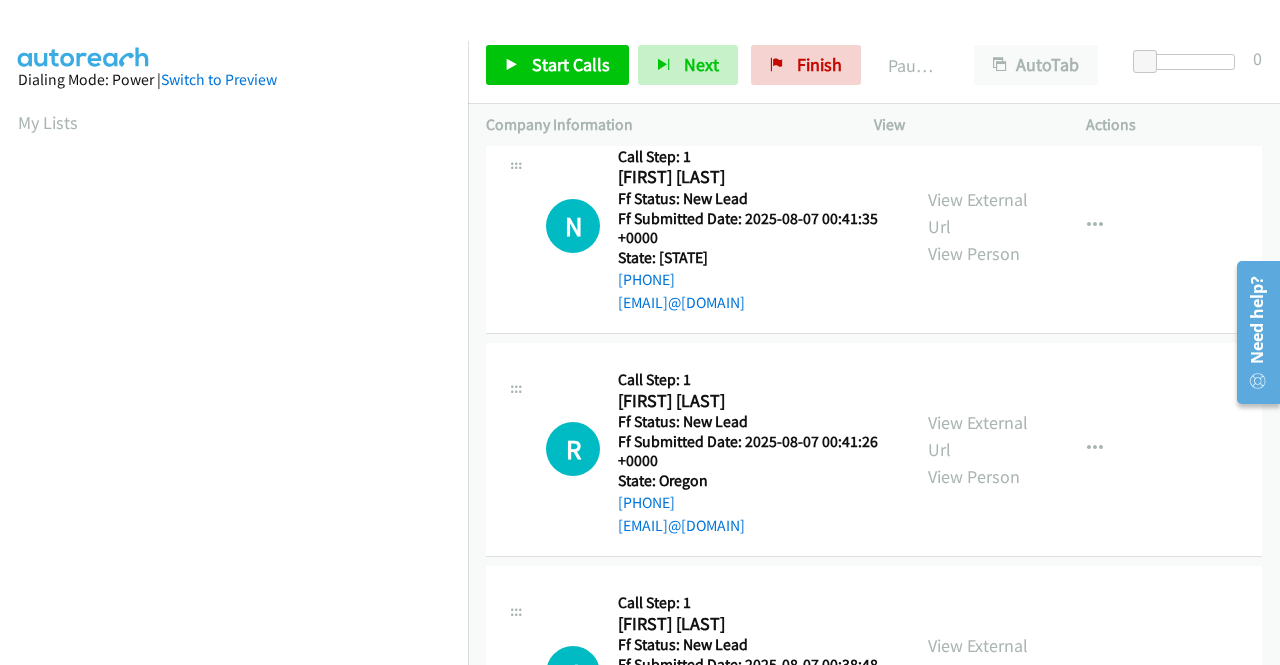 scroll, scrollTop: 300, scrollLeft: 0, axis: vertical 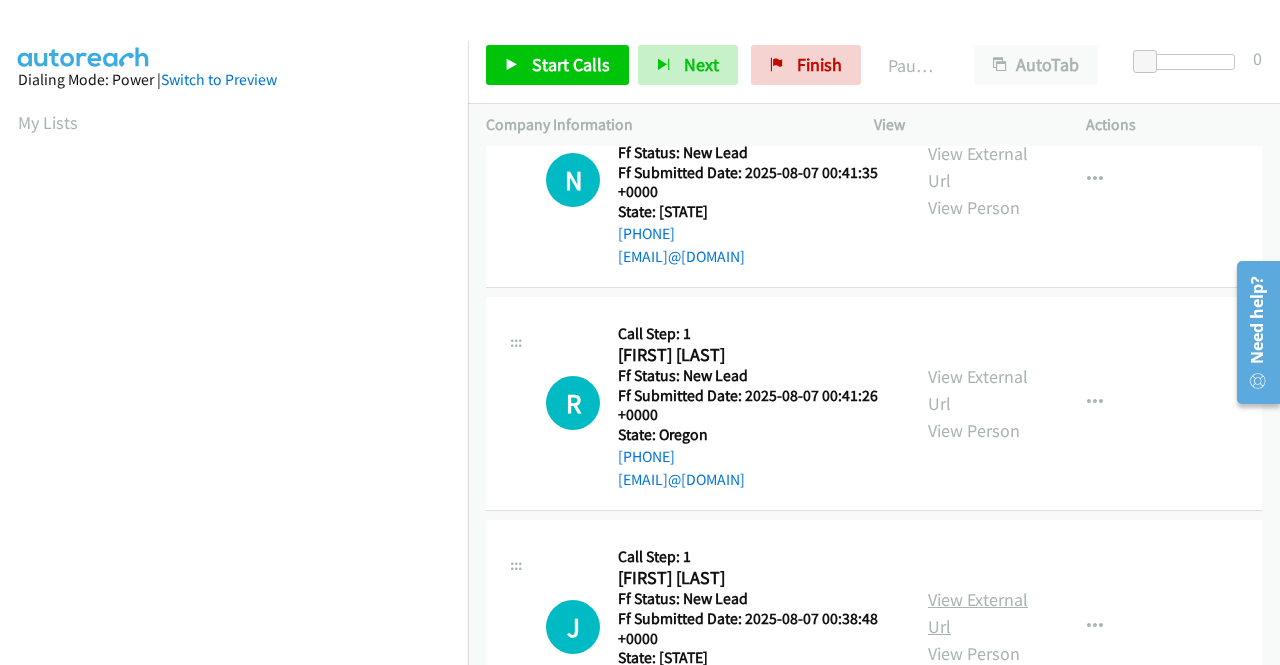 click on "View External Url" at bounding box center [978, 613] 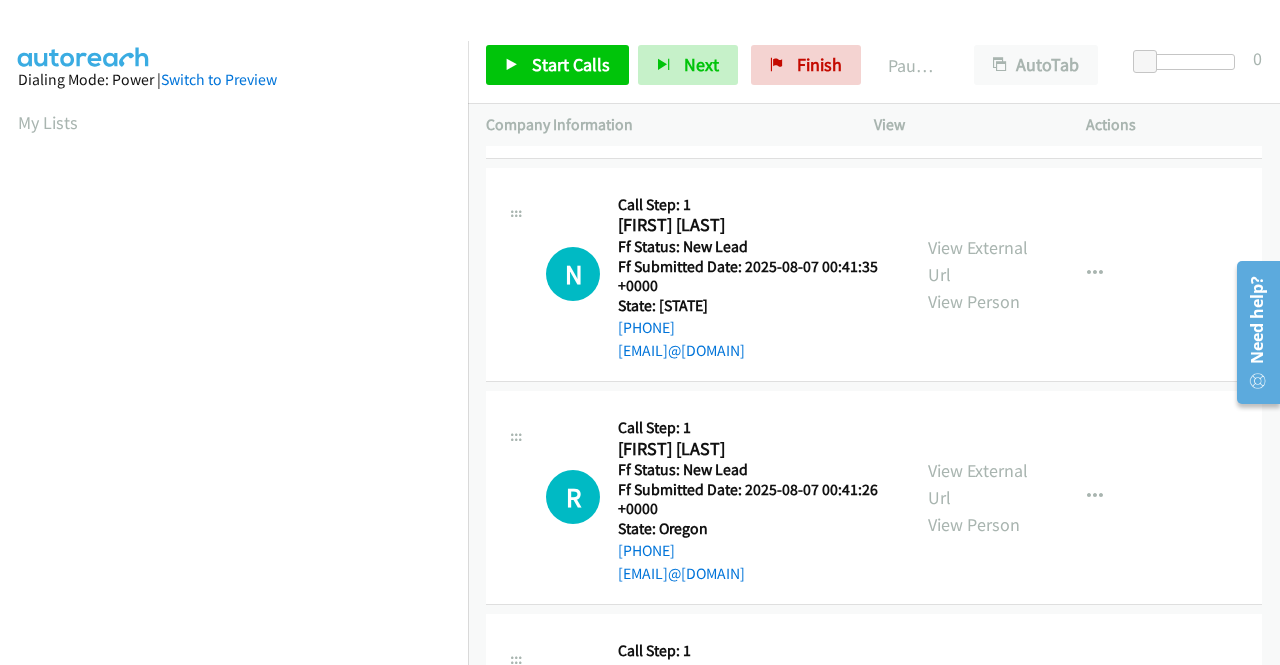 scroll, scrollTop: 0, scrollLeft: 0, axis: both 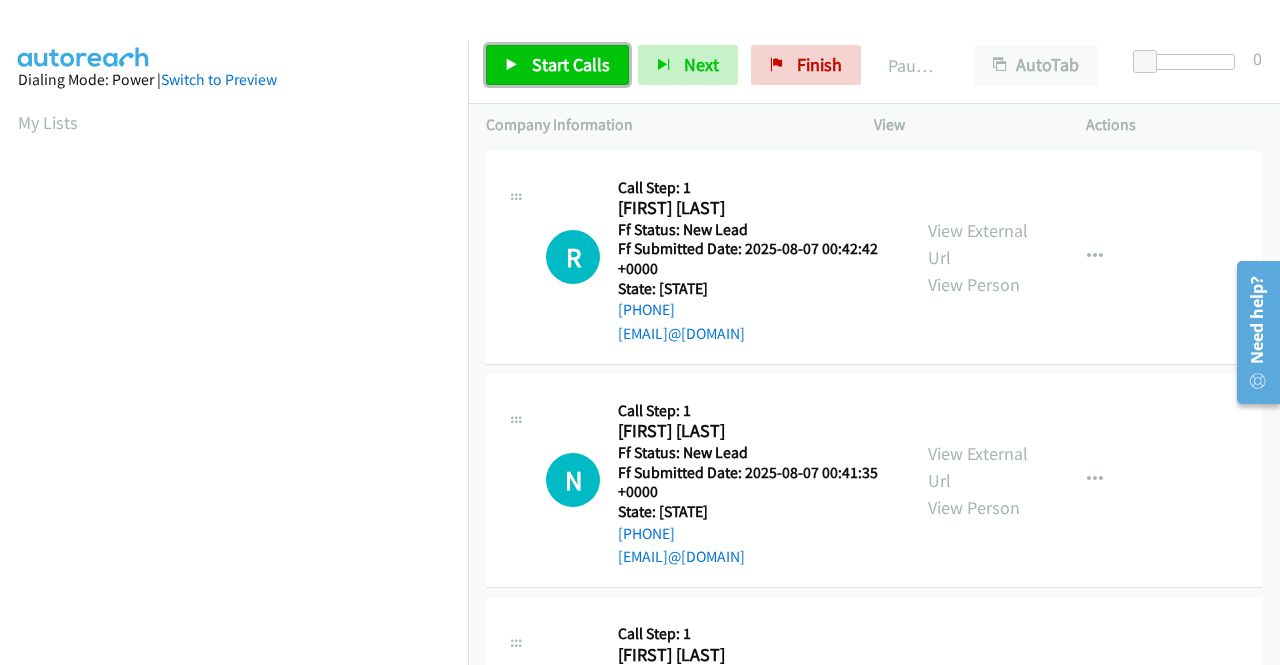click on "Start Calls" at bounding box center [571, 64] 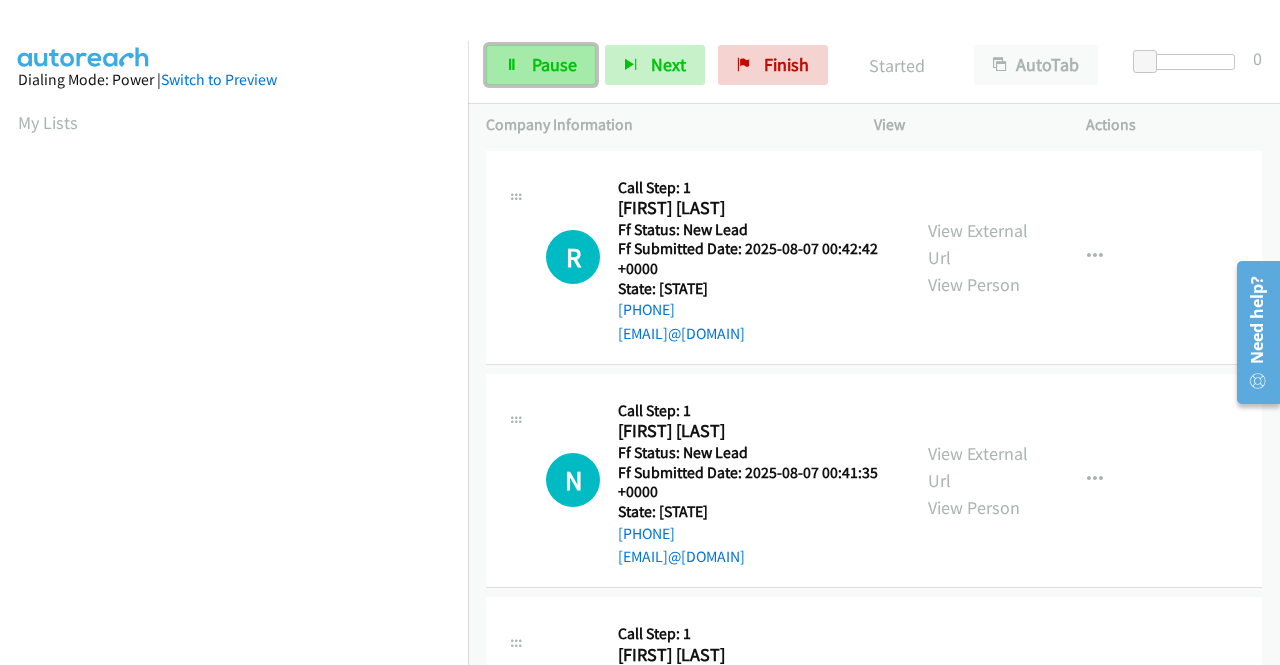 click on "Pause" at bounding box center (554, 64) 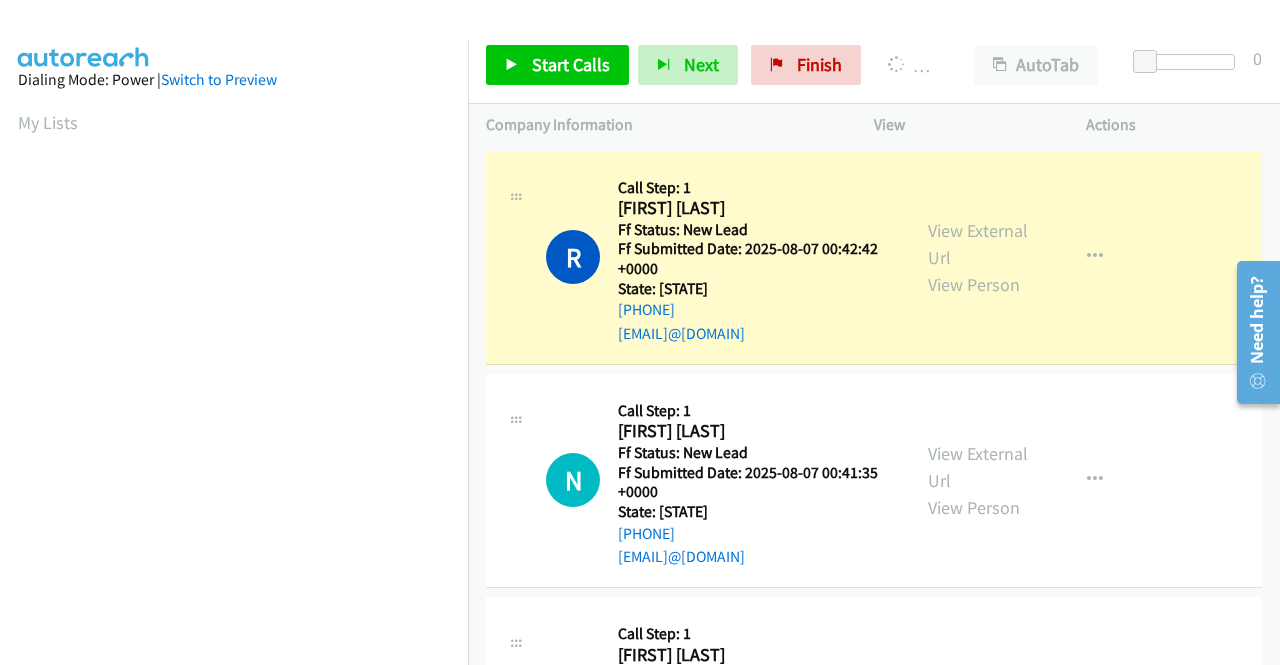 scroll, scrollTop: 456, scrollLeft: 0, axis: vertical 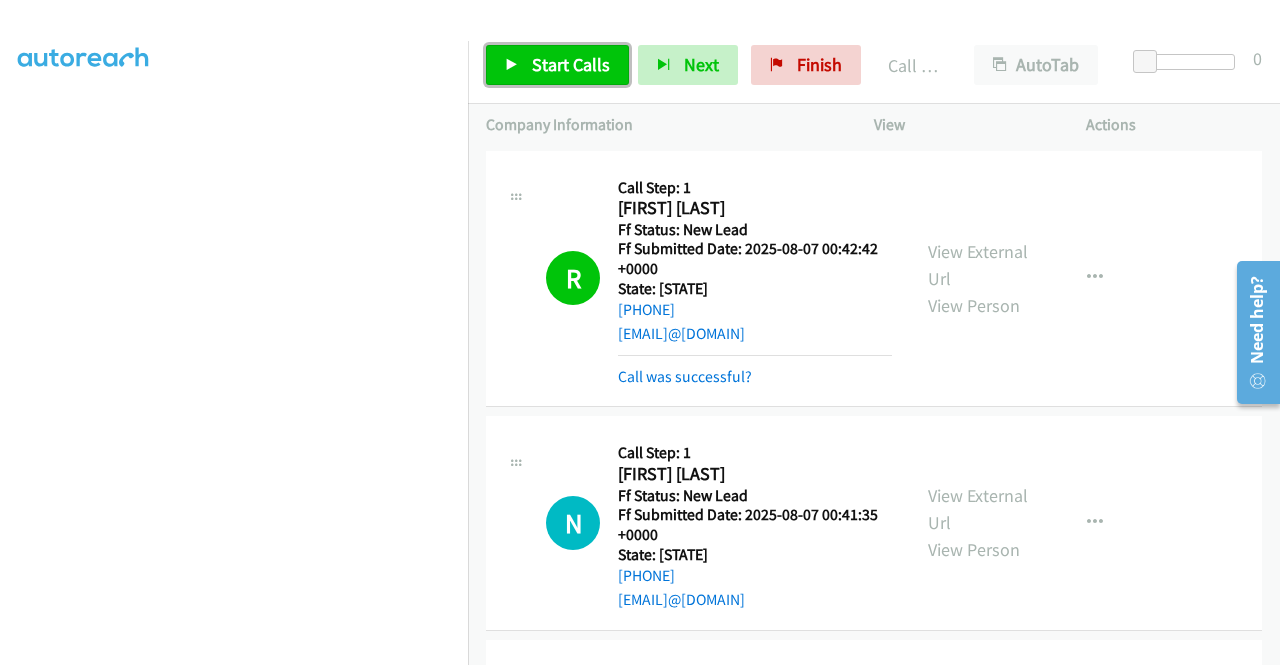 click on "Start Calls" at bounding box center (571, 64) 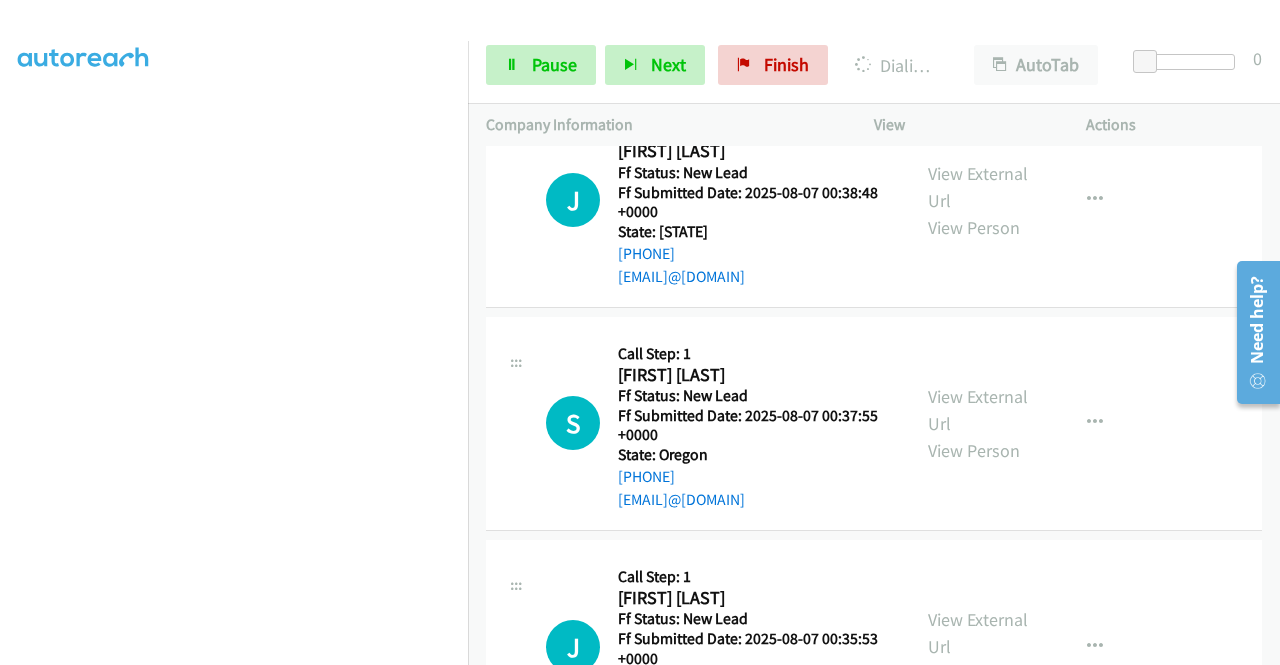 scroll, scrollTop: 800, scrollLeft: 0, axis: vertical 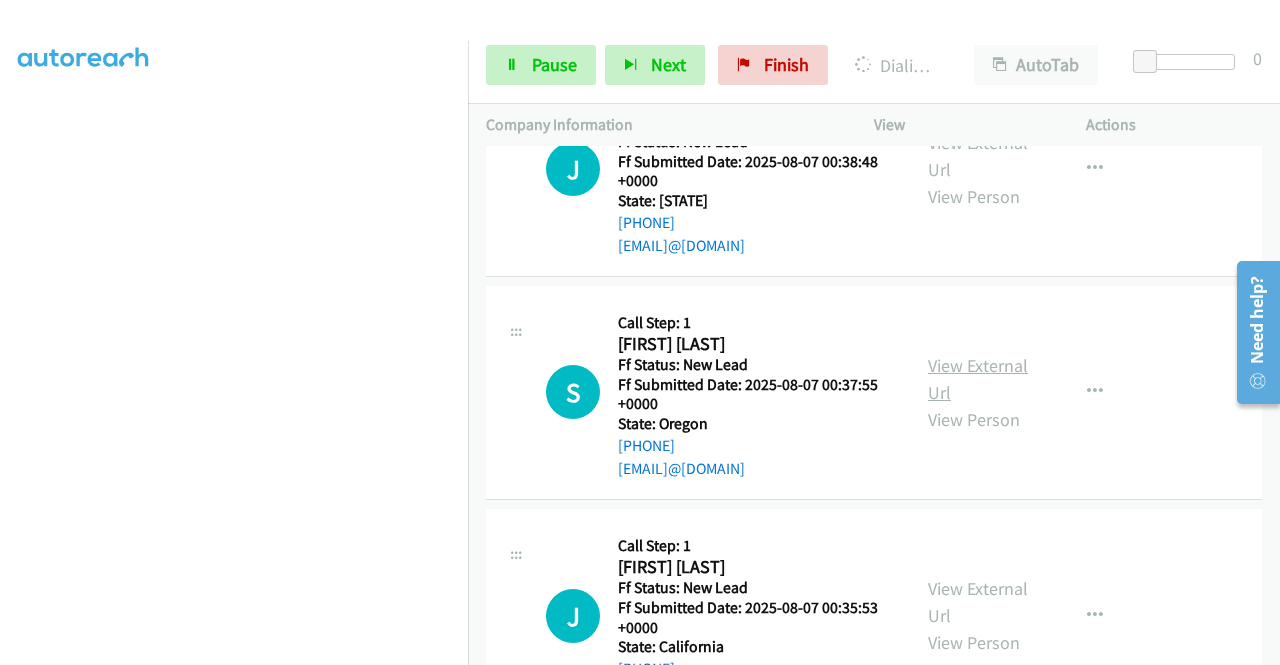 click on "View External Url" at bounding box center [978, 379] 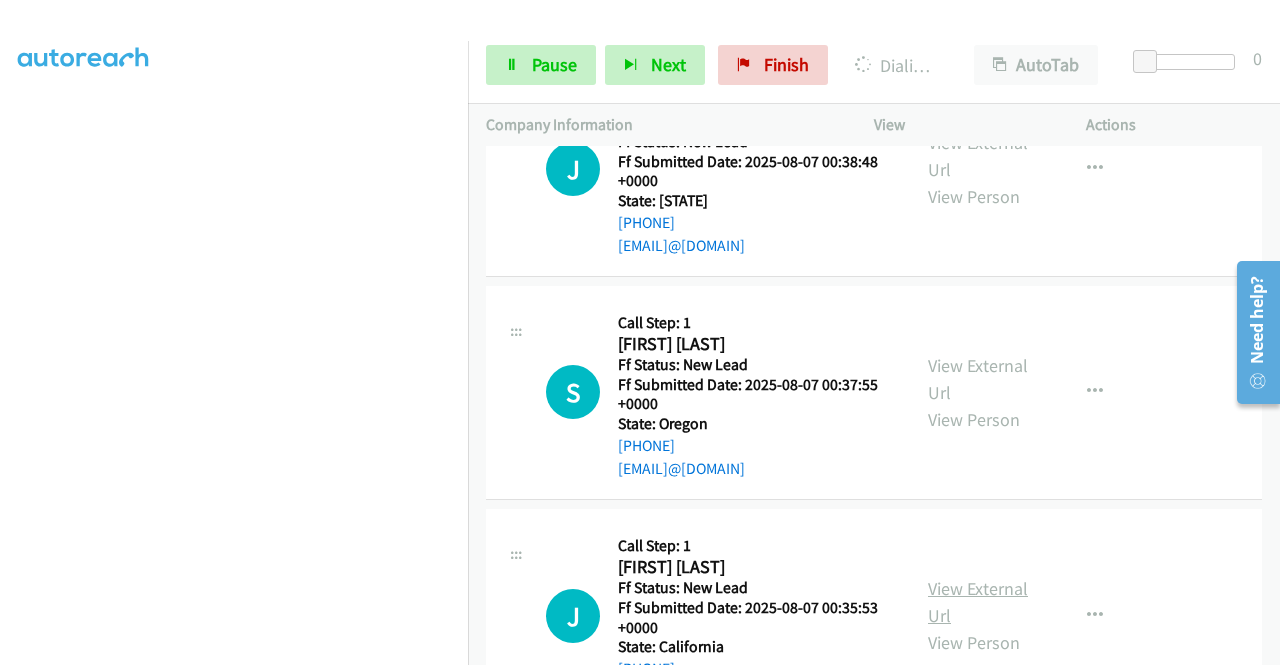 click on "View External Url" at bounding box center [978, 602] 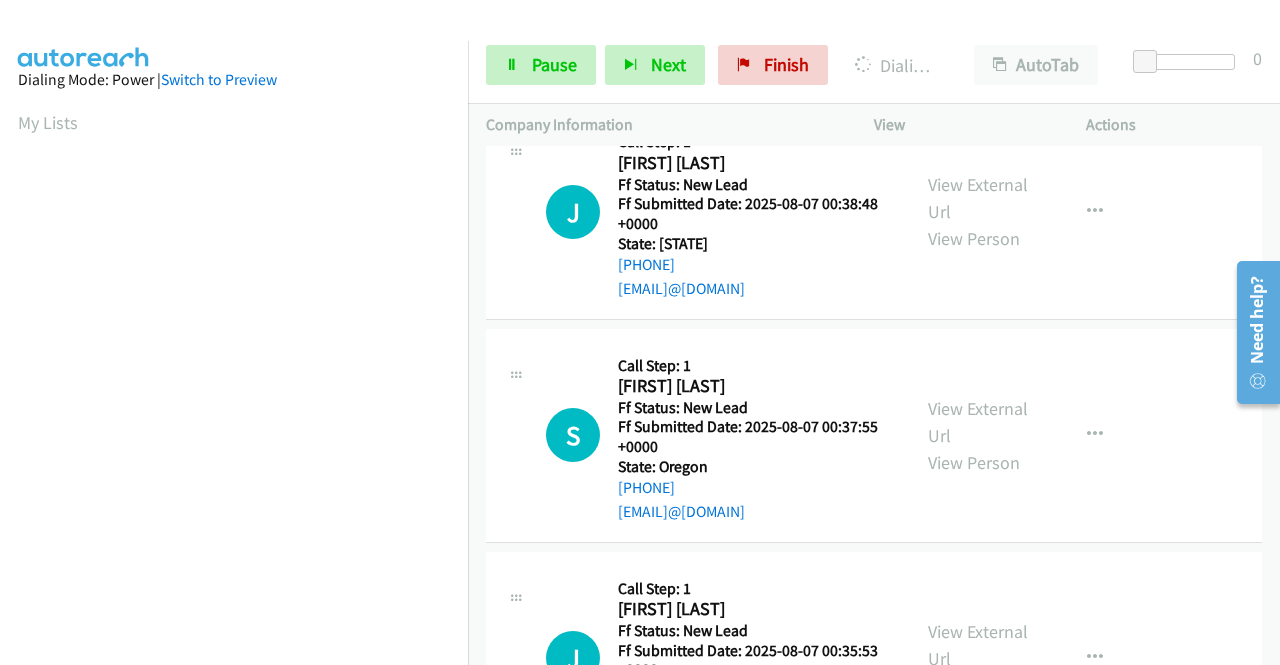 scroll, scrollTop: 456, scrollLeft: 0, axis: vertical 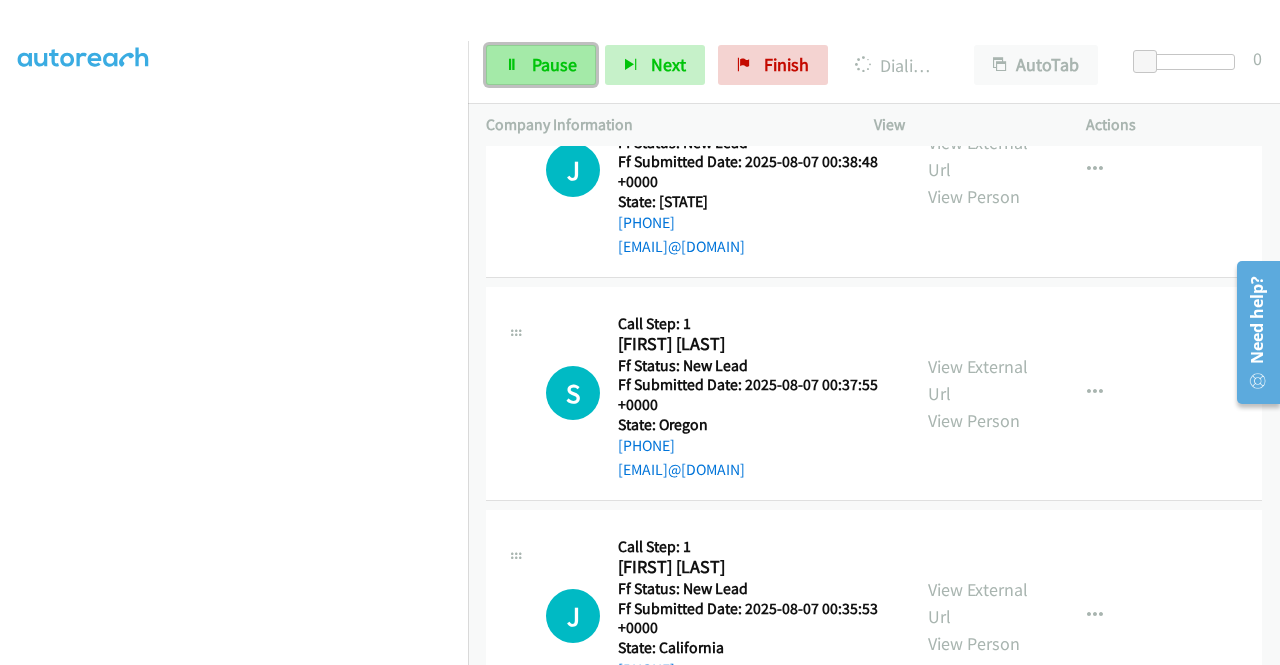 click on "Pause" at bounding box center [541, 65] 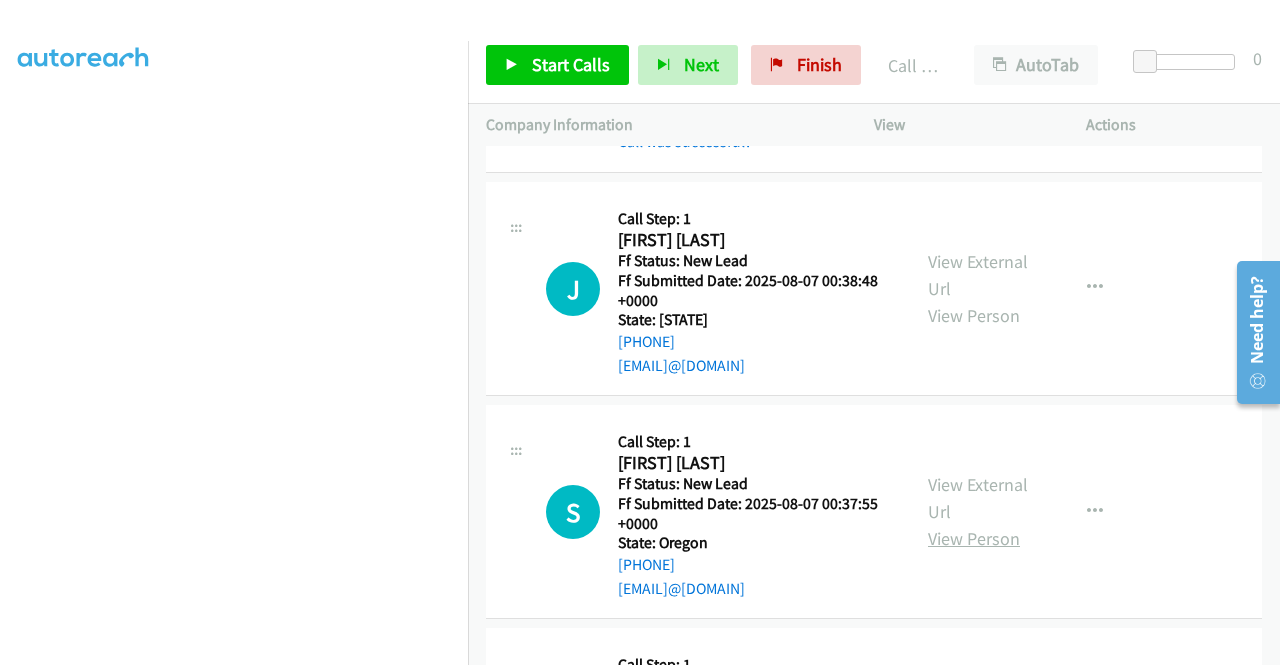 scroll, scrollTop: 784, scrollLeft: 0, axis: vertical 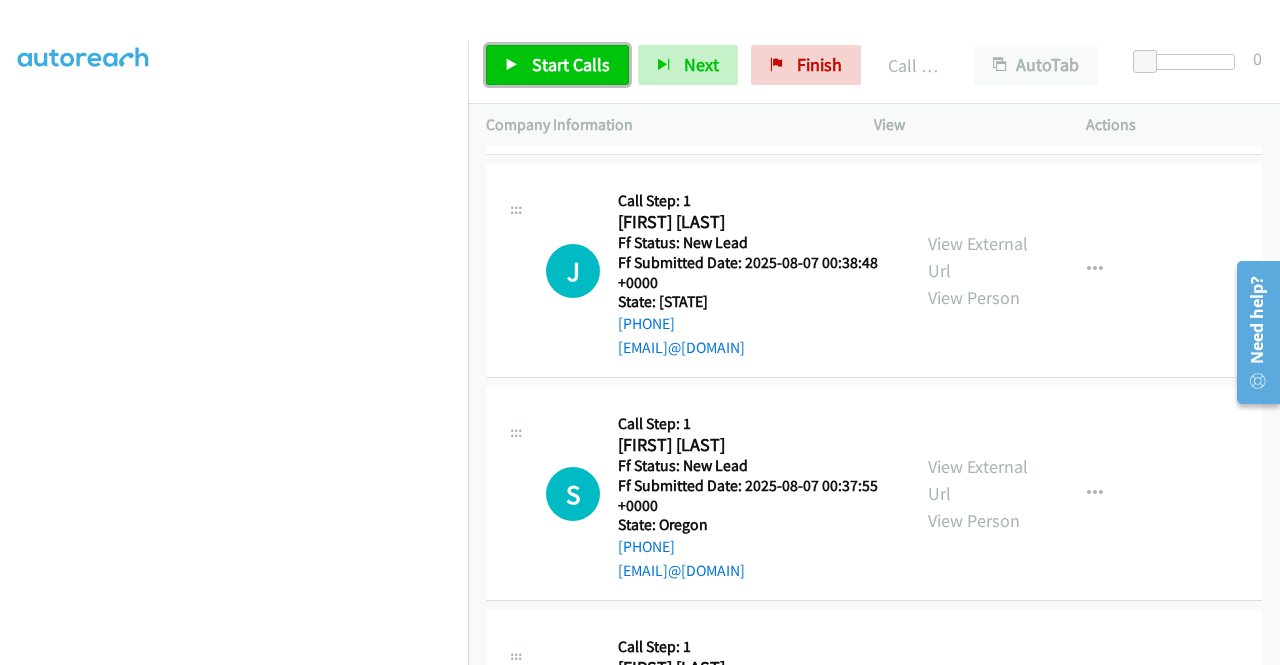 click on "Start Calls" at bounding box center [571, 64] 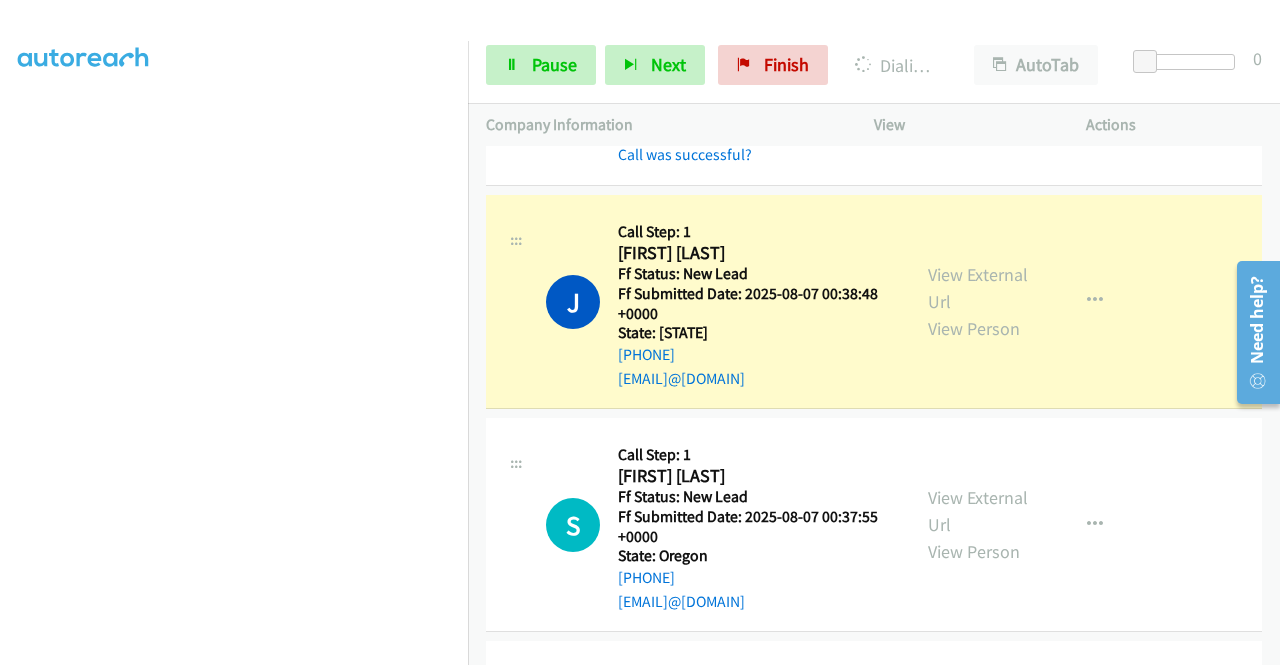 scroll, scrollTop: 784, scrollLeft: 0, axis: vertical 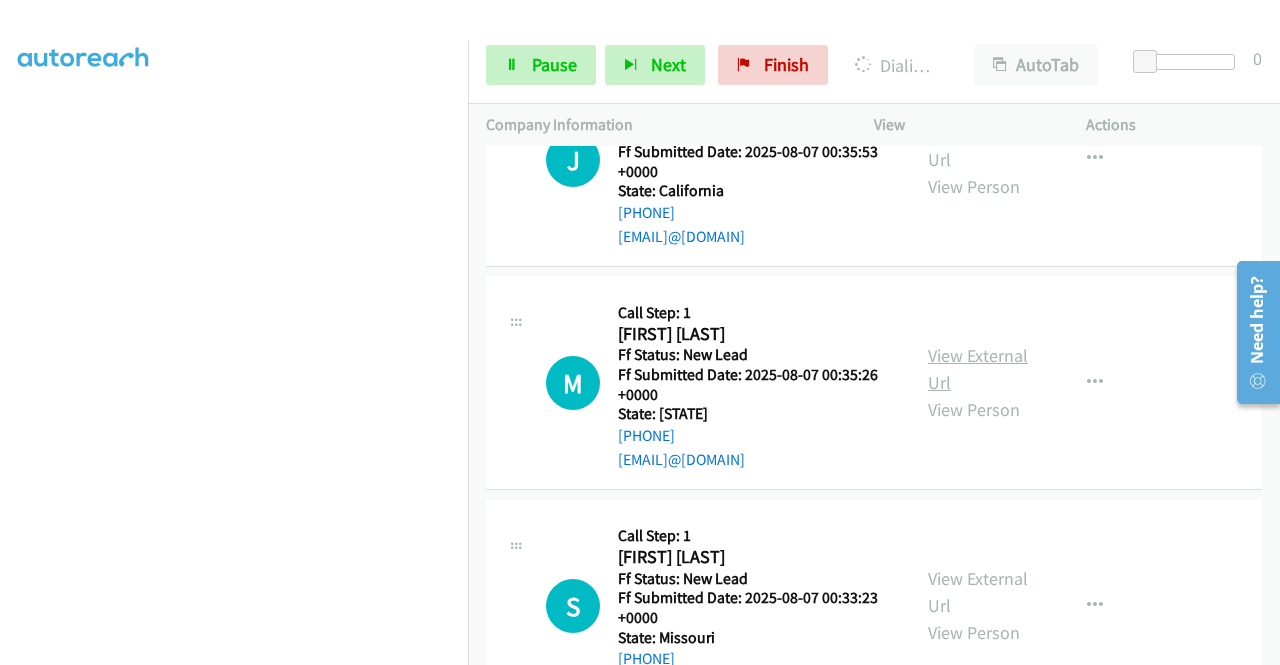click on "View External Url" at bounding box center (978, 369) 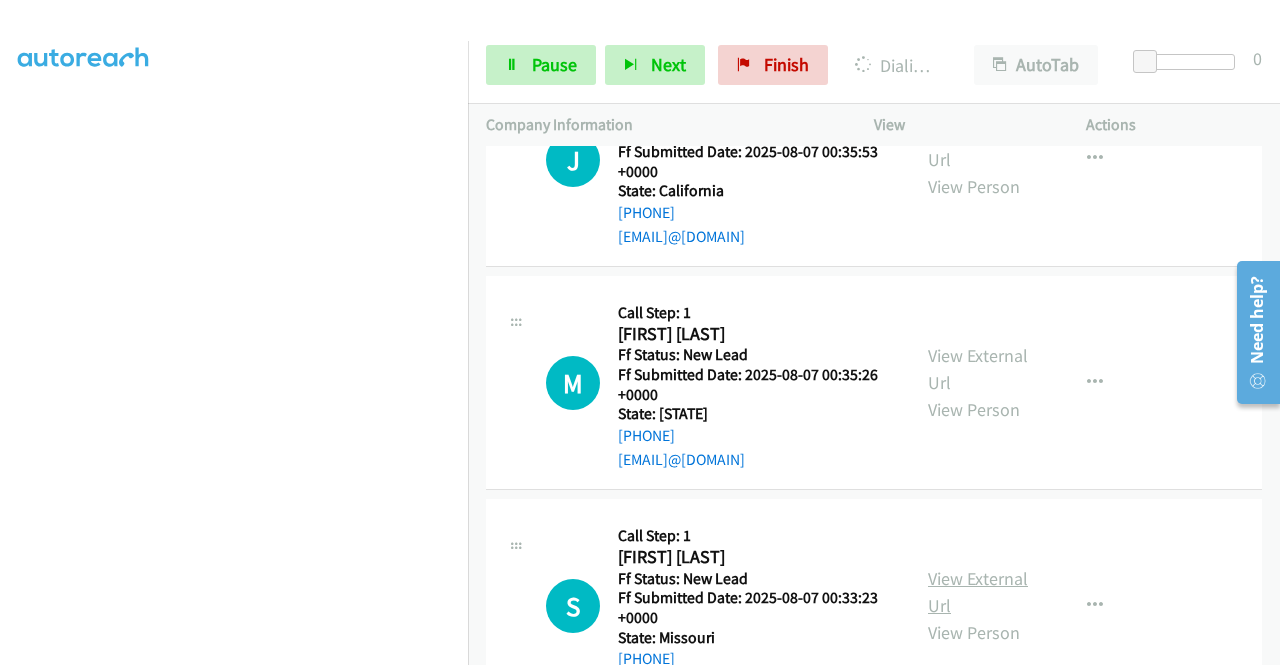 scroll, scrollTop: 1427, scrollLeft: 0, axis: vertical 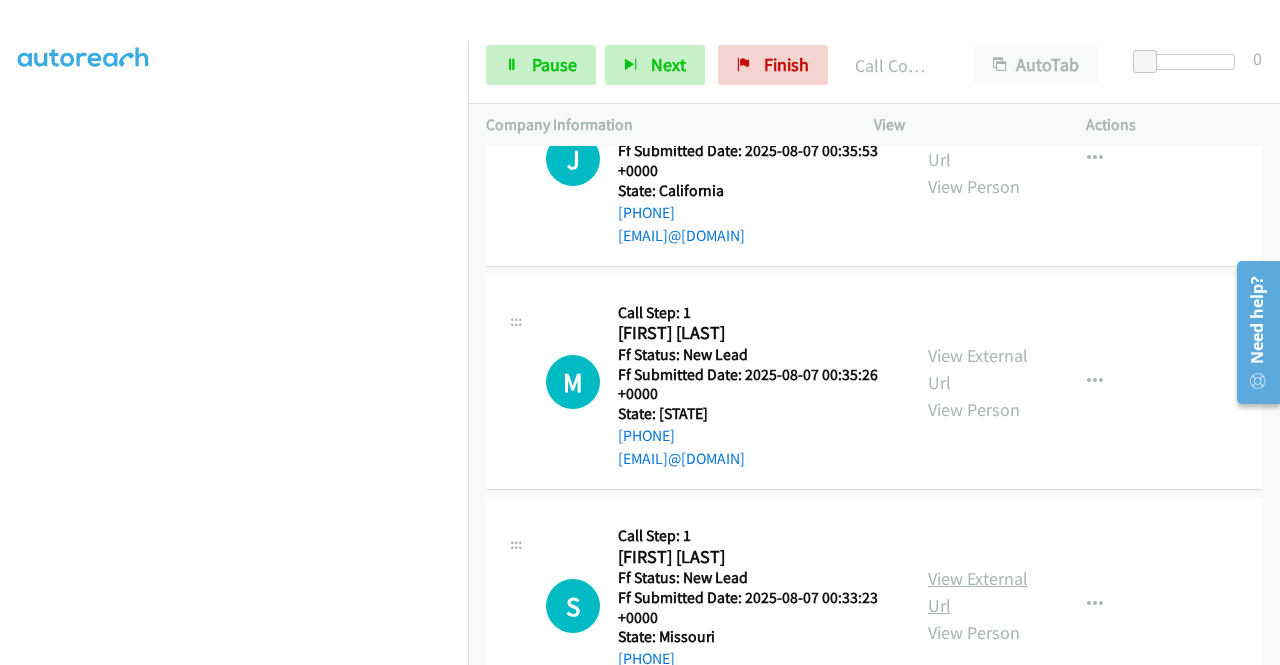 click on "View External Url" at bounding box center (978, 592) 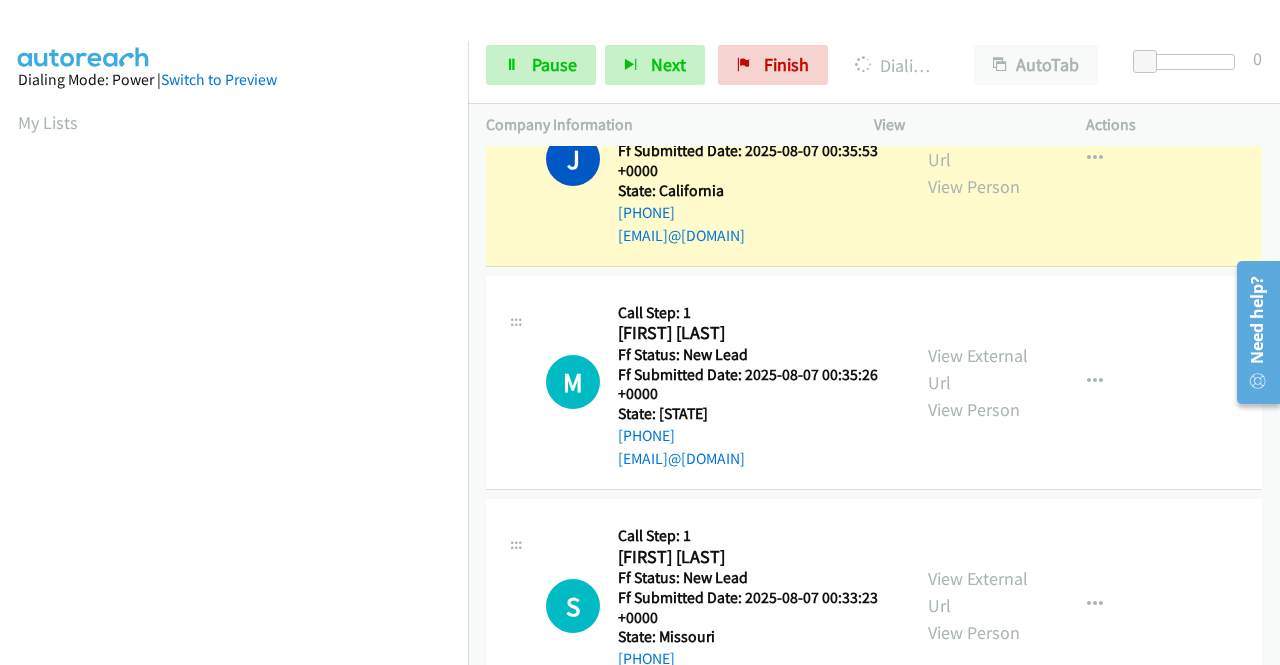 scroll, scrollTop: 456, scrollLeft: 0, axis: vertical 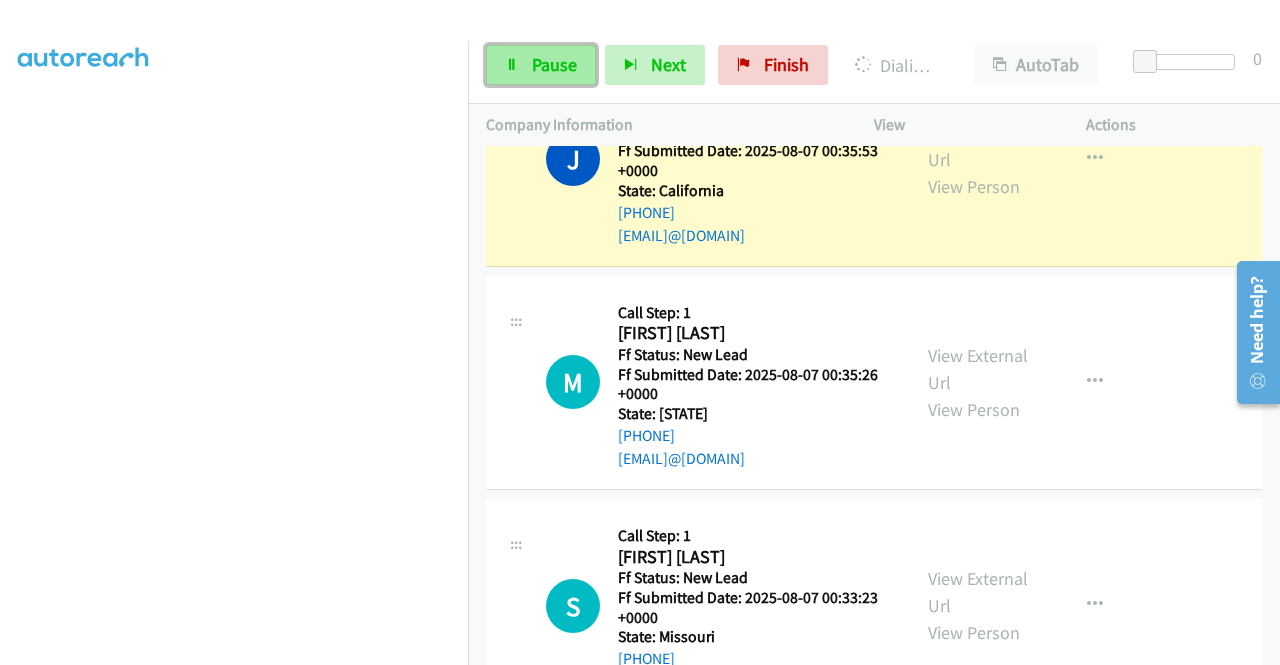 click on "Pause" at bounding box center [541, 65] 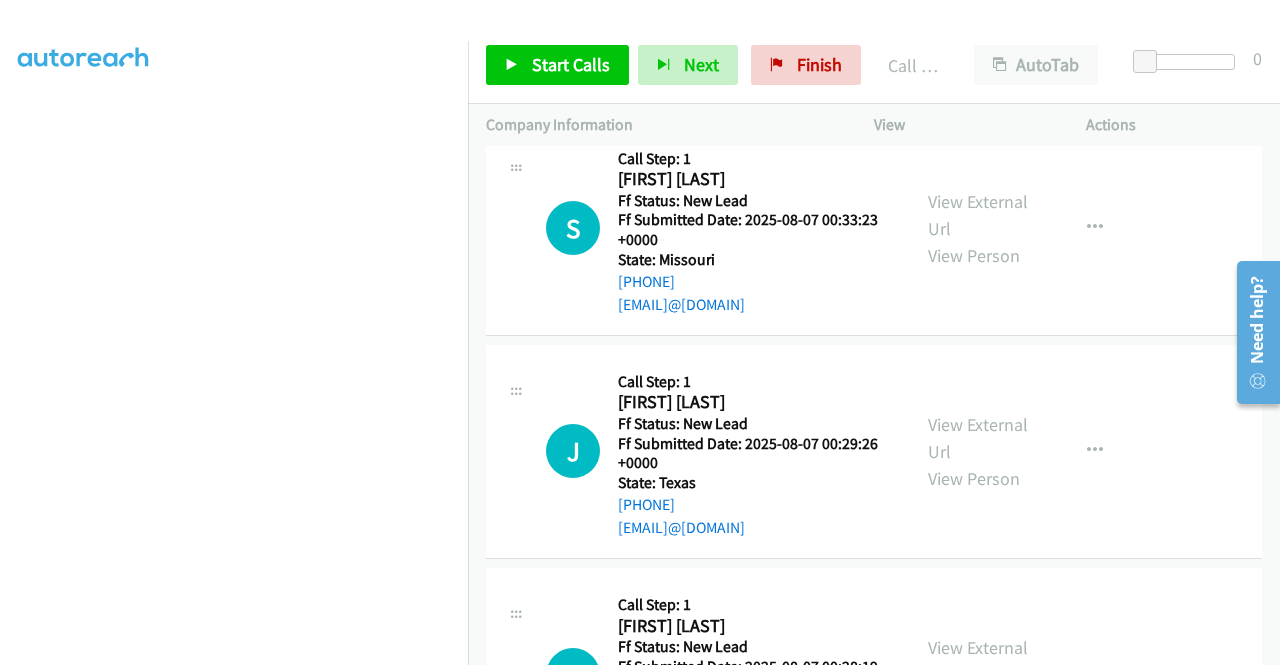 scroll, scrollTop: 1848, scrollLeft: 0, axis: vertical 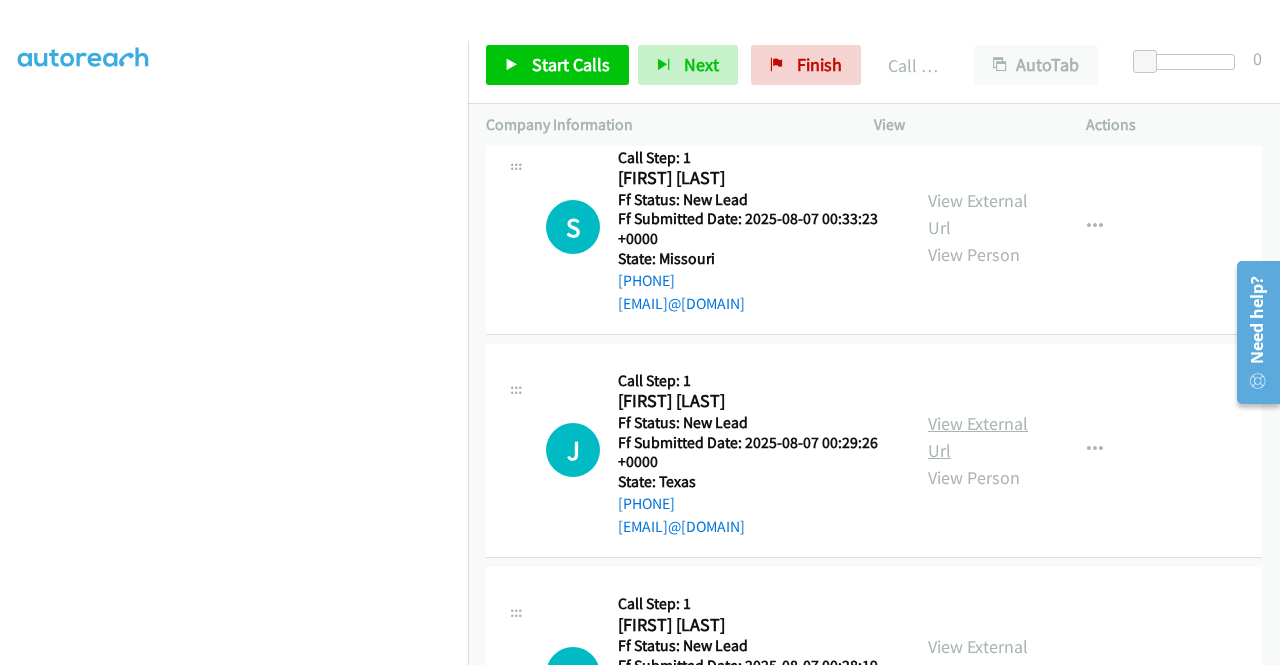 click on "View External Url" at bounding box center (978, 437) 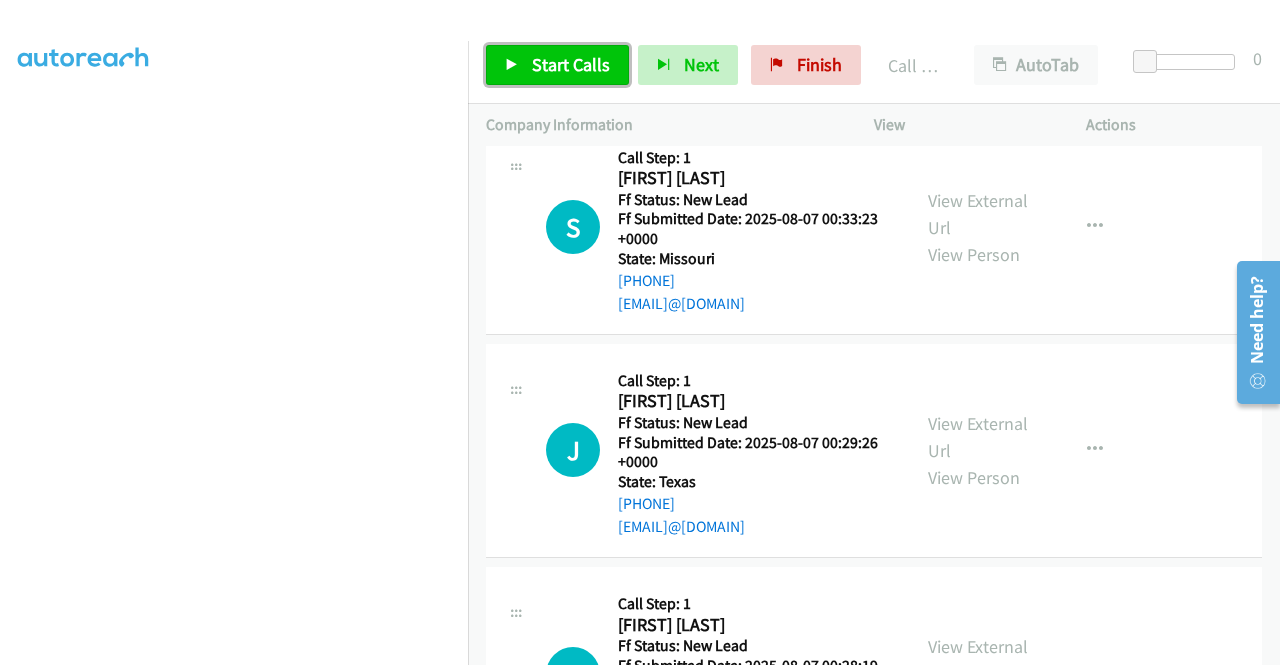 click on "Start Calls" at bounding box center [571, 64] 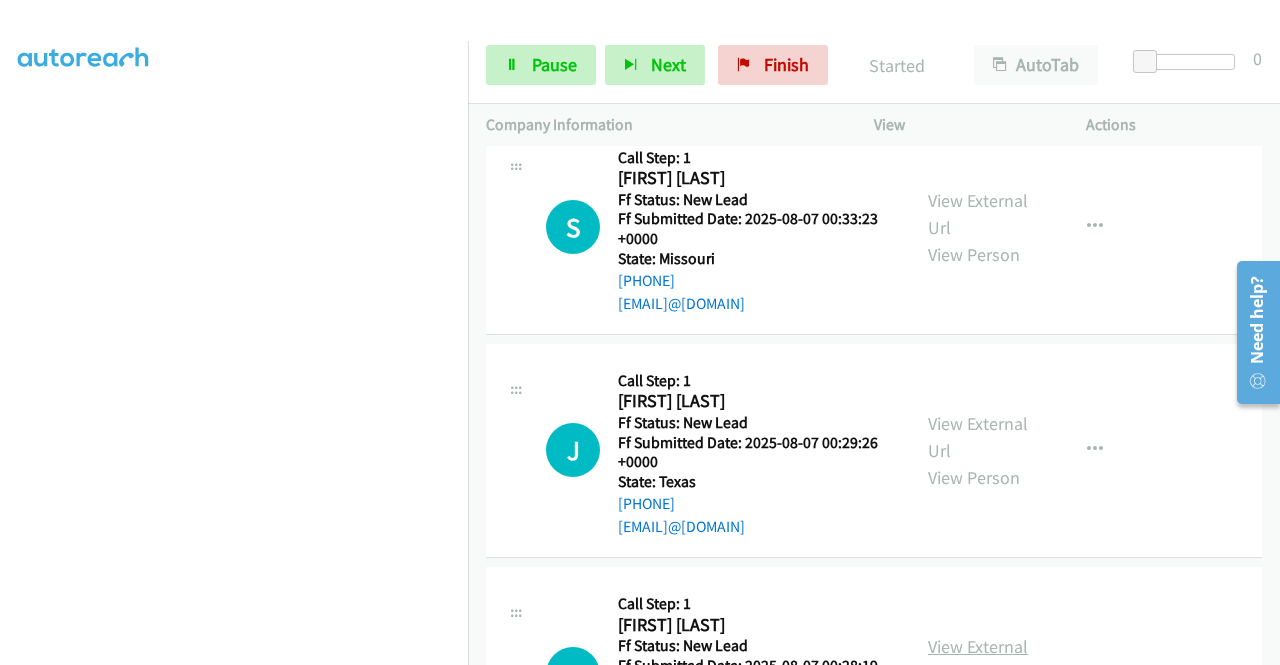 click on "View External Url" at bounding box center (978, 660) 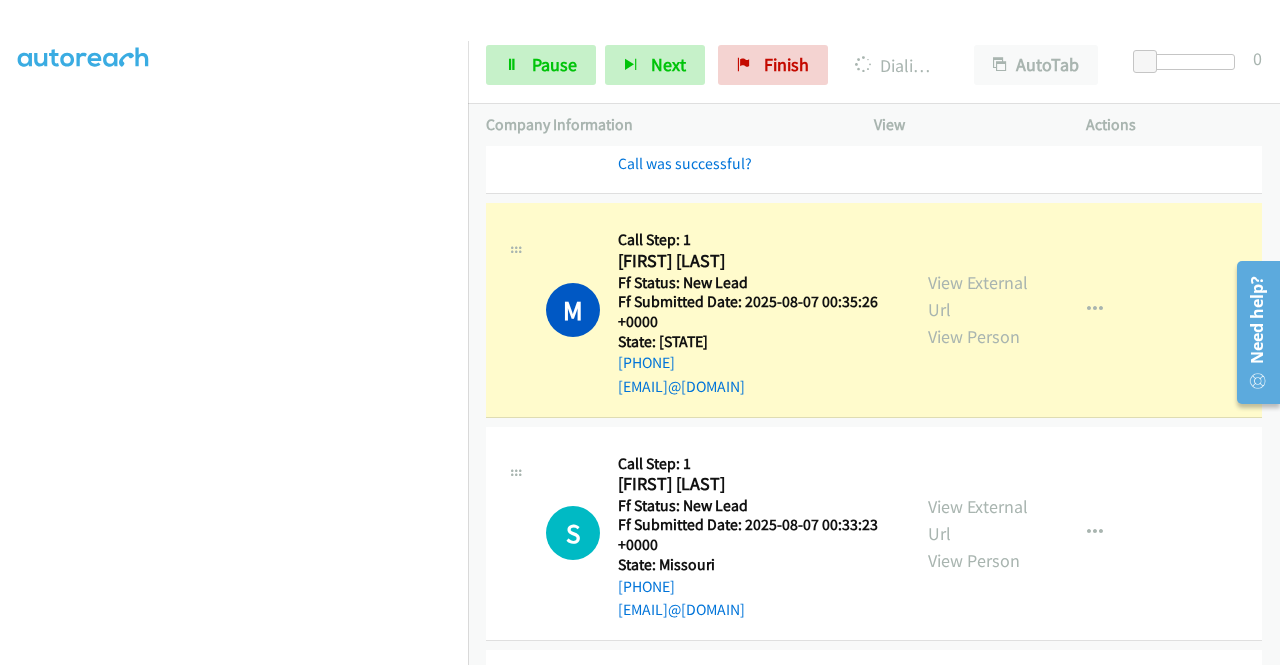 scroll, scrollTop: 1648, scrollLeft: 0, axis: vertical 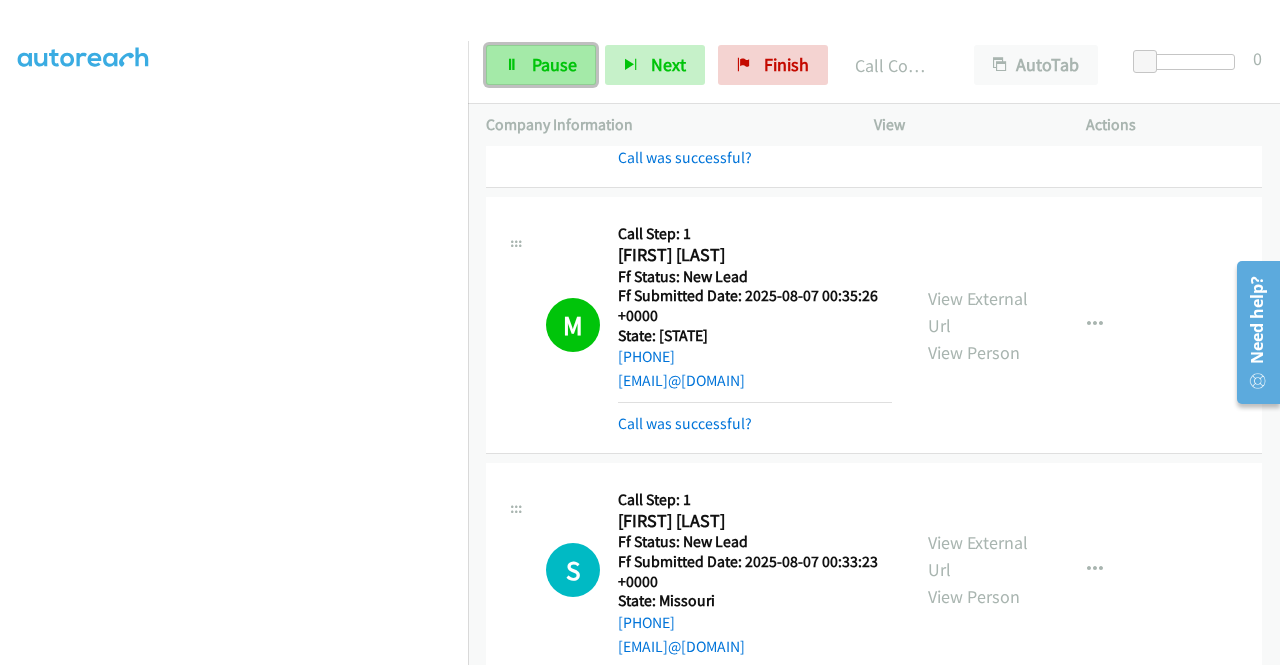 click on "Pause" at bounding box center [541, 65] 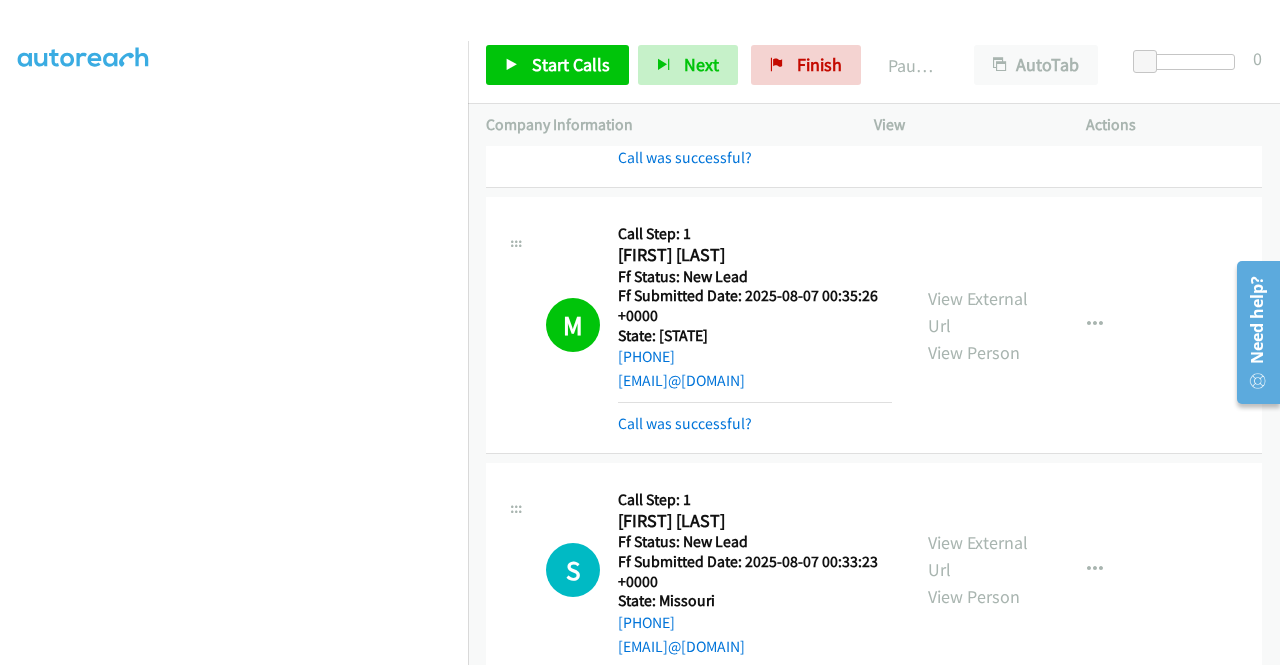 scroll, scrollTop: 1748, scrollLeft: 0, axis: vertical 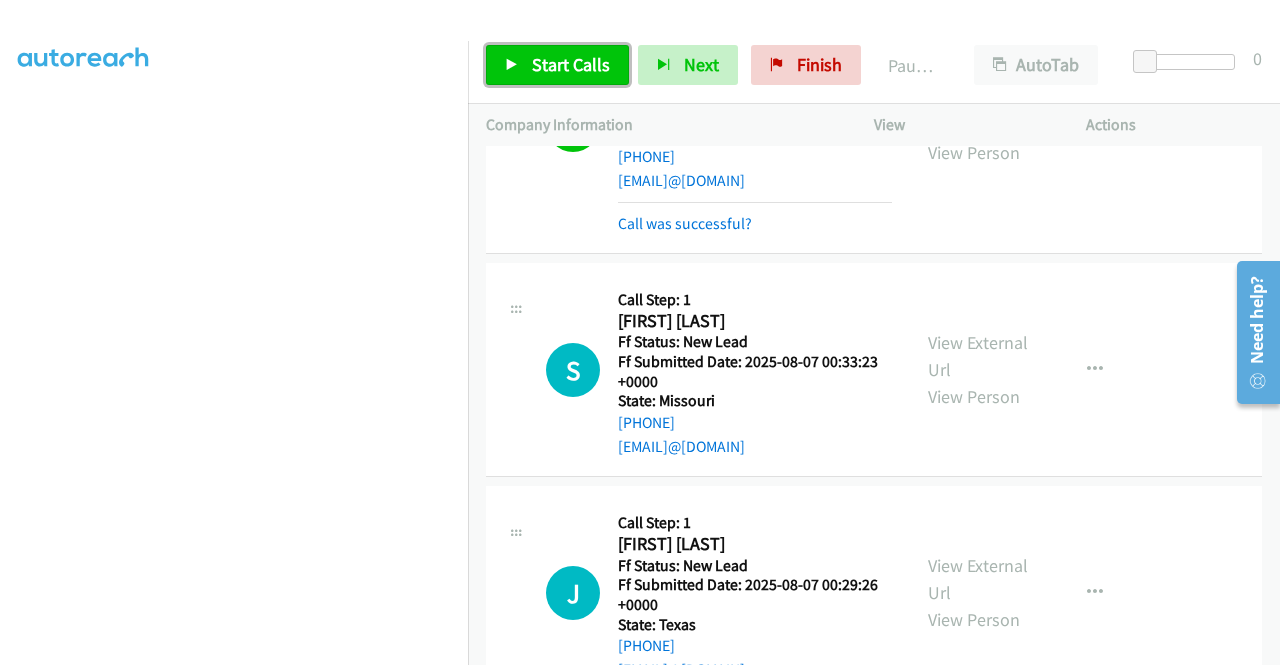 click on "Start Calls" at bounding box center (557, 65) 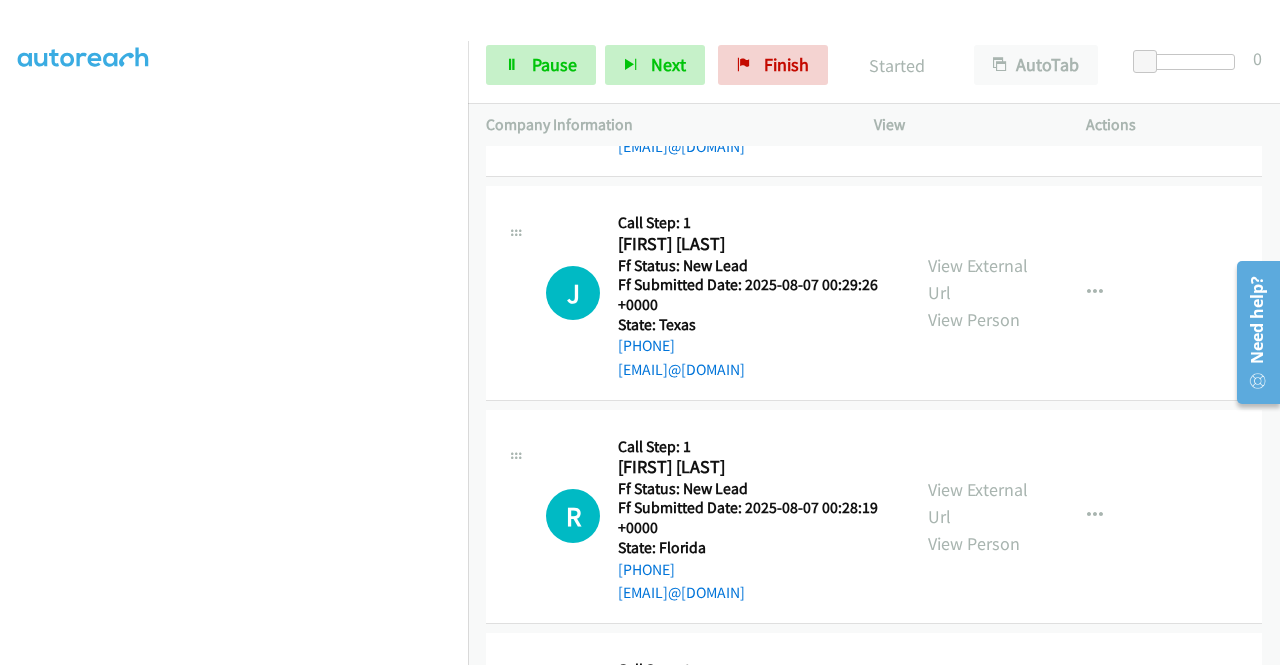 scroll, scrollTop: 1848, scrollLeft: 0, axis: vertical 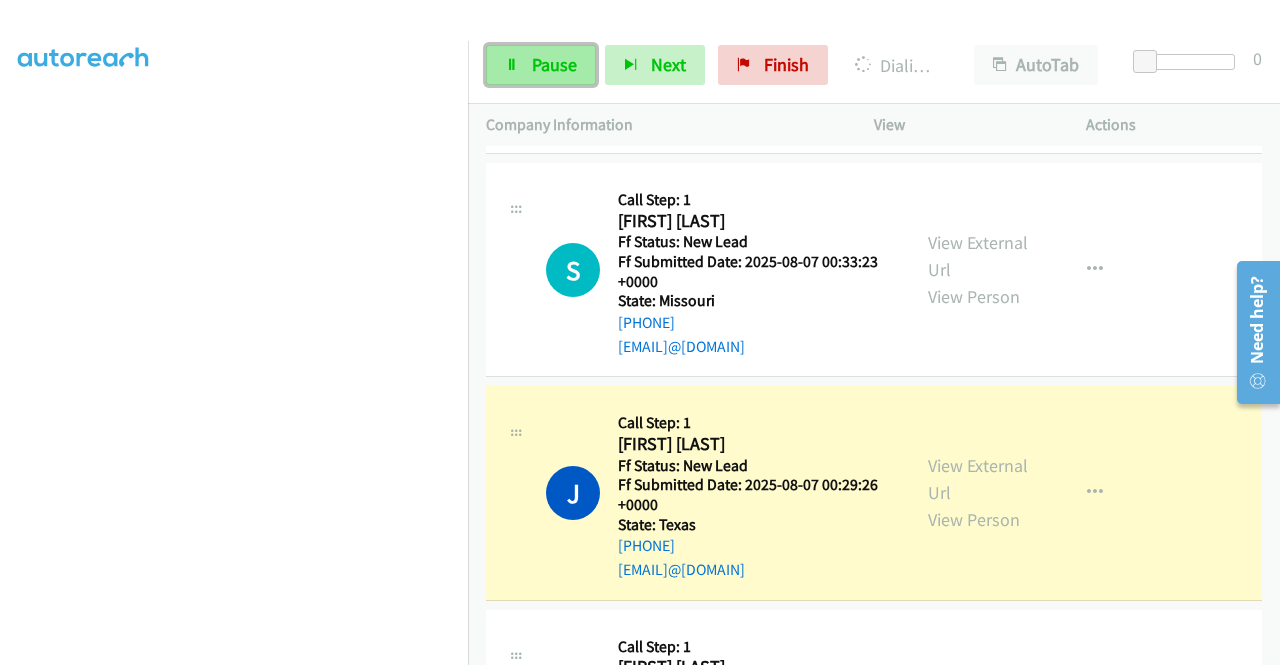 click on "Pause" at bounding box center (541, 65) 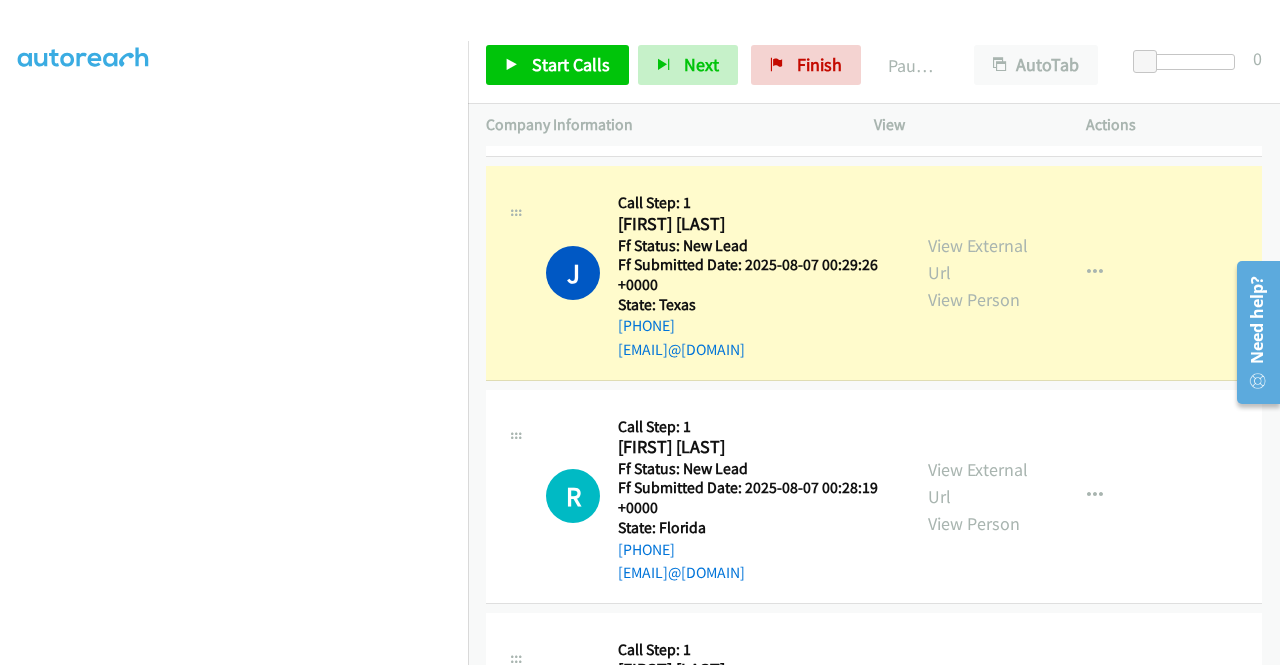 scroll, scrollTop: 2148, scrollLeft: 0, axis: vertical 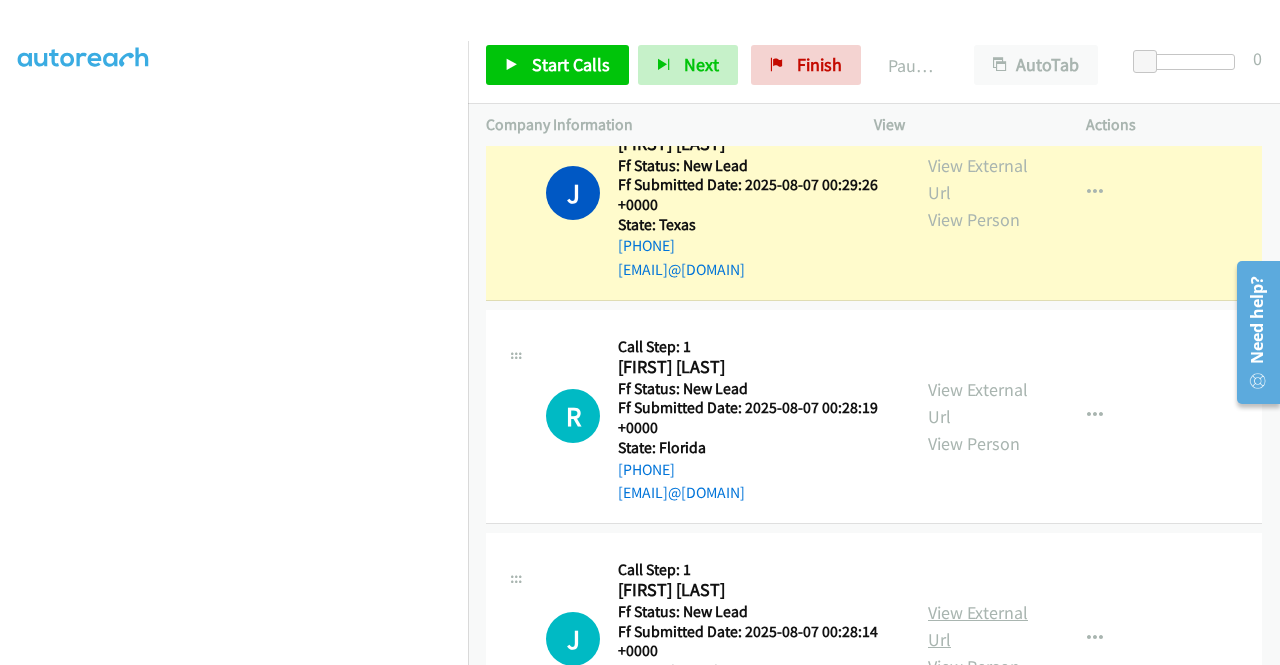 click on "View External Url" at bounding box center [978, 626] 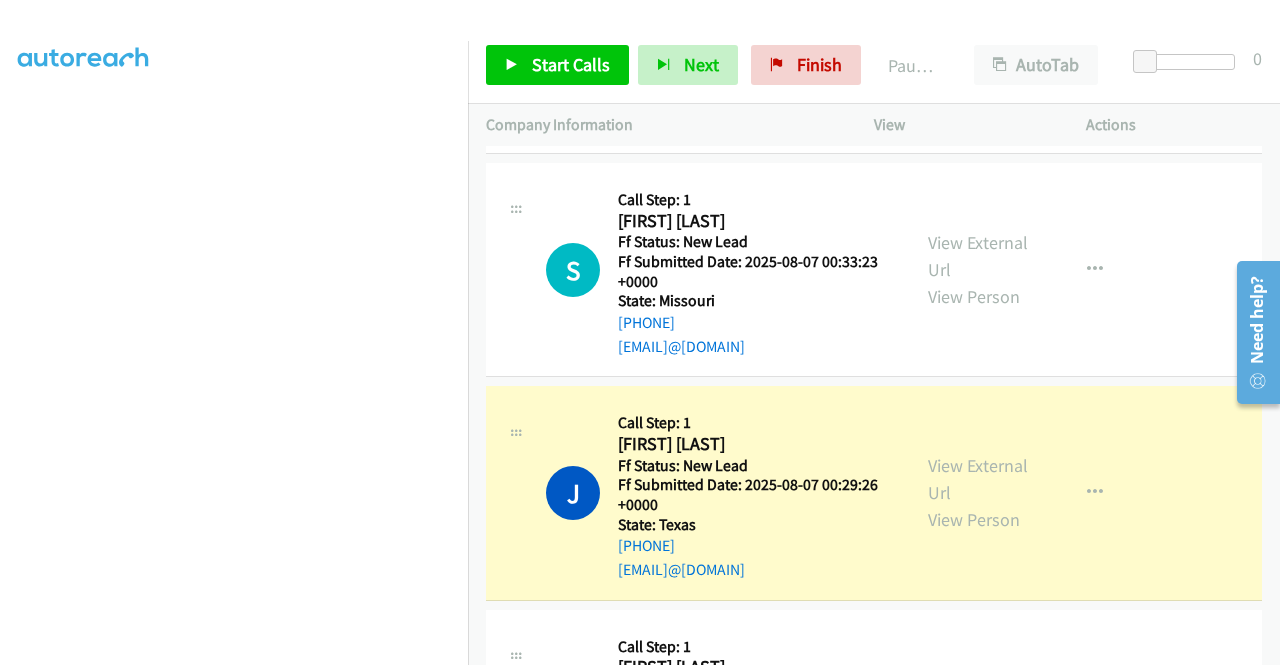 scroll, scrollTop: 1948, scrollLeft: 0, axis: vertical 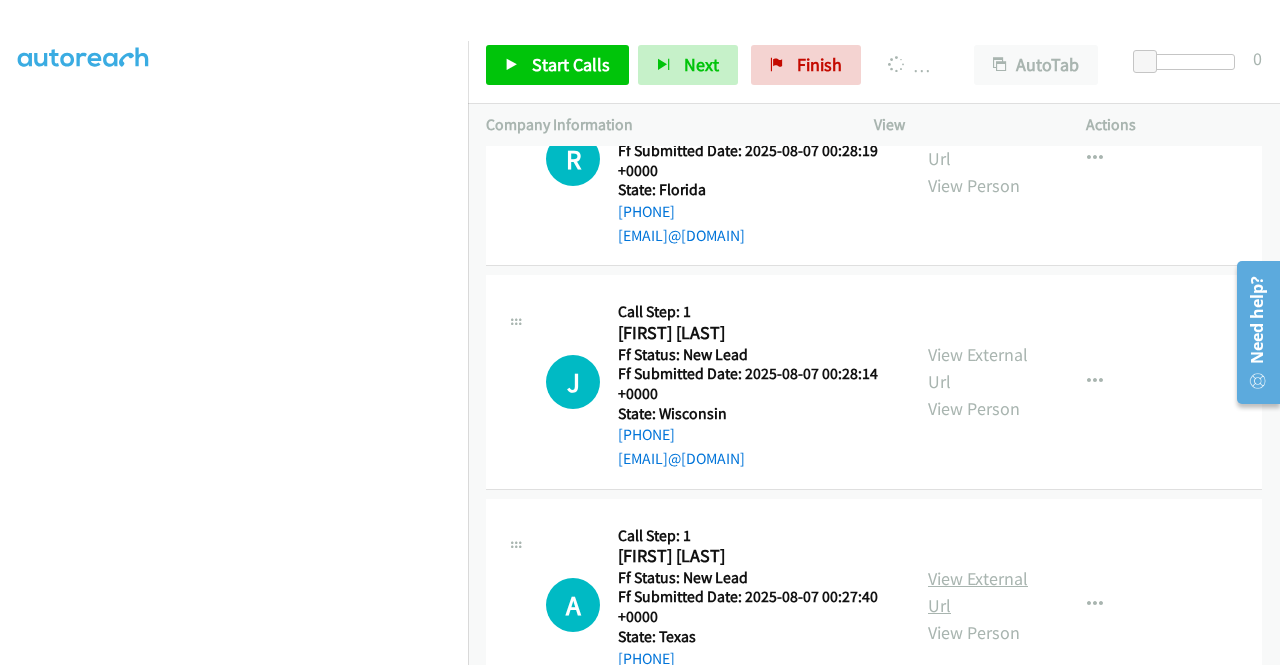 click on "View External Url" at bounding box center [978, 592] 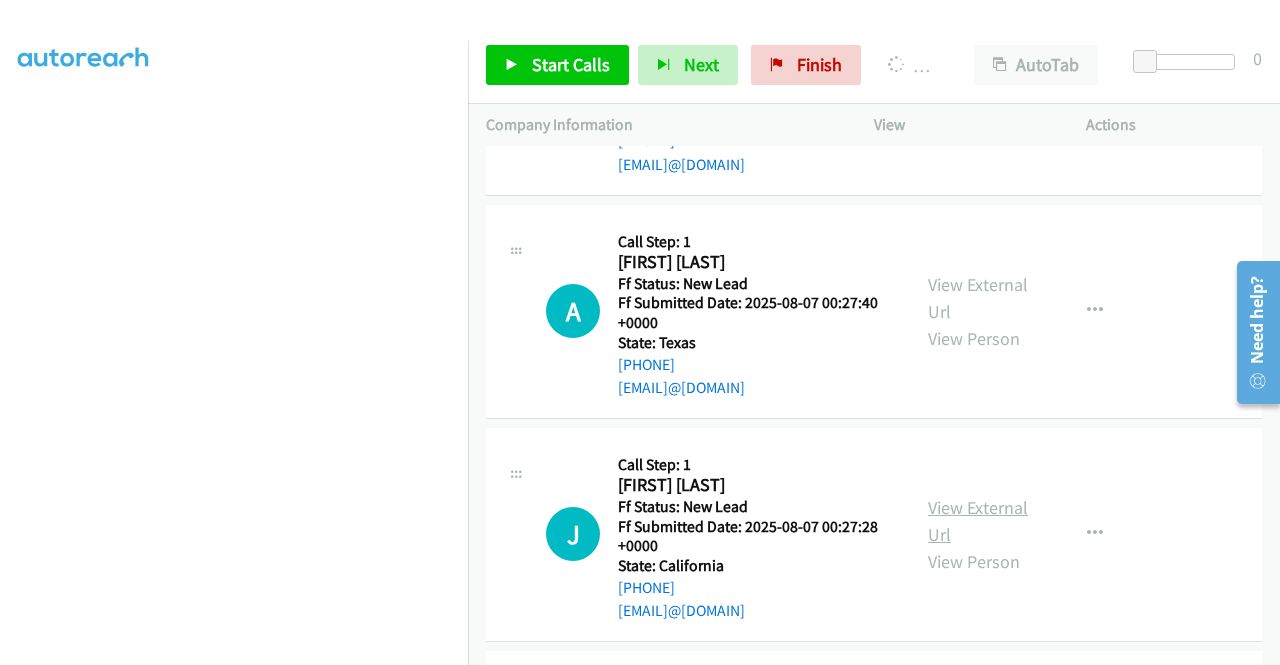 scroll, scrollTop: 2748, scrollLeft: 0, axis: vertical 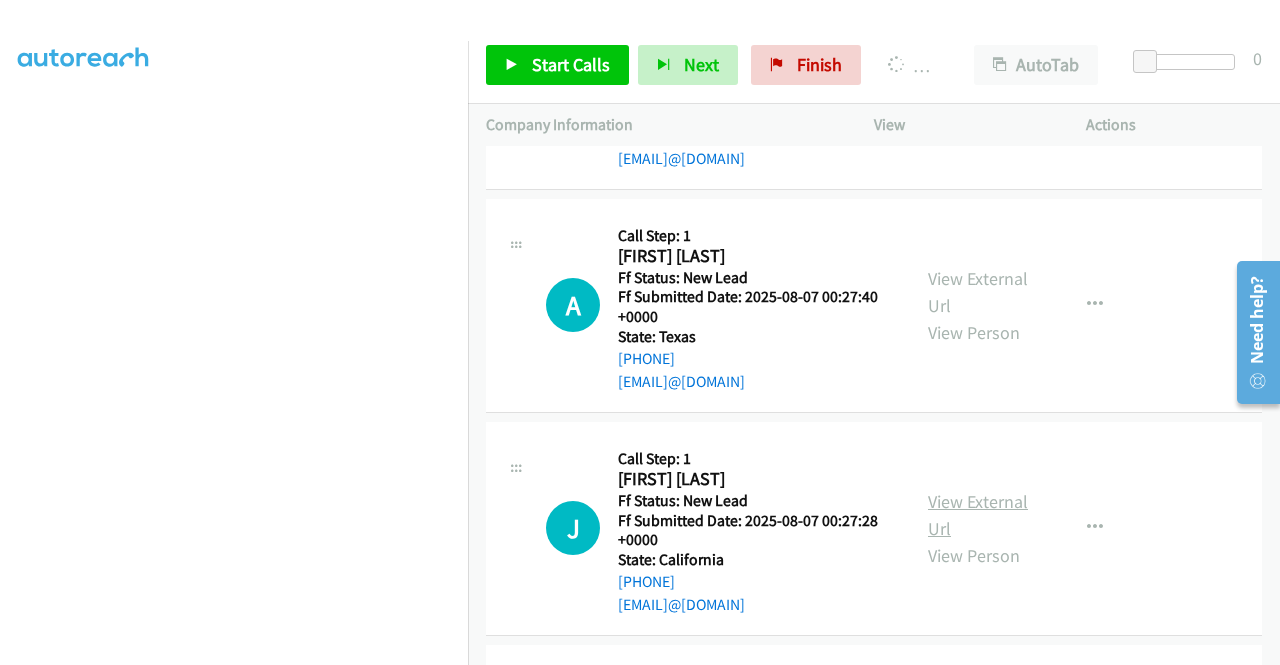 click on "View External Url" at bounding box center [978, 515] 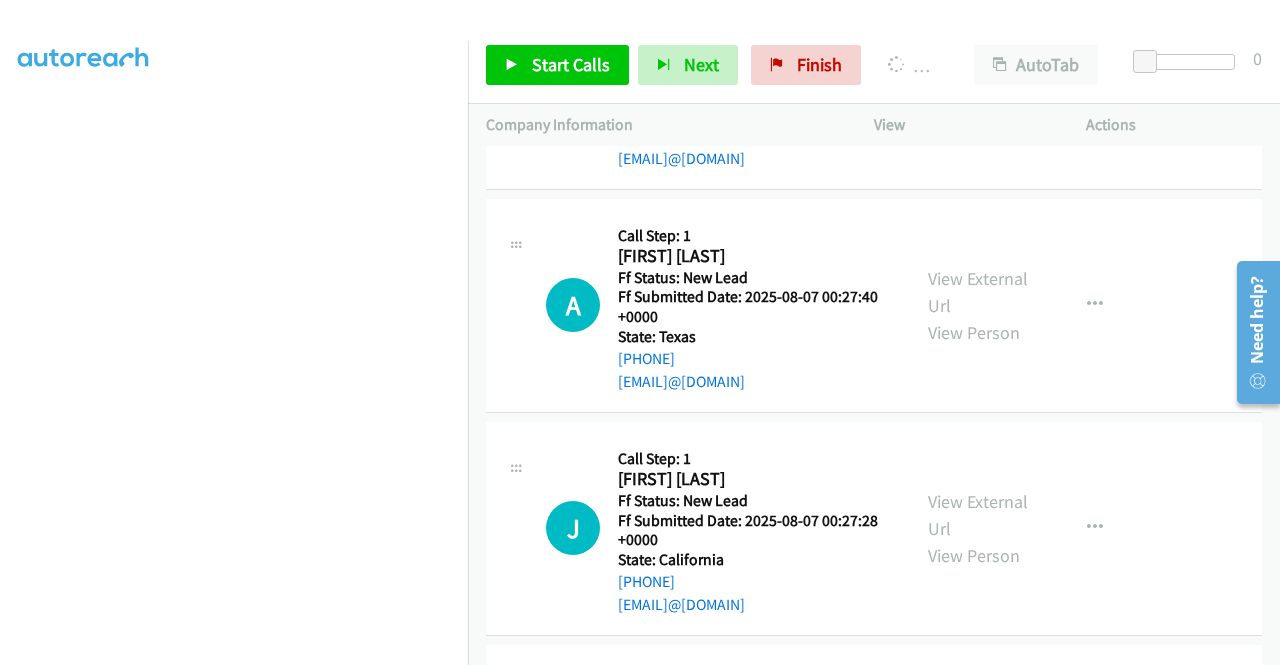 scroll, scrollTop: 456, scrollLeft: 0, axis: vertical 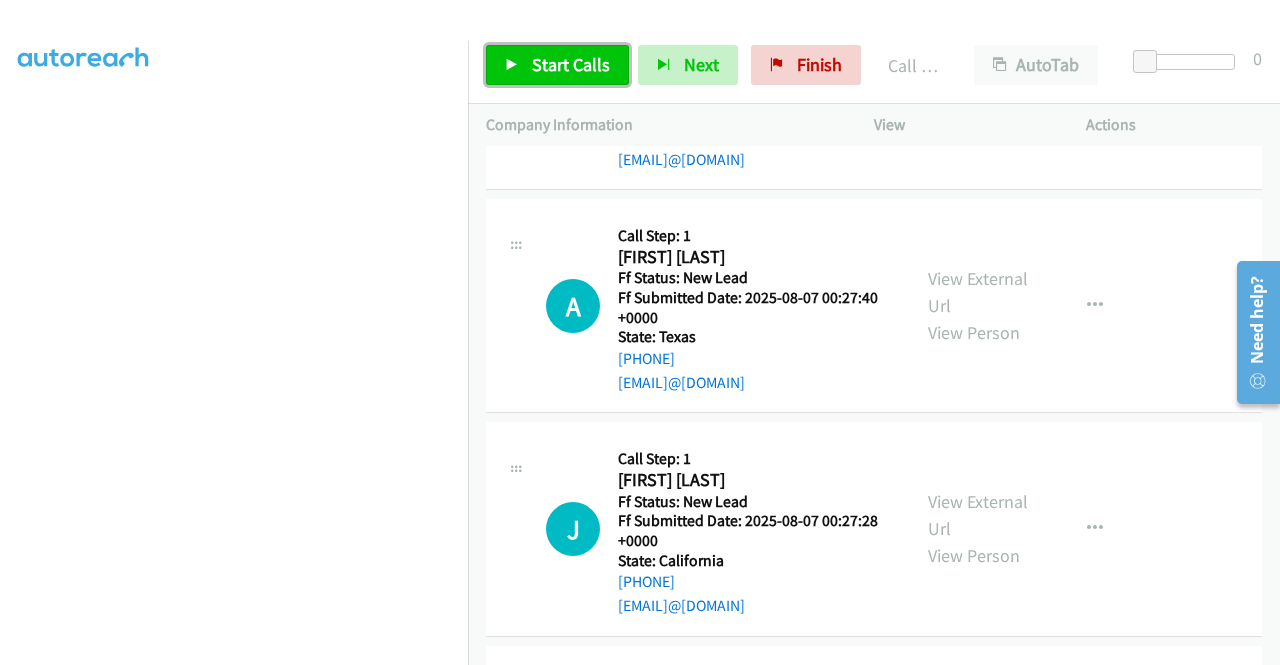 click at bounding box center [512, 66] 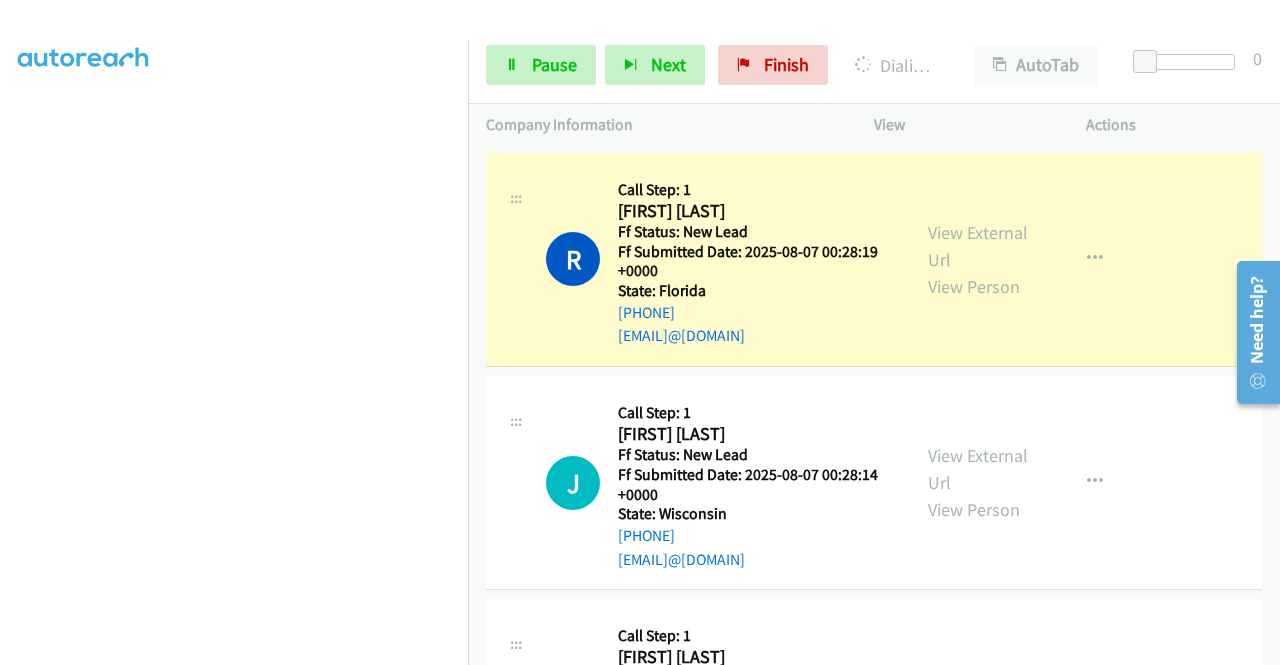 scroll, scrollTop: 2290, scrollLeft: 0, axis: vertical 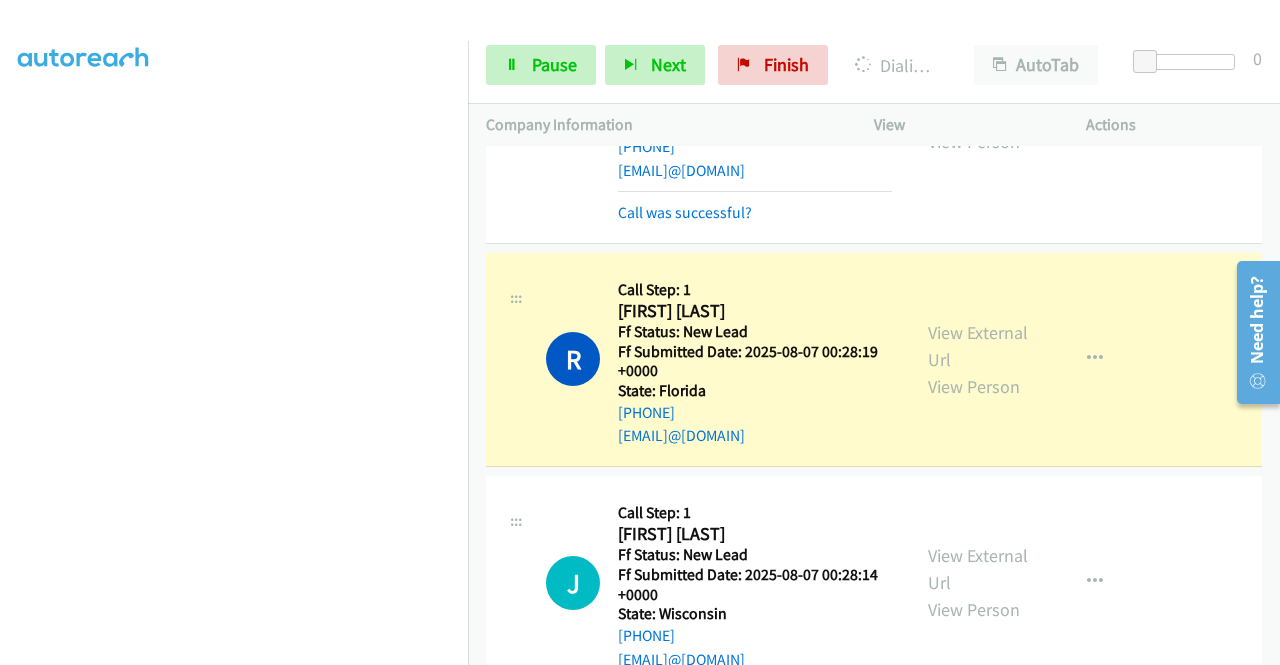 click on "R
Callback Scheduled
Call Step: 1
[FIRST] [LAST]
[TIMEZONE]
Ff Status: New Lead
Ff Submitted Date: 2025-08-07 00:28:19 +0000
State: [STATE]
[PHONE]
[EMAIL]@[DOMAIN]
Call was successful?
View External Url
View Person
View External Url
Email
Schedule/Manage Callback
Skip Call
Add to do not call list" at bounding box center (874, 359) 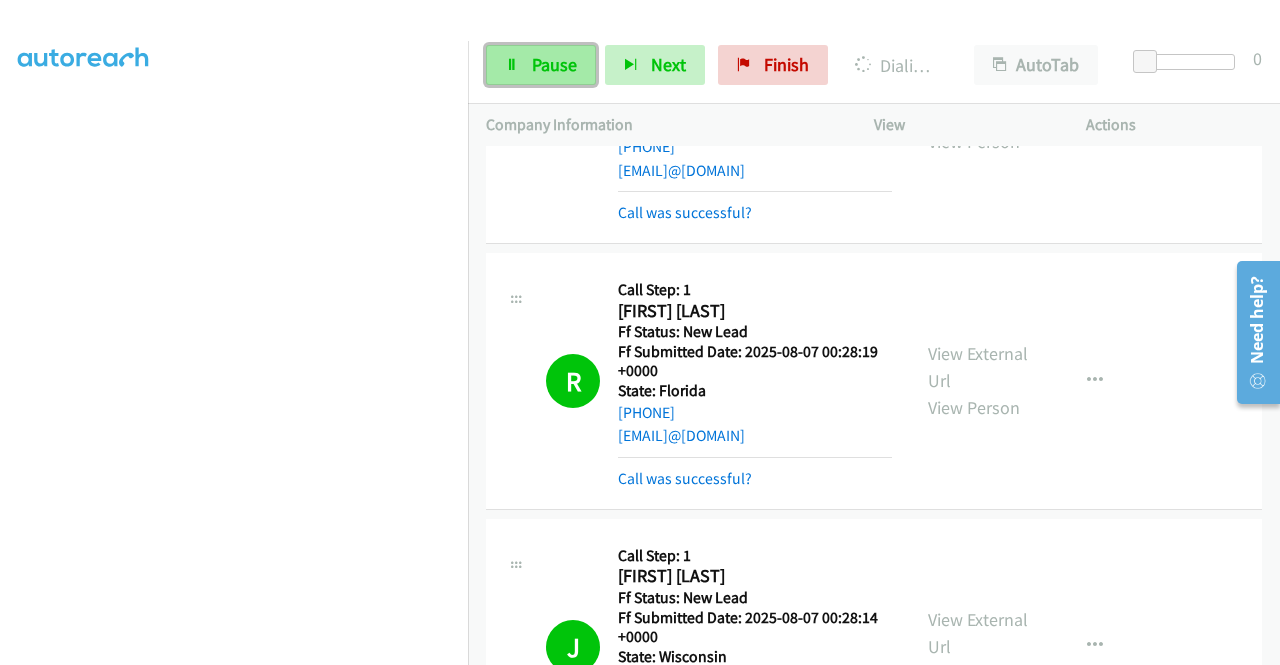 click on "Pause" at bounding box center (554, 64) 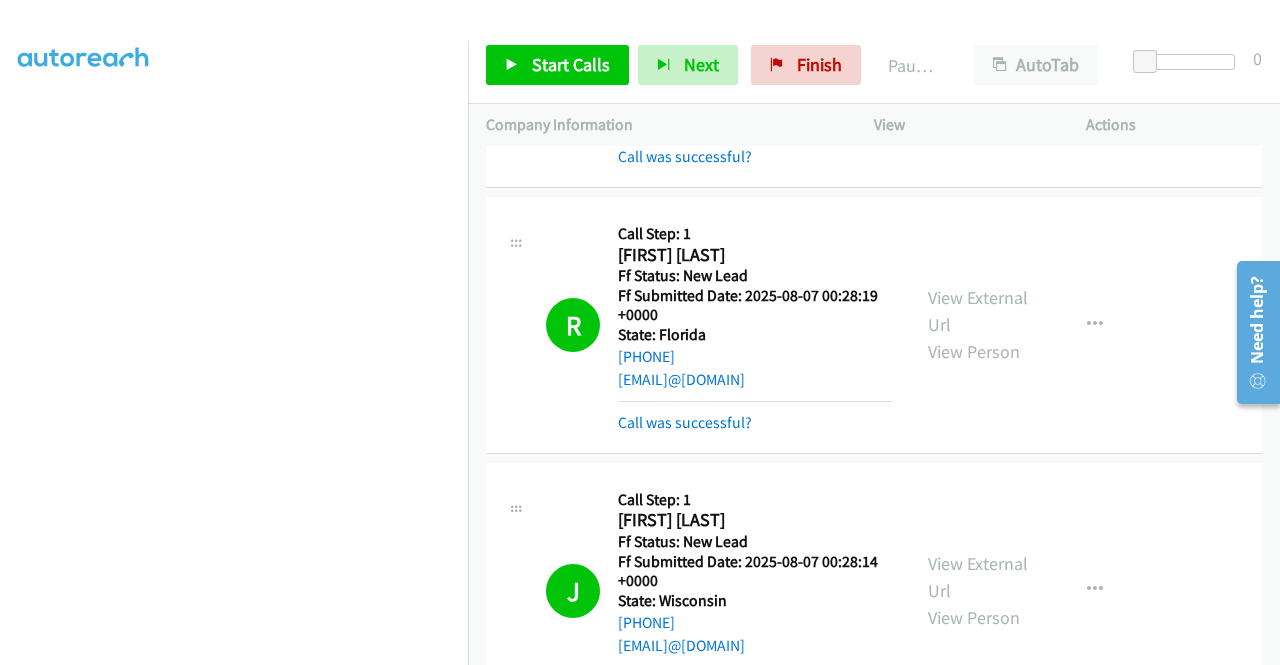 scroll, scrollTop: 2390, scrollLeft: 0, axis: vertical 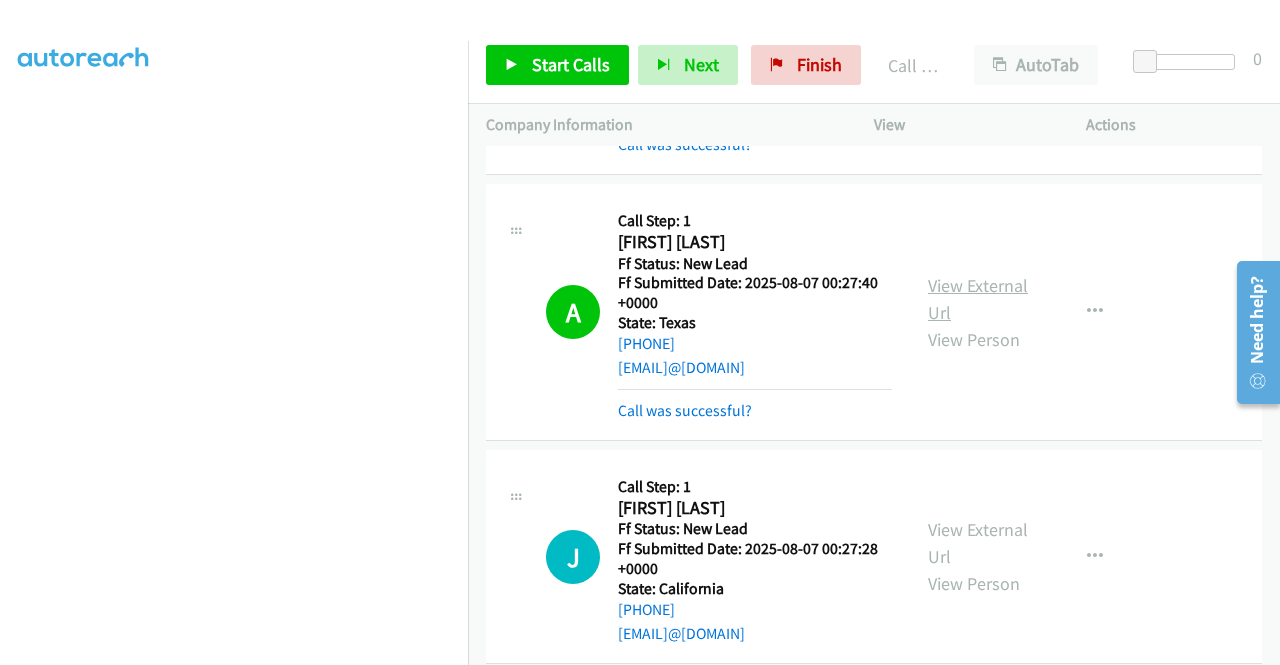 click on "View External Url" at bounding box center [978, 299] 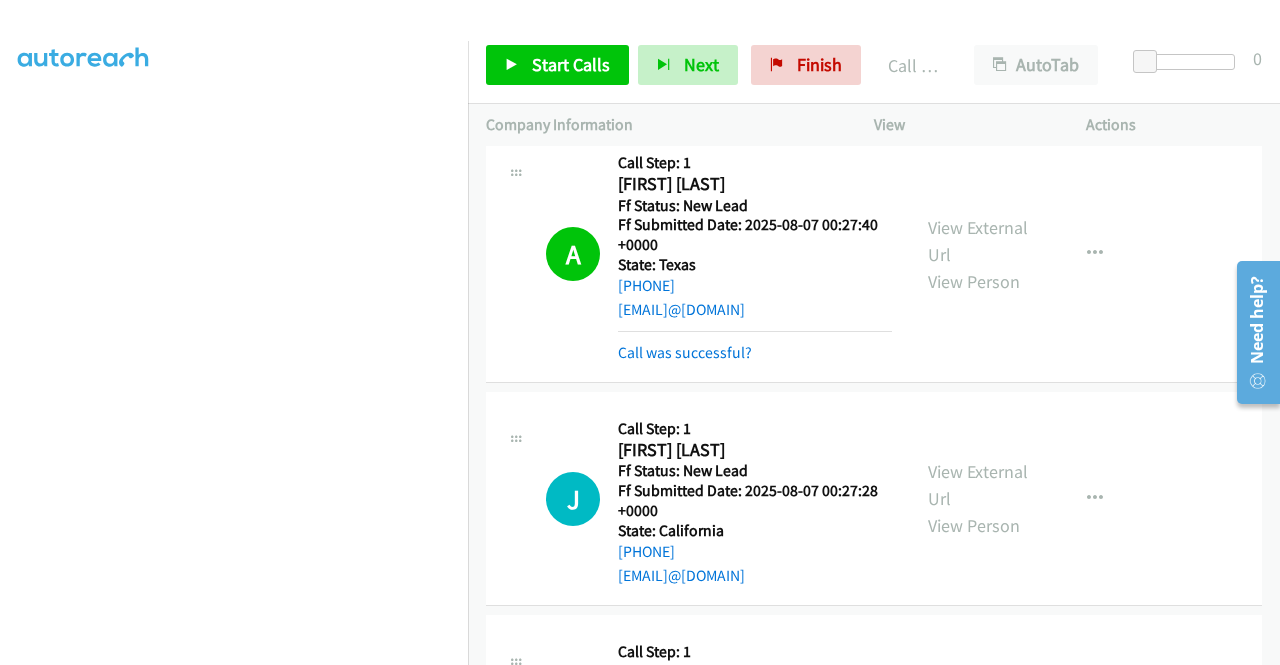 scroll, scrollTop: 3090, scrollLeft: 0, axis: vertical 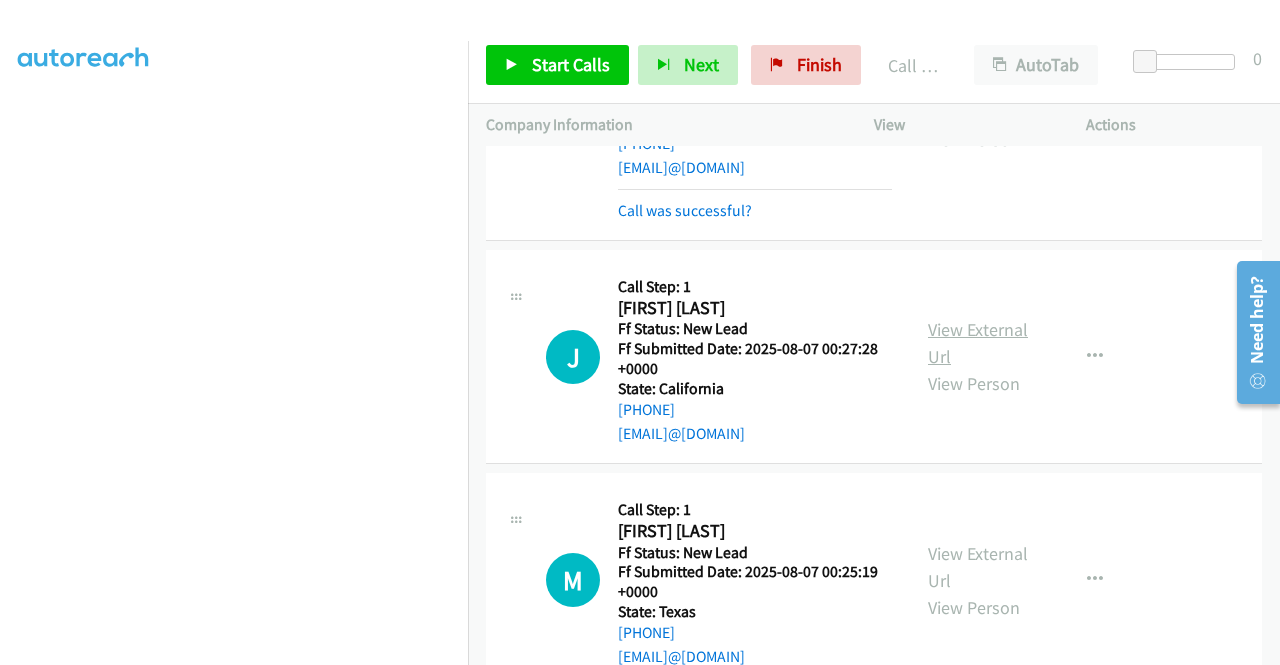 click on "View External Url" at bounding box center [978, 343] 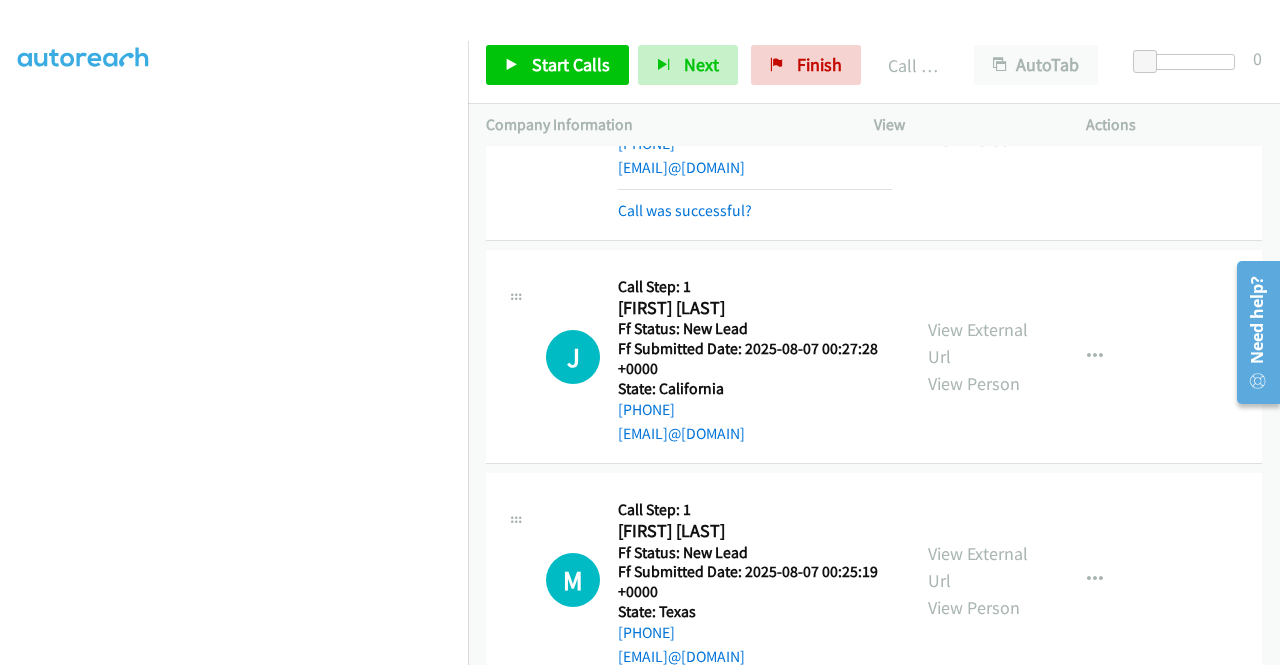 click on "J
Callback Scheduled
Call Step: 1
[FIRST] [LAST]
[TIMEZONE]
Ff Status: New Lead
Ff Submitted Date: 2025-08-07 00:27:28 +0000
State: [STATE]
[PHONE]
[EMAIL]@[DOMAIN]
Call was successful?
View External Url
View Person
View External Url
Email
Schedule/Manage Callback
Skip Call
Add to do not call list" at bounding box center (874, 357) 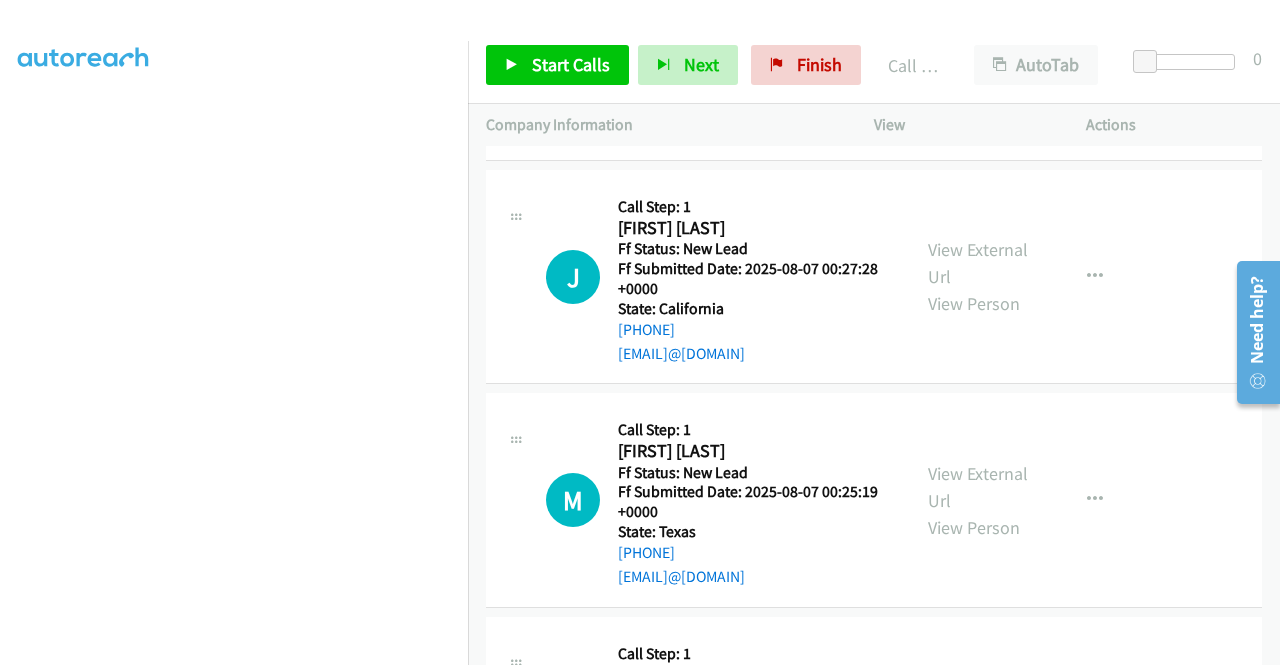 scroll, scrollTop: 3290, scrollLeft: 0, axis: vertical 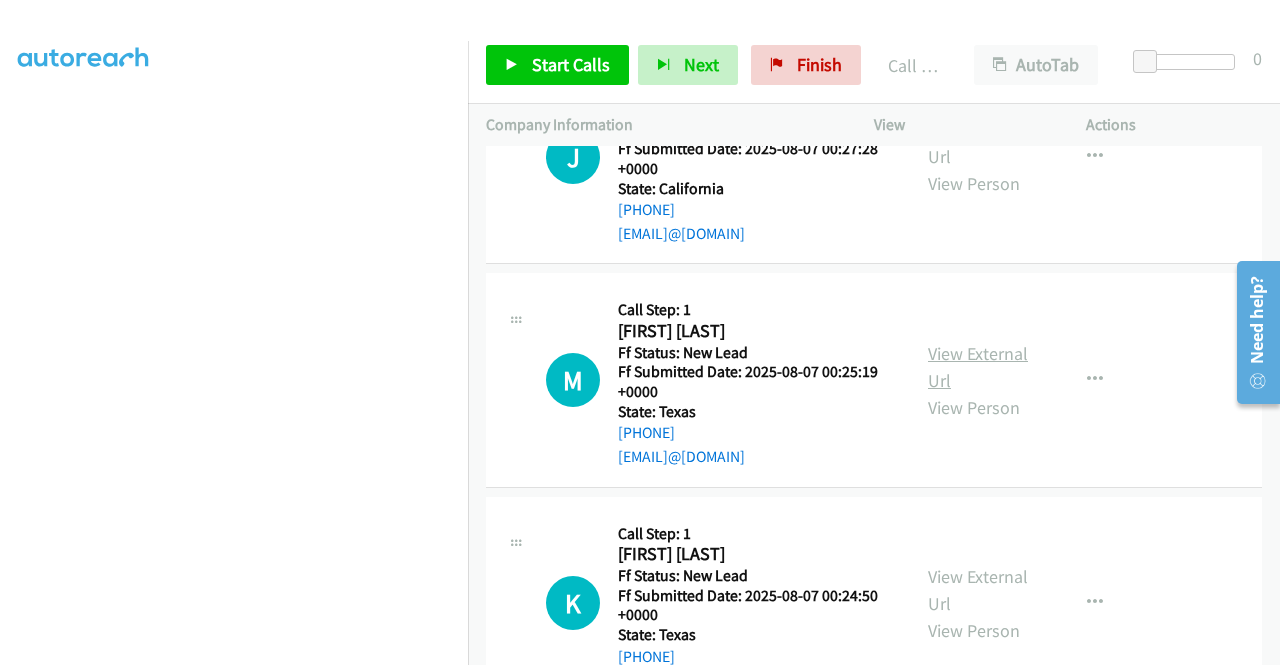 click on "View External Url" at bounding box center [978, 367] 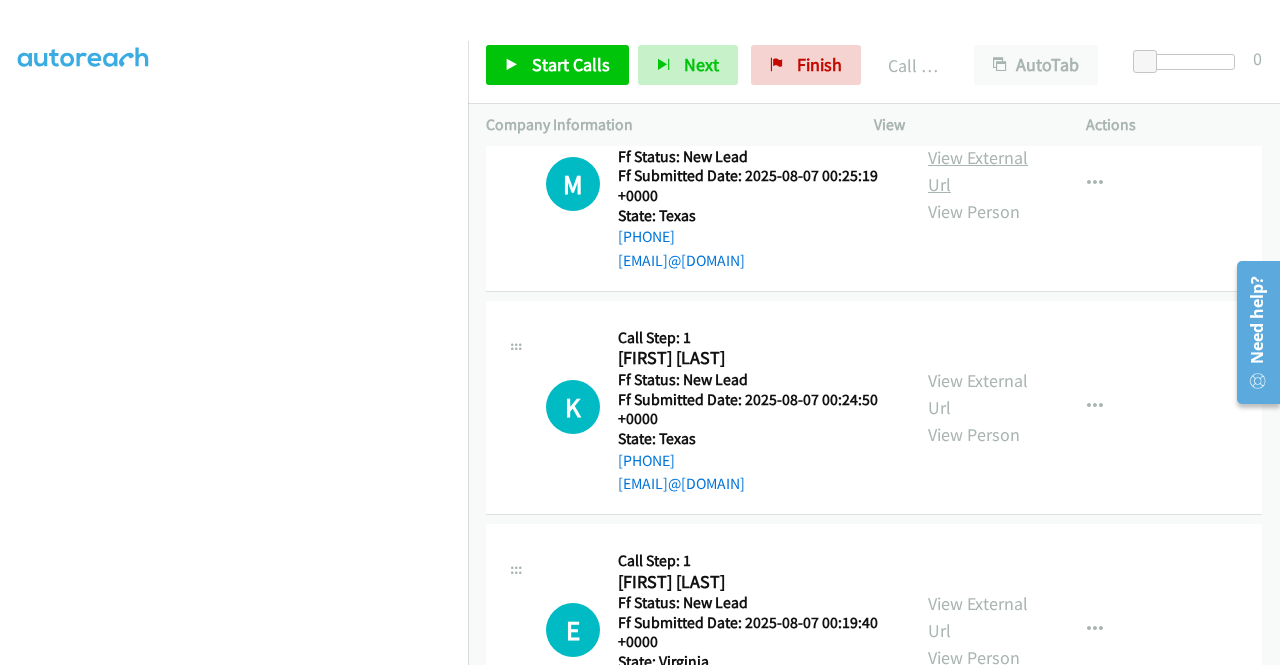scroll, scrollTop: 3490, scrollLeft: 0, axis: vertical 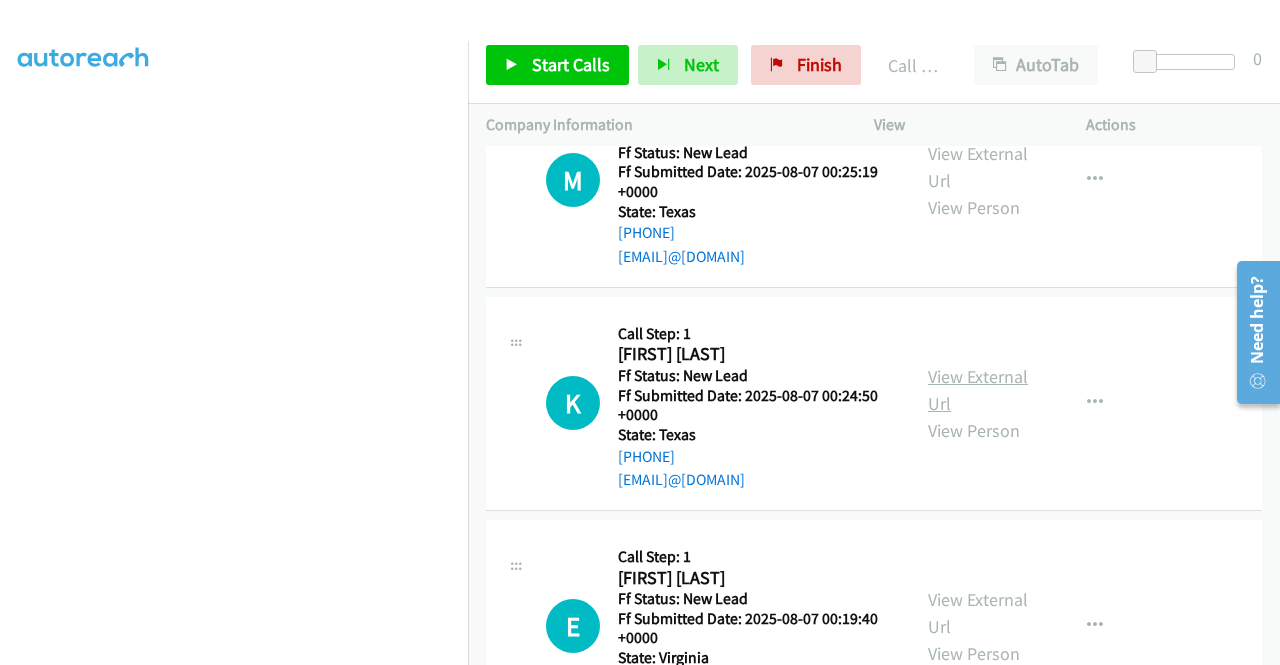 click on "View External Url" at bounding box center [978, 390] 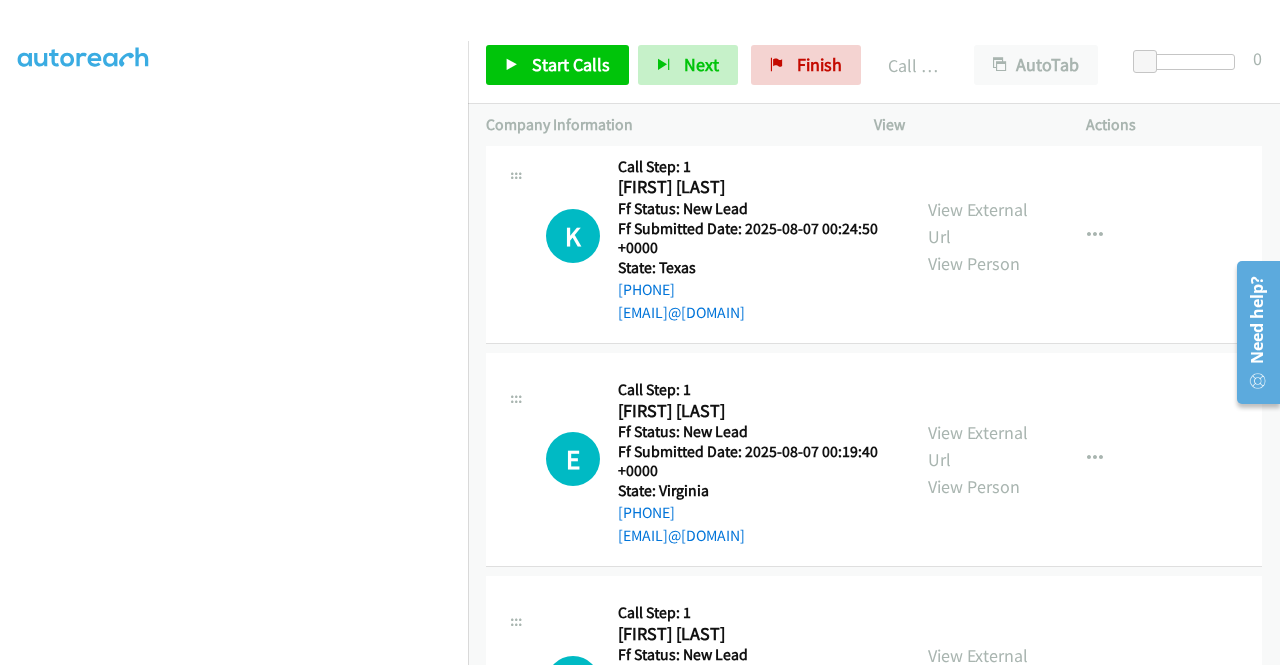 scroll, scrollTop: 3690, scrollLeft: 0, axis: vertical 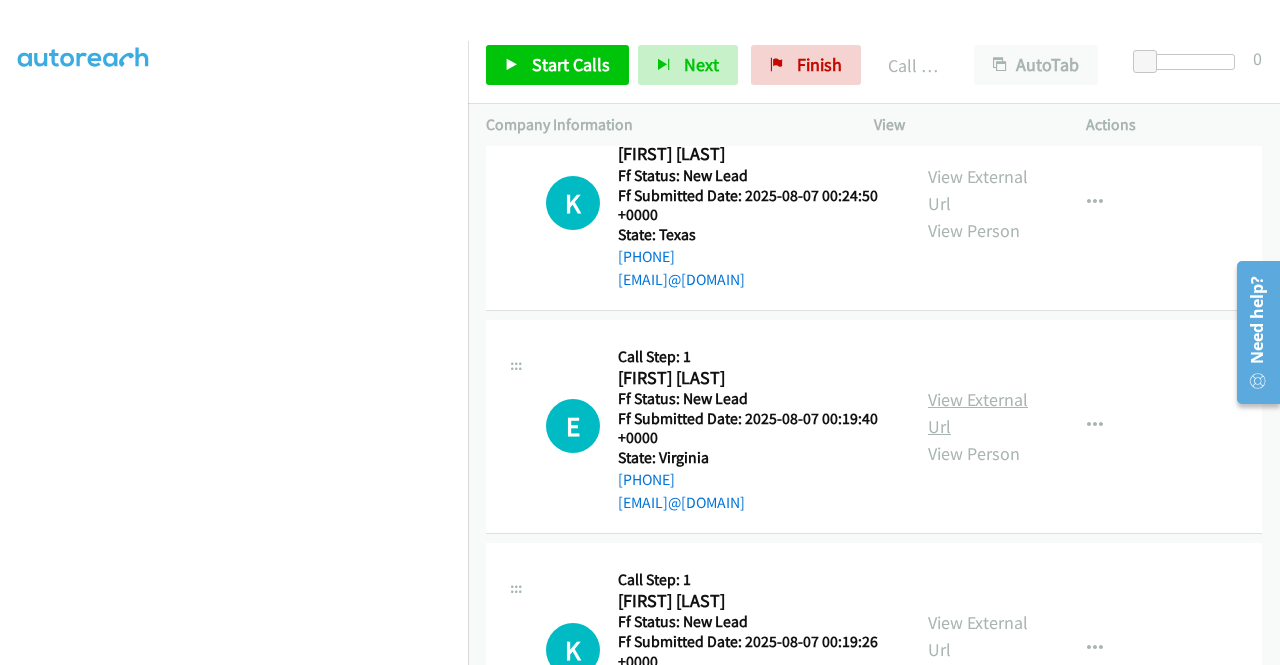 click on "View External Url" at bounding box center (978, 413) 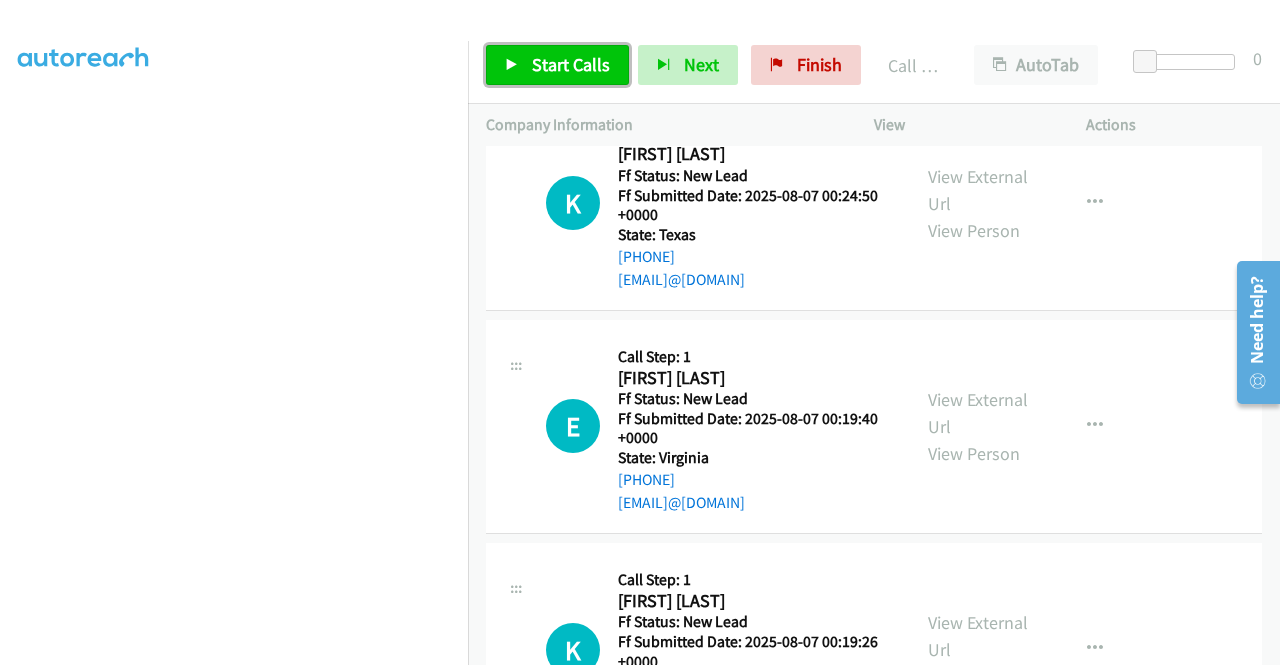 click on "Start Calls" at bounding box center (571, 64) 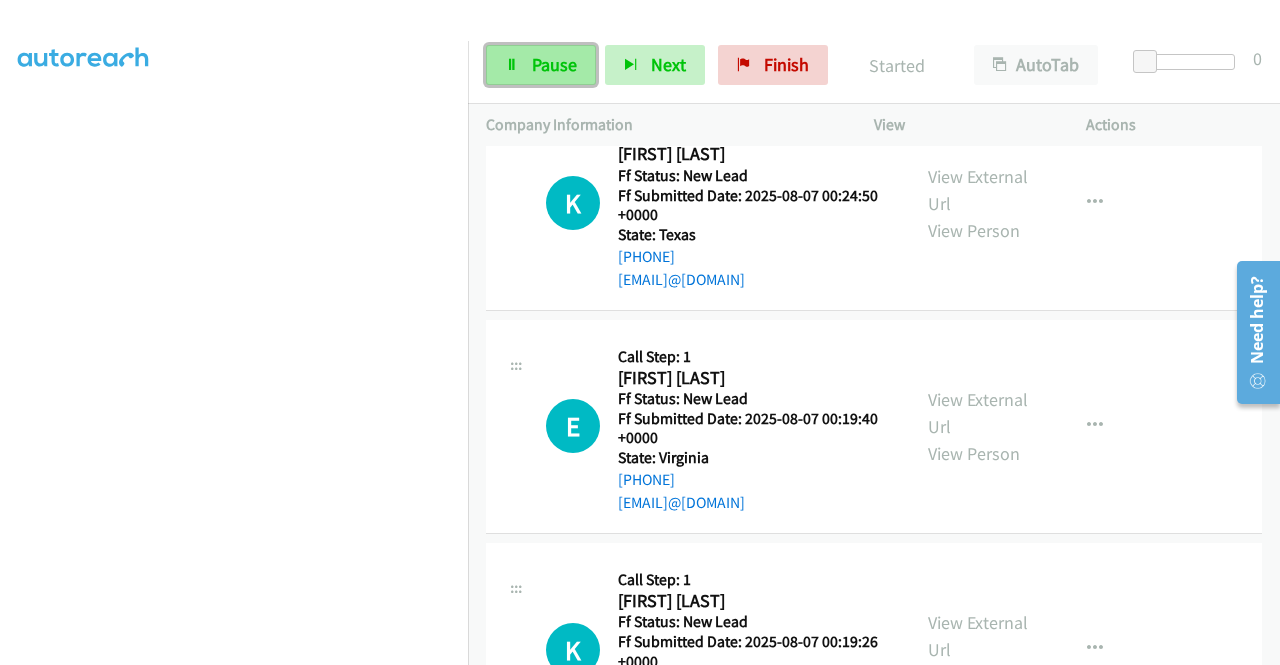 click on "Pause" at bounding box center (554, 64) 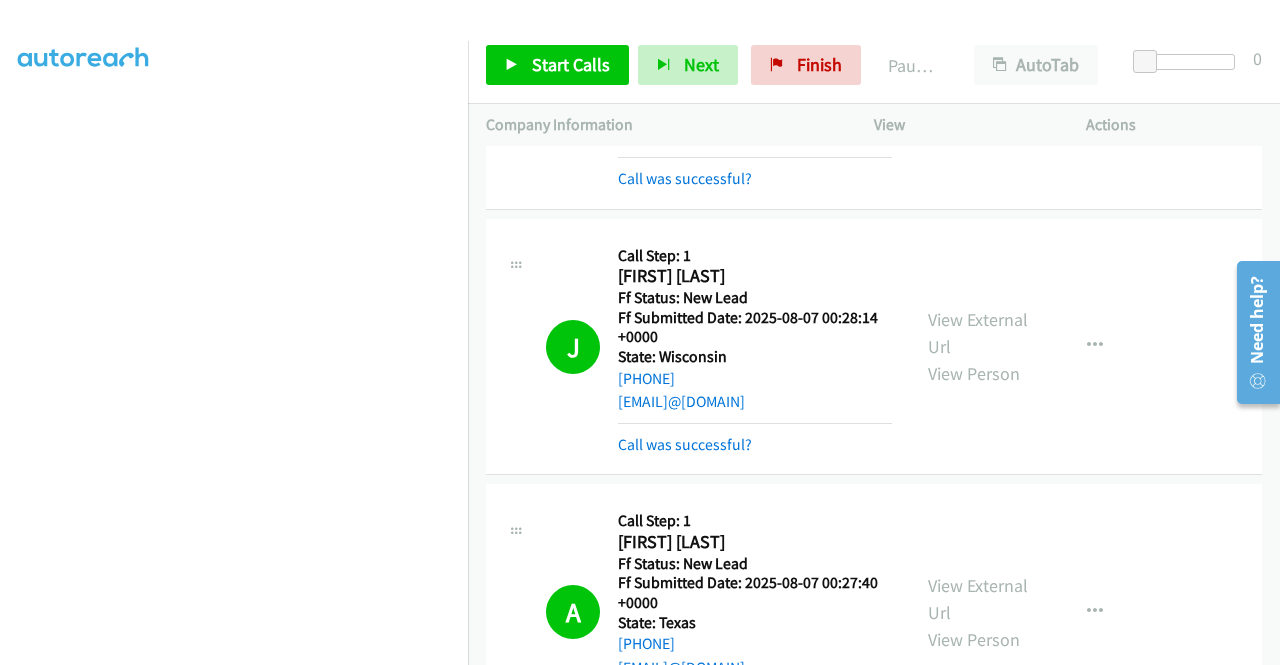 scroll, scrollTop: 2890, scrollLeft: 0, axis: vertical 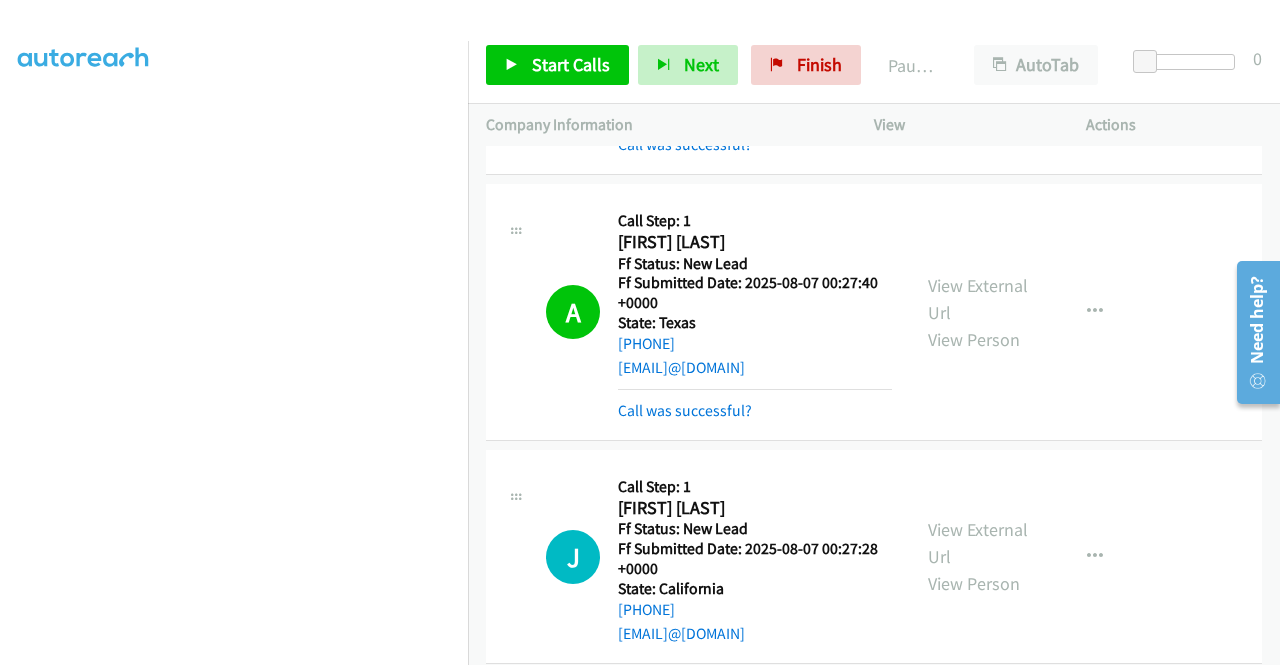 click on "J
Callback Scheduled
Call Step: 1
[FIRST] [LAST]
[TIMEZONE]
Ff Status: New Lead
Ff Submitted Date: 2025-08-07 00:27:28 +0000
State: [STATE]
[PHONE]
[EMAIL]@[DOMAIN]
Call was successful?
View External Url
View Person
View External Url
Email
Schedule/Manage Callback
Skip Call
Add to do not call list" at bounding box center [874, 557] 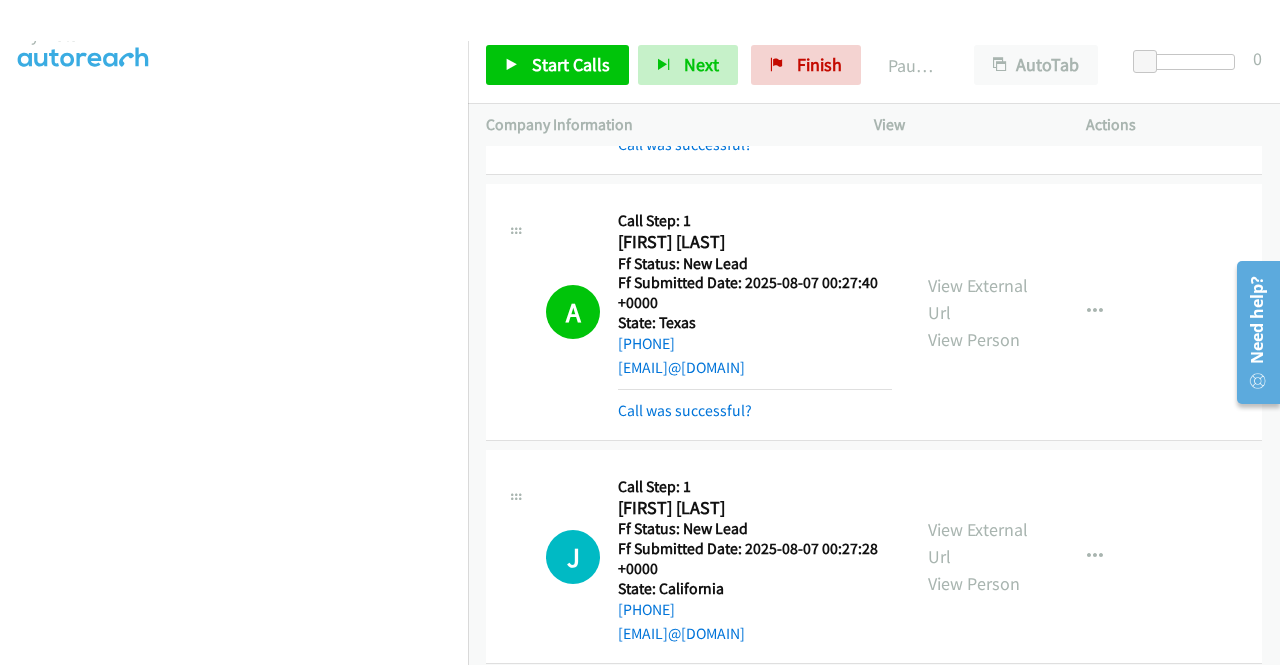 scroll, scrollTop: 56, scrollLeft: 0, axis: vertical 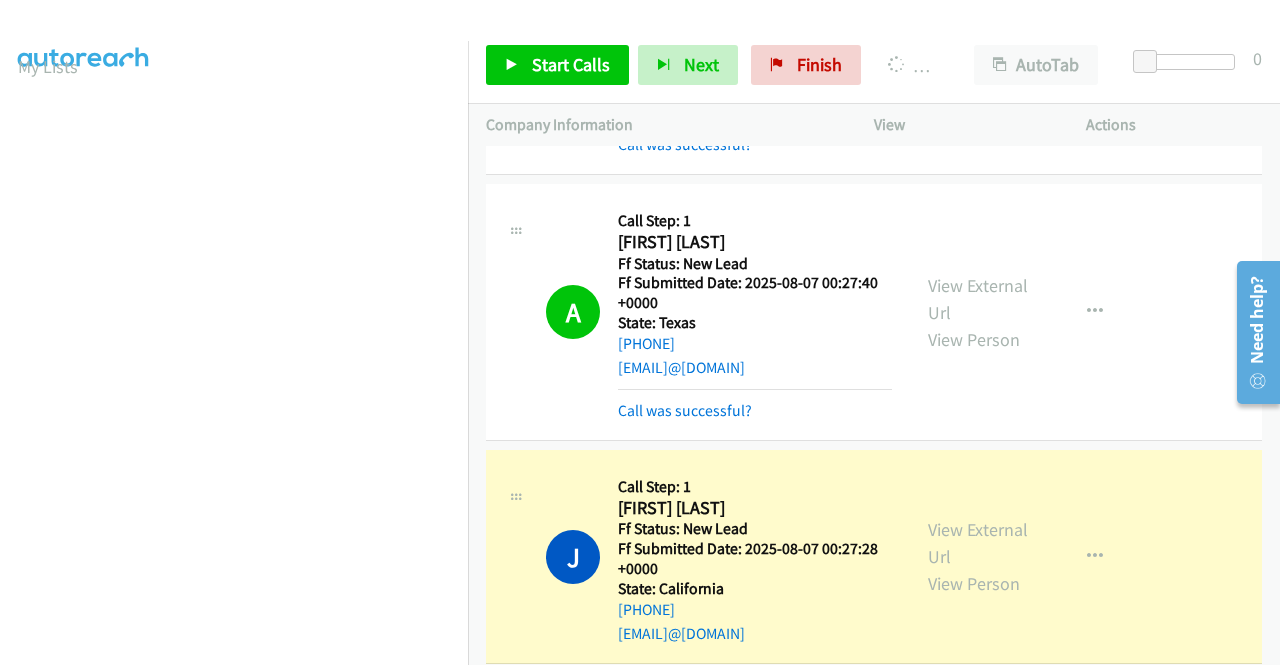 click on "J
Callback Scheduled
Call Step: 1
[FIRST] [LAST]
[TIMEZONE]
Ff Status: New Lead
Ff Submitted Date: 2025-08-07 00:27:28 +0000
State: [STATE]
[PHONE]
[EMAIL]@[DOMAIN]
Call was successful?
View External Url
View Person
View External Url
Email
Schedule/Manage Callback
Skip Call
Add to do not call list" at bounding box center [874, 557] 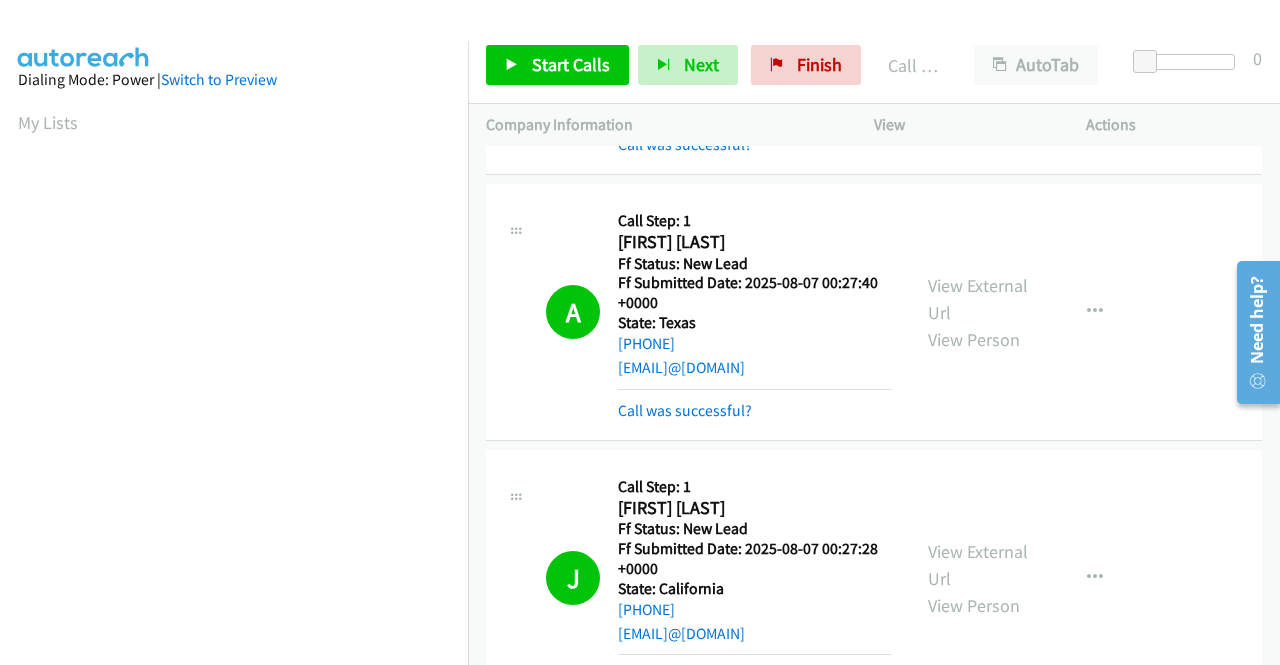 scroll, scrollTop: 456, scrollLeft: 0, axis: vertical 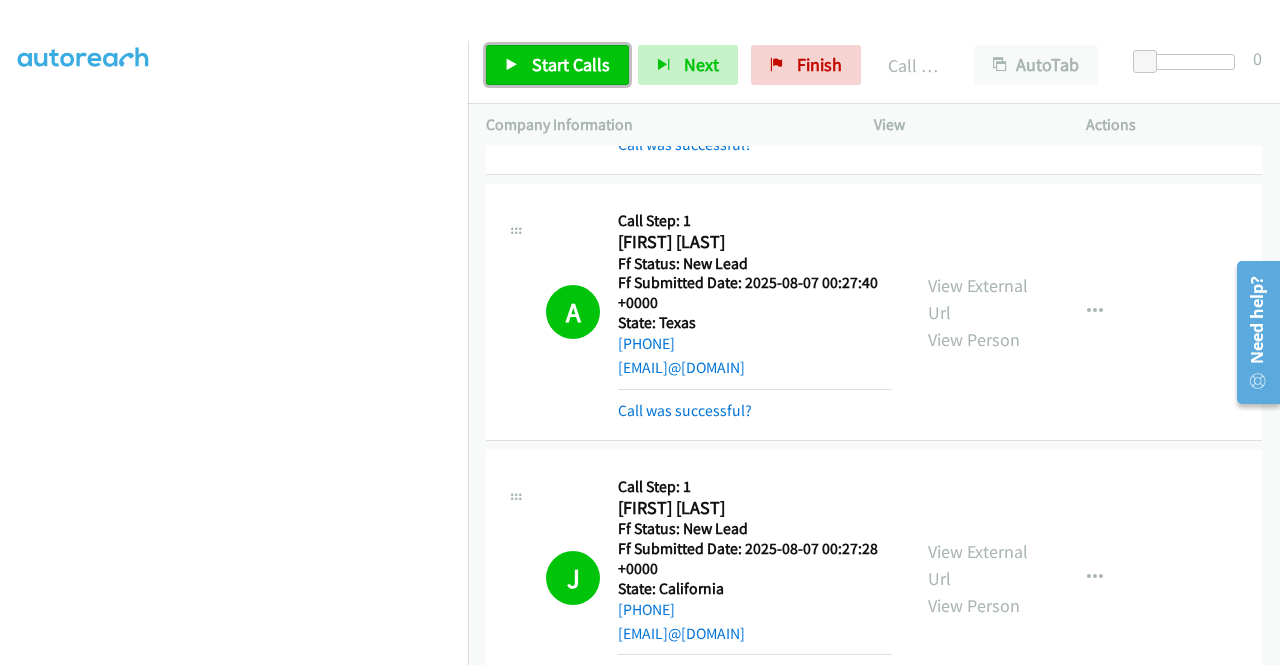 click on "Start Calls" at bounding box center [571, 64] 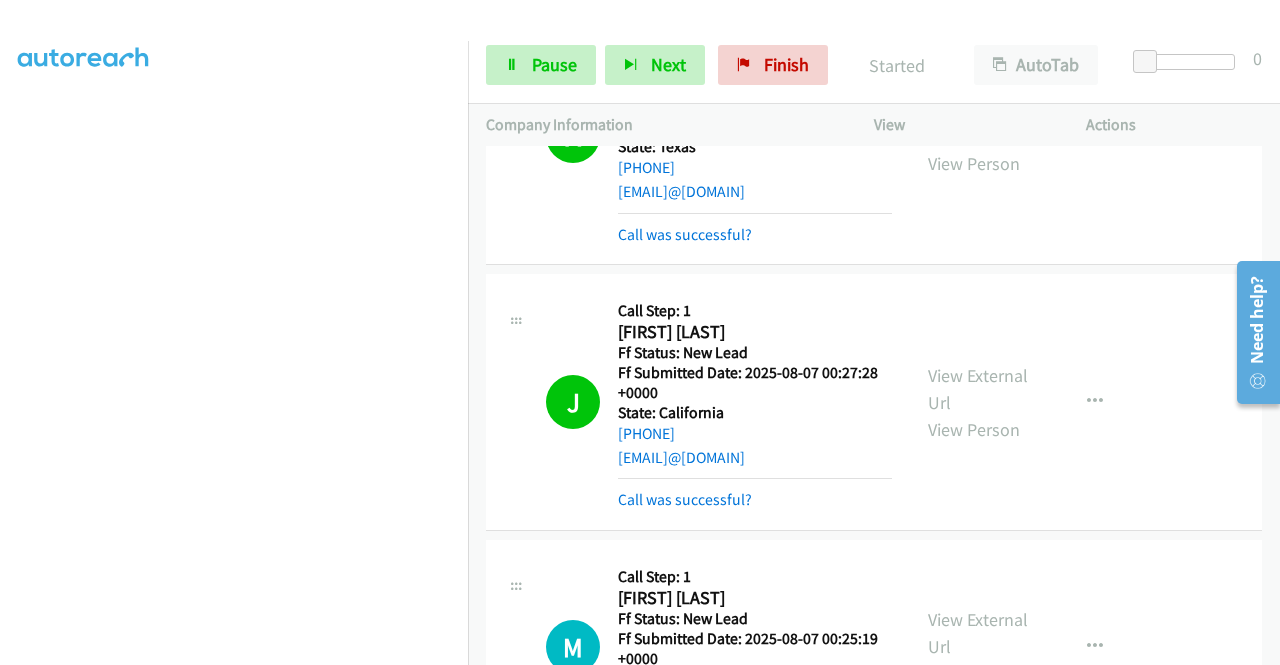 scroll, scrollTop: 3190, scrollLeft: 0, axis: vertical 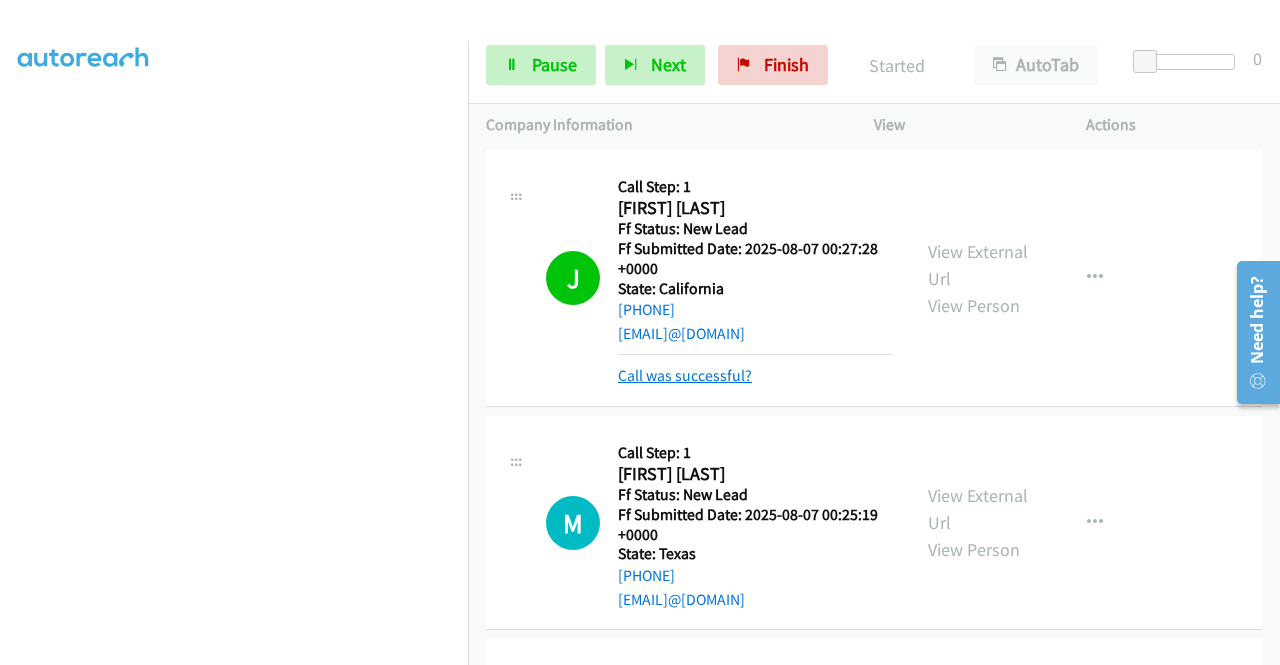click on "Call was successful?" at bounding box center [685, 375] 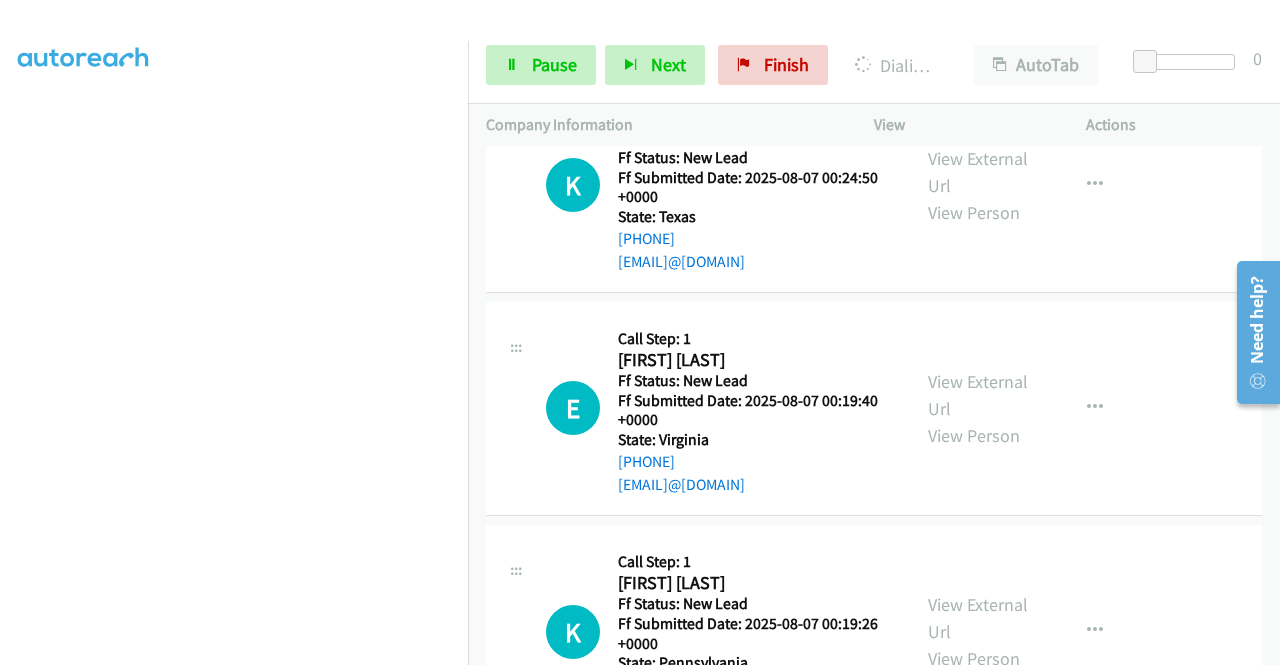 scroll, scrollTop: 3890, scrollLeft: 0, axis: vertical 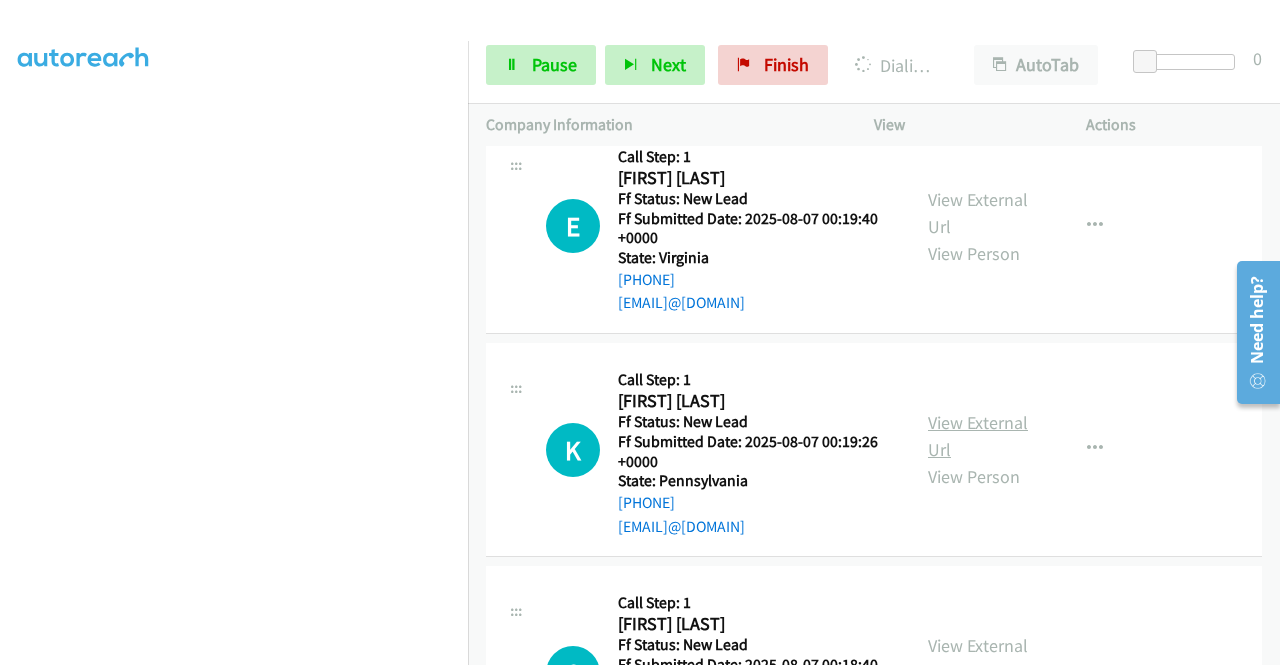 click on "View External Url" at bounding box center [978, 436] 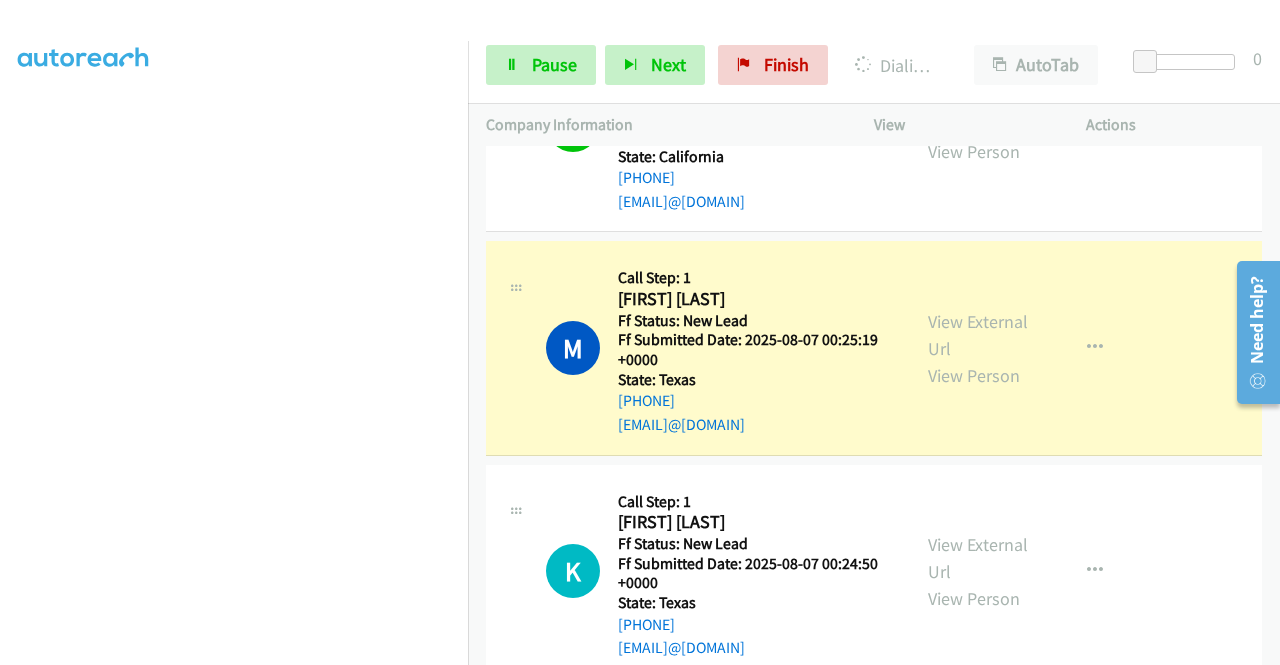 scroll, scrollTop: 3290, scrollLeft: 0, axis: vertical 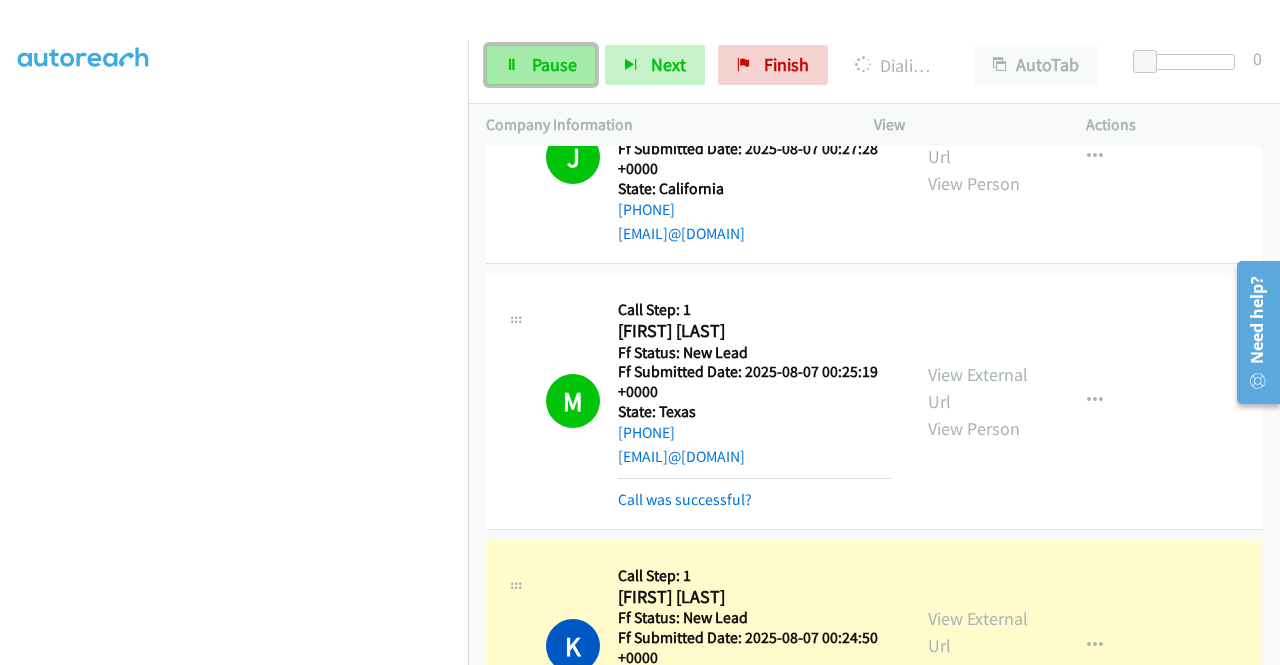 click on "Pause" at bounding box center [554, 64] 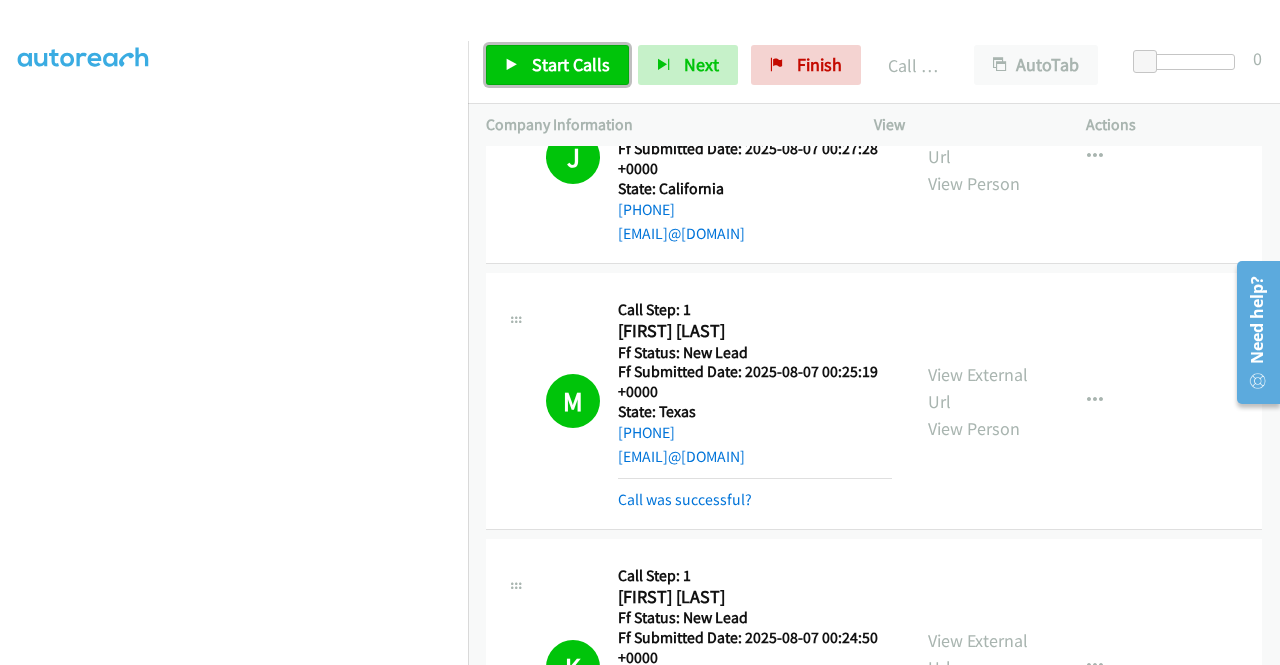 click on "Start Calls" at bounding box center (557, 65) 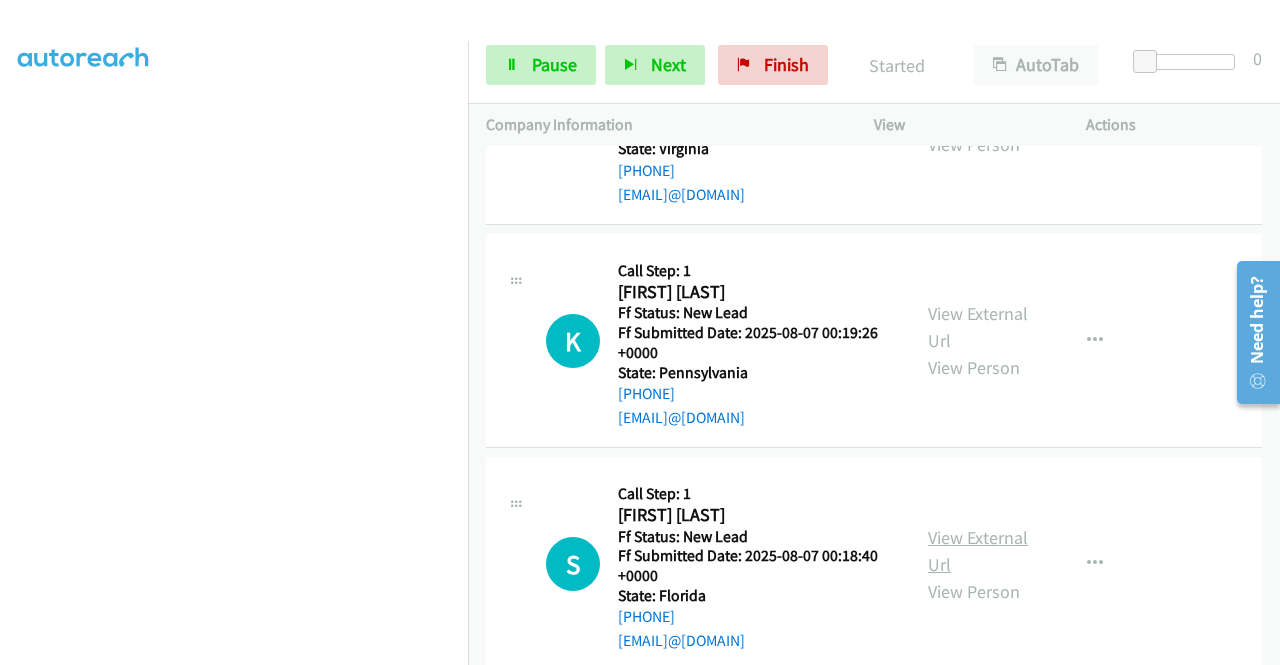 scroll, scrollTop: 4190, scrollLeft: 0, axis: vertical 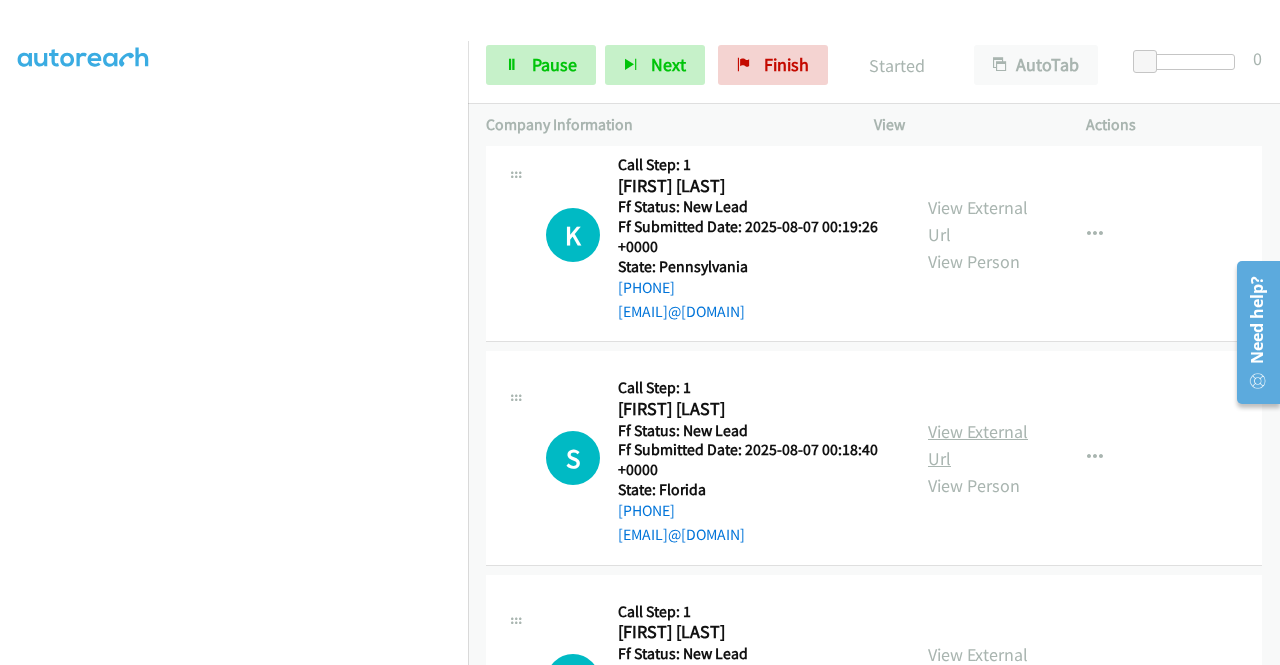 click on "View External Url" at bounding box center (978, 445) 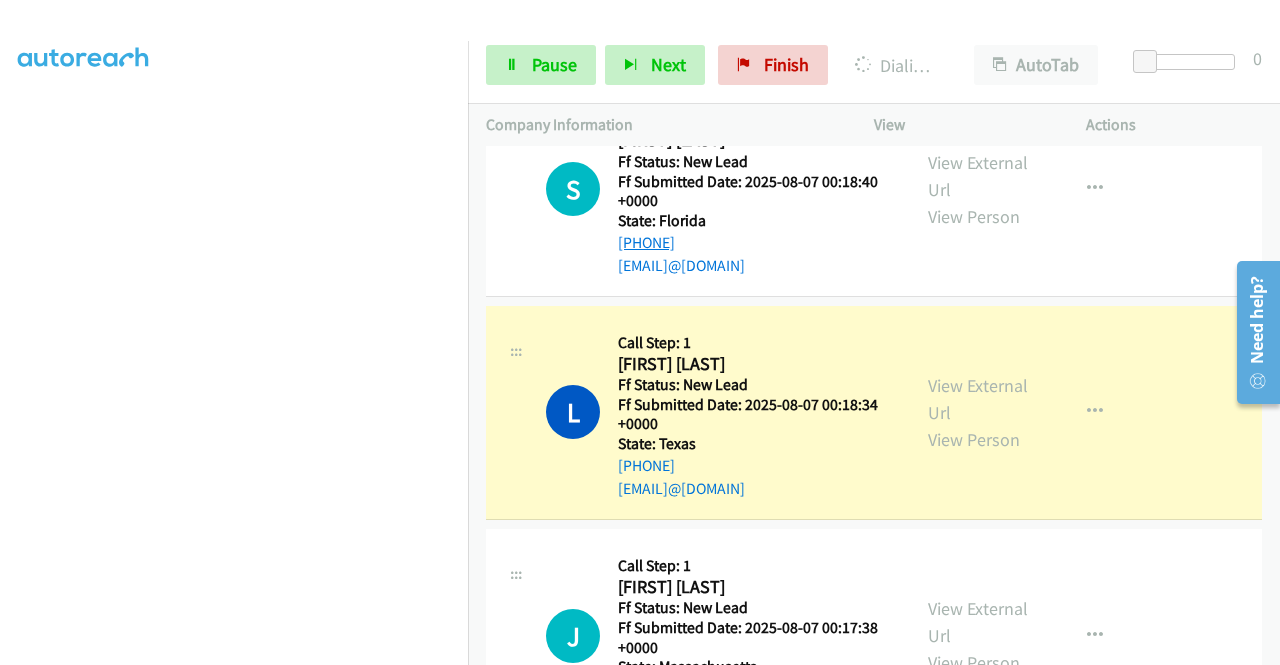 scroll, scrollTop: 4576, scrollLeft: 0, axis: vertical 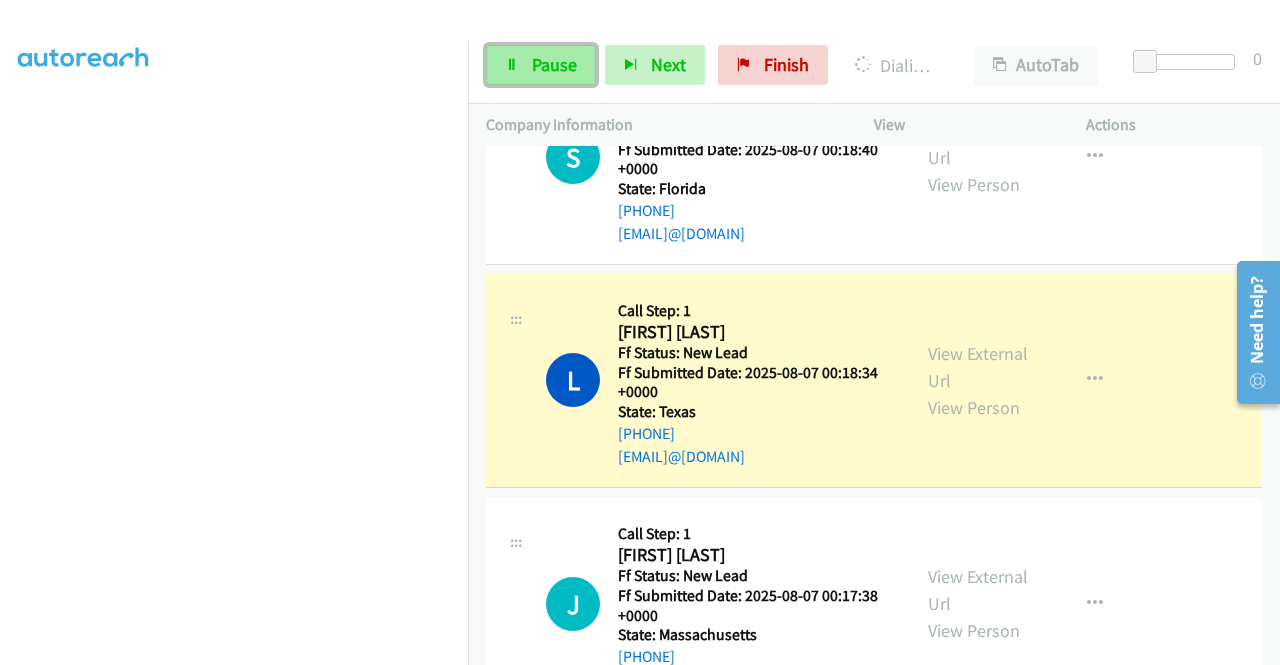 click on "Pause" at bounding box center (541, 65) 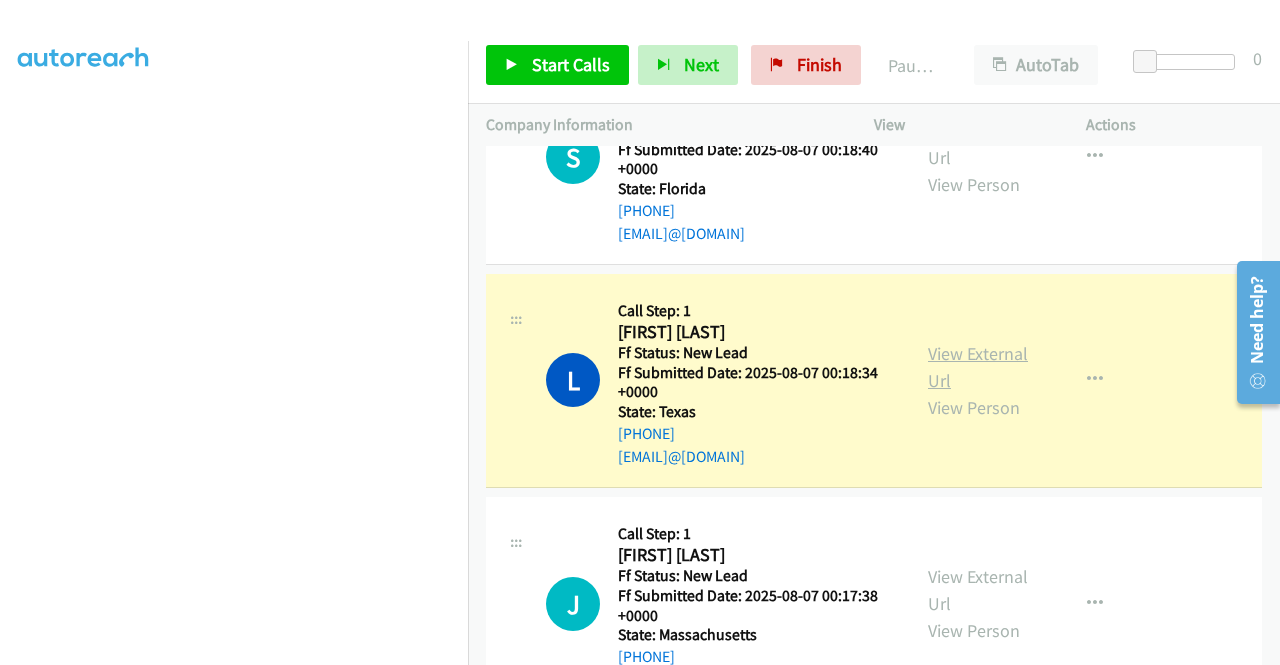 click on "View External Url" at bounding box center [978, 367] 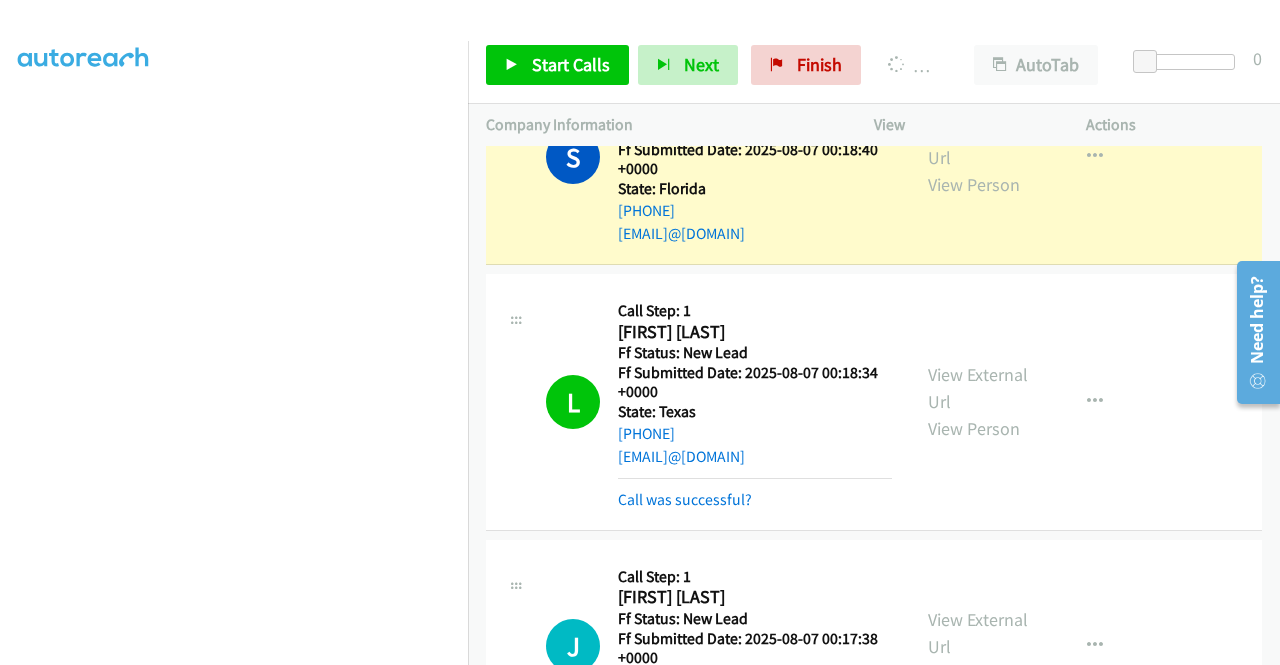 scroll, scrollTop: 456, scrollLeft: 0, axis: vertical 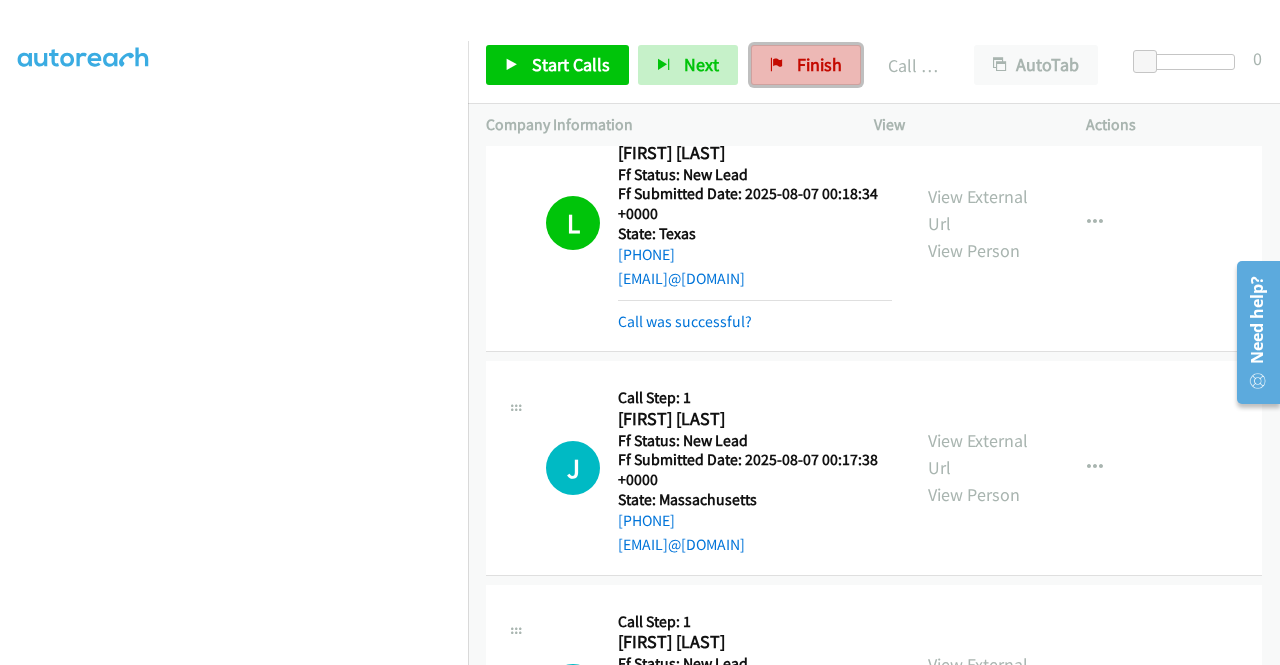click at bounding box center (777, 66) 